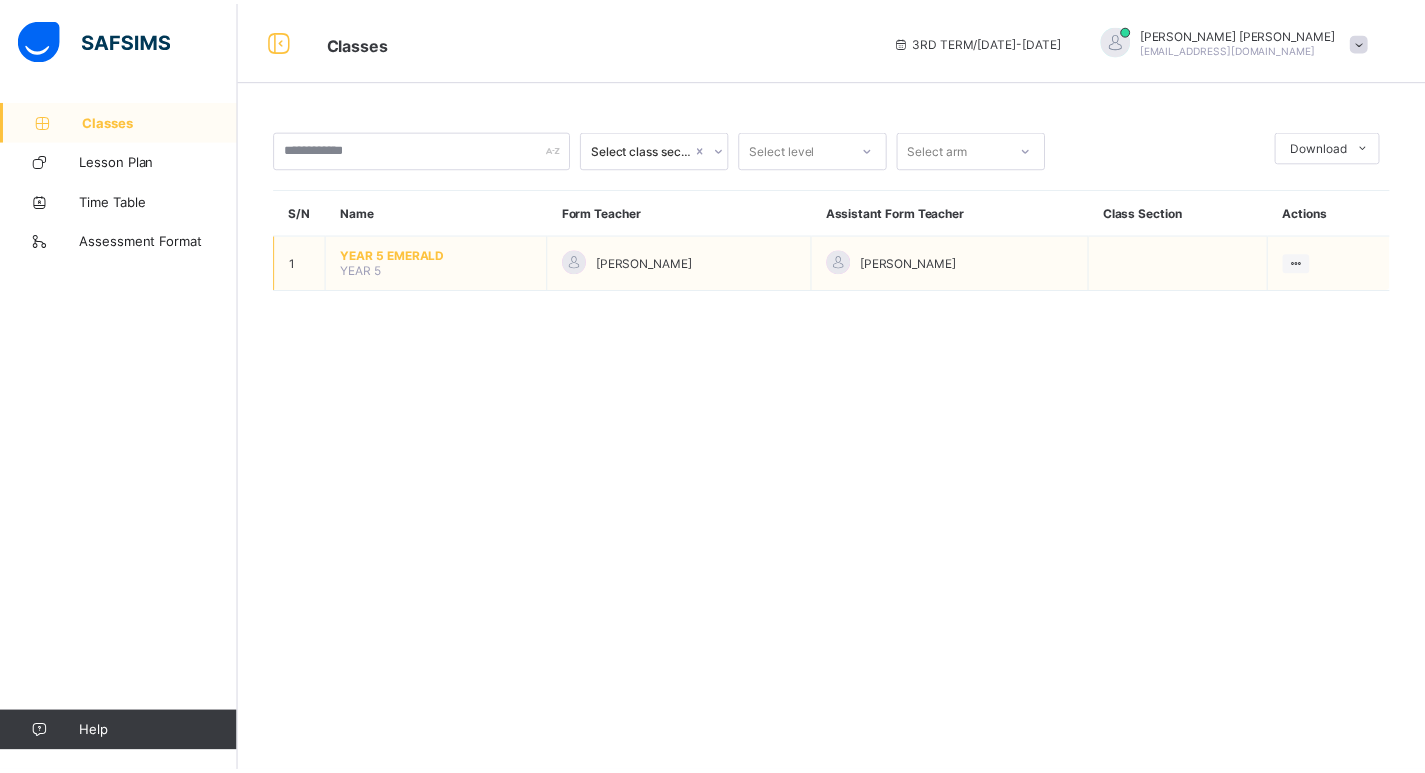 scroll, scrollTop: 0, scrollLeft: 0, axis: both 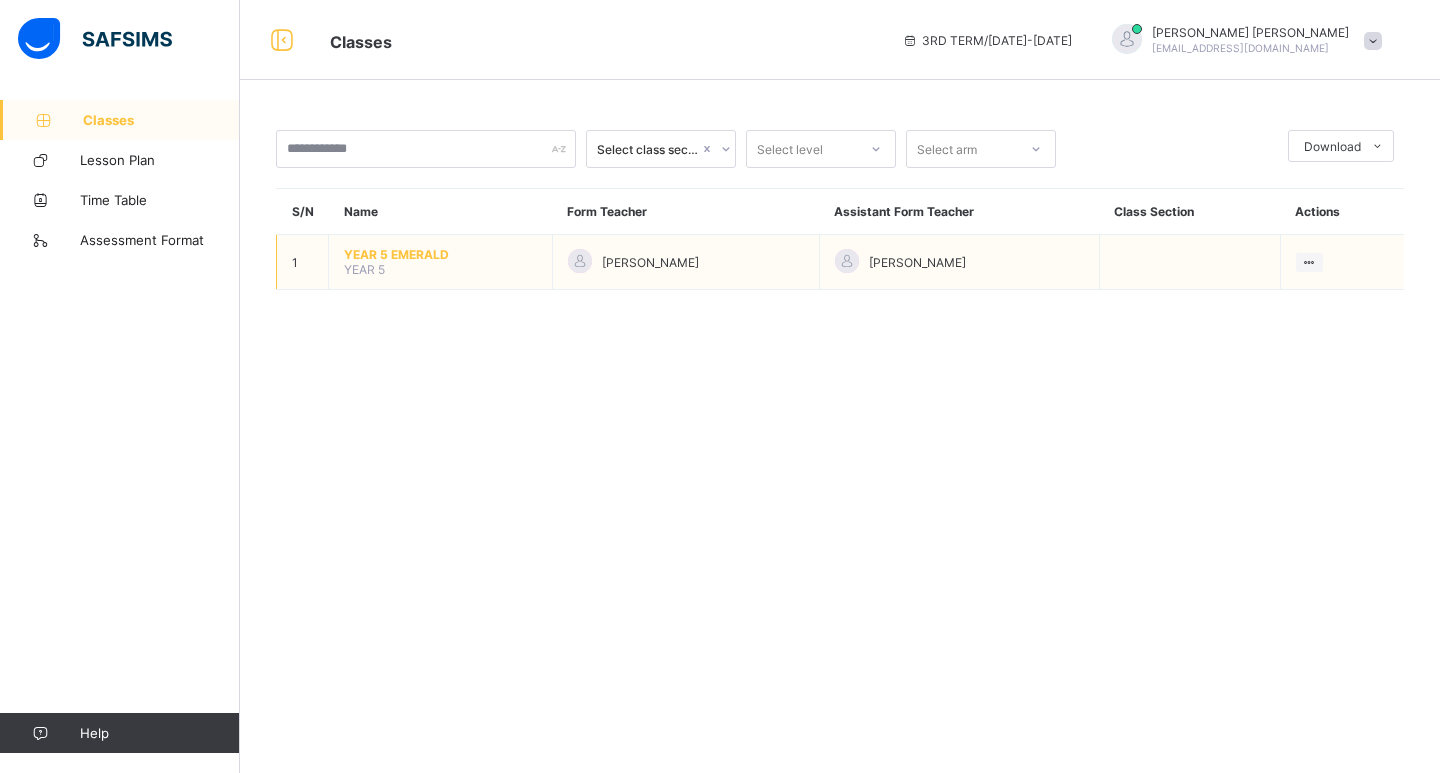 click on "YEAR 5   EMERALD" at bounding box center [440, 254] 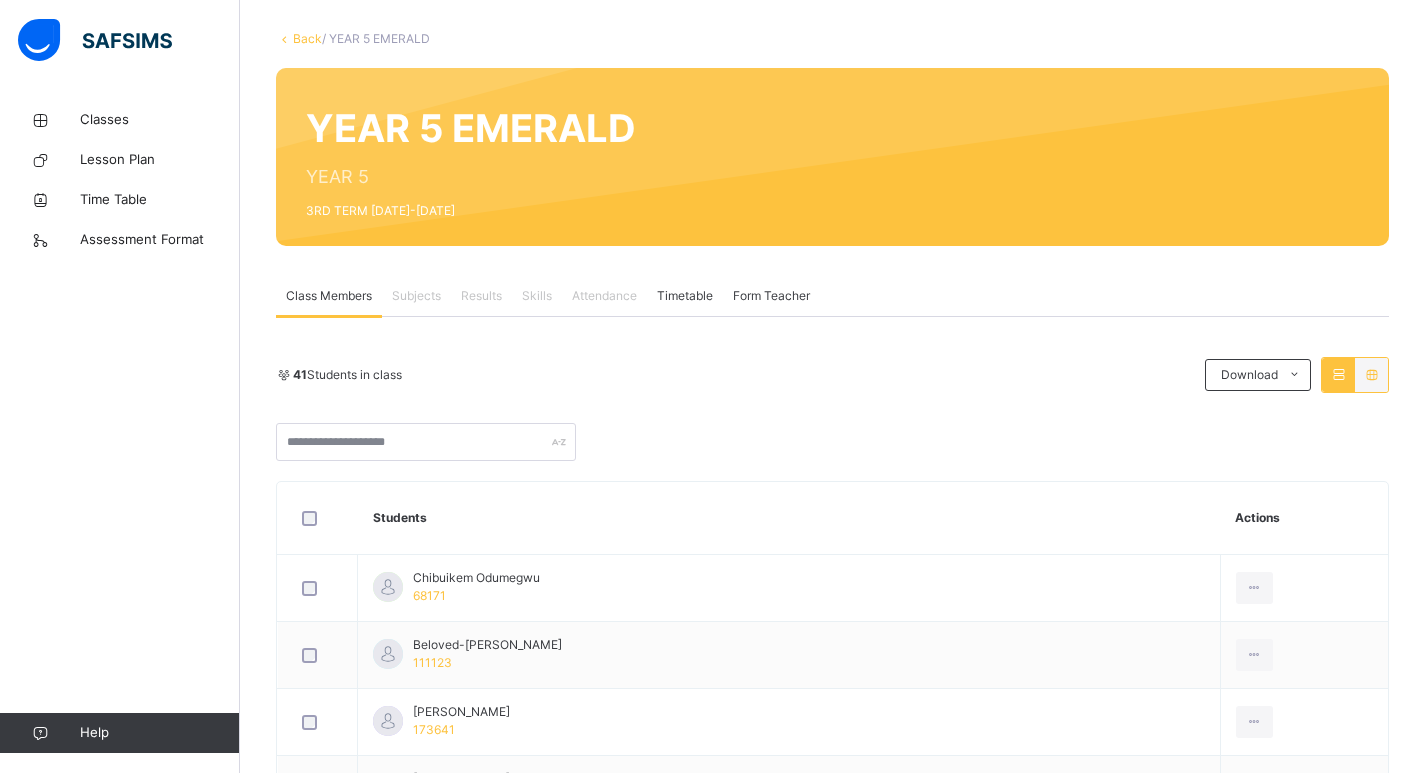 scroll, scrollTop: 200, scrollLeft: 0, axis: vertical 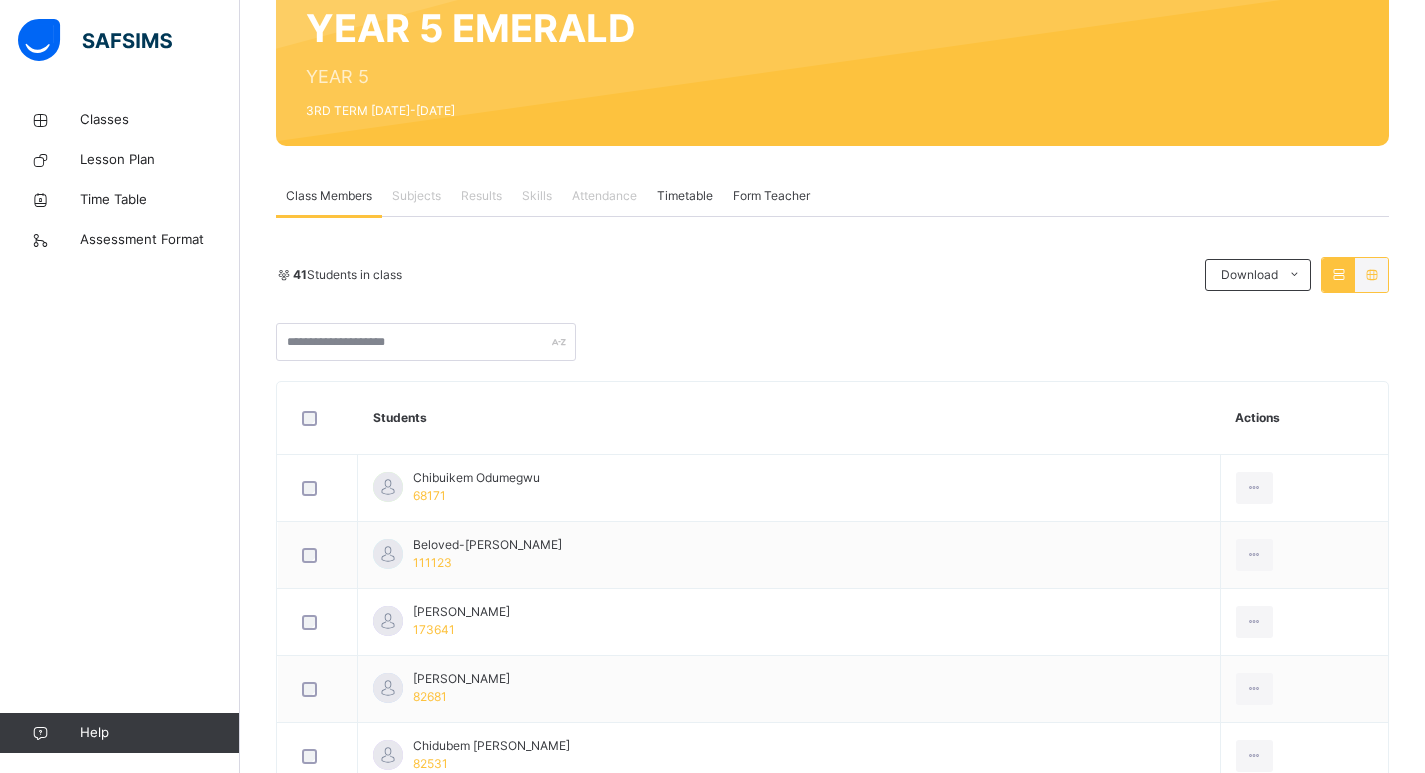 click on "Results" at bounding box center (481, 196) 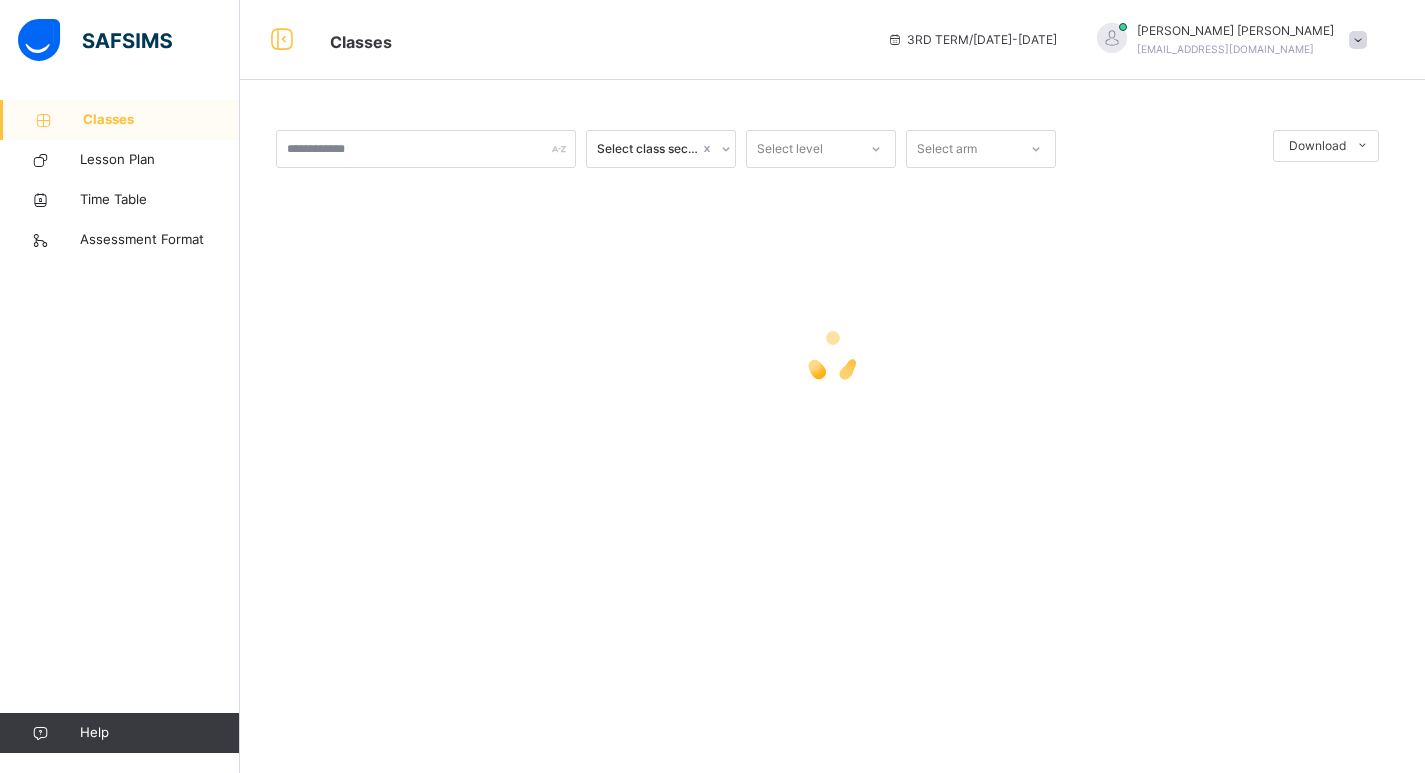 scroll, scrollTop: 0, scrollLeft: 0, axis: both 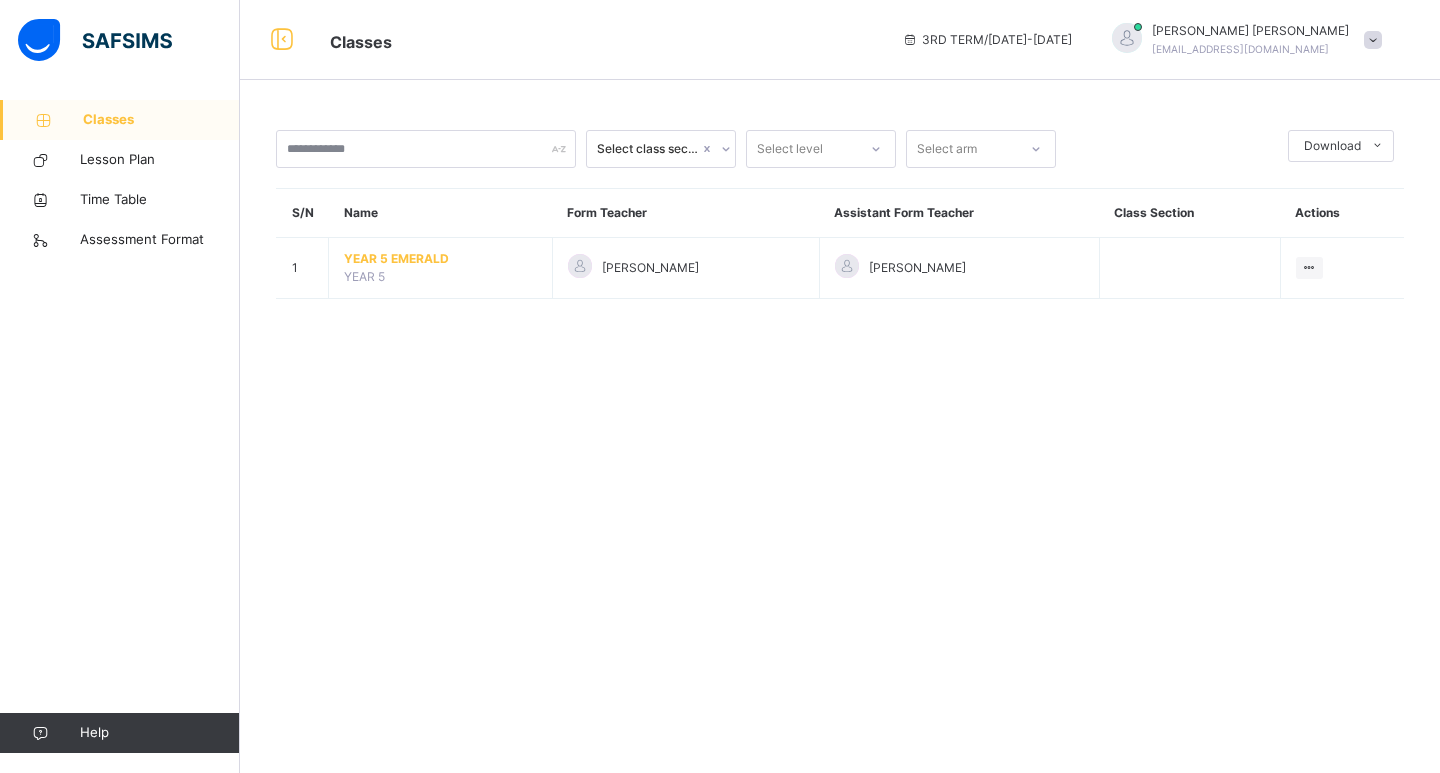 click on "[PERSON_NAME] [EMAIL_ADDRESS][DOMAIN_NAME]" at bounding box center (1250, 40) 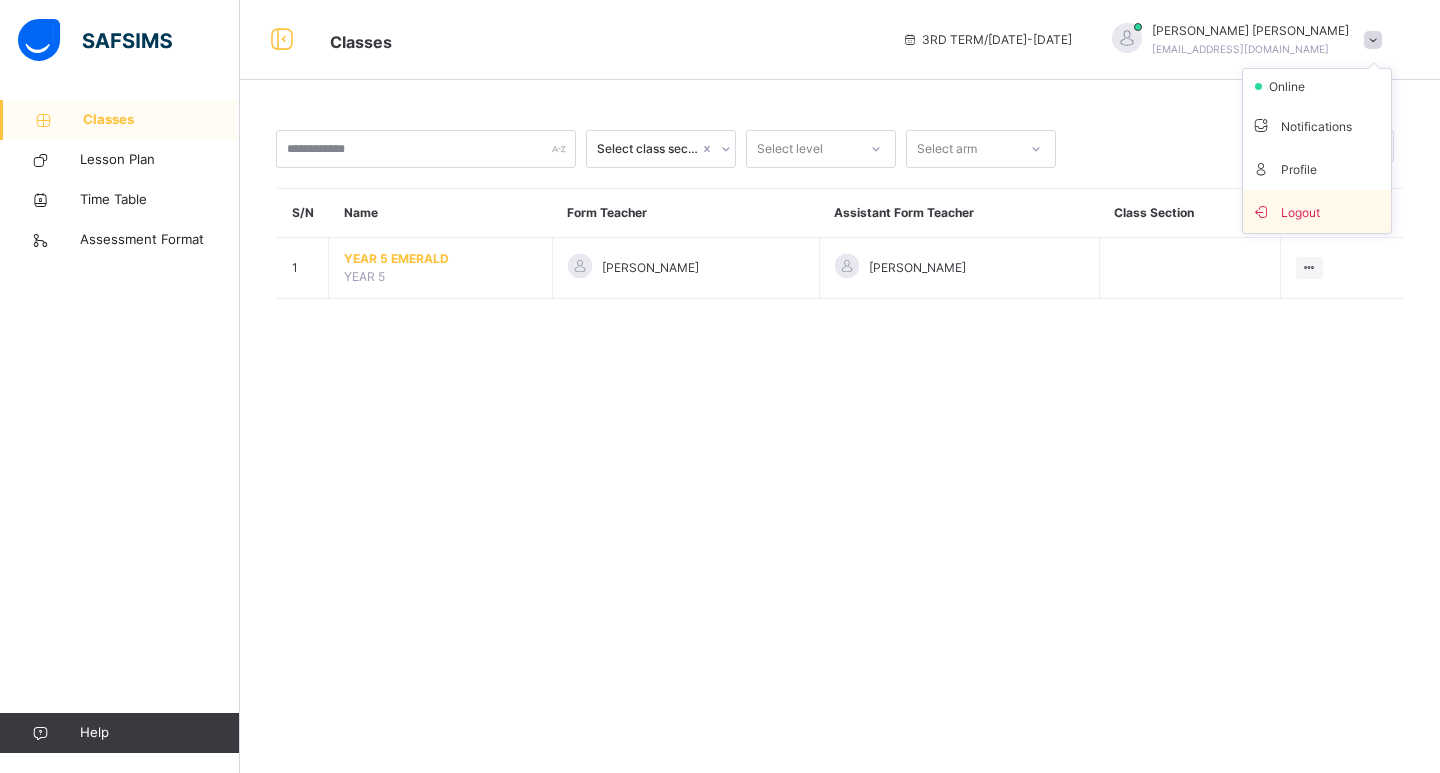 click on "Logout" at bounding box center [1317, 211] 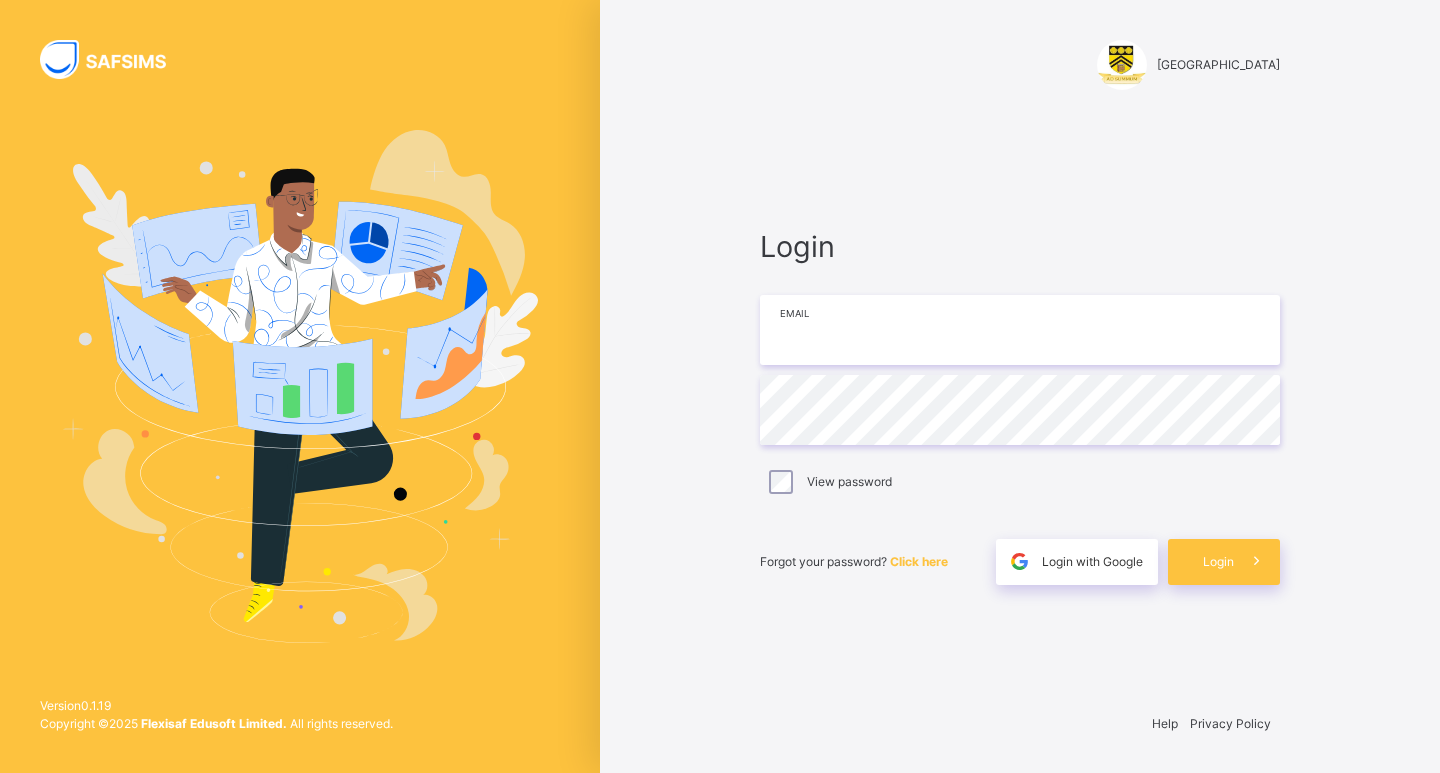 click at bounding box center [1020, 330] 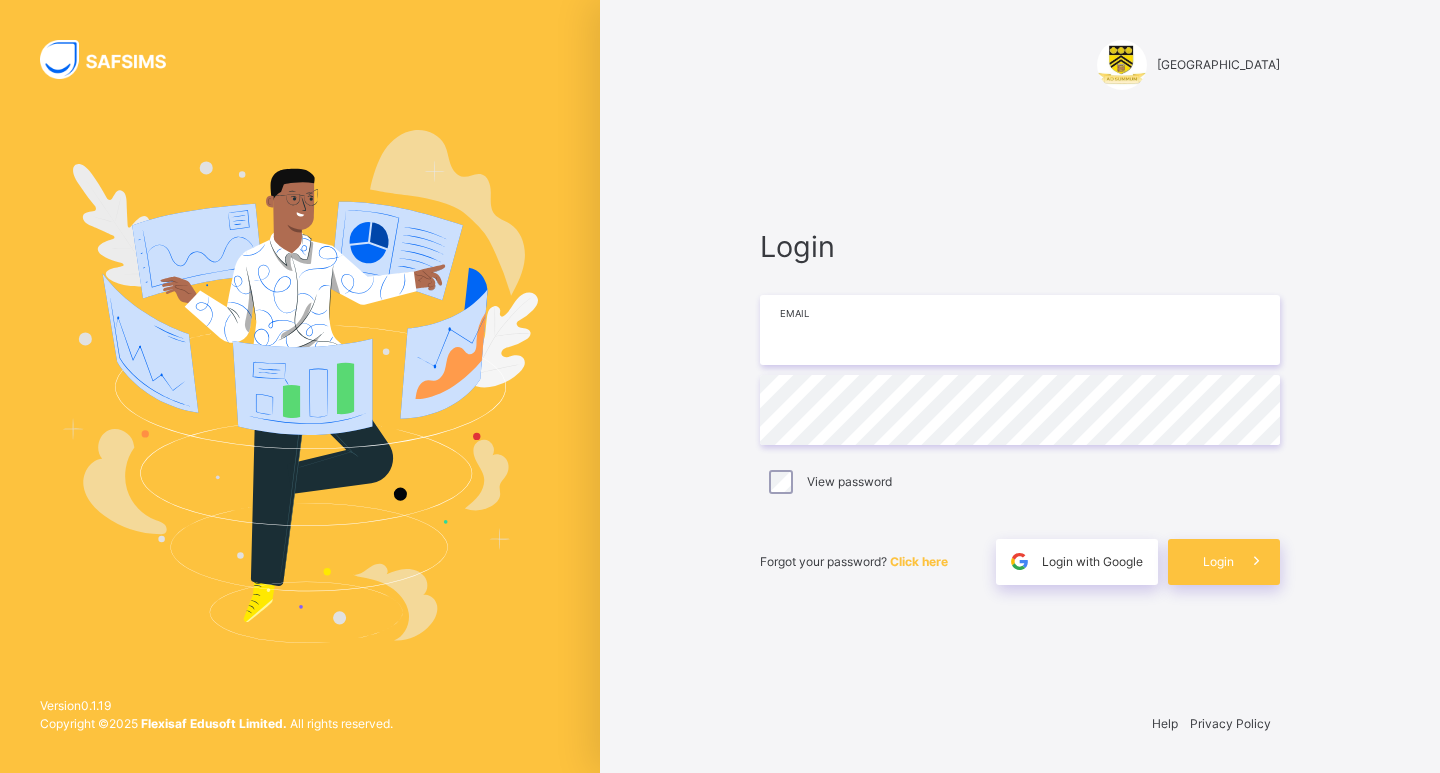 type on "**********" 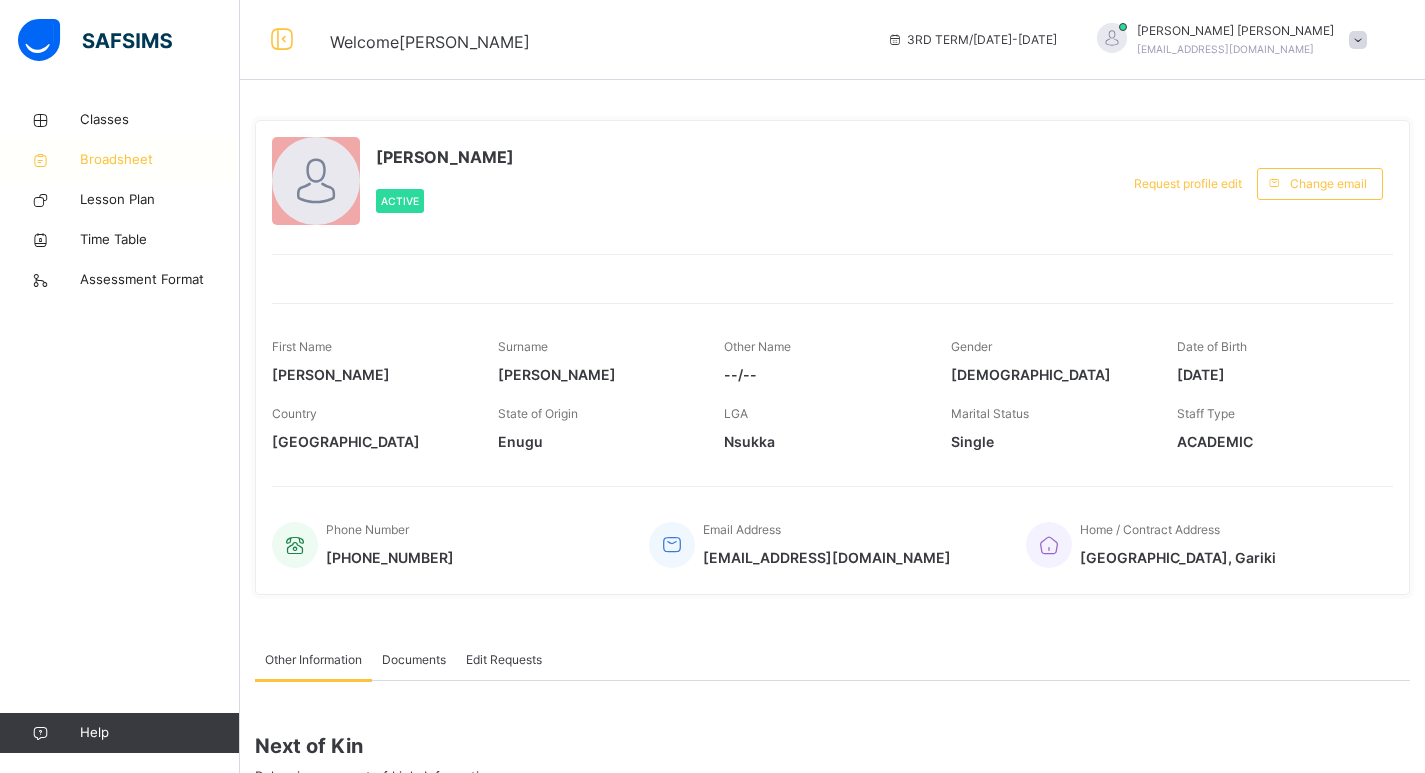 click on "Broadsheet" at bounding box center (160, 160) 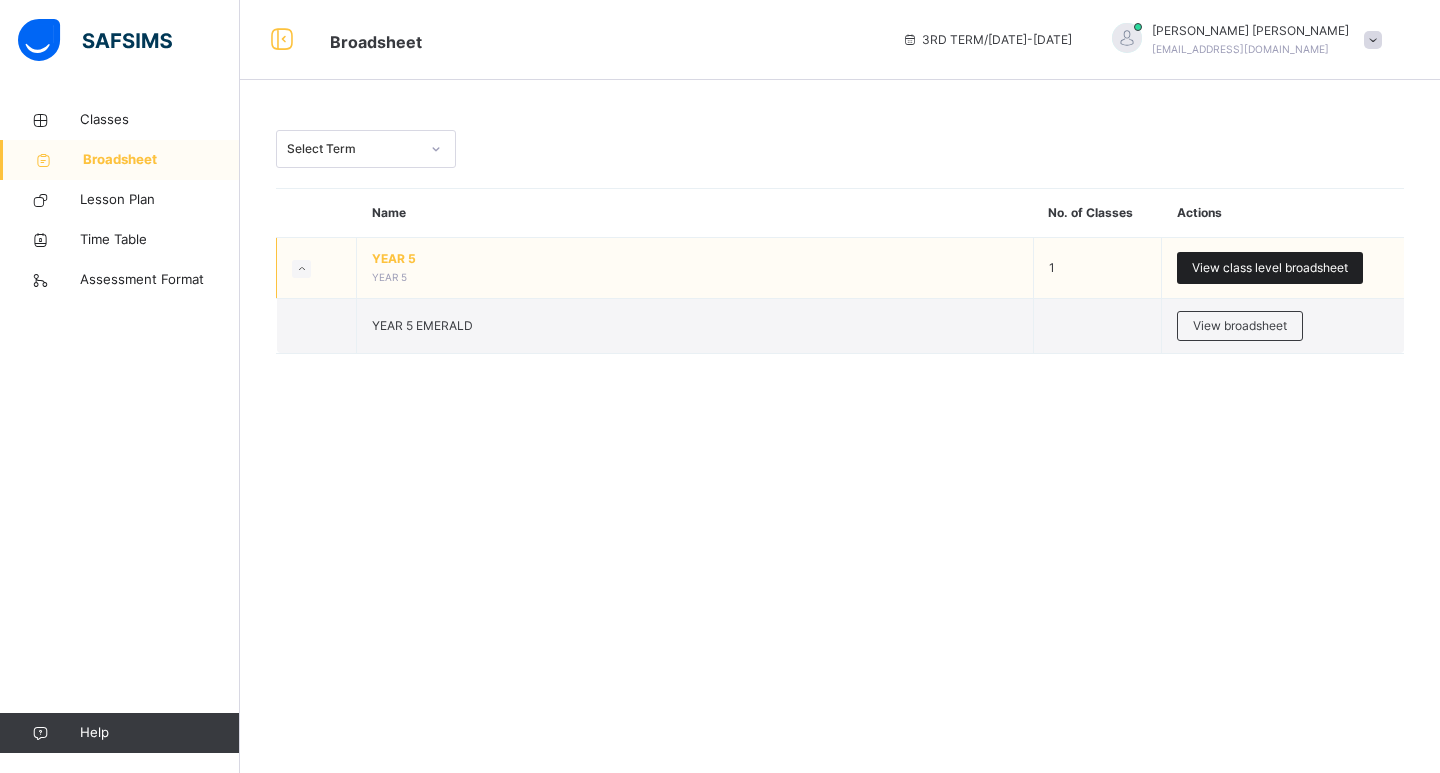 click on "View class level broadsheet" at bounding box center (1270, 268) 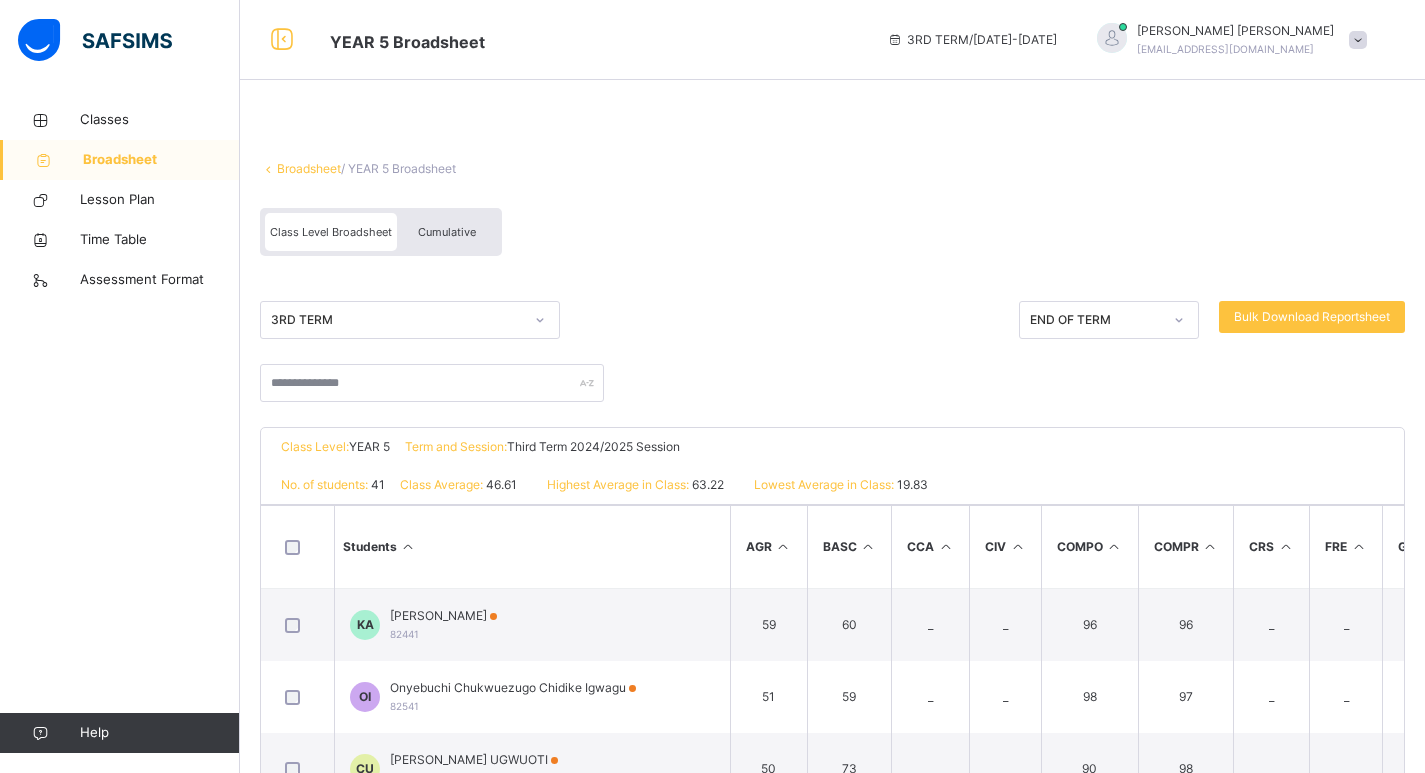 click on "Cumulative" at bounding box center [447, 232] 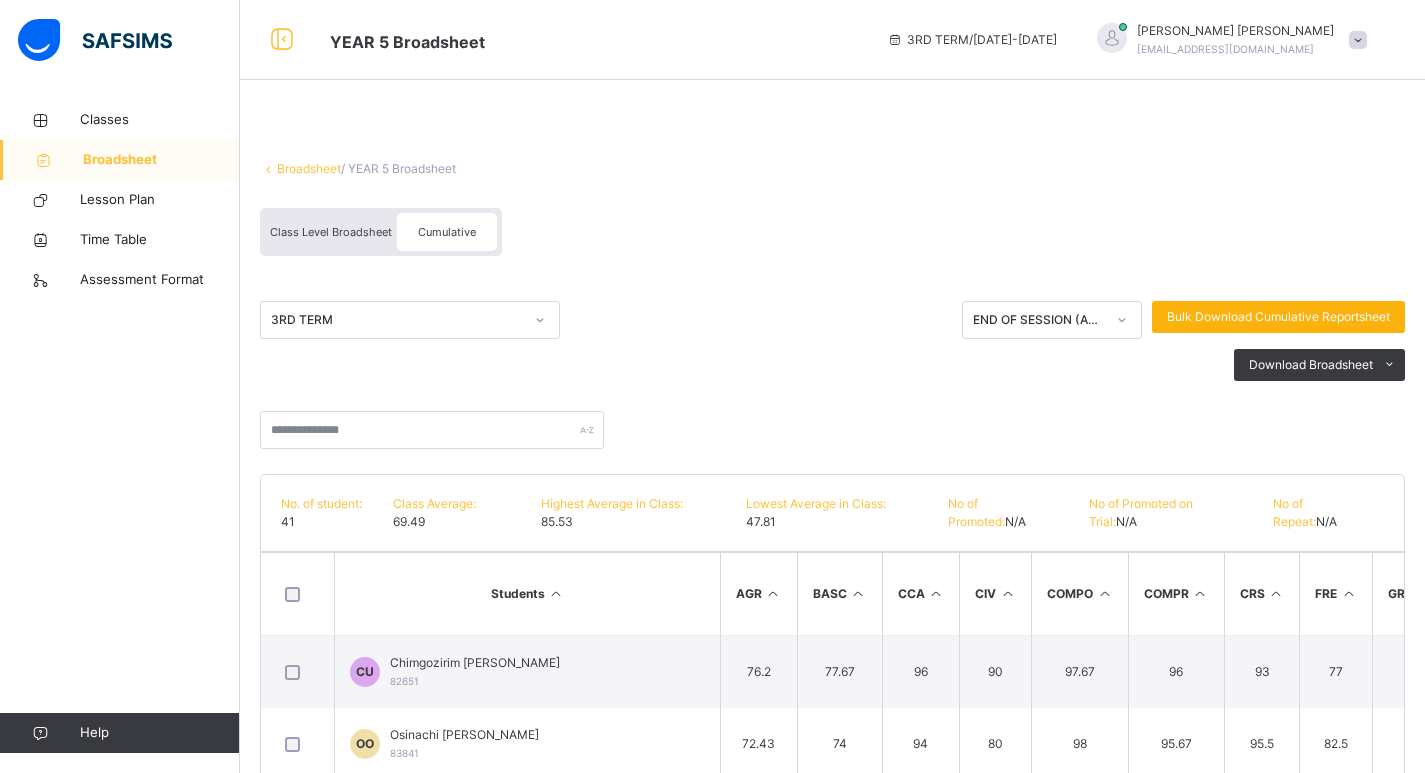 click on "Bulk Download Cumulative Reportsheet" at bounding box center (1278, 317) 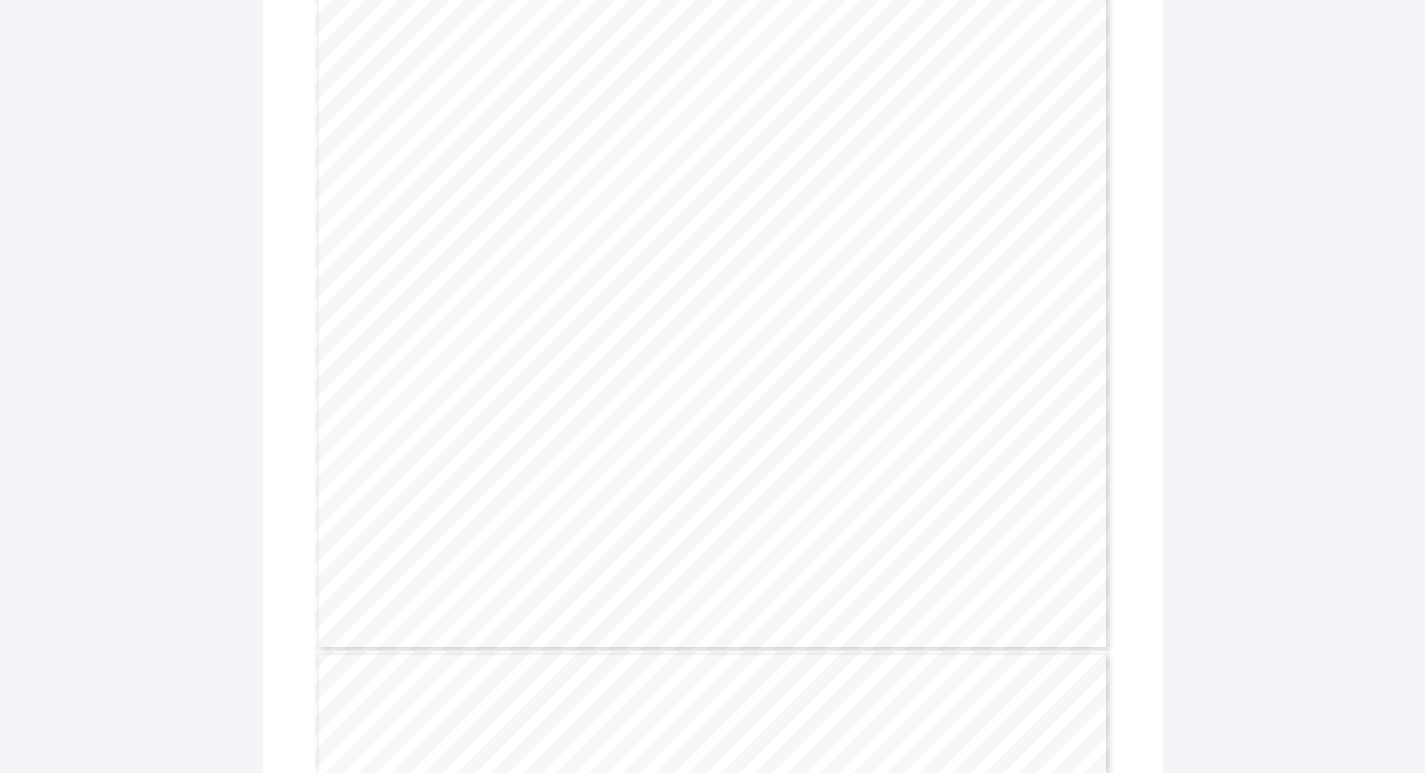 scroll, scrollTop: 40652, scrollLeft: 0, axis: vertical 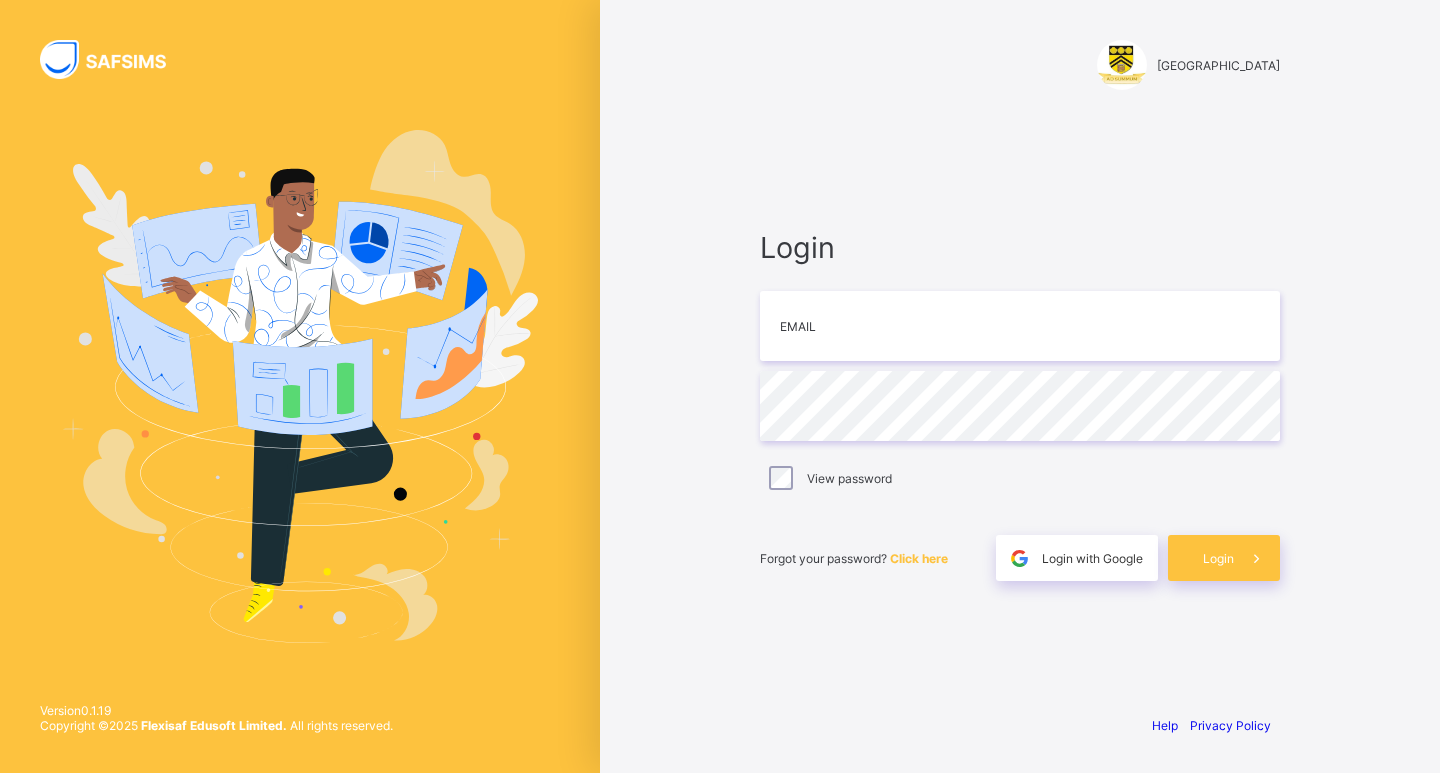 type on "**********" 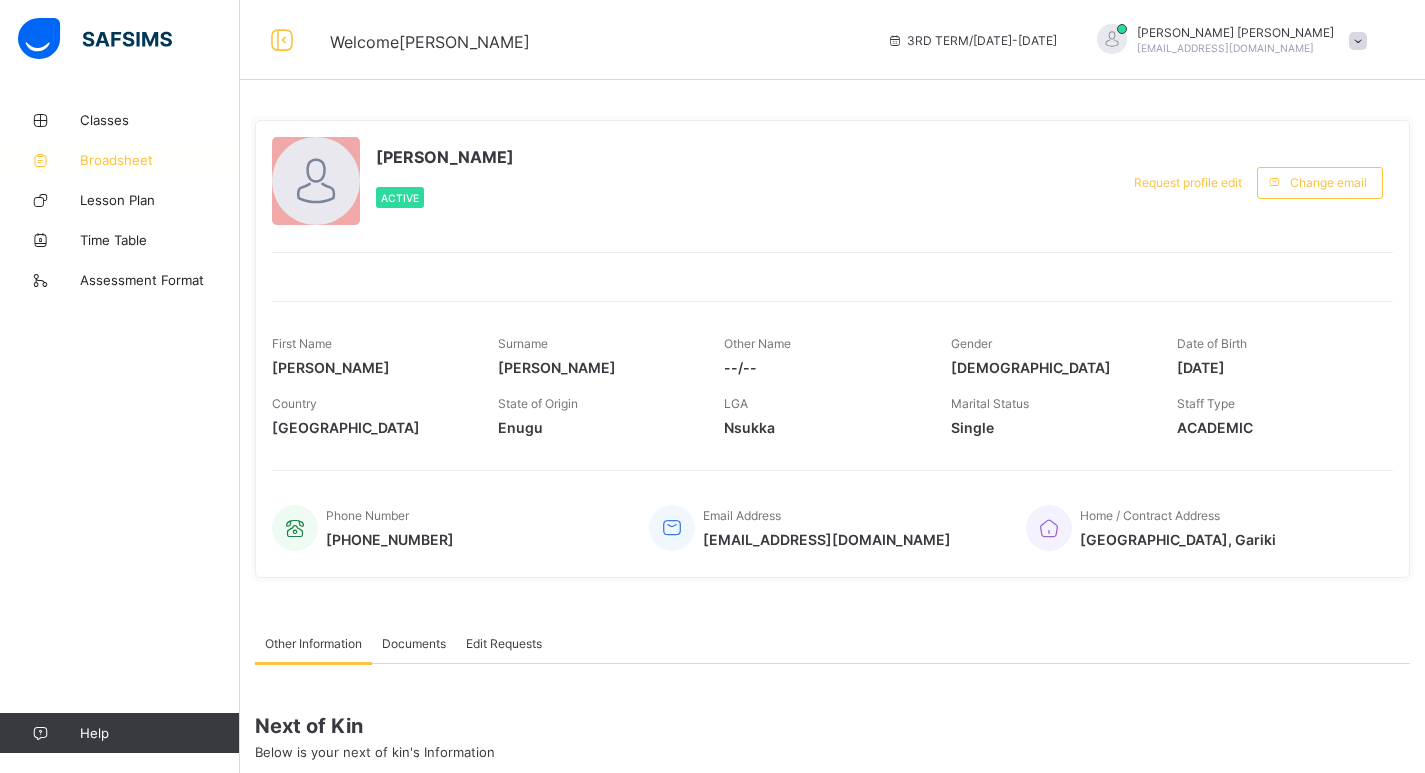 click on "Broadsheet" at bounding box center [160, 160] 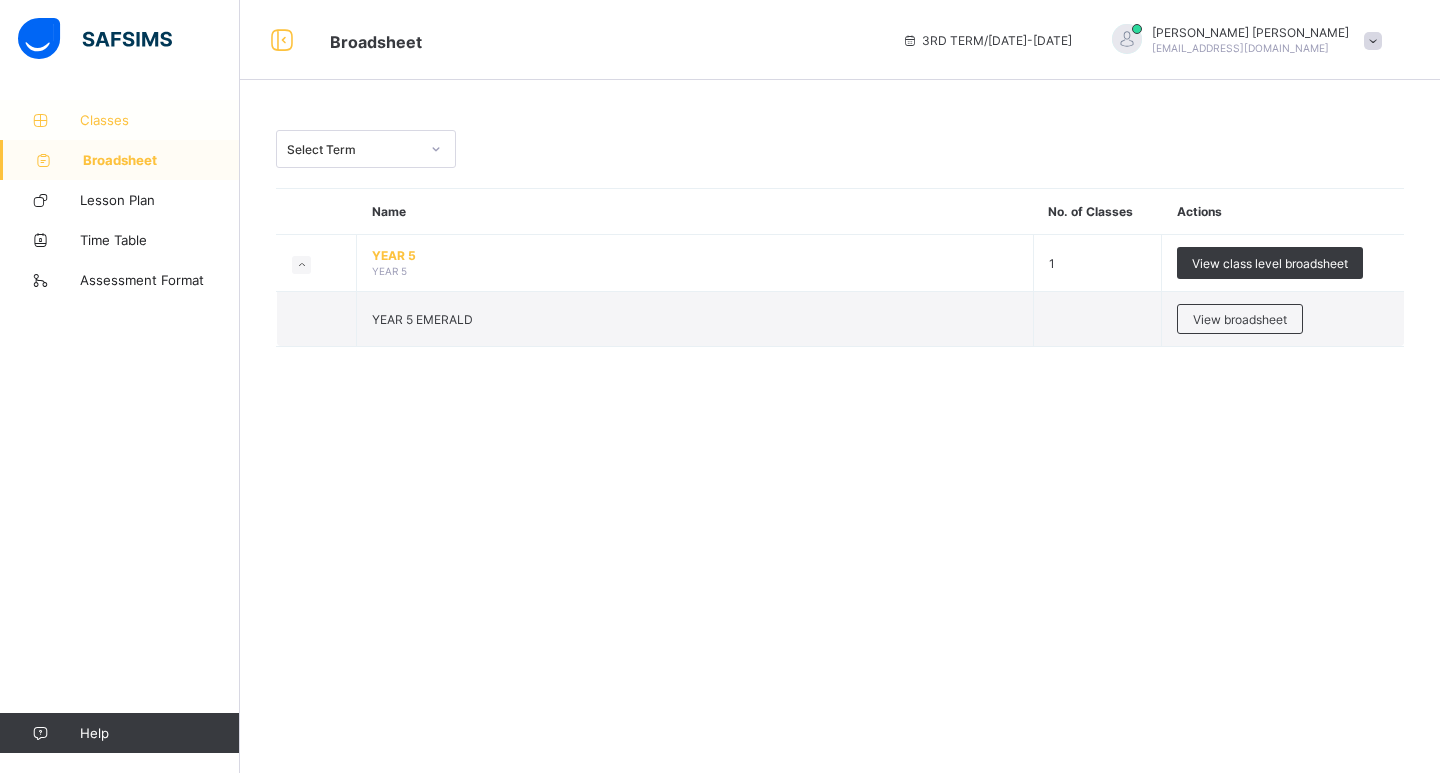 click on "Classes" at bounding box center (120, 120) 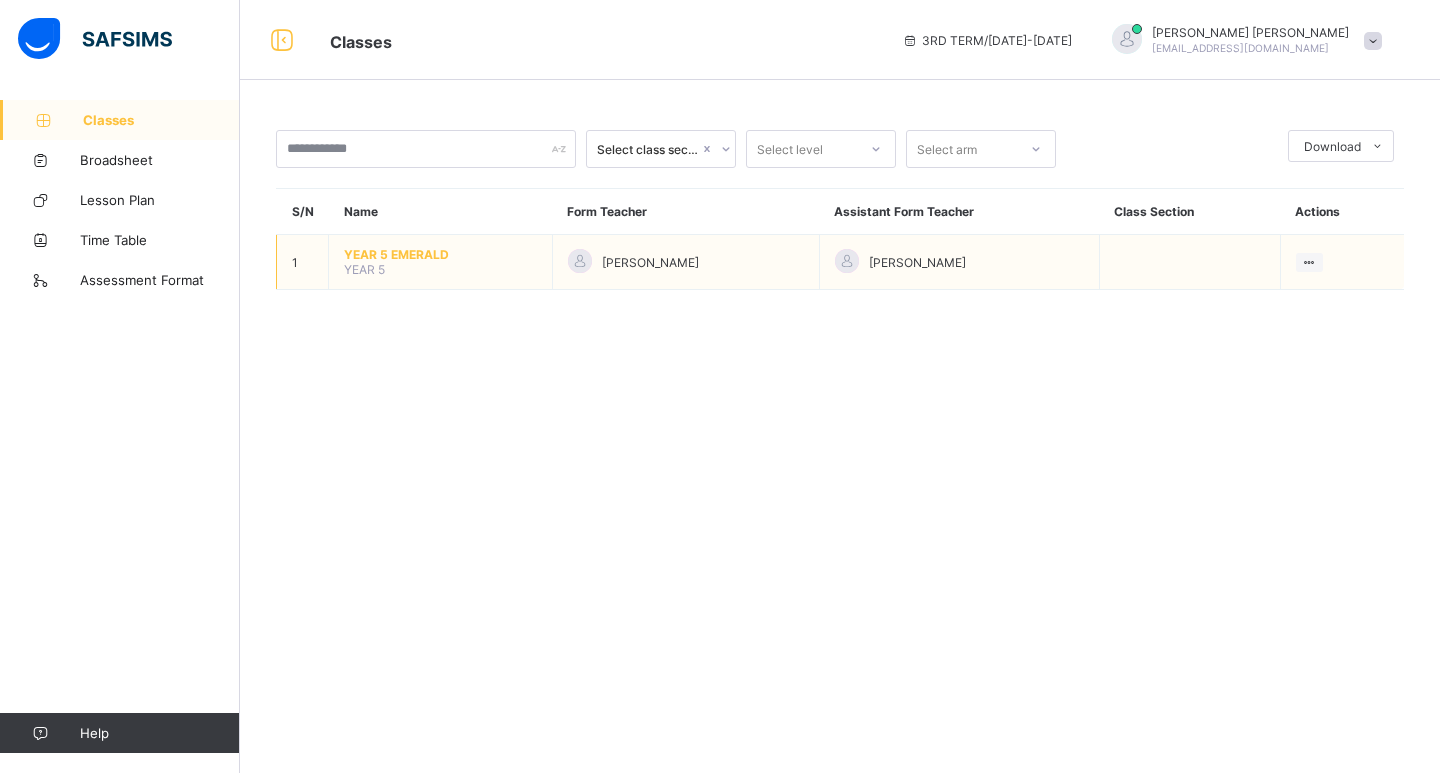 click on "YEAR 5   EMERALD" at bounding box center [440, 254] 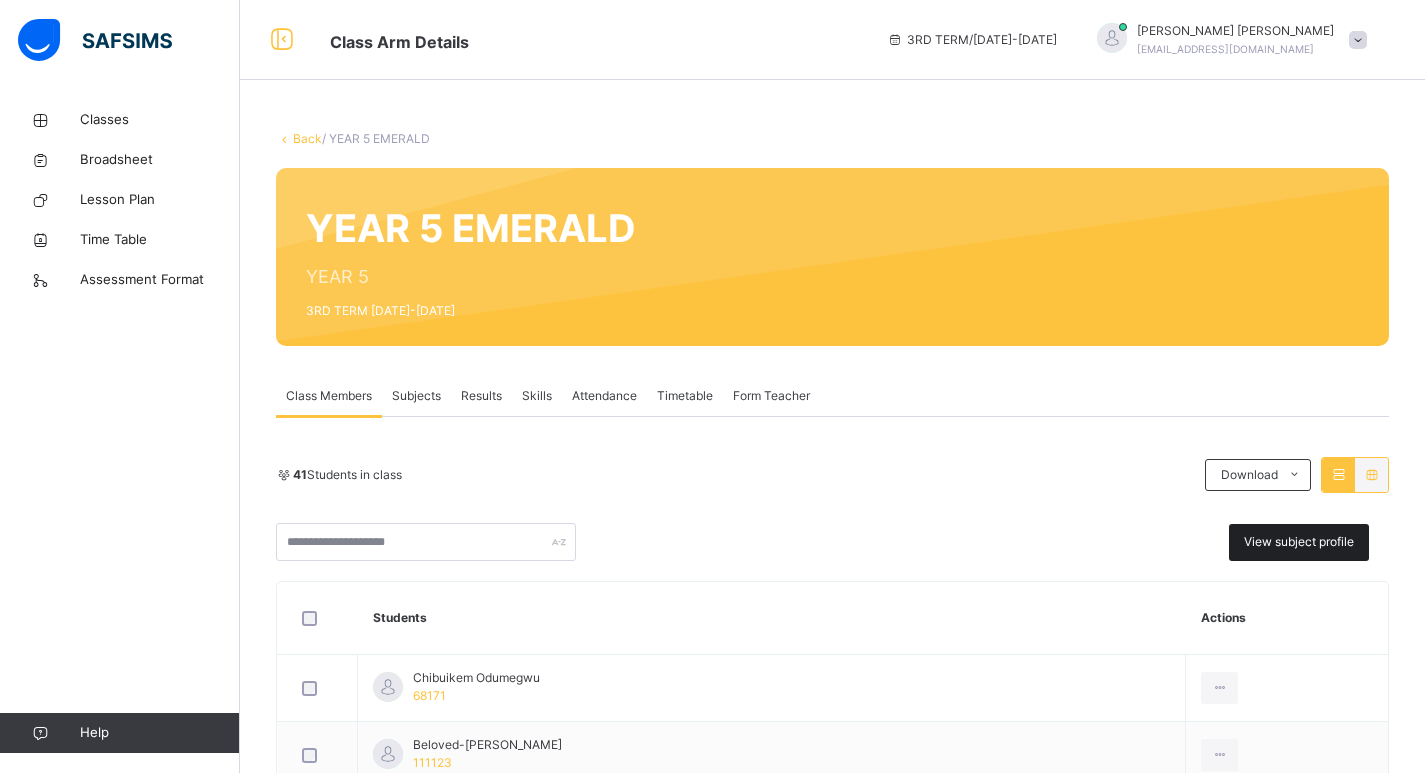 click on "View subject profile" at bounding box center [1299, 542] 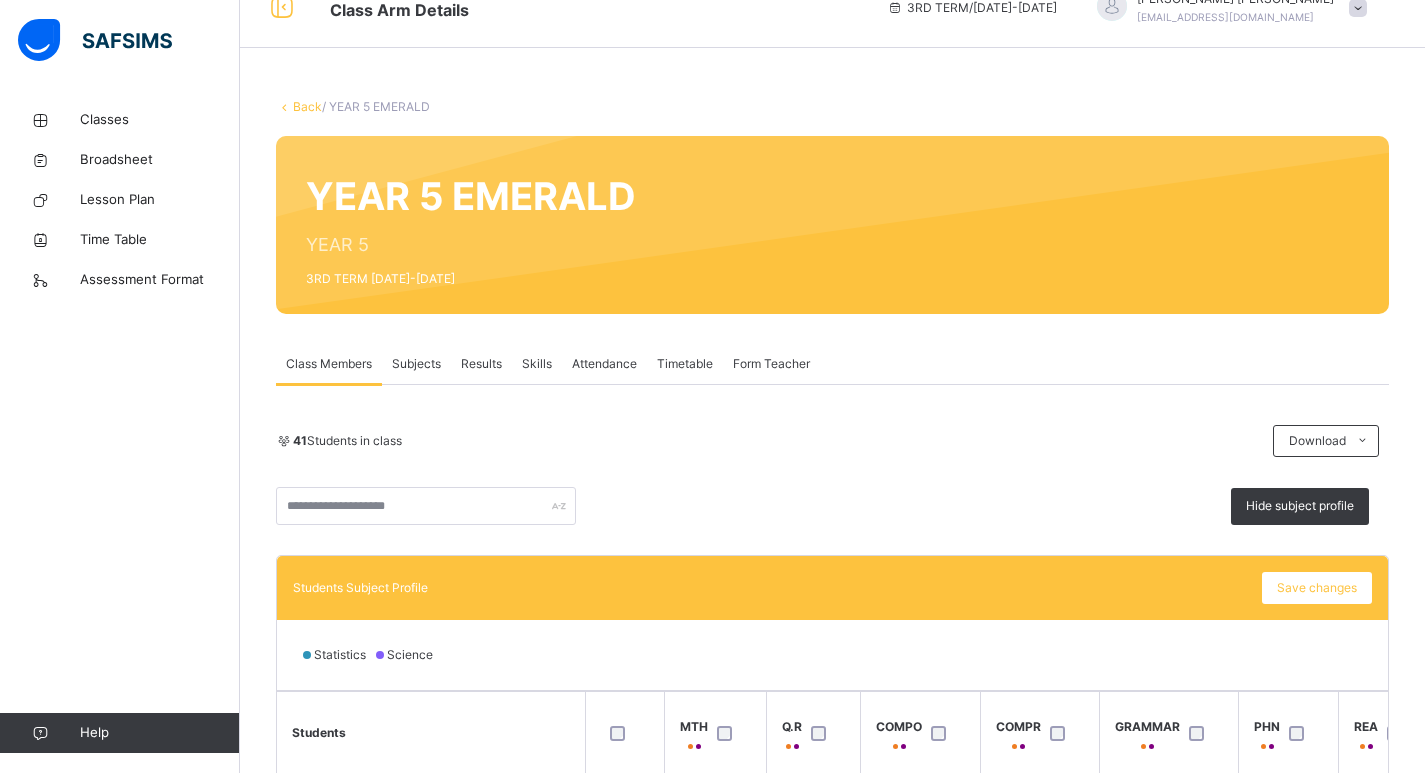 scroll, scrollTop: 10, scrollLeft: 0, axis: vertical 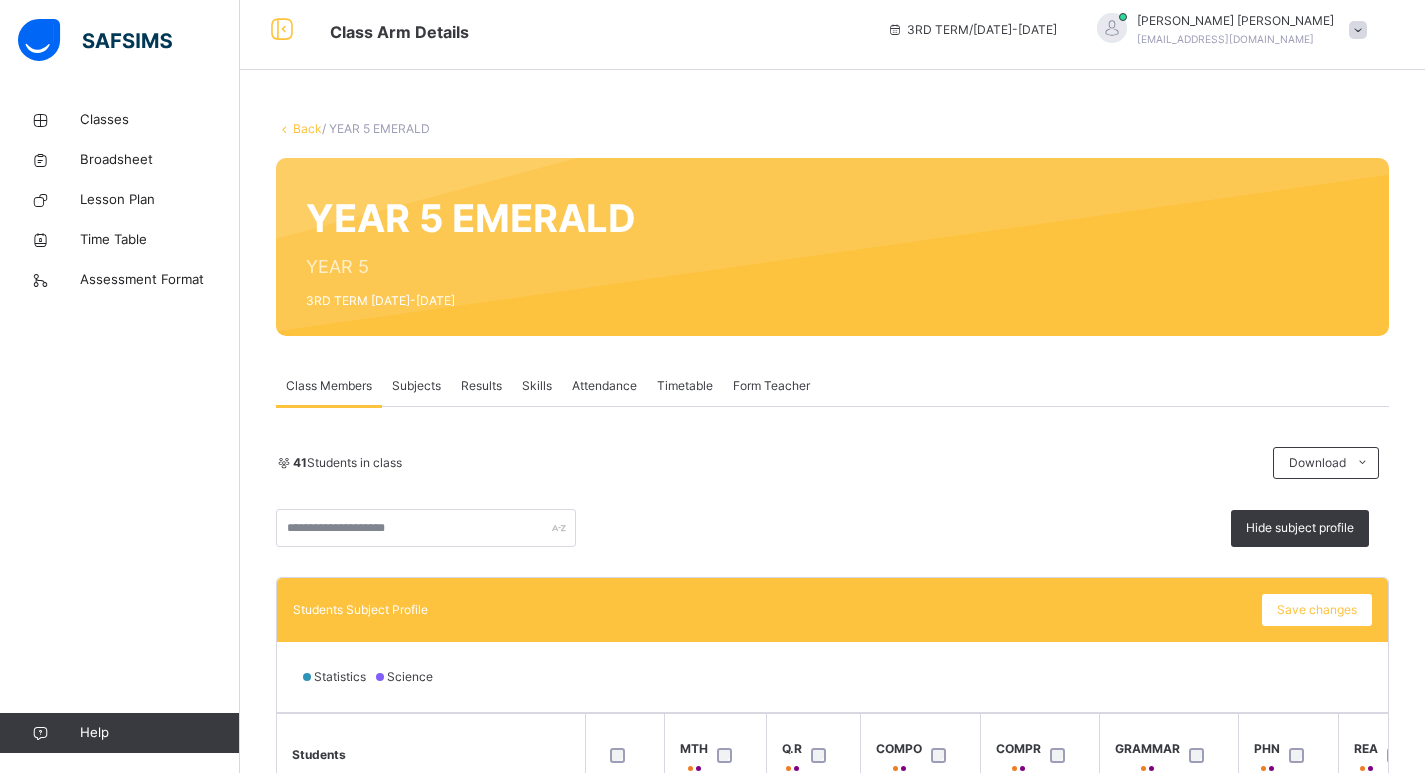 click on "Subjects" at bounding box center [416, 386] 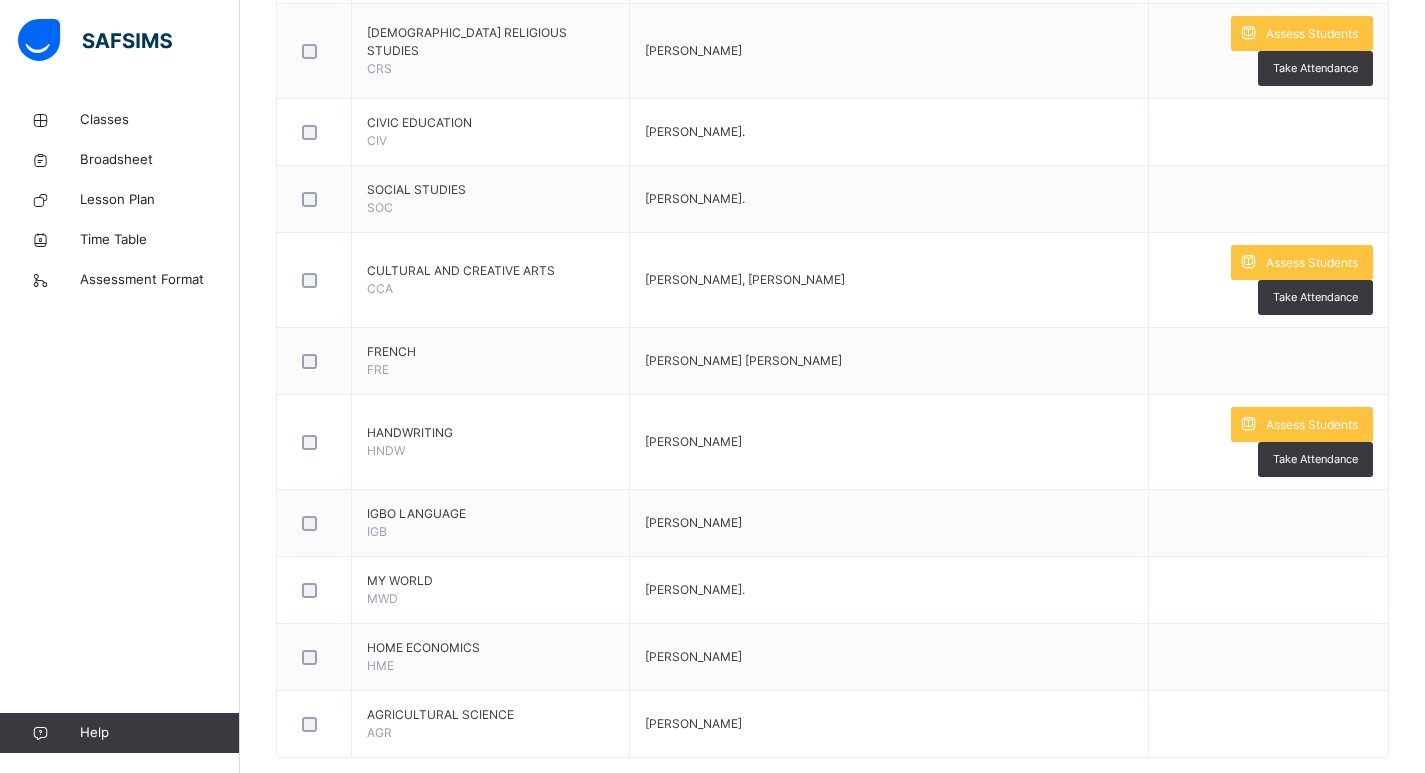scroll, scrollTop: 1521, scrollLeft: 0, axis: vertical 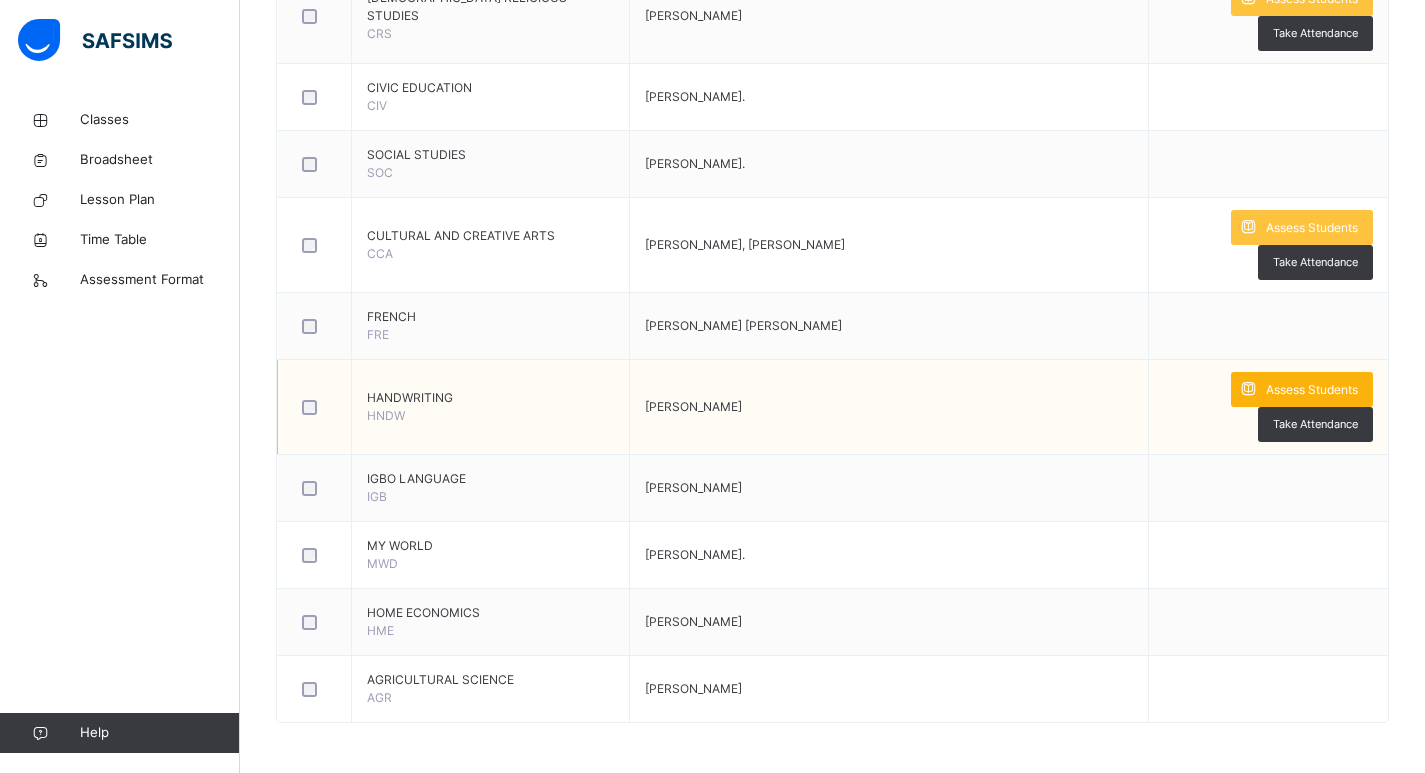 click on "Assess Students" at bounding box center (1312, 390) 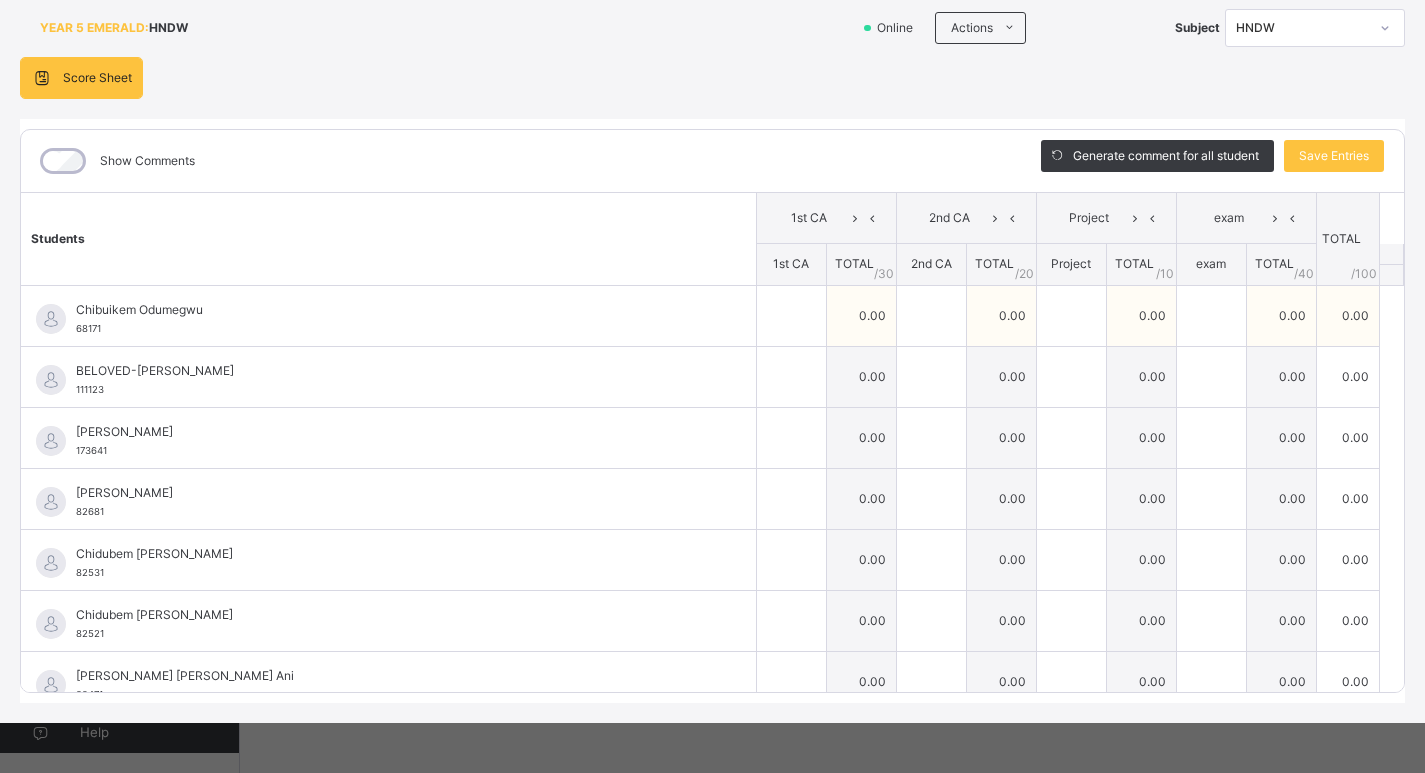 scroll, scrollTop: 0, scrollLeft: 0, axis: both 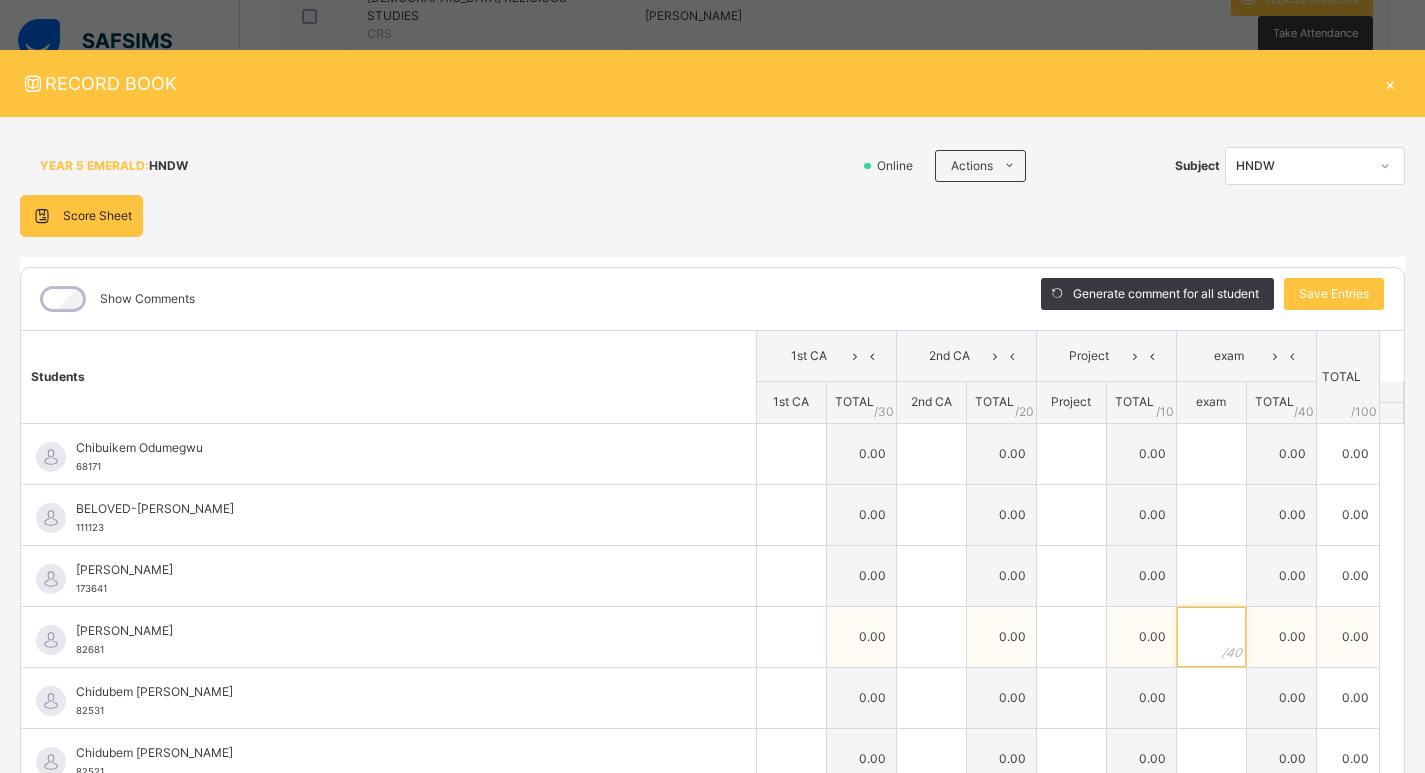 drag, startPoint x: 1178, startPoint y: 633, endPoint x: 717, endPoint y: 648, distance: 461.24396 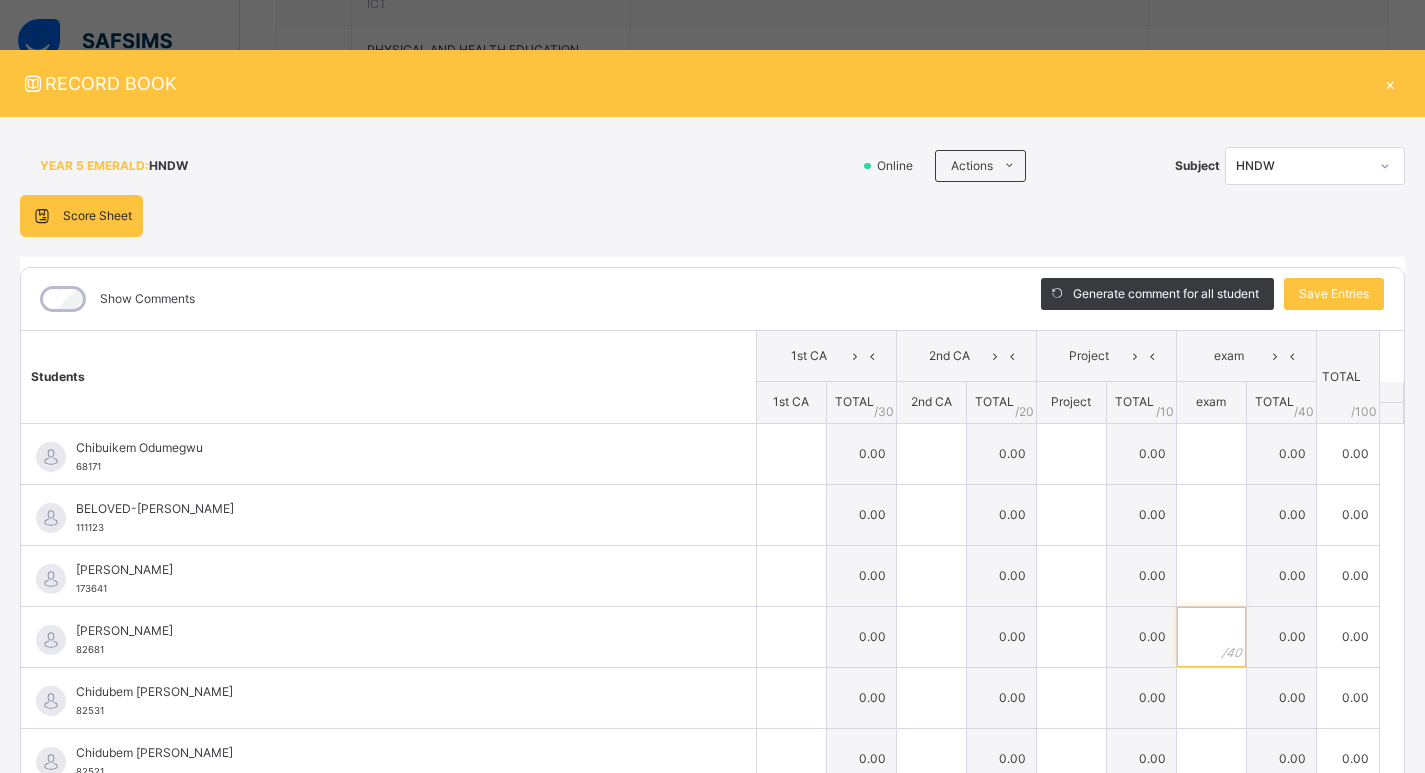 scroll, scrollTop: 1521, scrollLeft: 0, axis: vertical 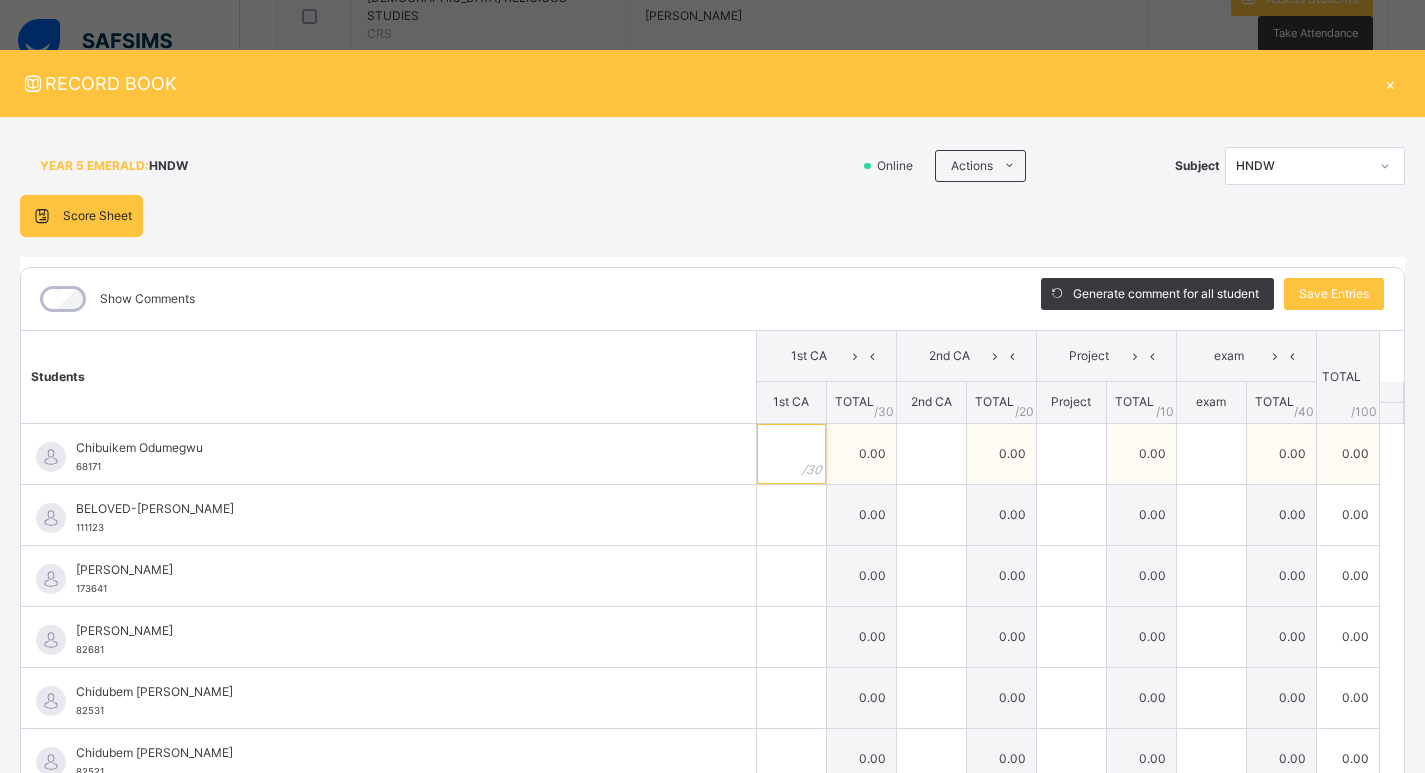 click at bounding box center (791, 454) 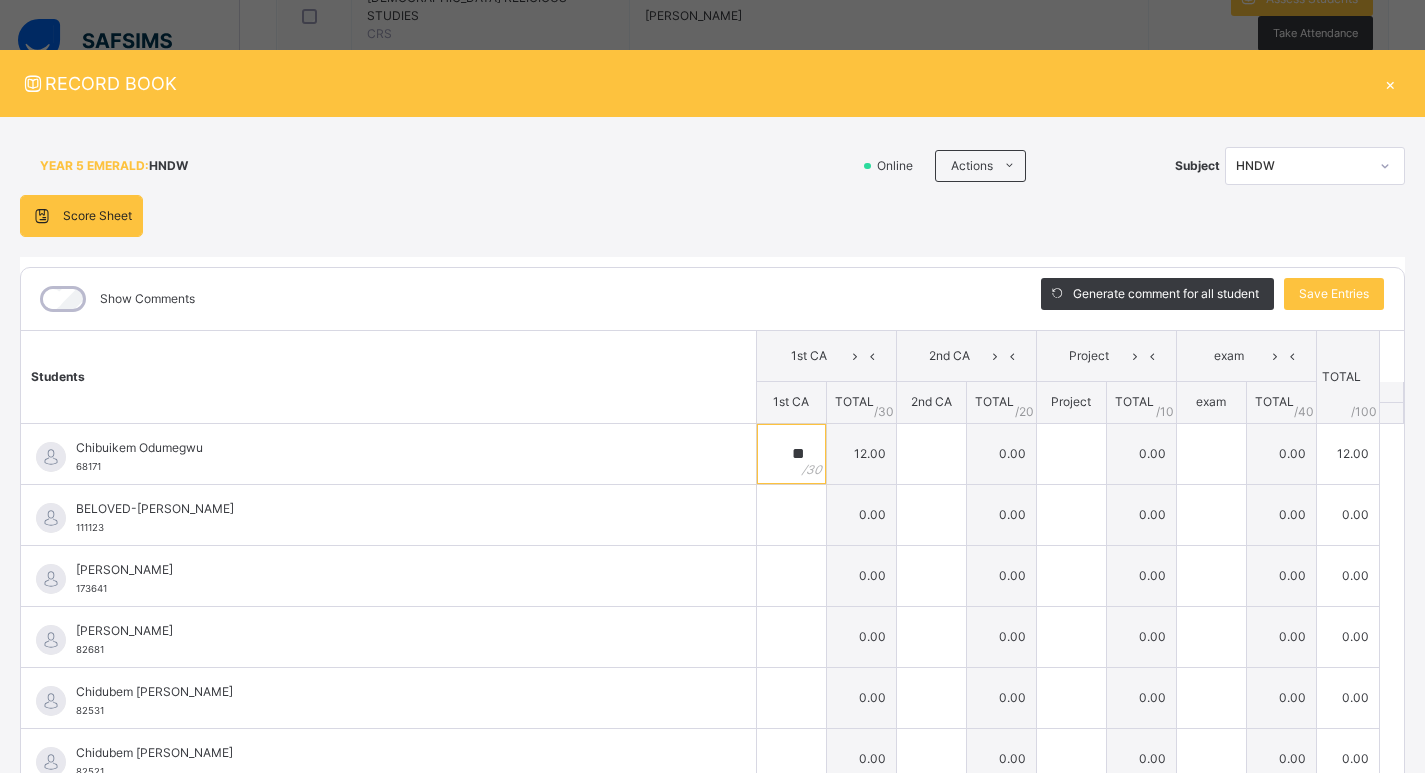 type on "**" 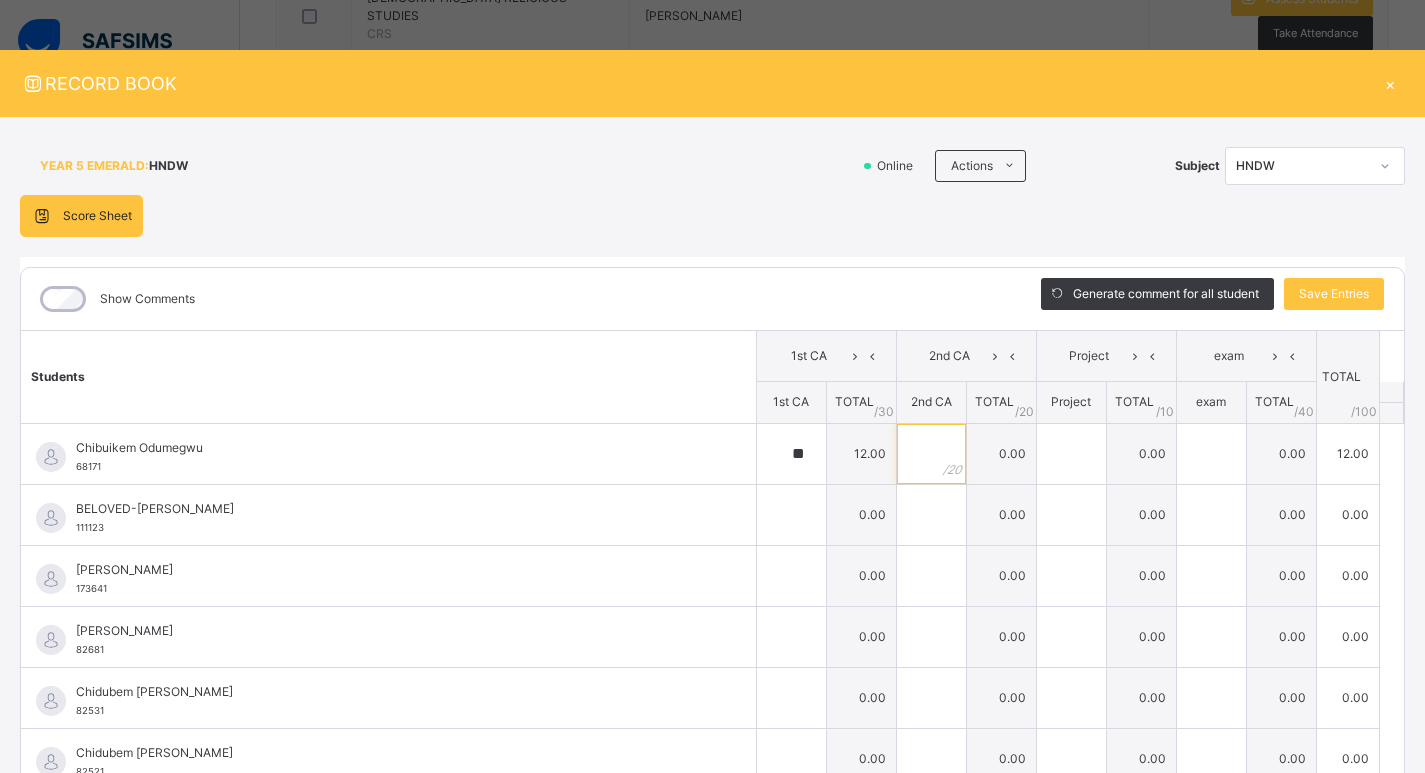 type on "*" 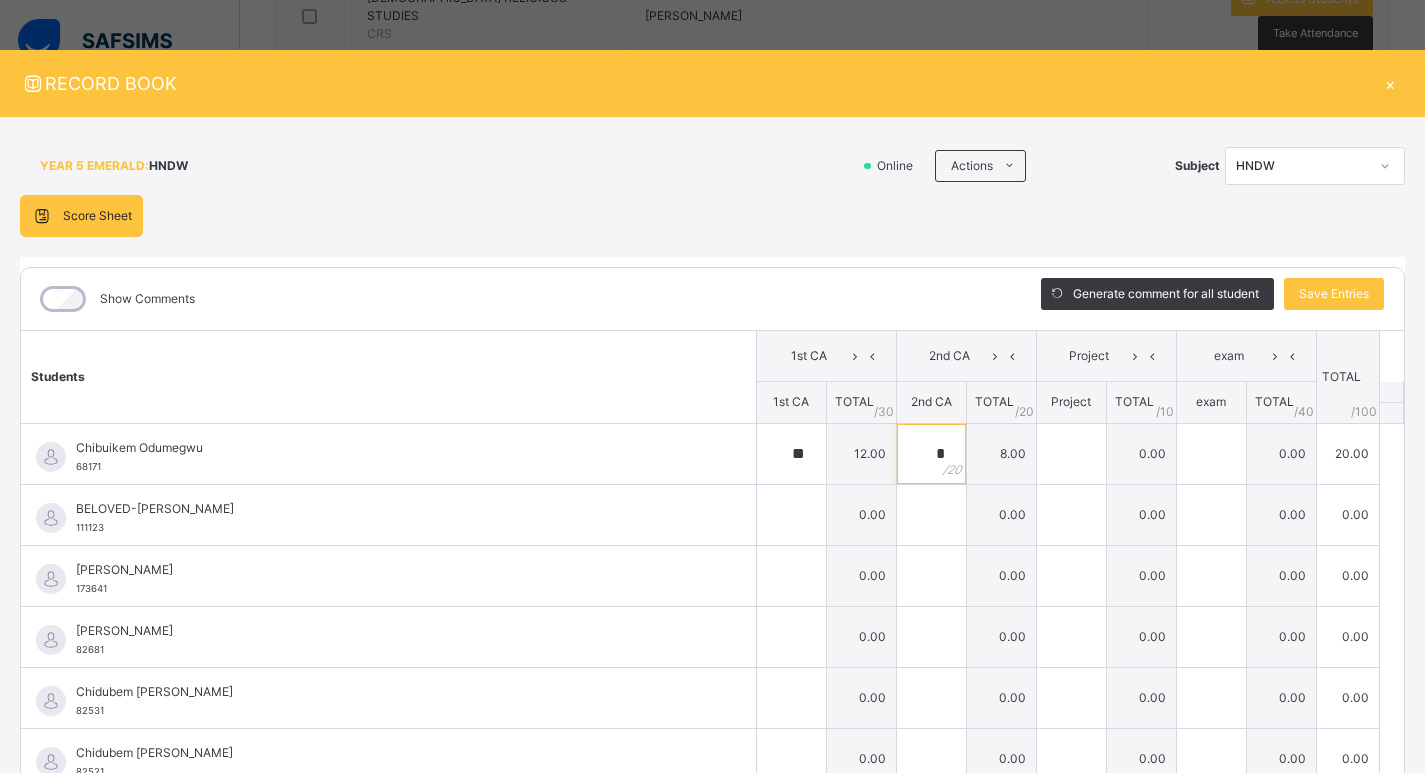 type on "*" 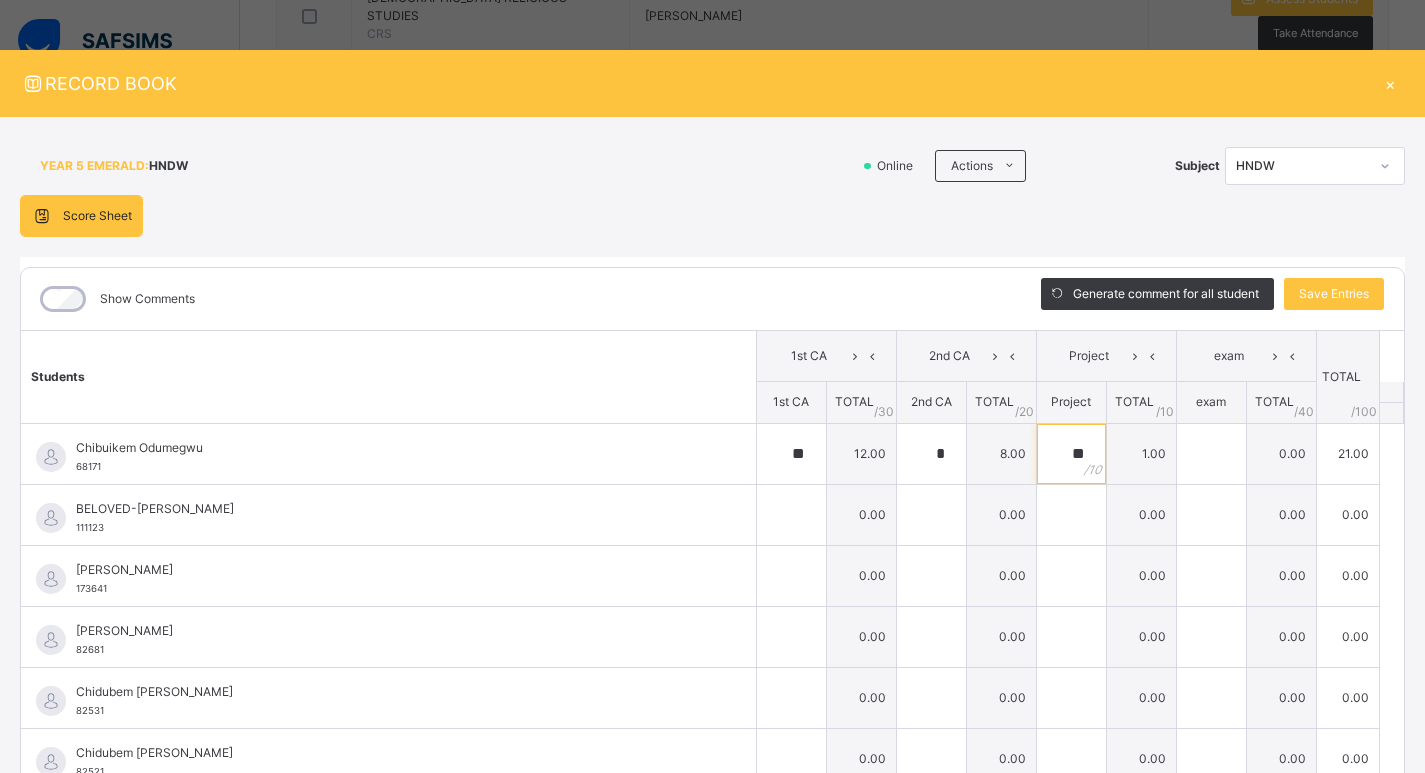 type on "**" 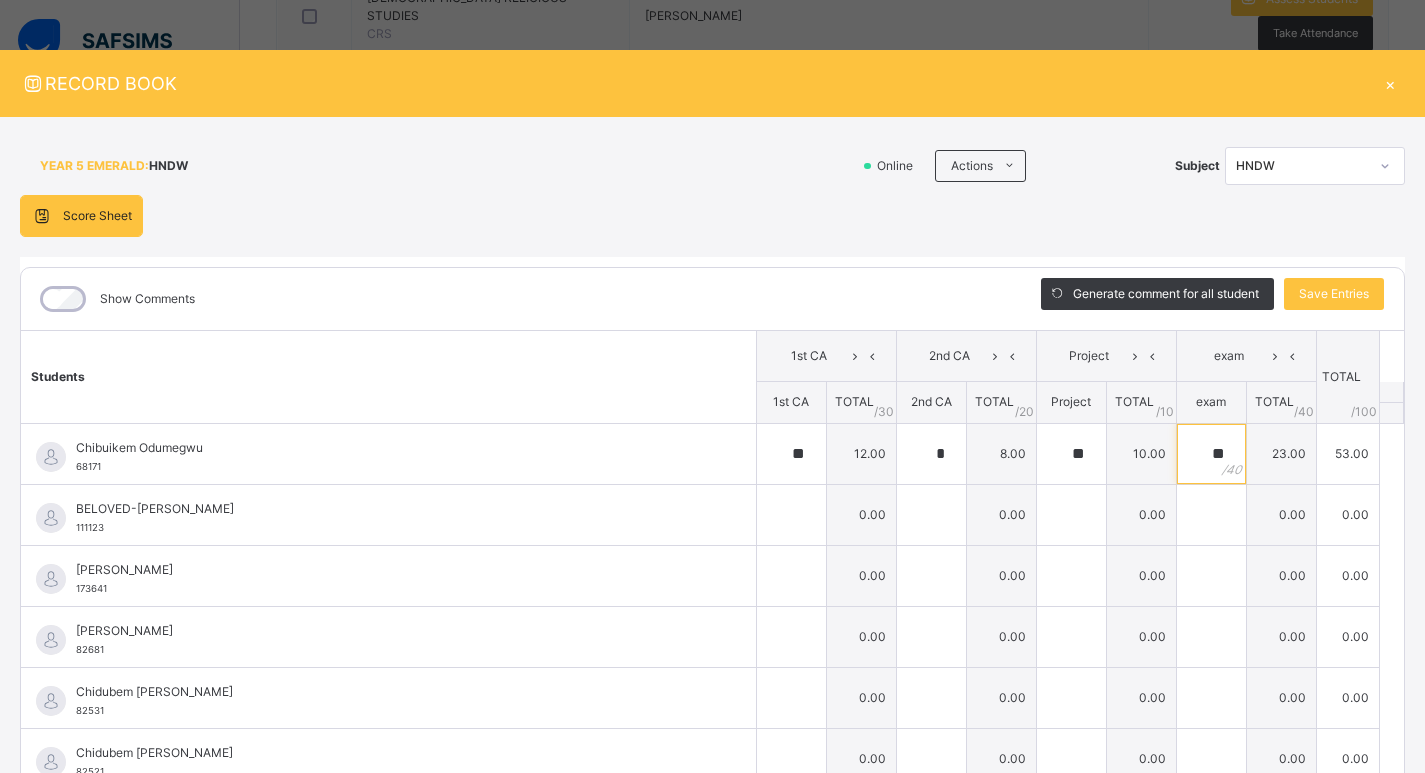 type on "**" 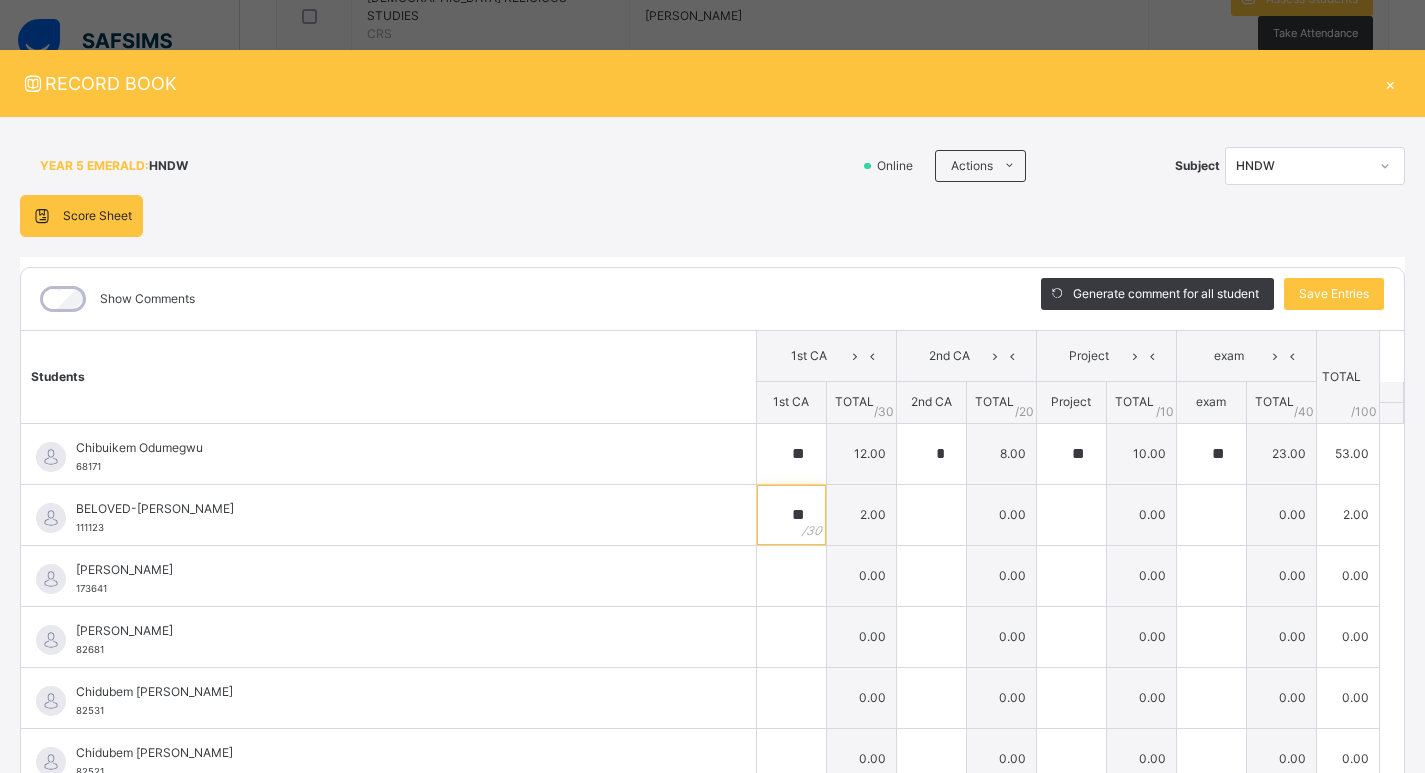 type on "**" 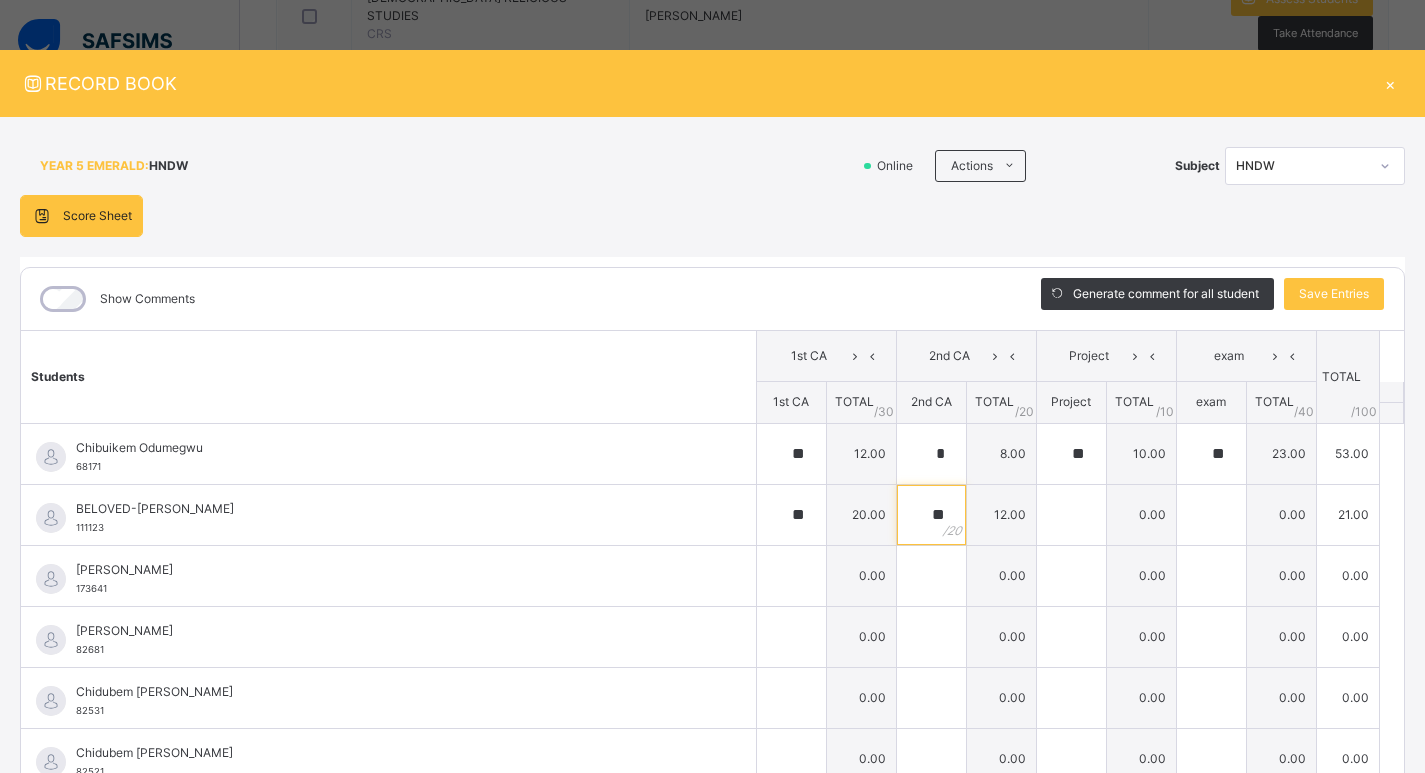 type on "**" 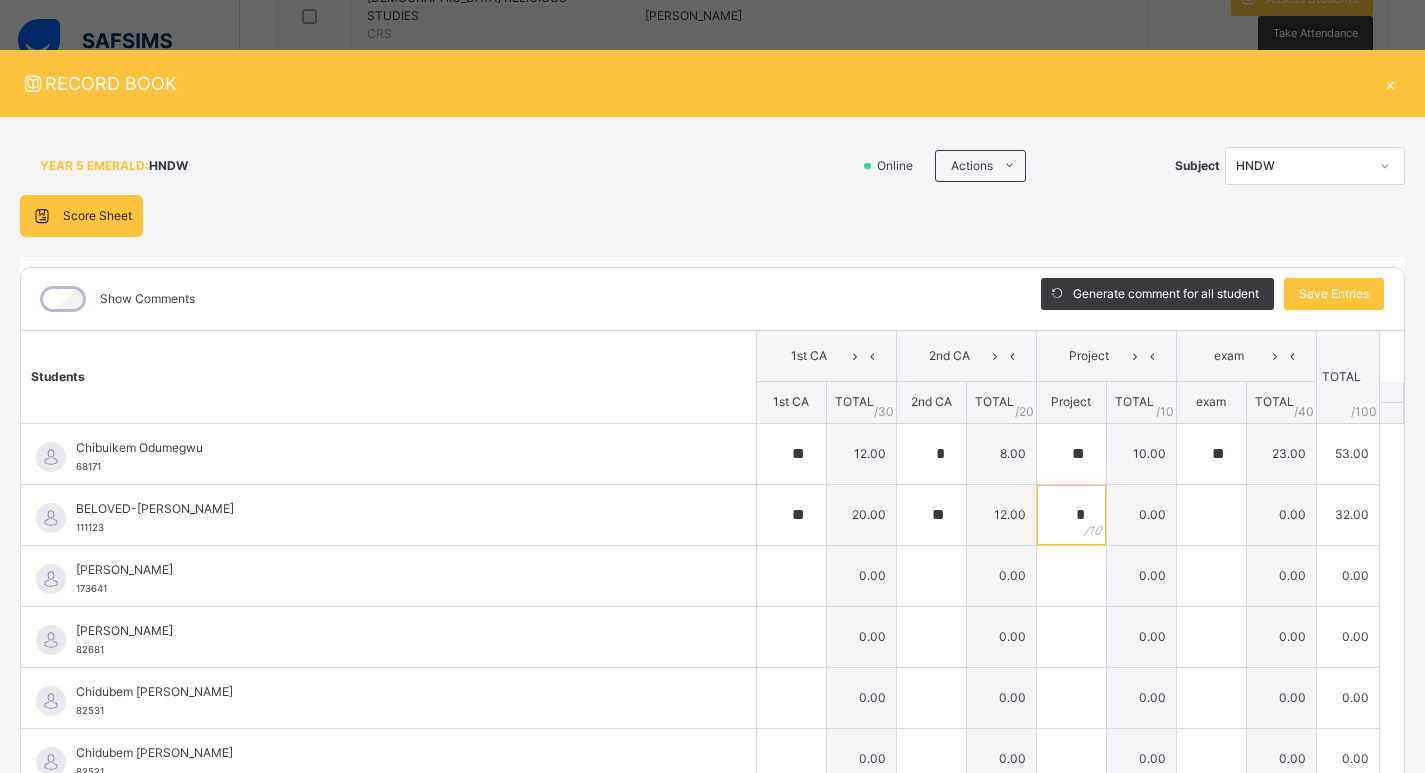 type on "*" 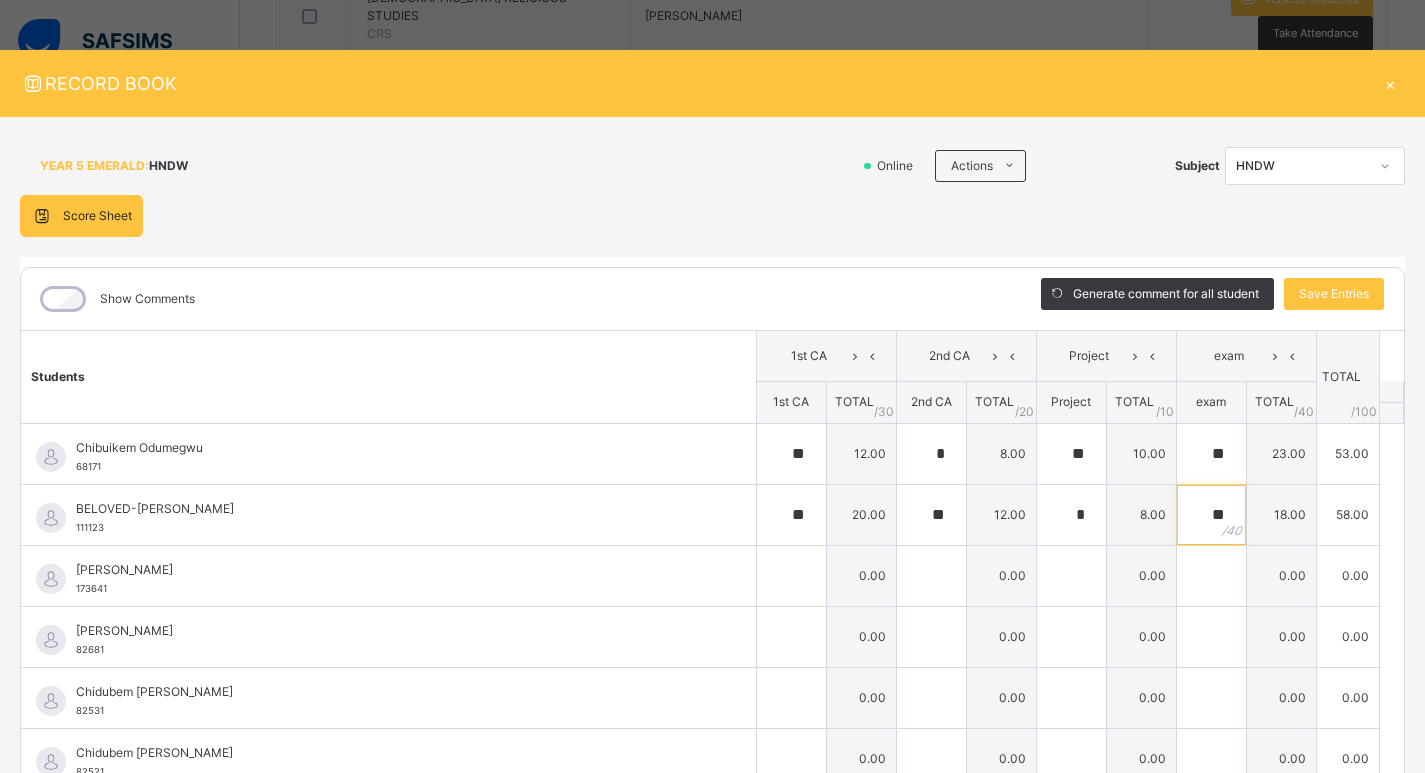 type on "**" 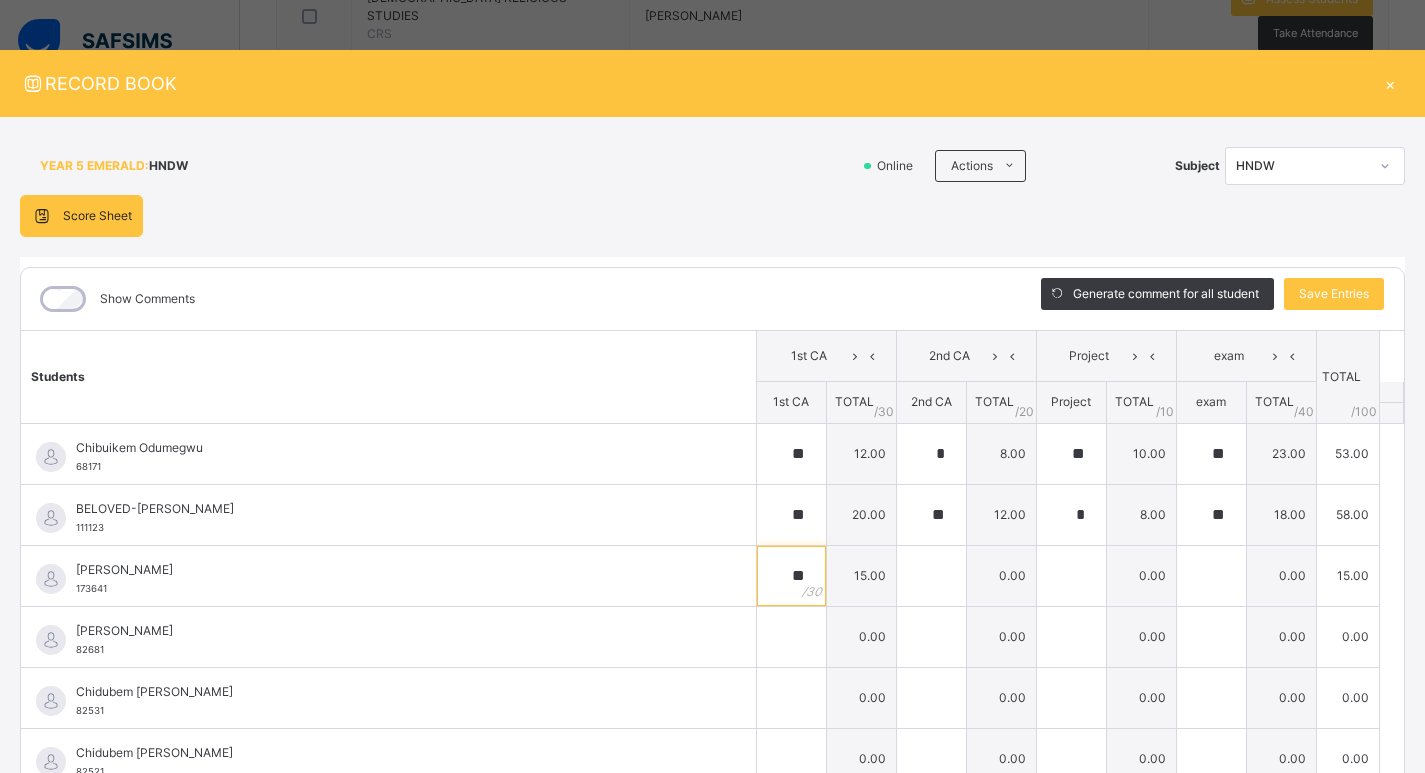 type on "**" 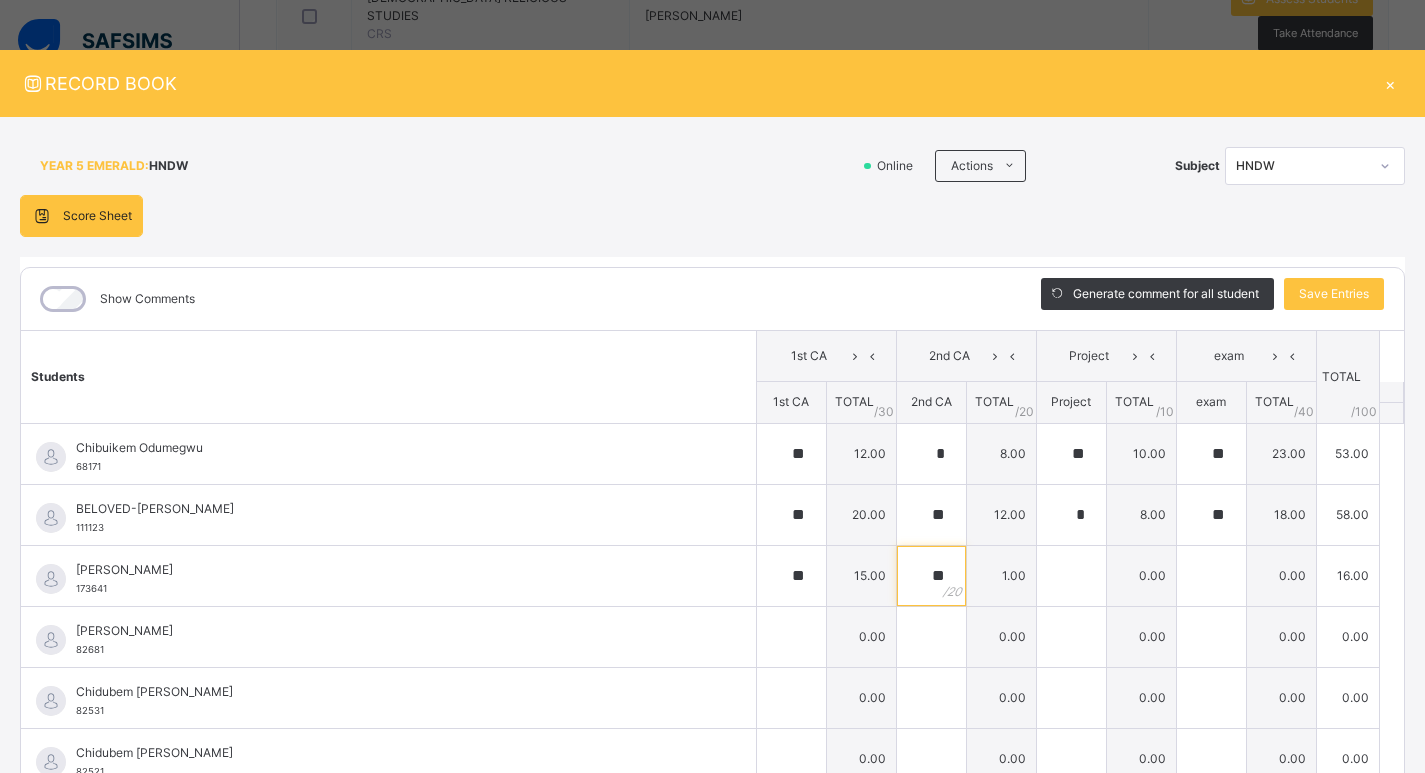 type on "**" 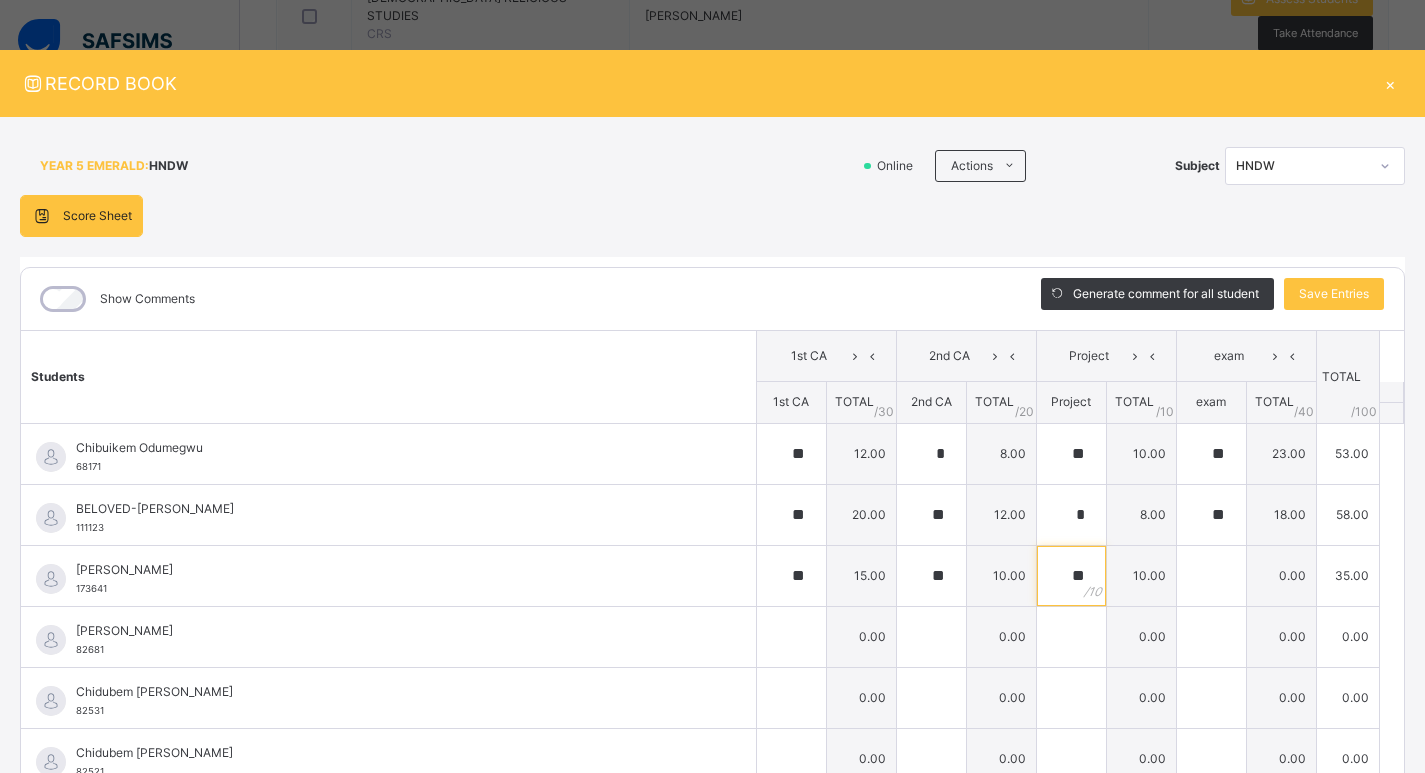 type on "**" 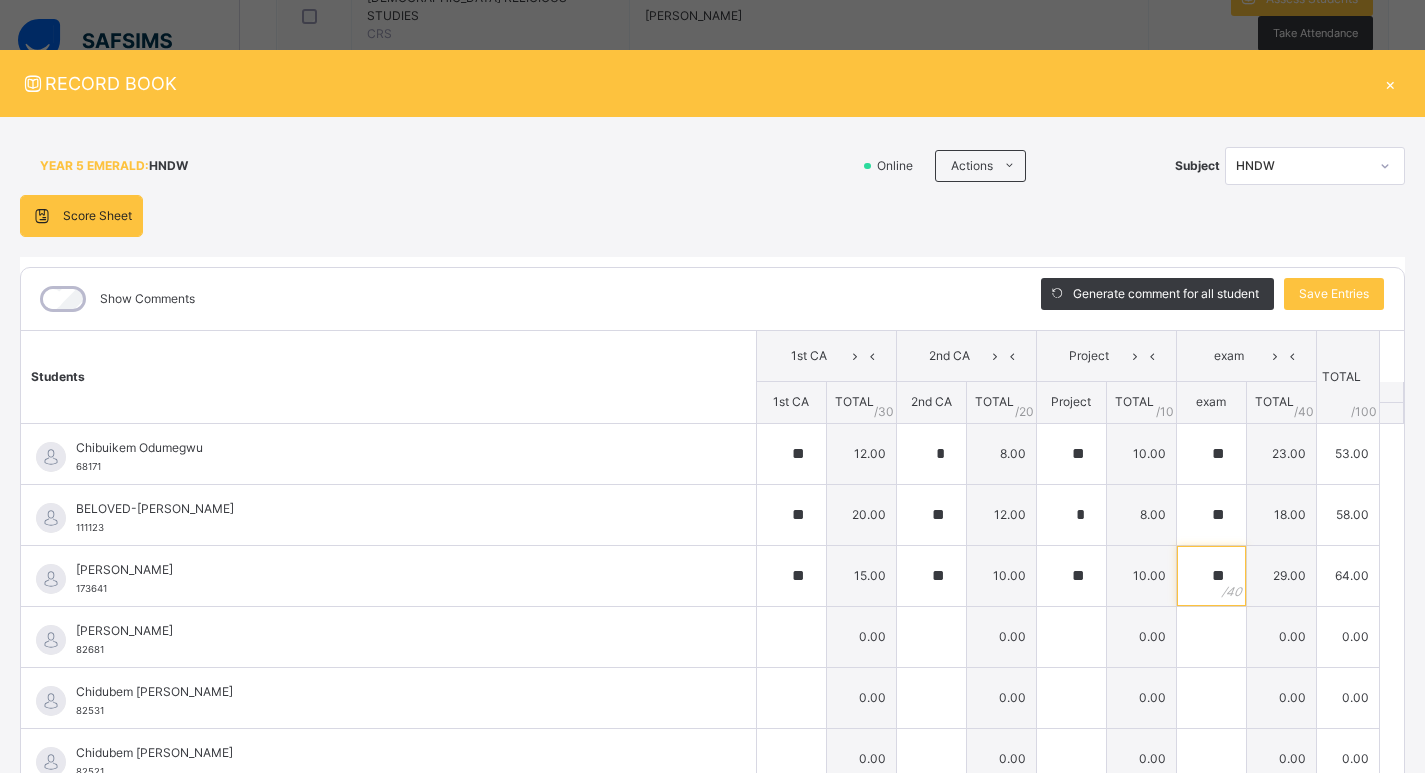 type on "**" 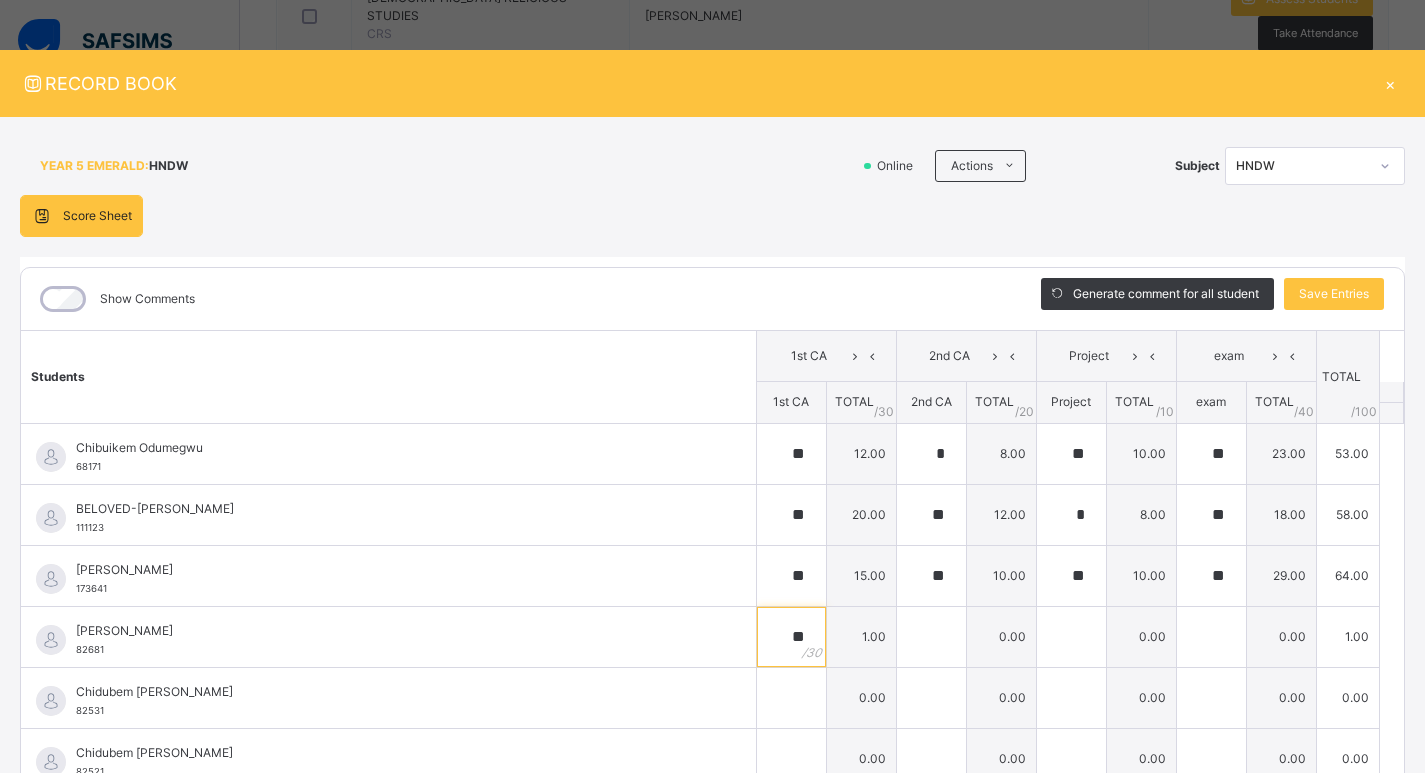 type on "**" 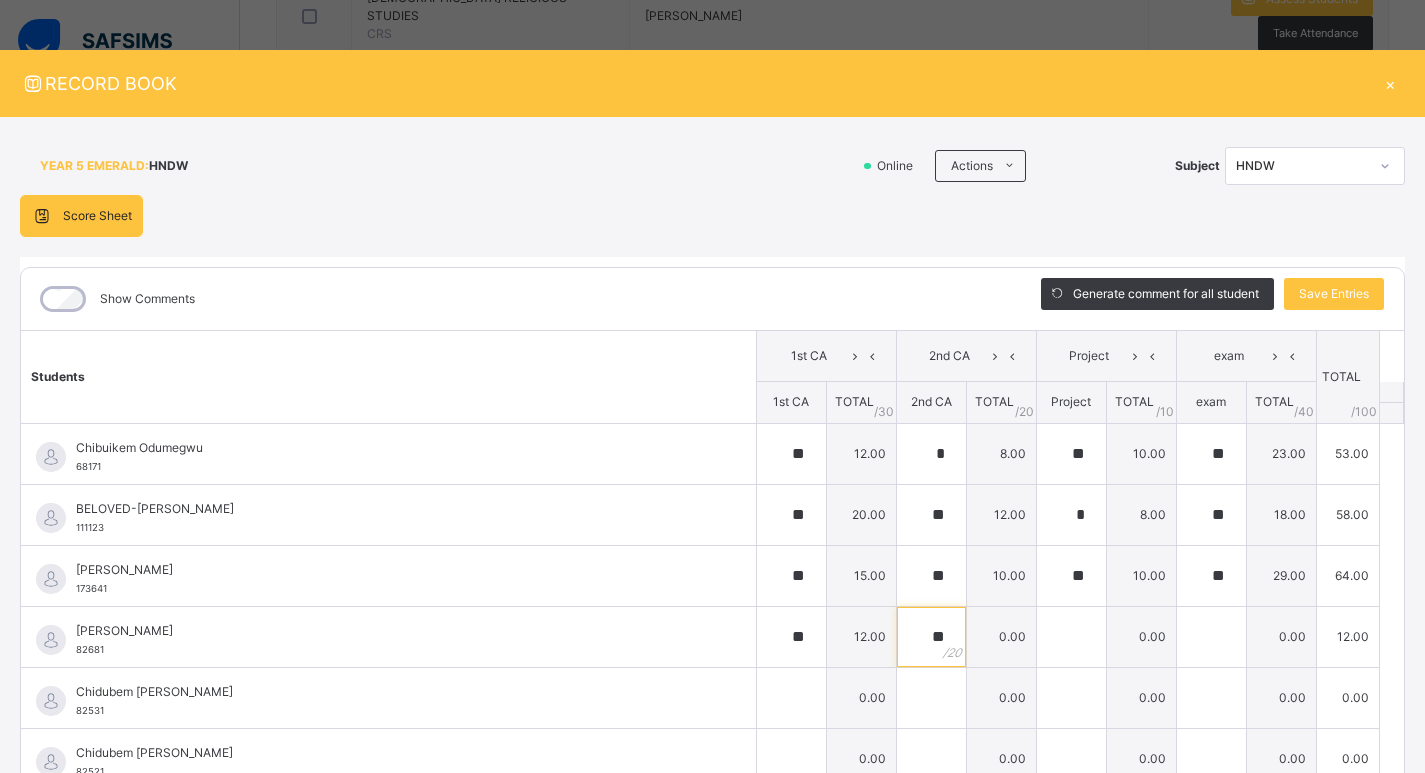 type on "**" 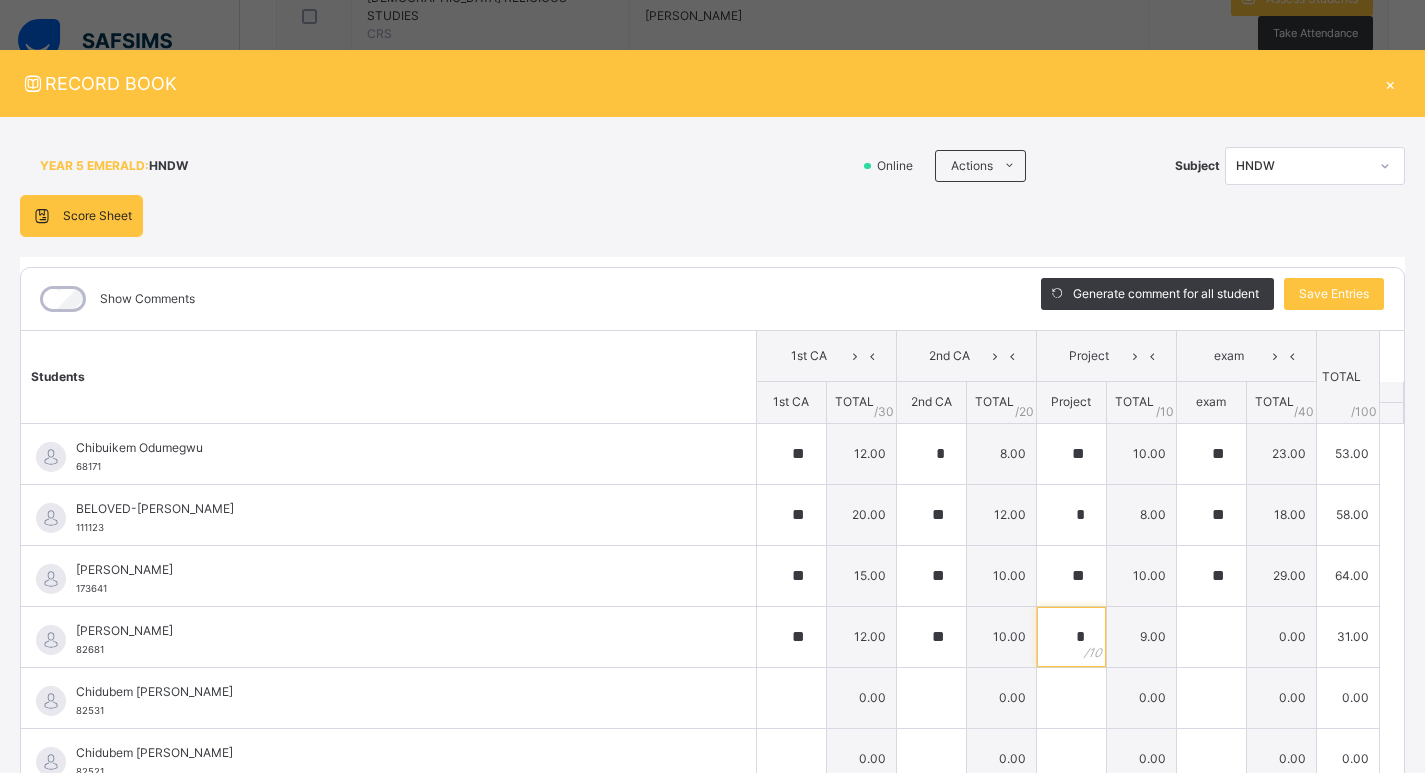 type on "*" 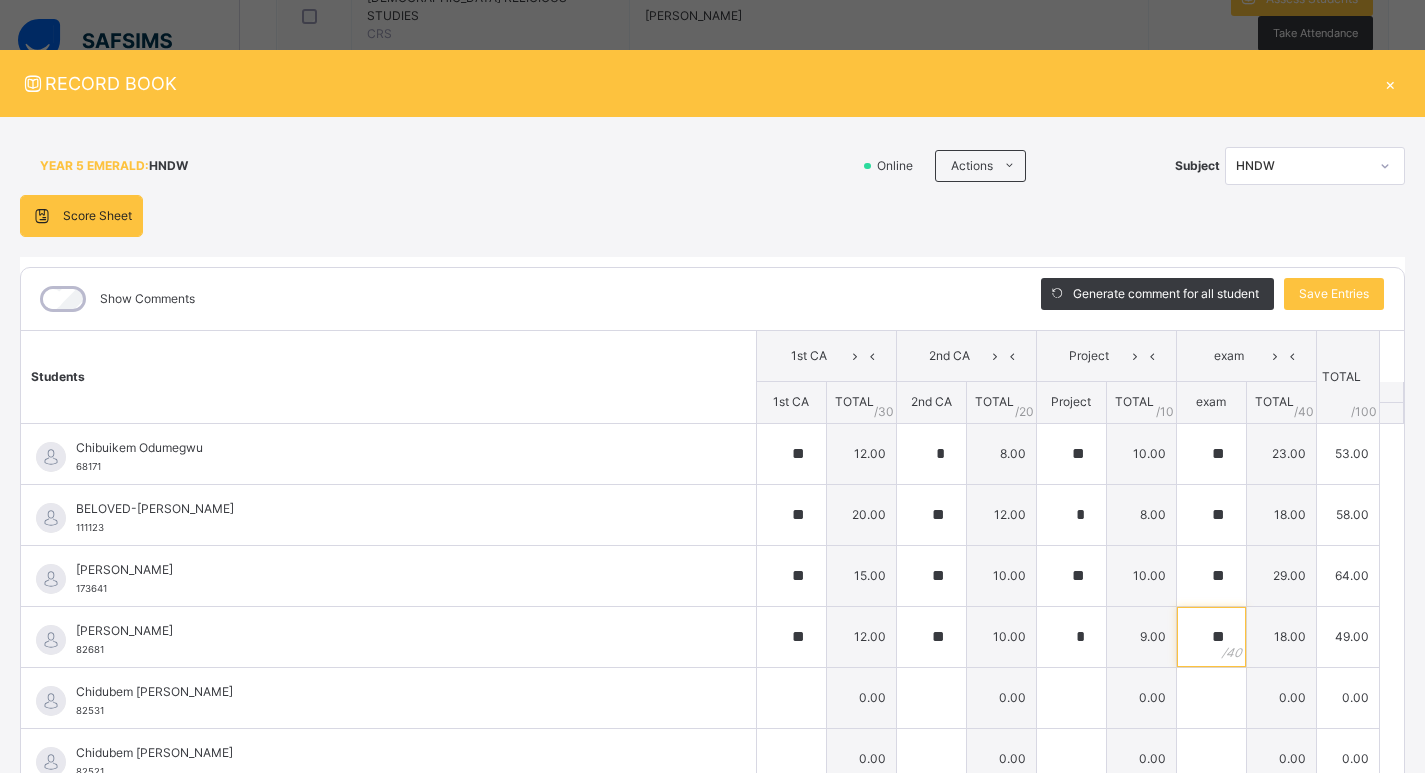 type on "**" 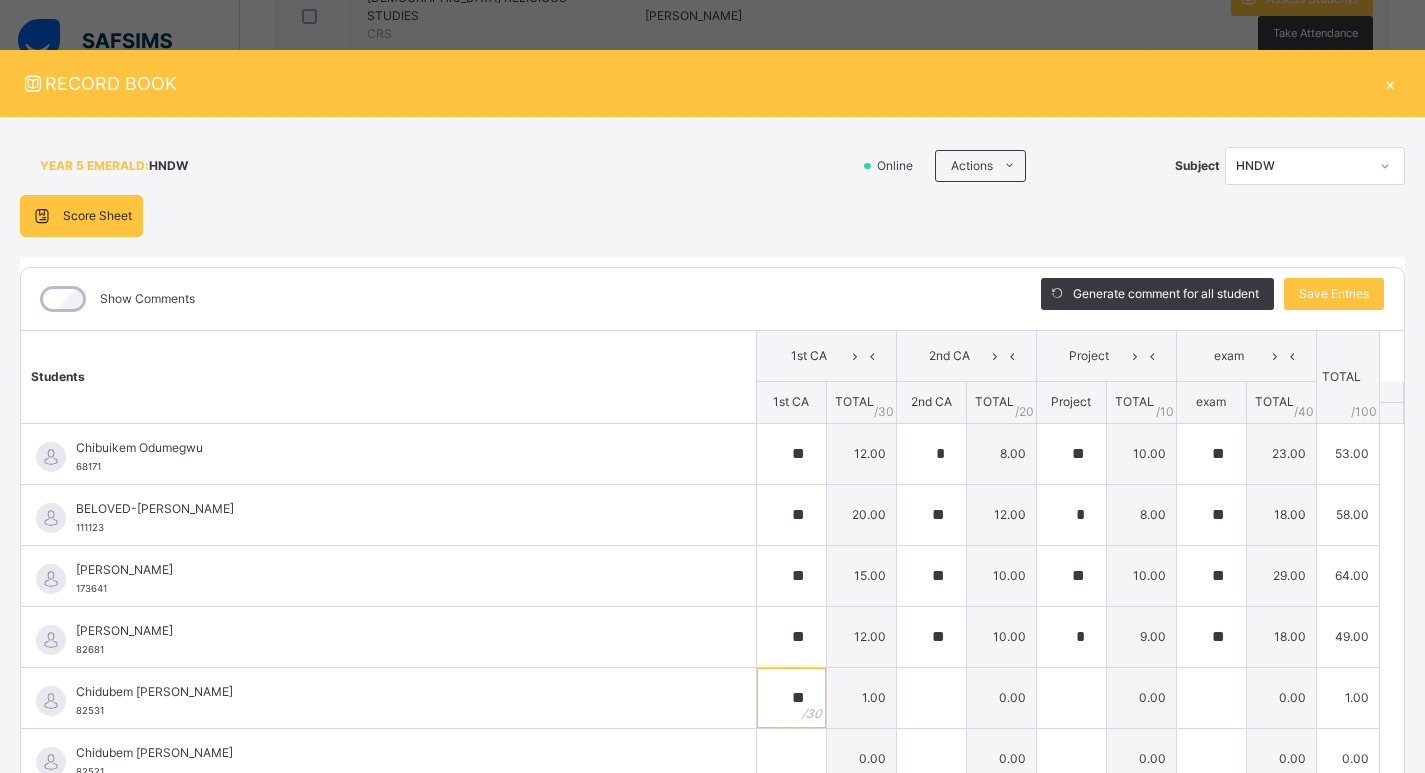 type on "**" 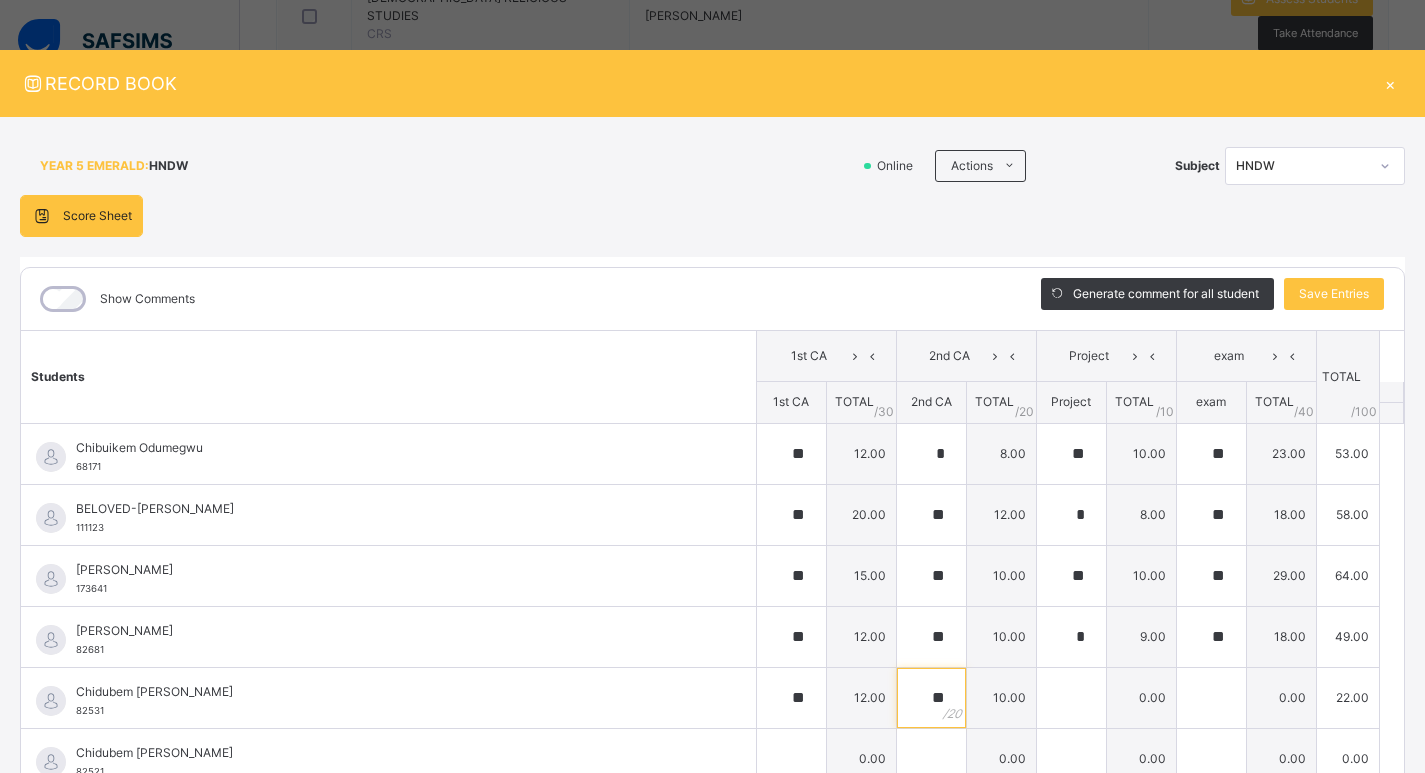 type on "**" 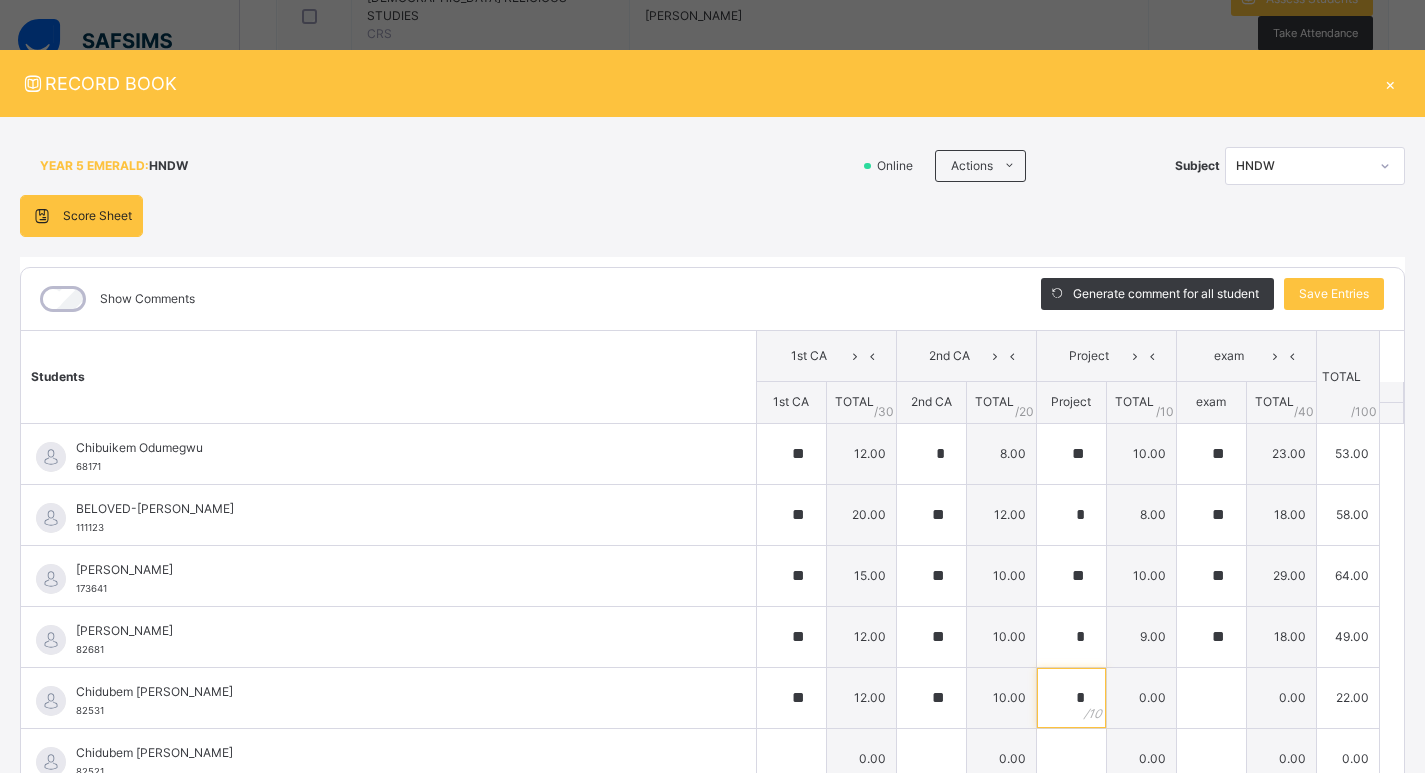 type on "*" 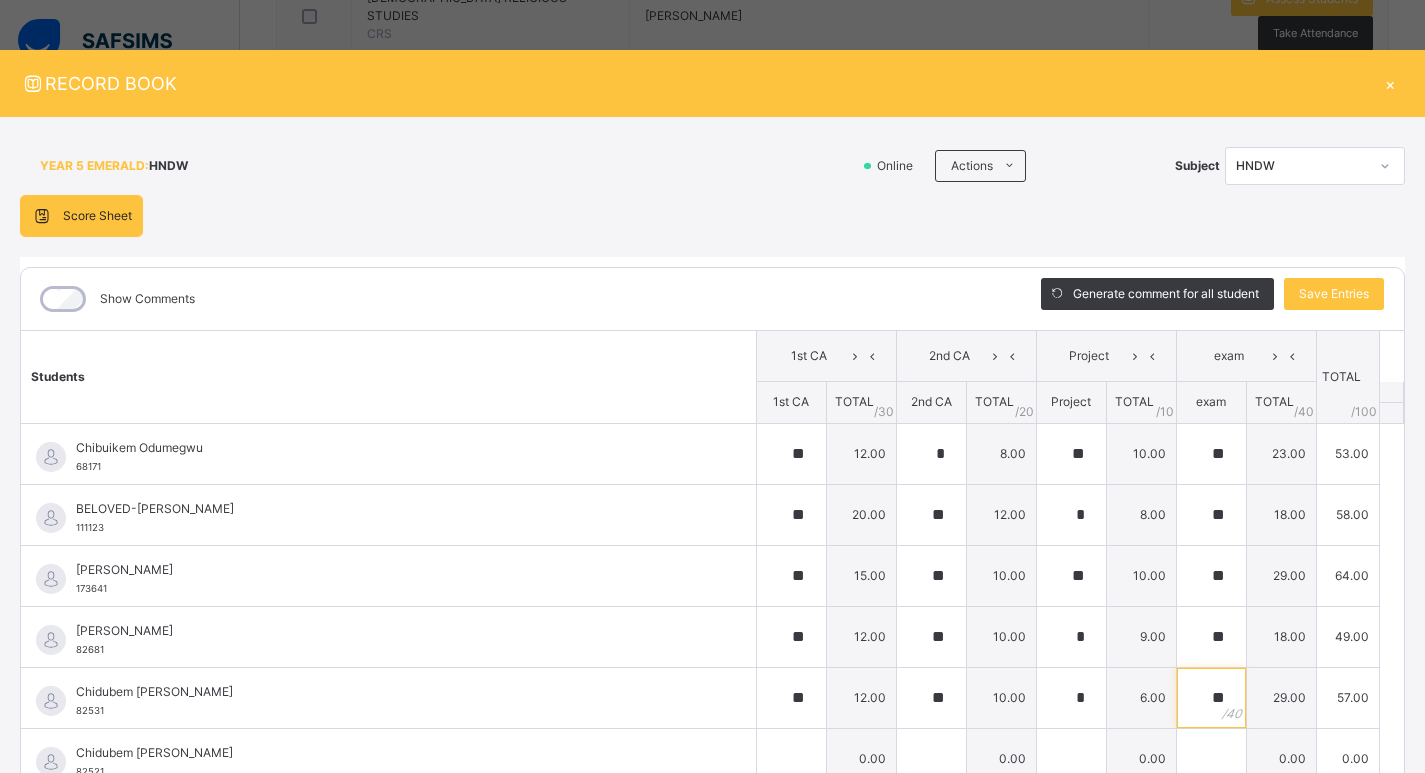 type on "**" 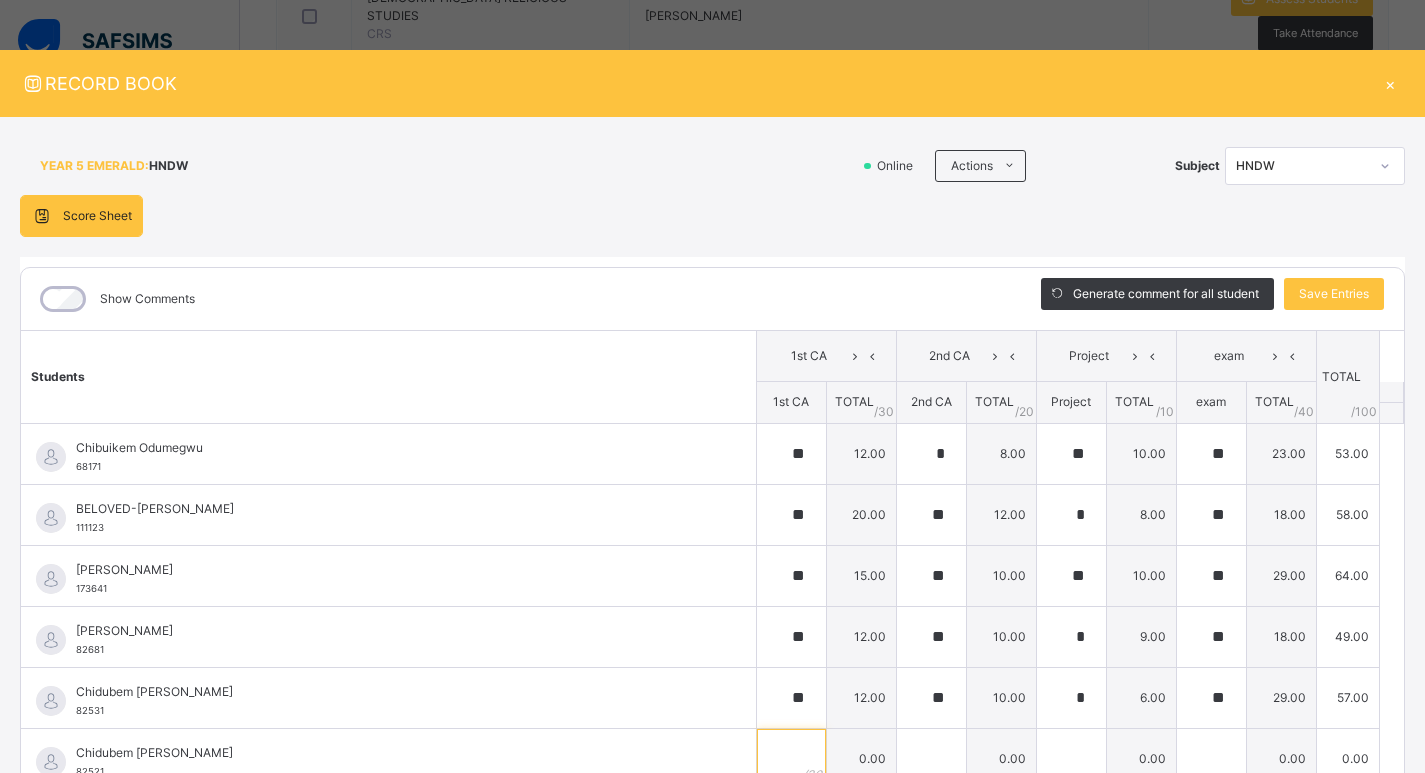 scroll, scrollTop: 16, scrollLeft: 0, axis: vertical 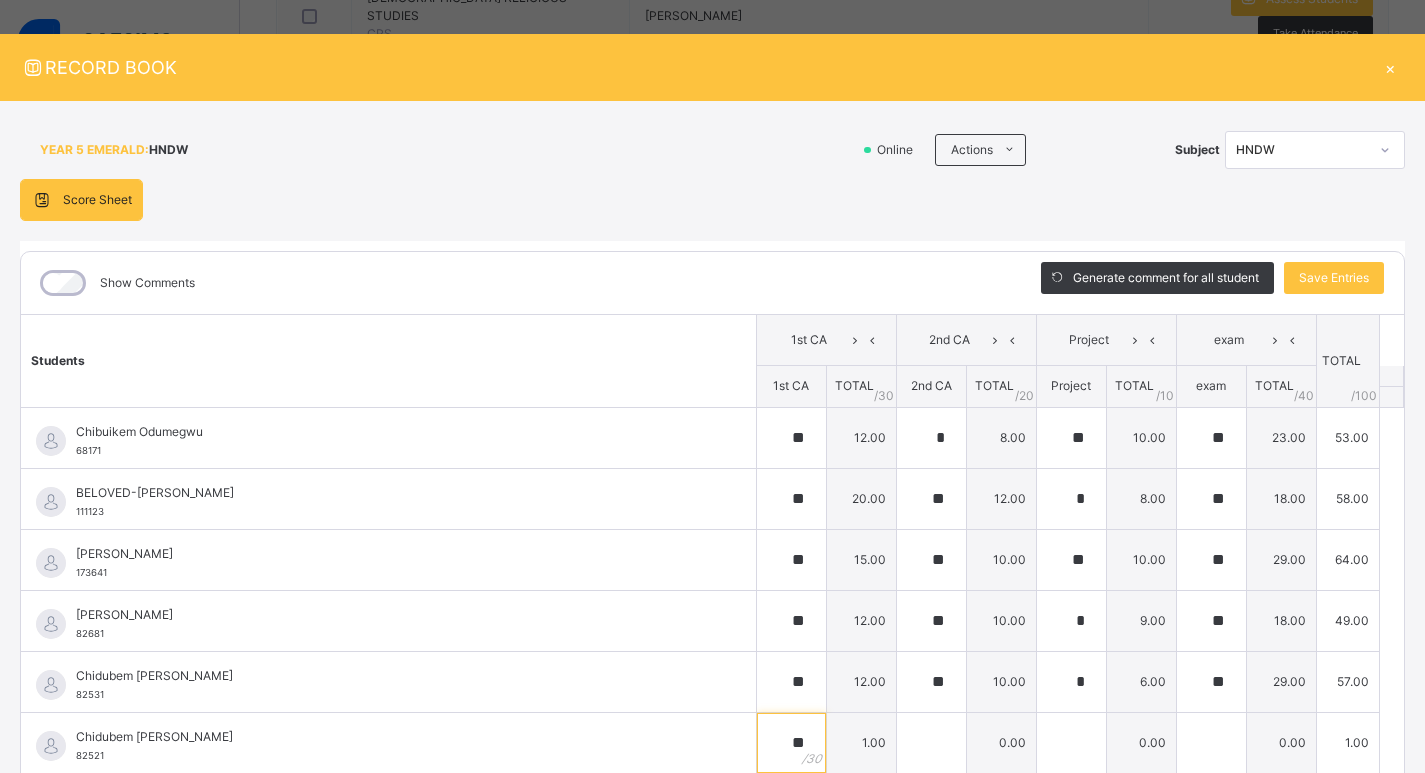 type on "**" 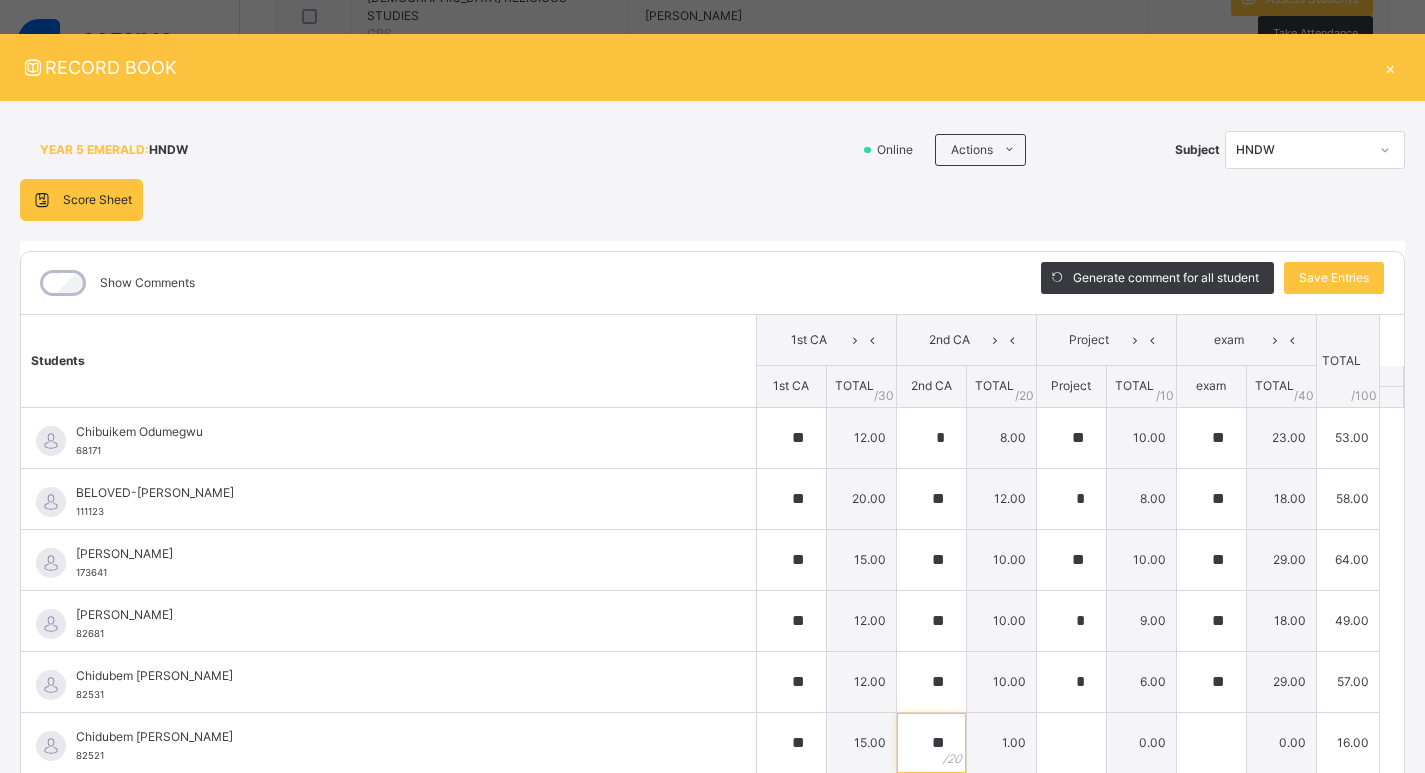 type on "**" 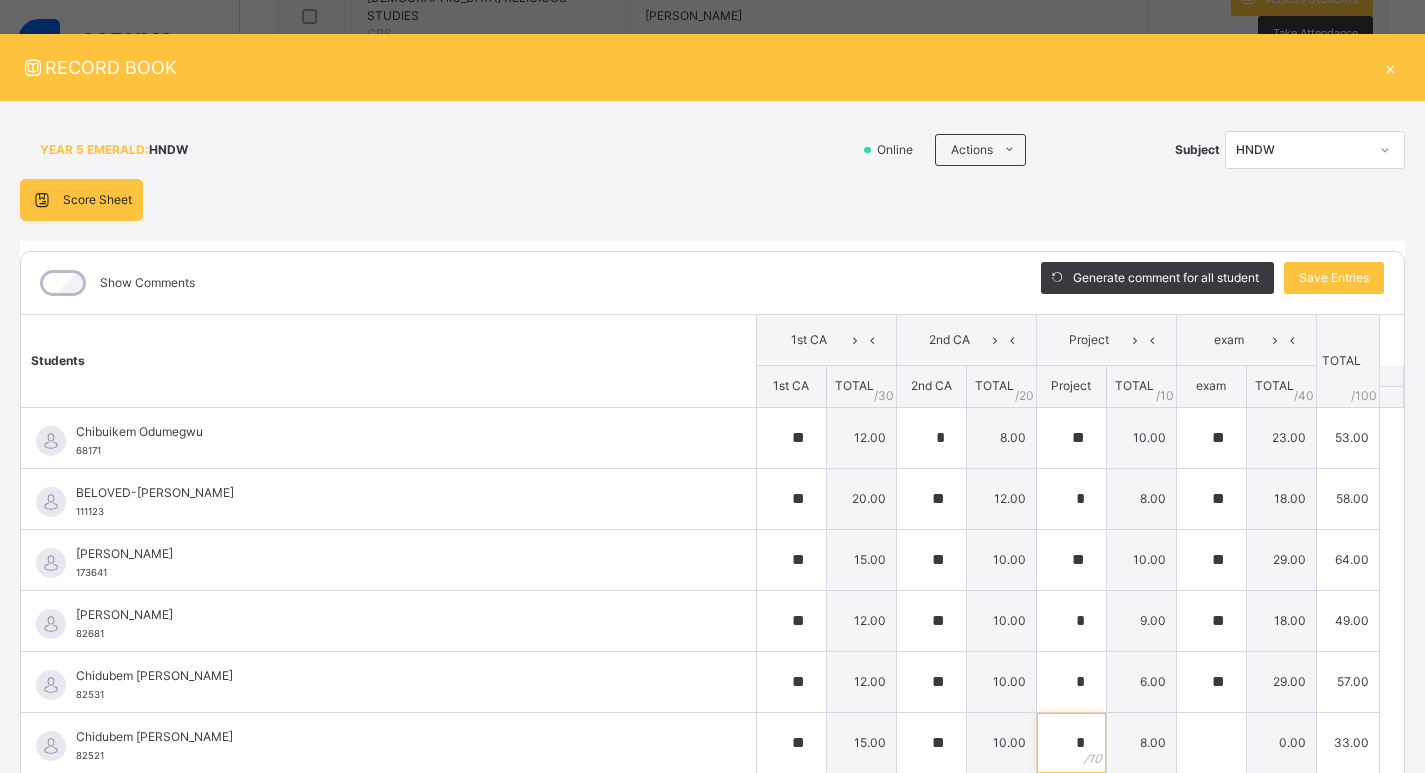 type on "*" 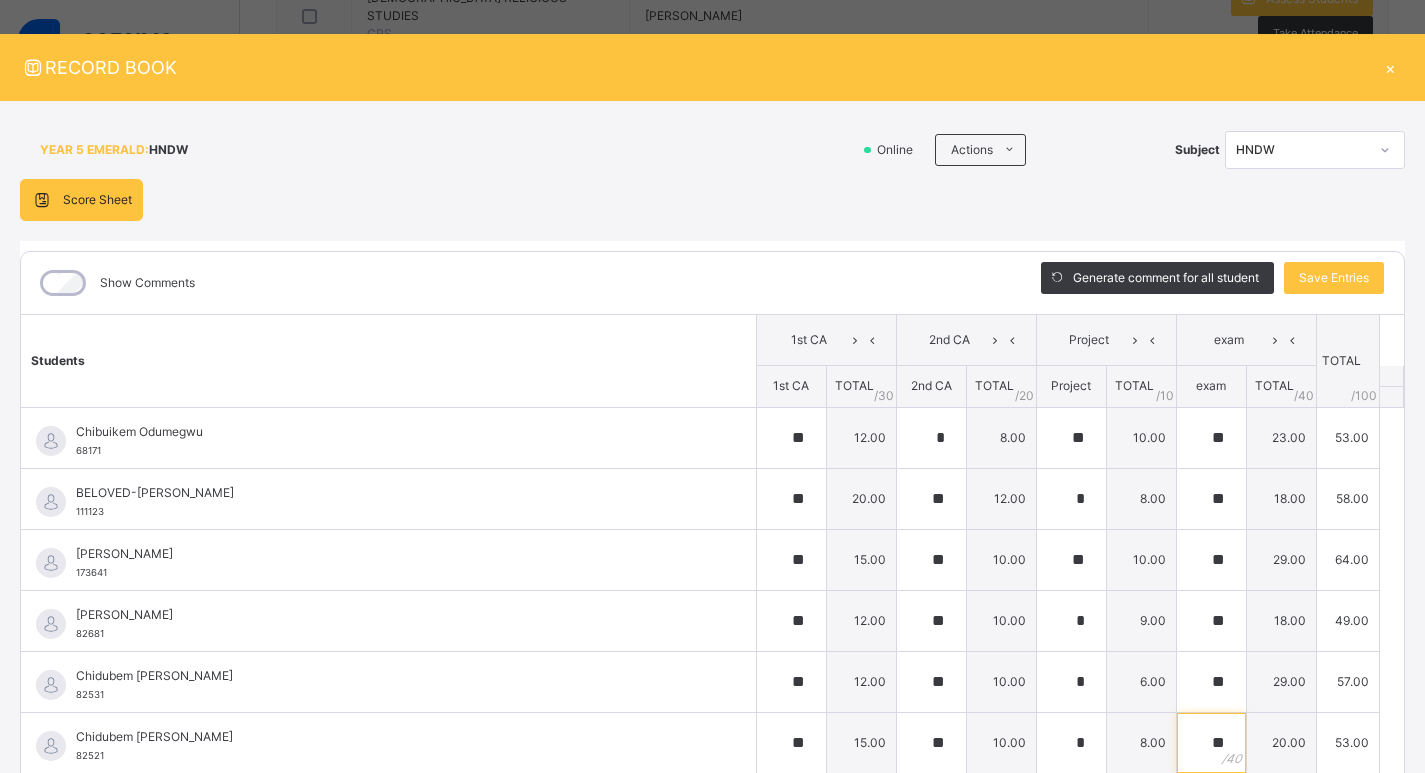 type on "**" 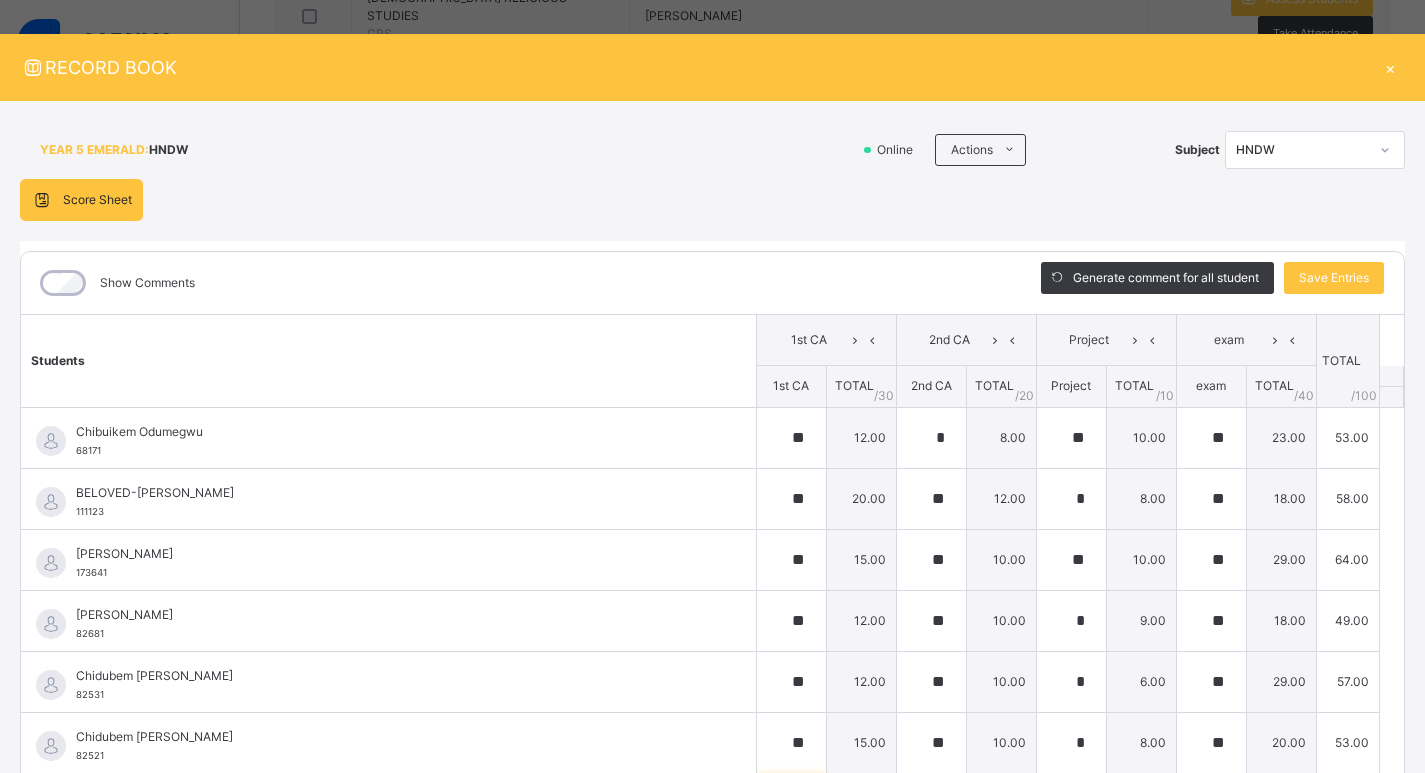 scroll, scrollTop: 20, scrollLeft: 0, axis: vertical 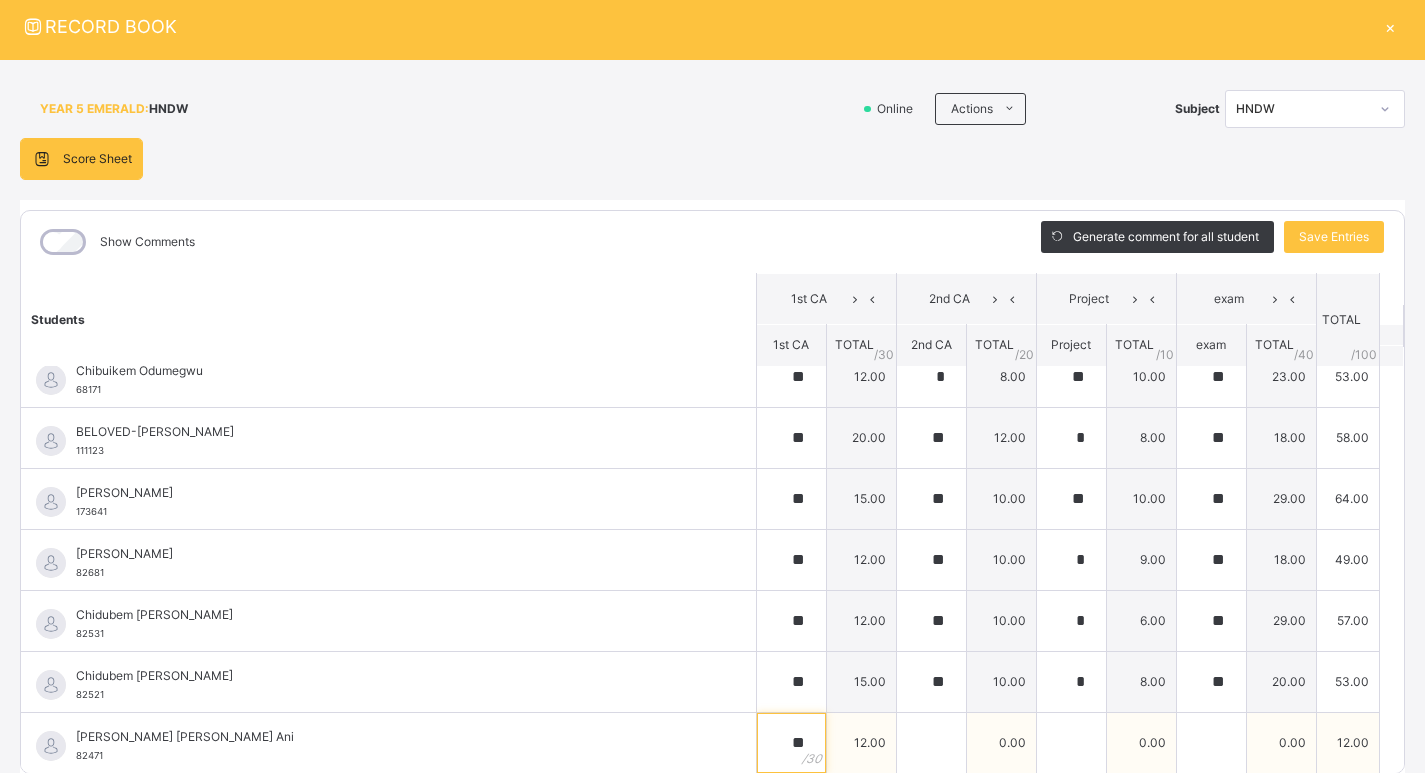 click on "**" at bounding box center [791, 743] 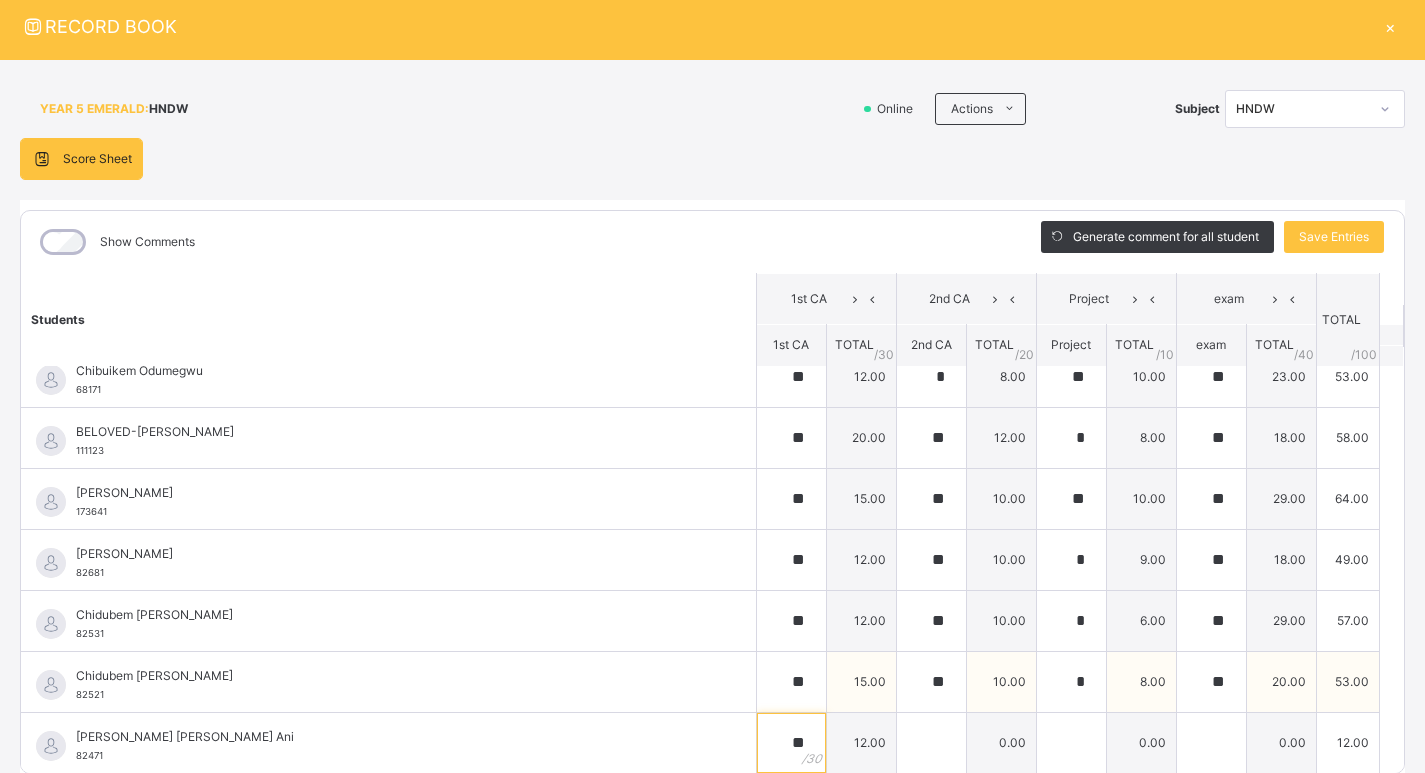 type on "*" 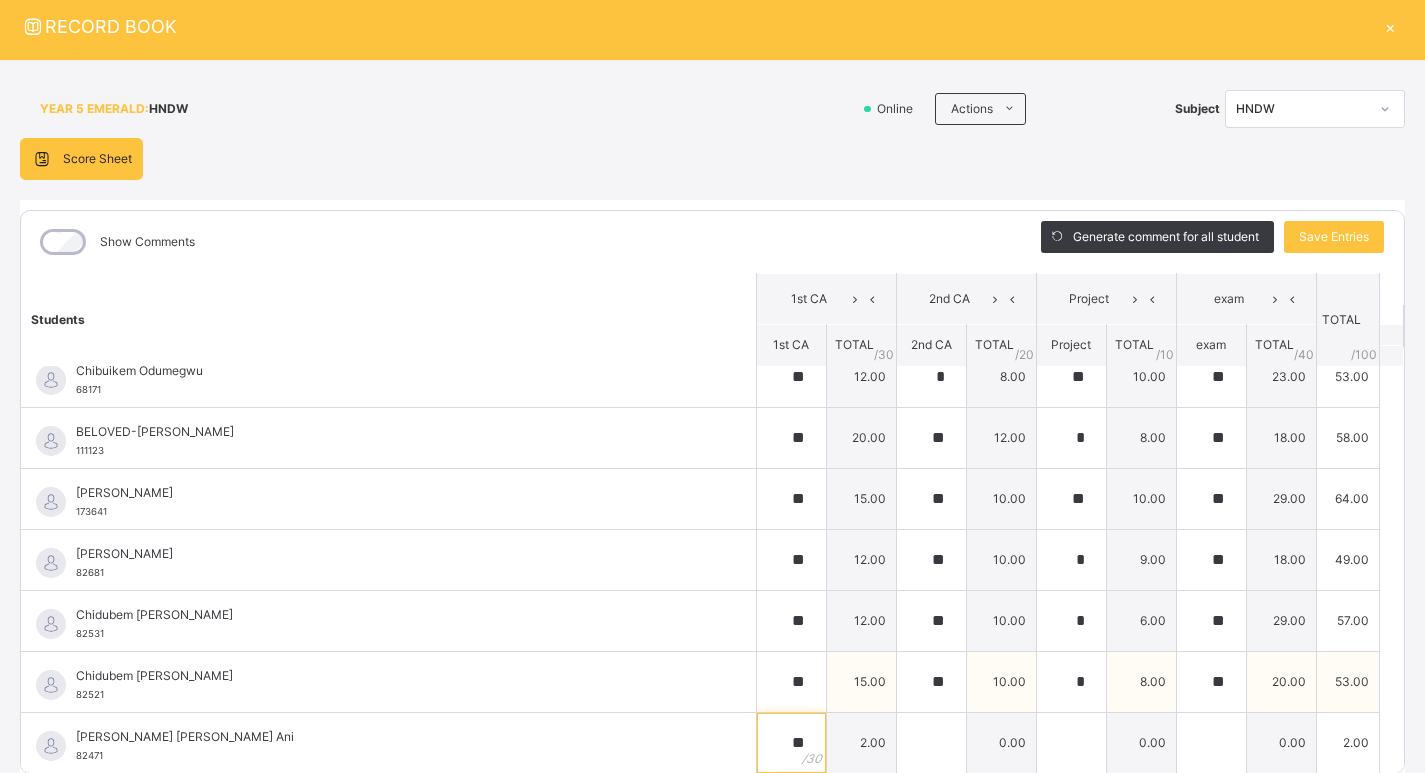 type on "**" 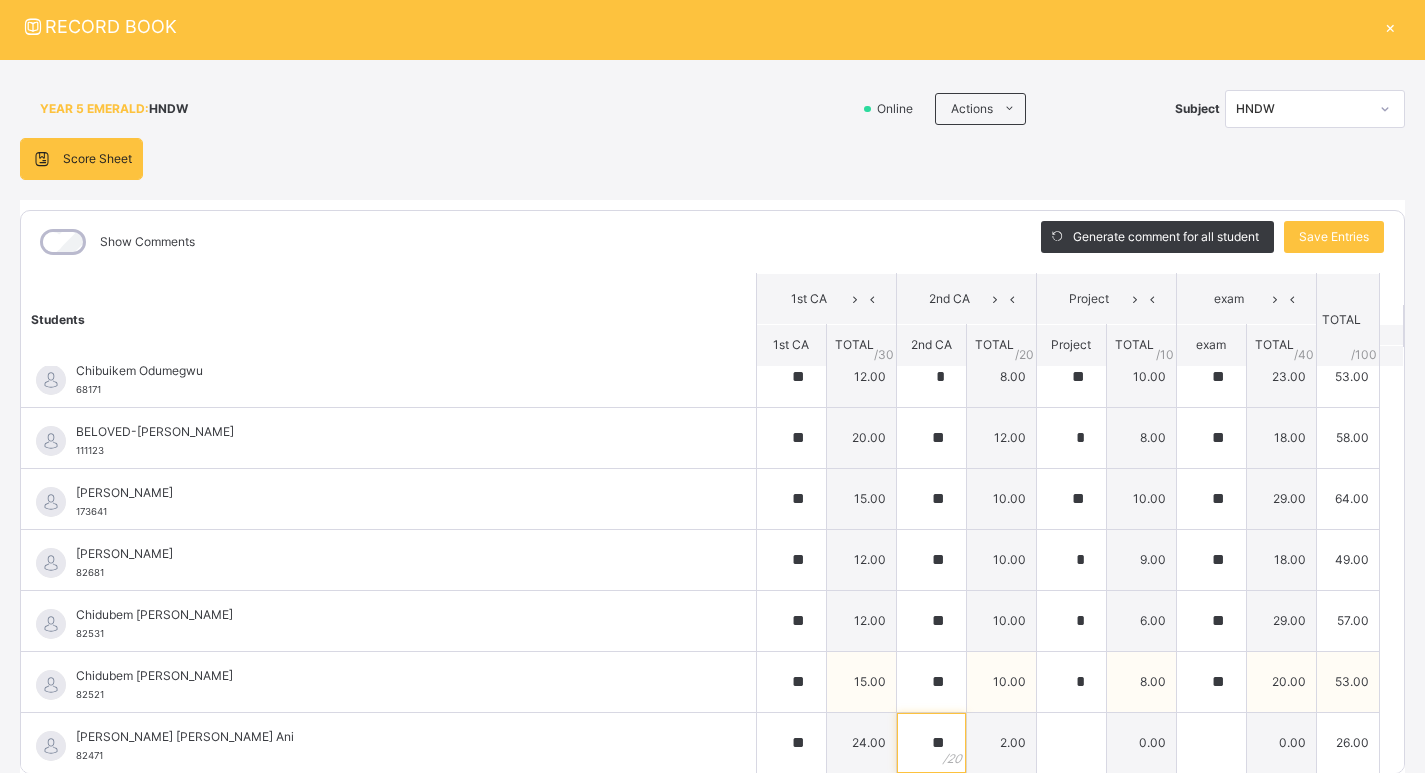 type on "**" 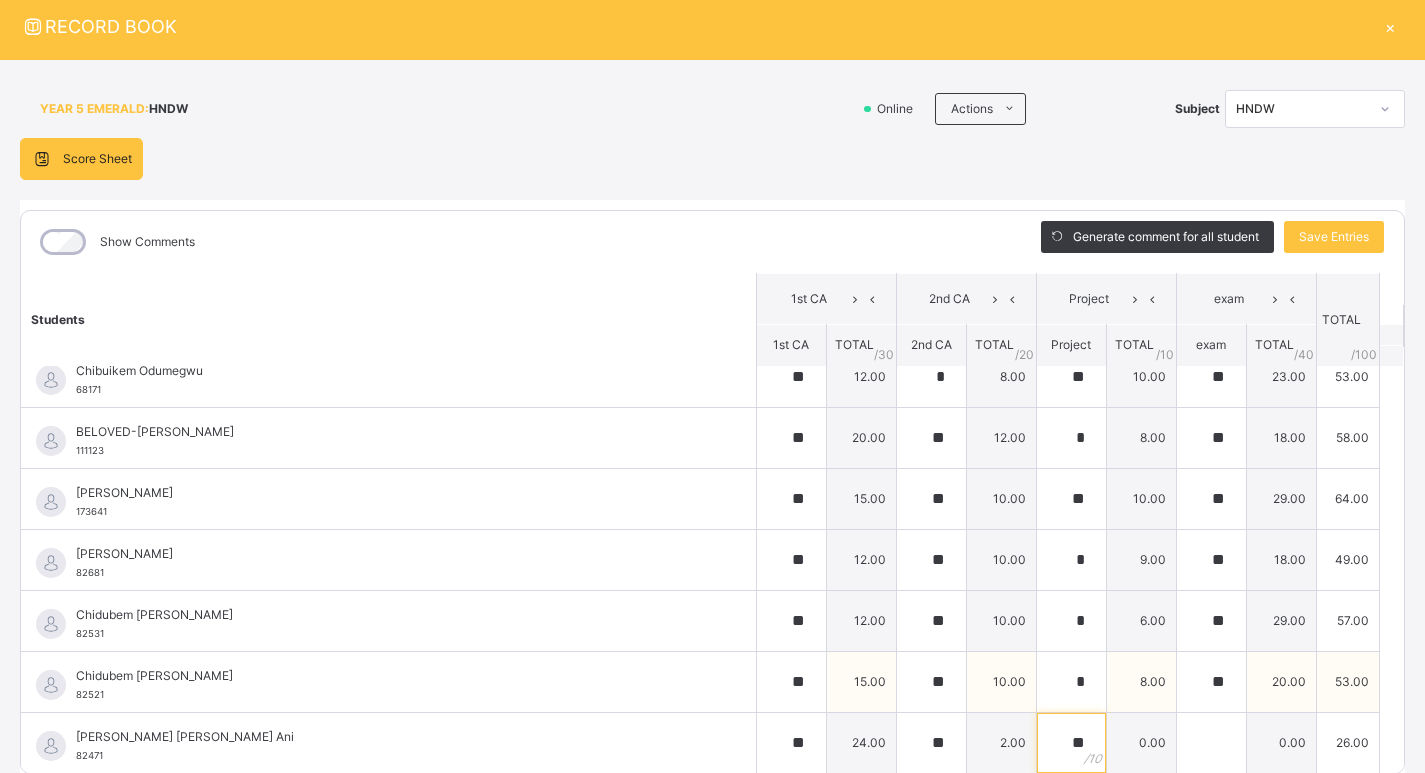 type on "**" 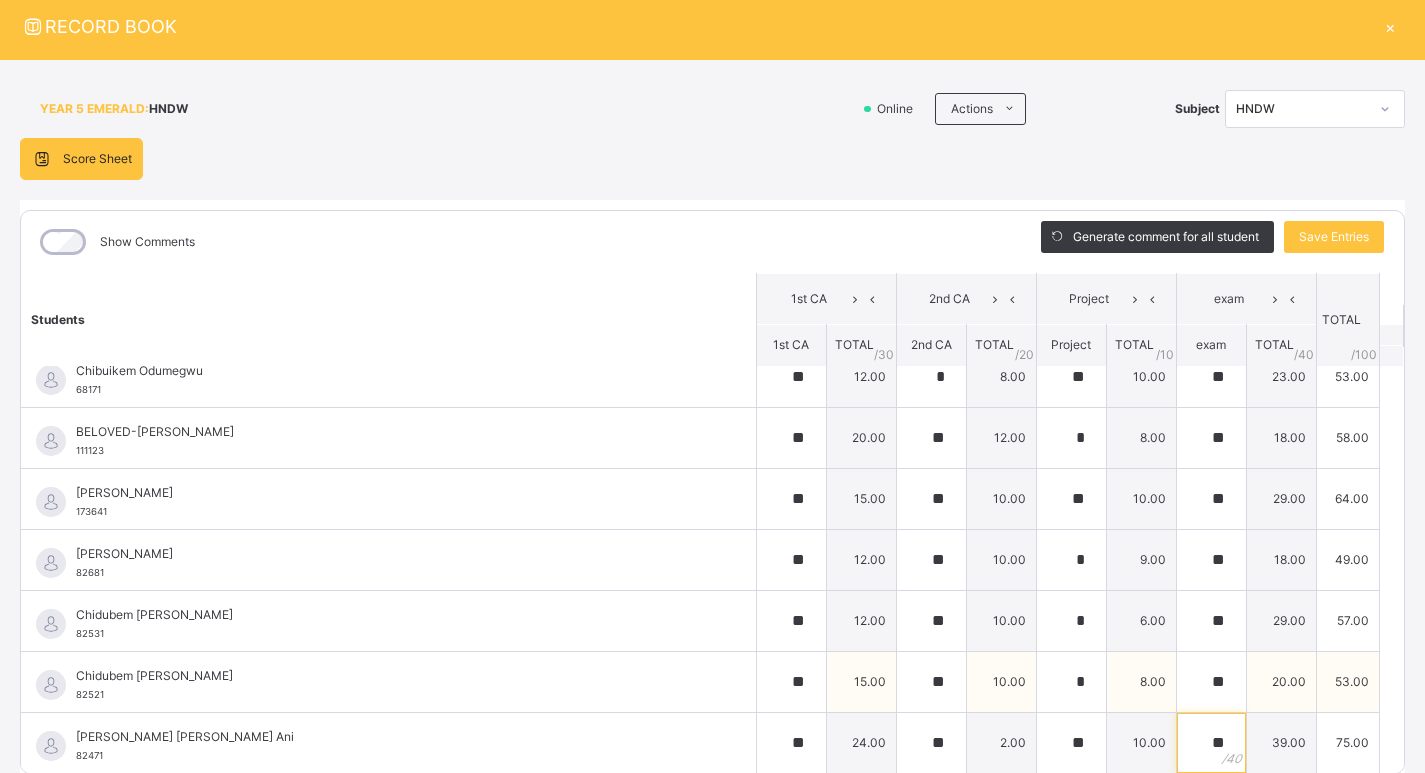 type on "**" 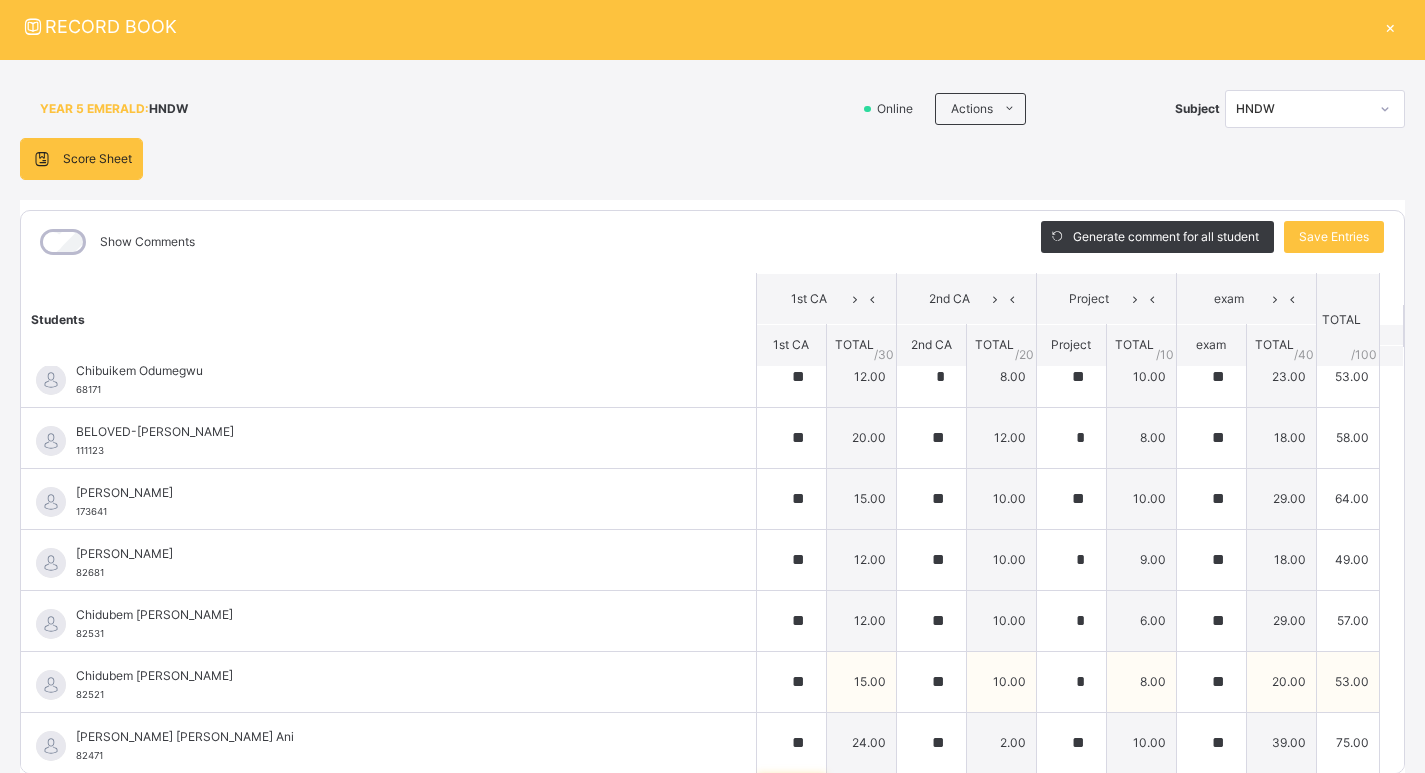 scroll, scrollTop: 301, scrollLeft: 0, axis: vertical 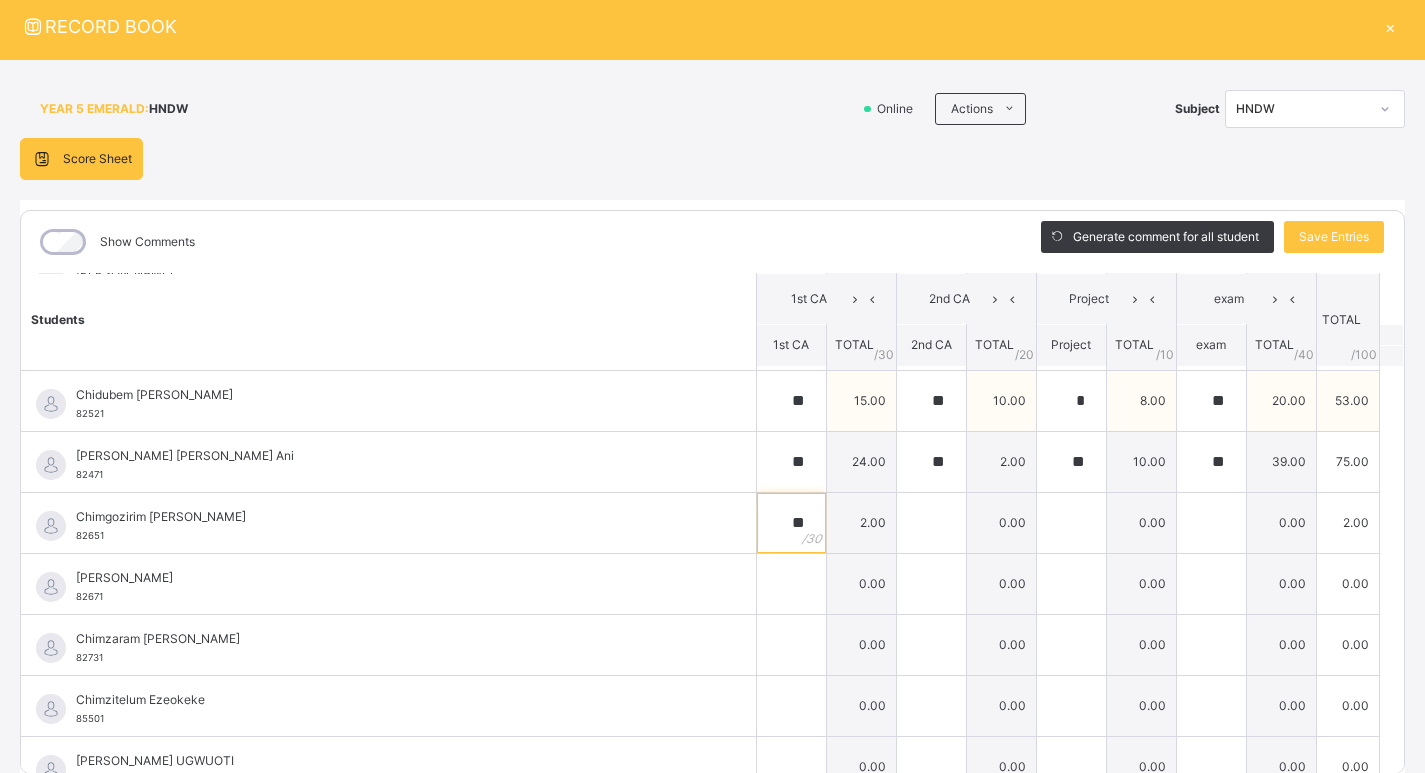 type on "**" 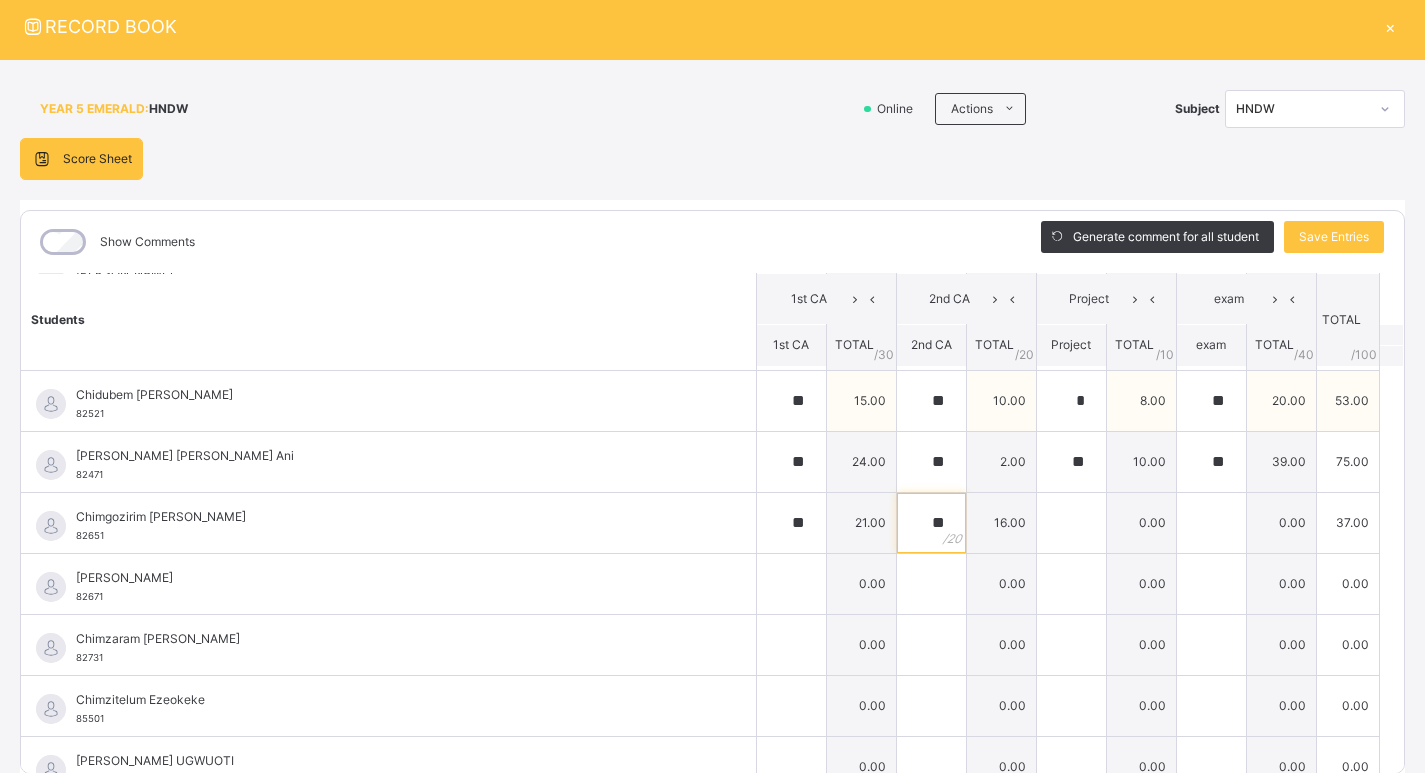 type on "**" 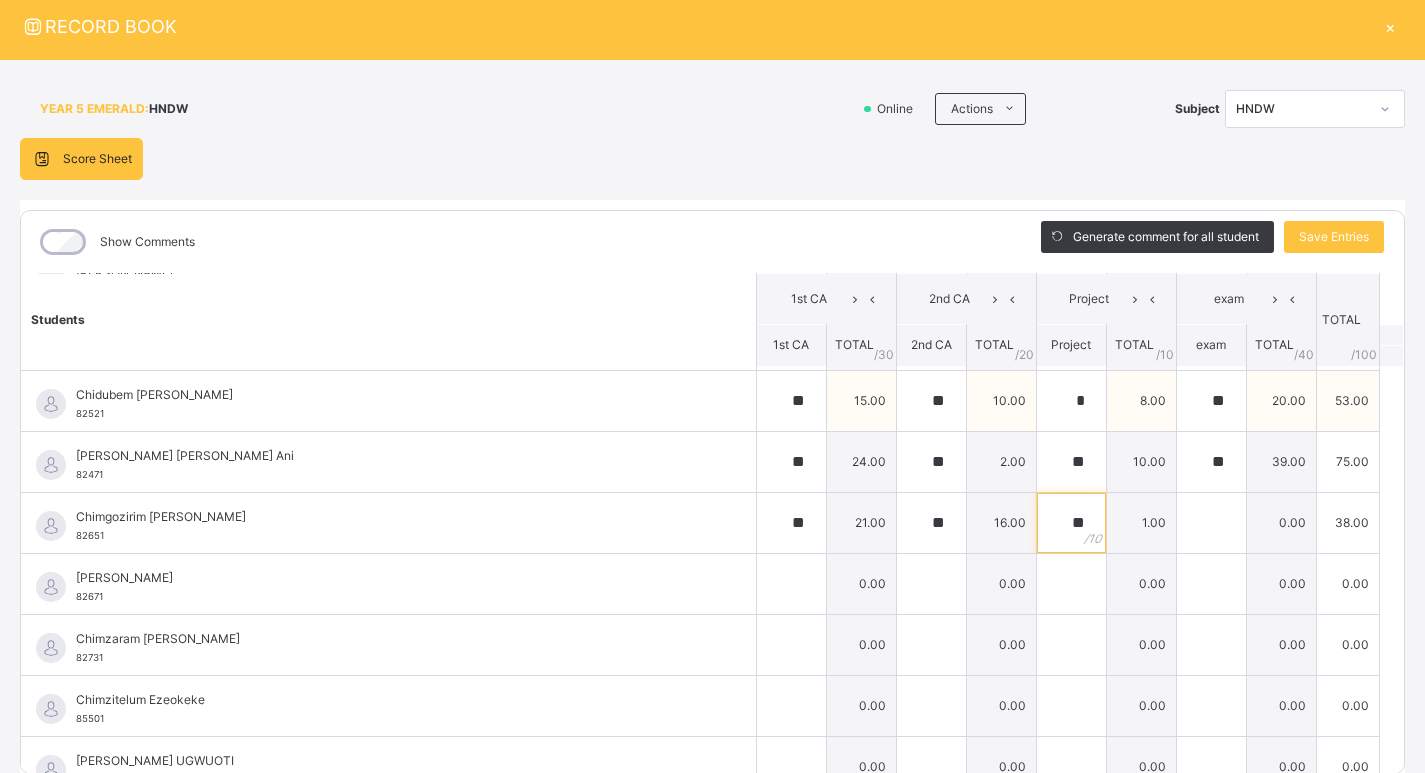 type on "**" 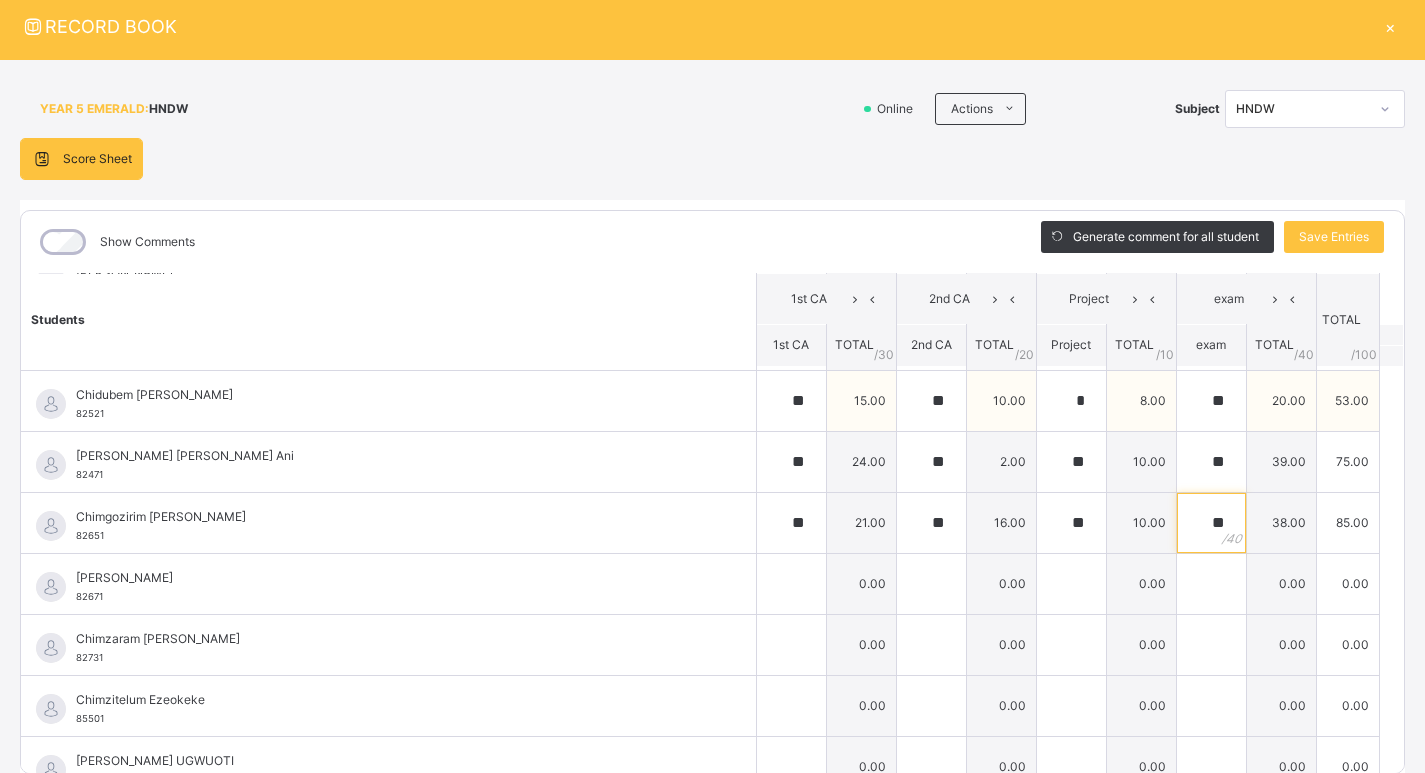 type on "**" 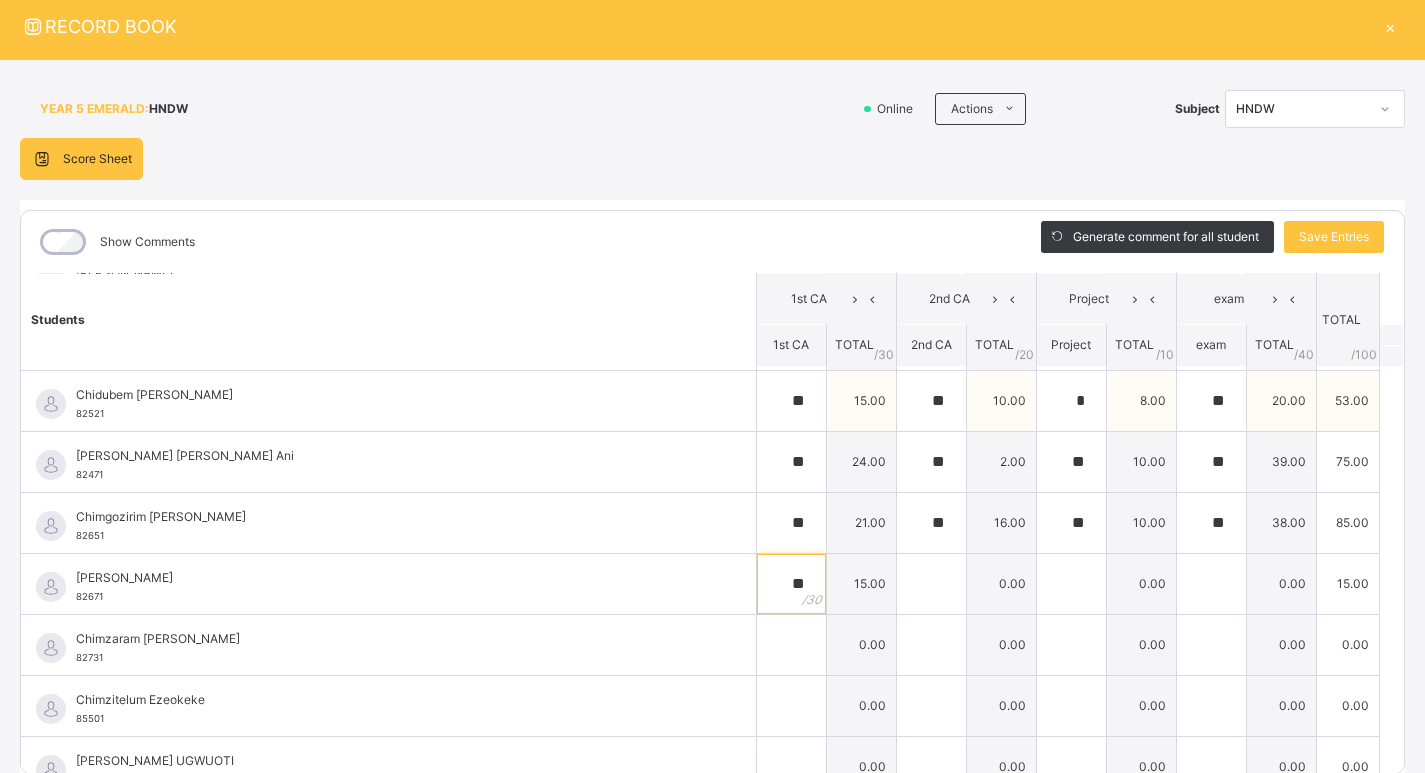 type on "**" 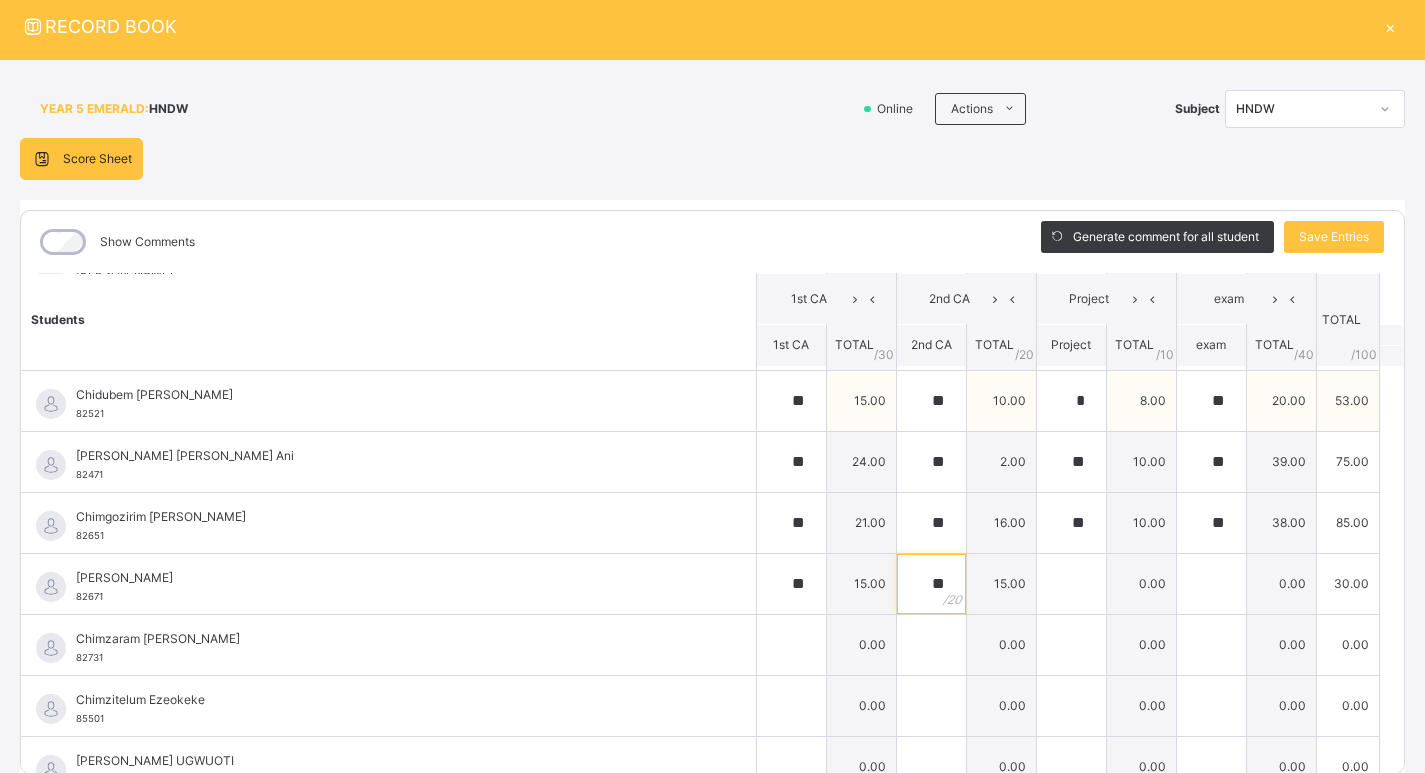 type on "**" 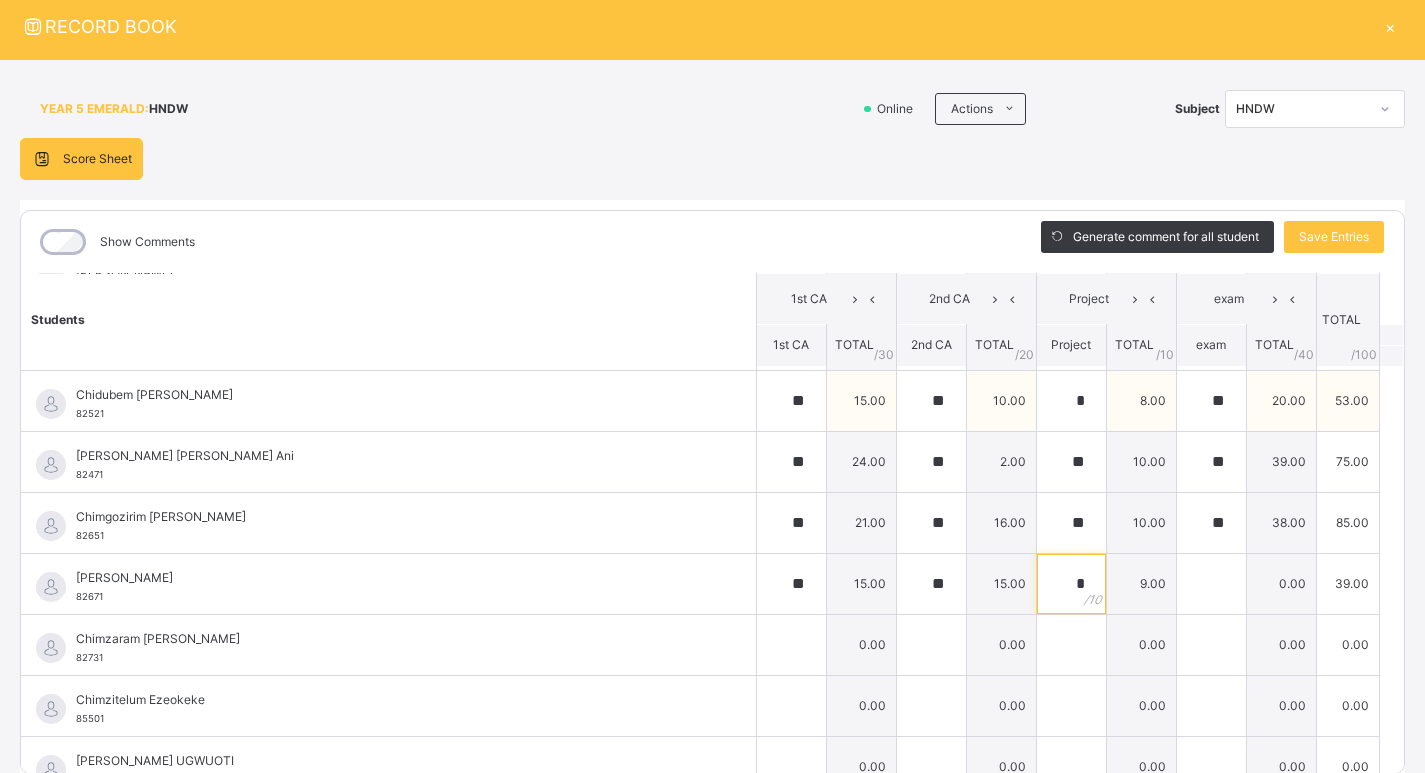 type on "*" 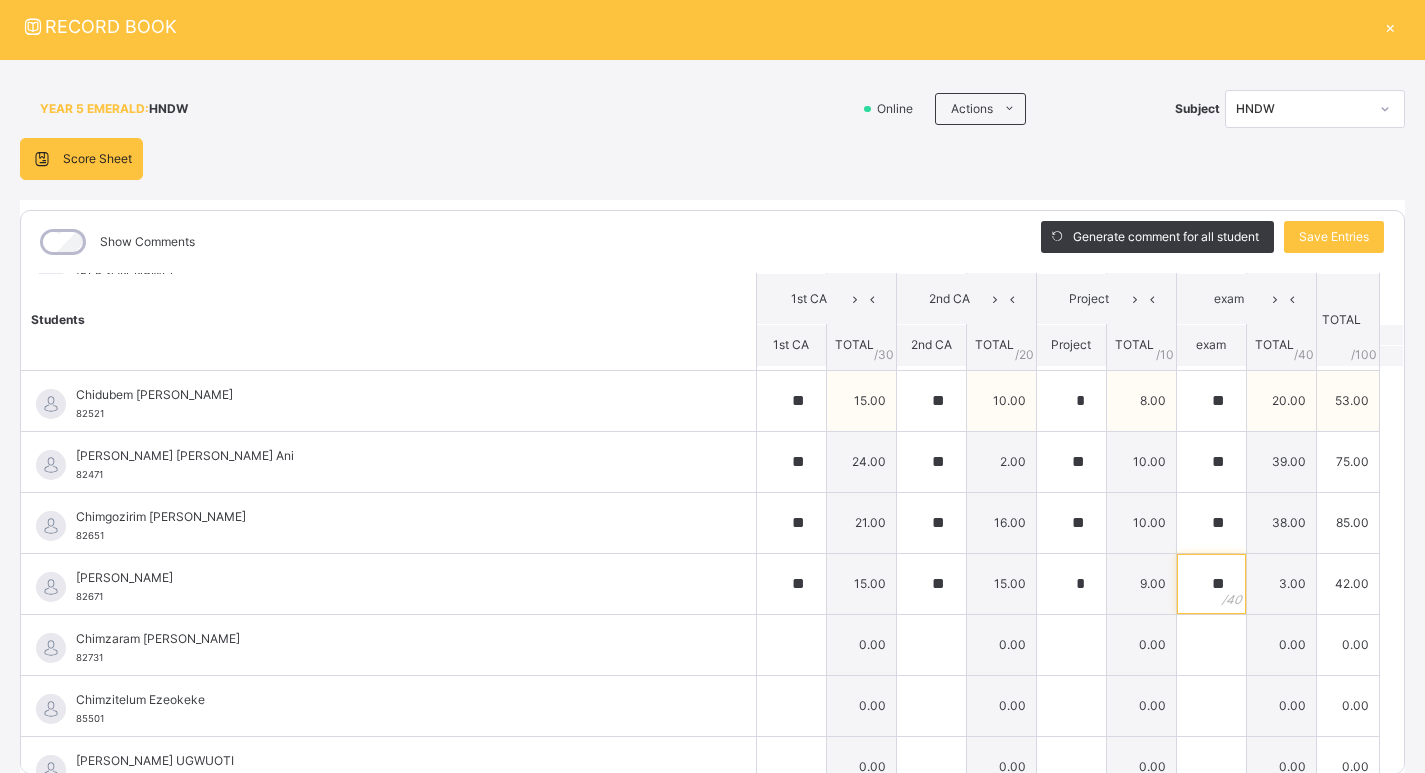 type on "**" 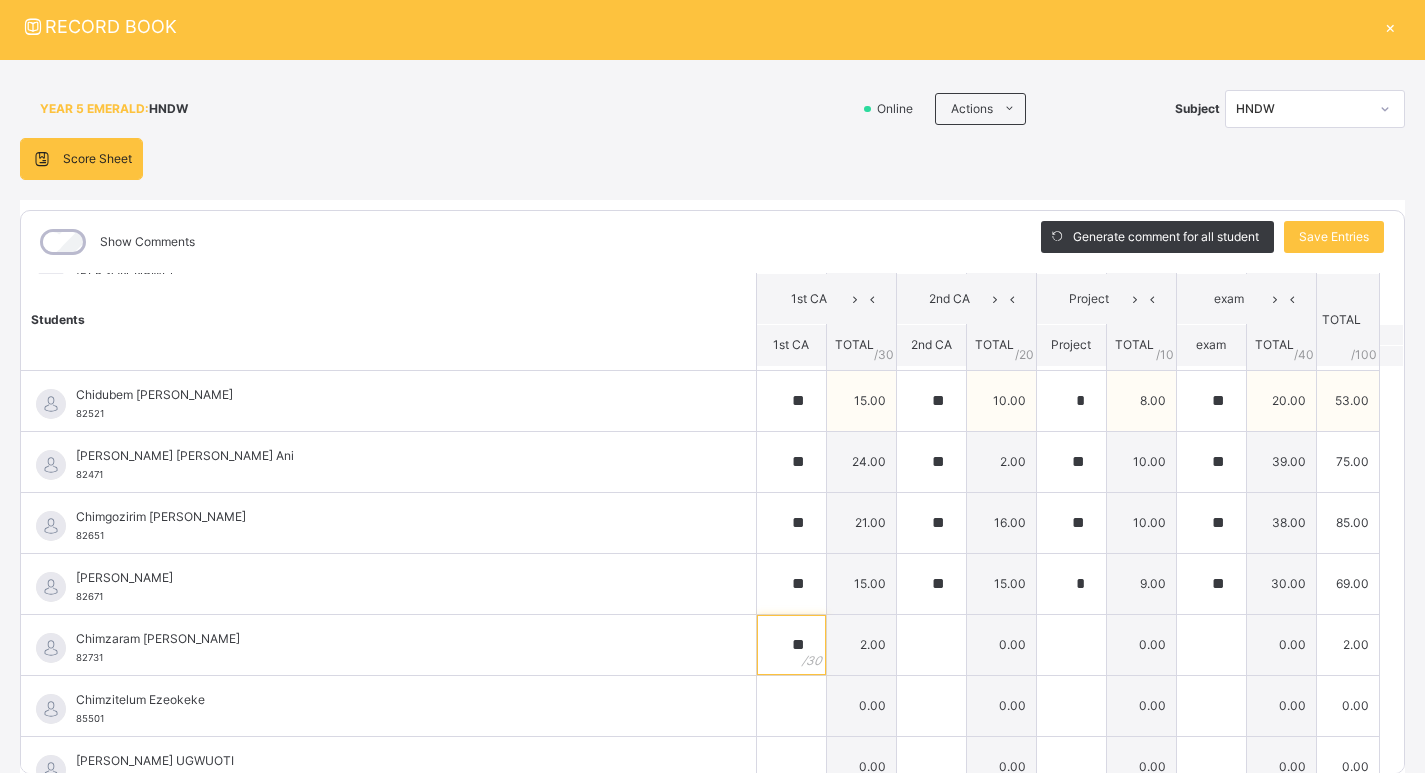 type on "**" 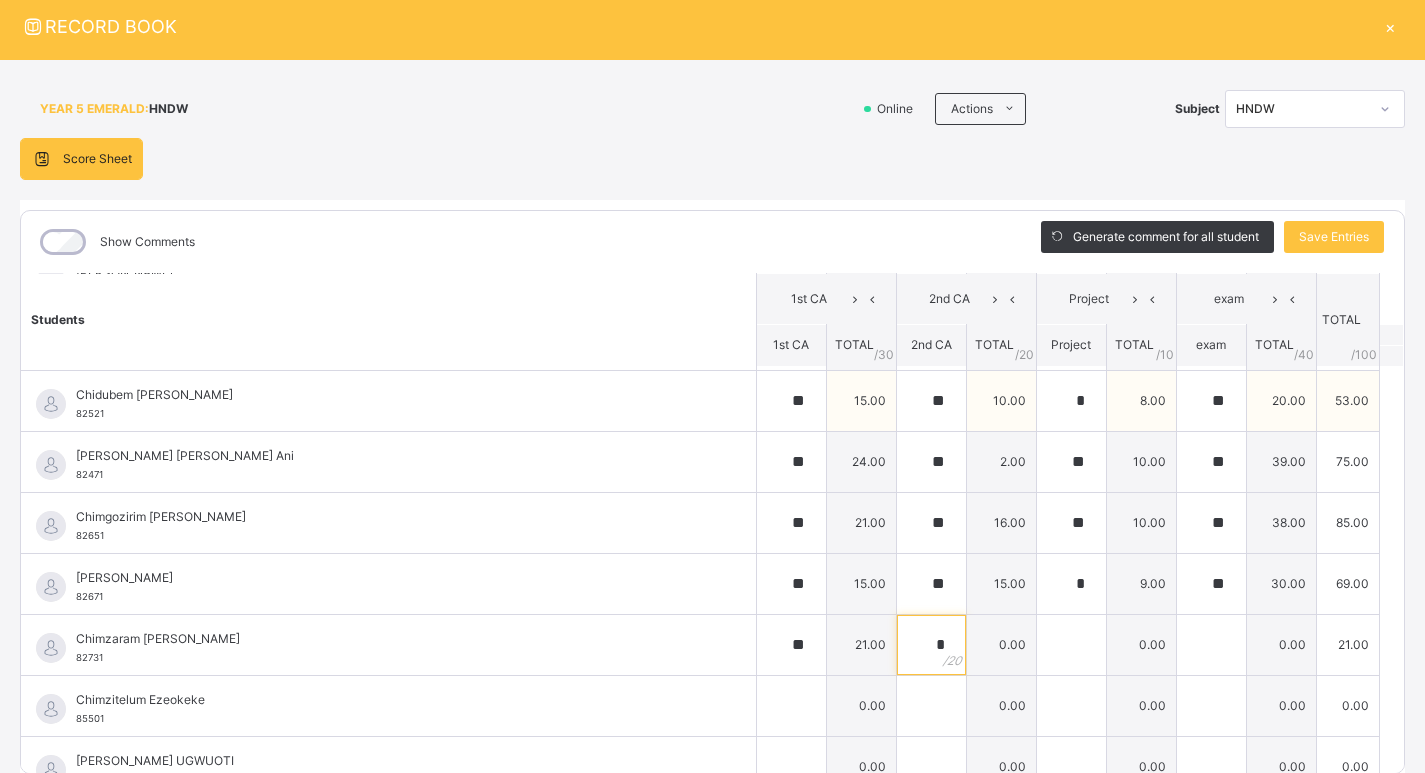 type on "*" 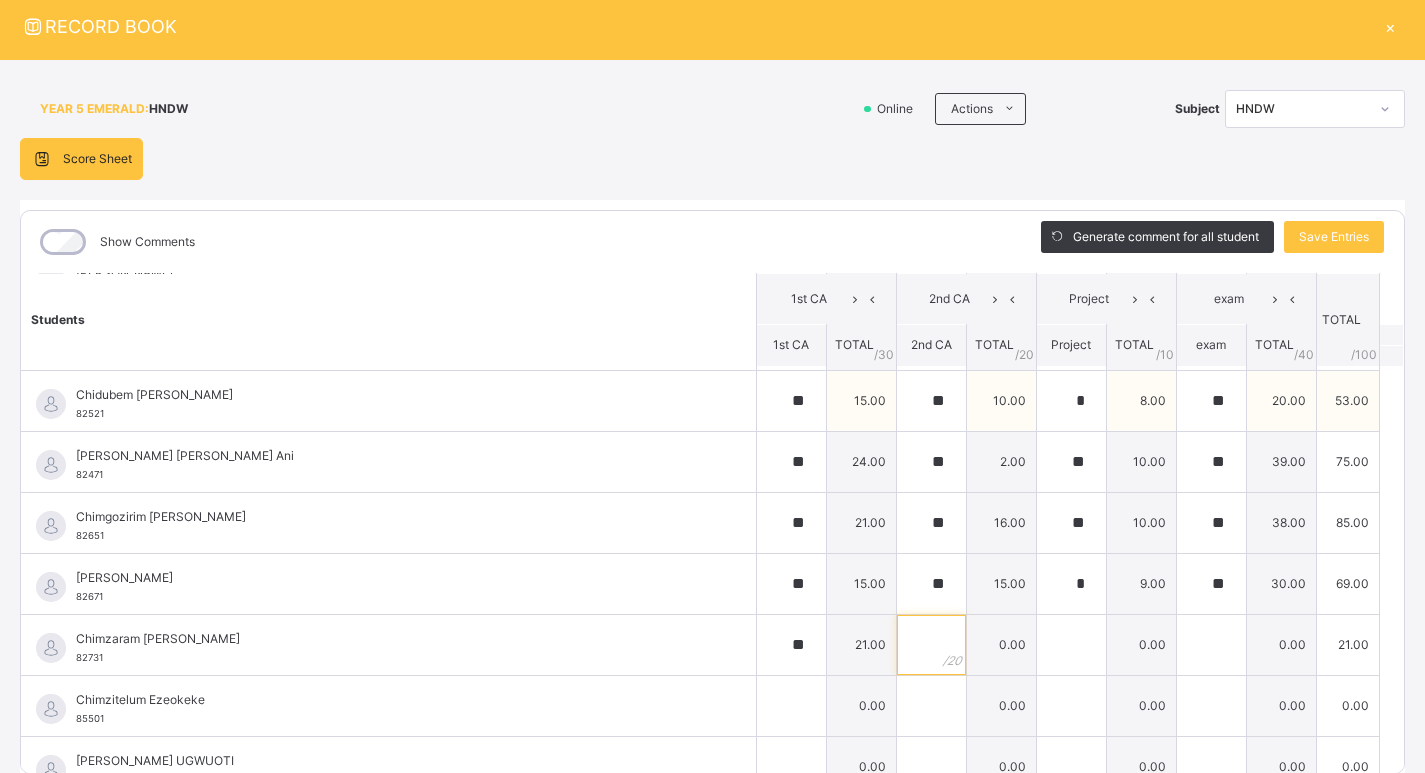 type on "*" 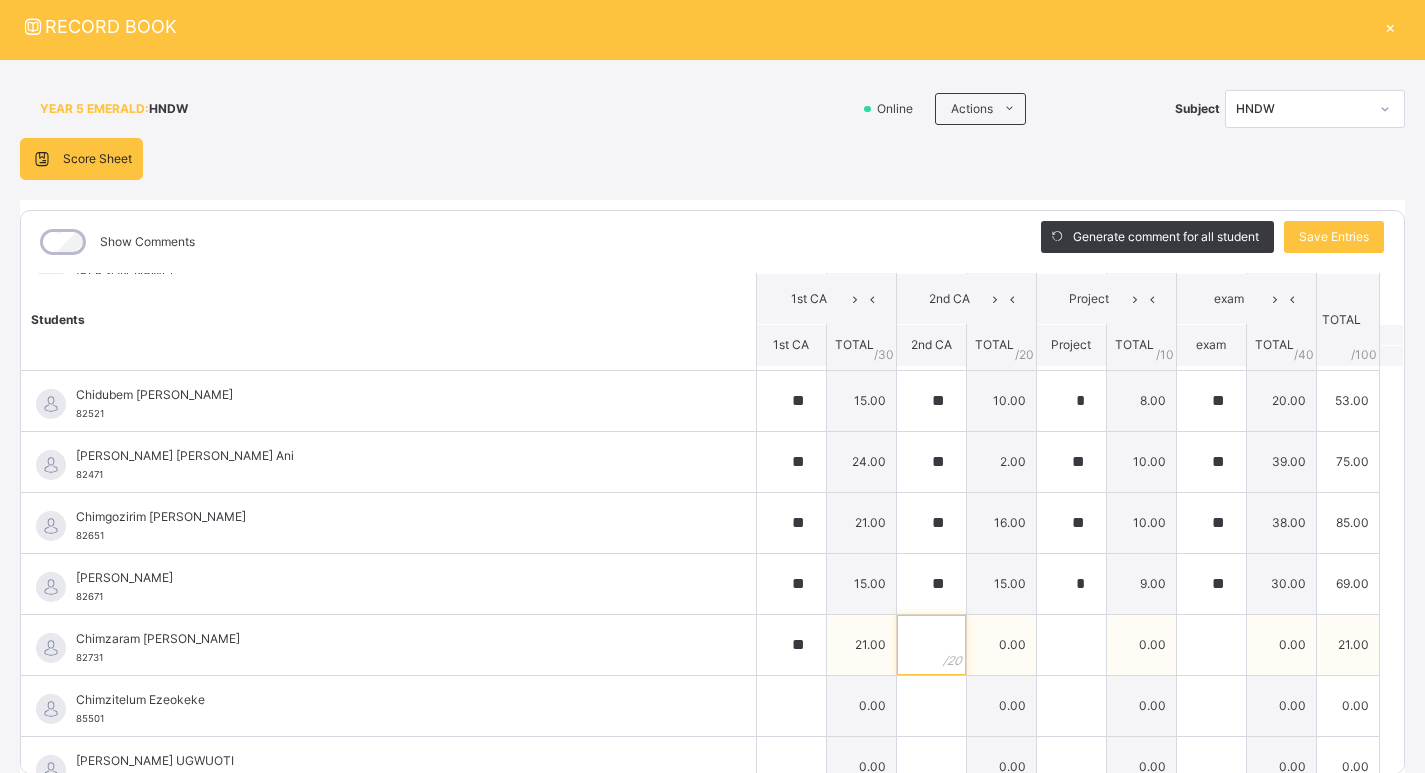 click at bounding box center [931, 645] 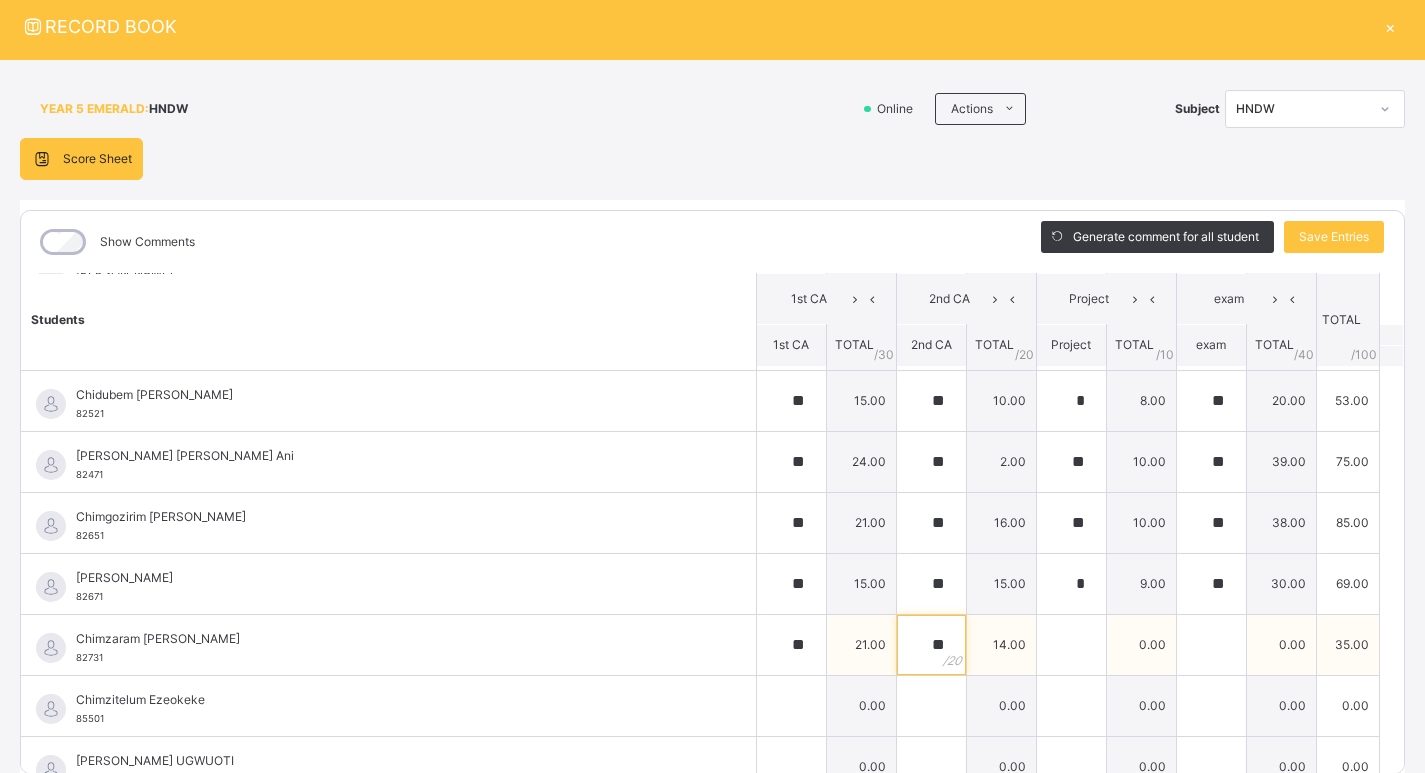 type on "**" 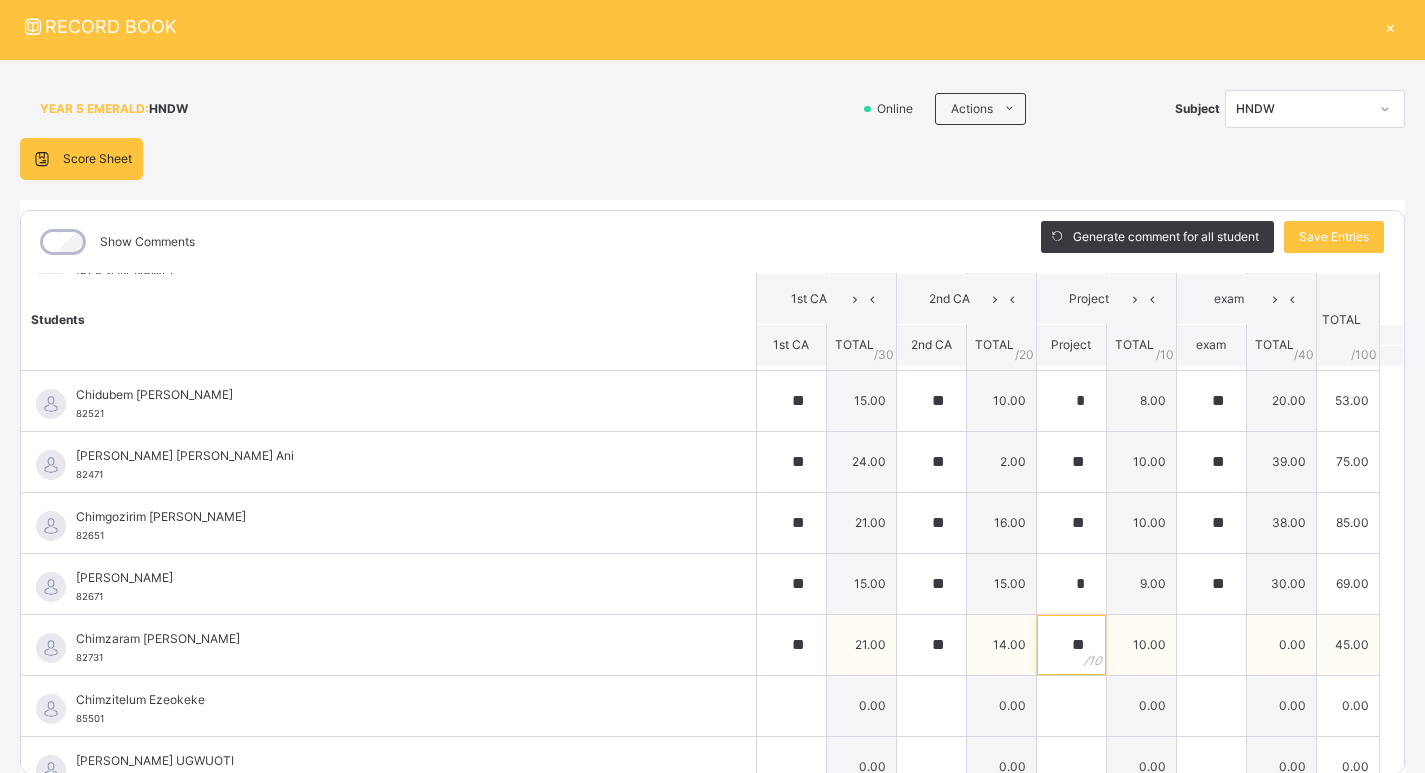 type on "**" 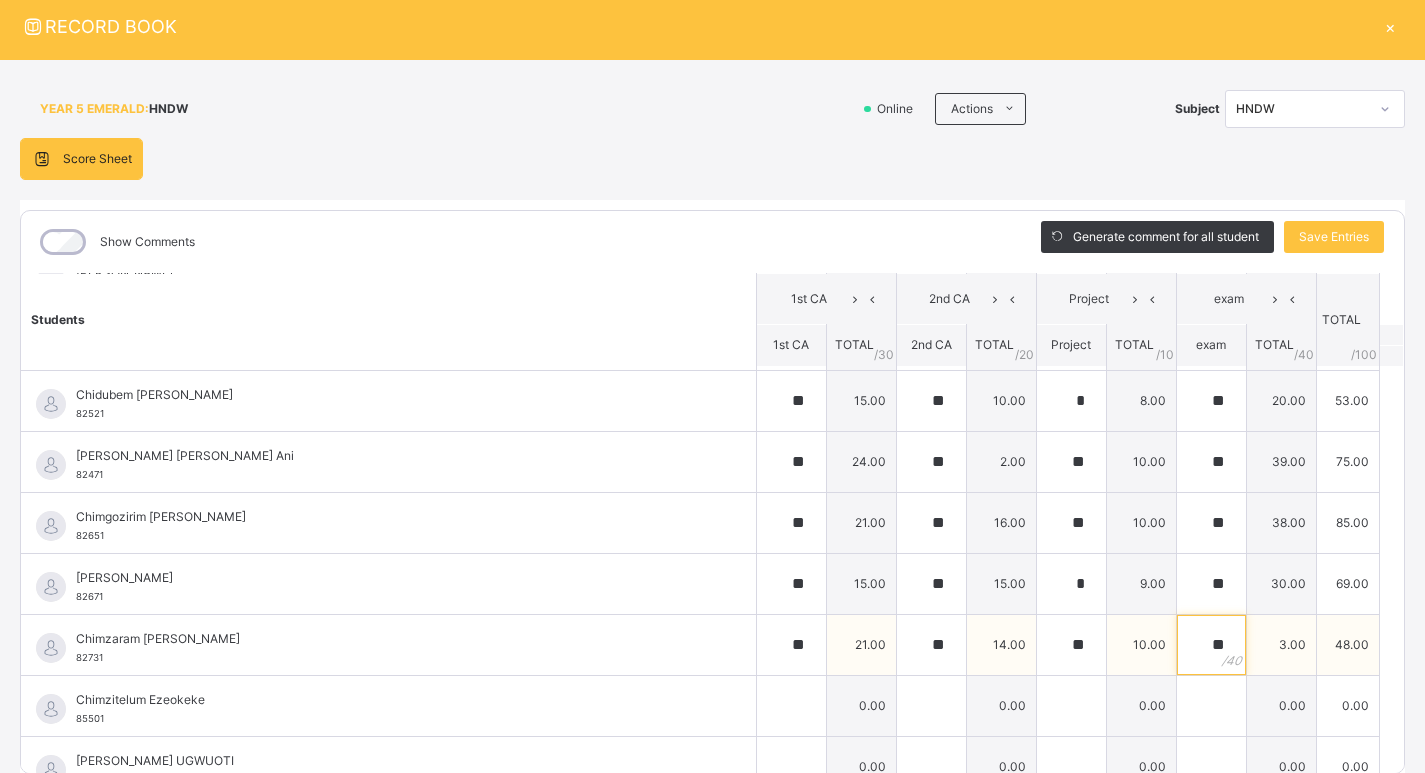 type on "**" 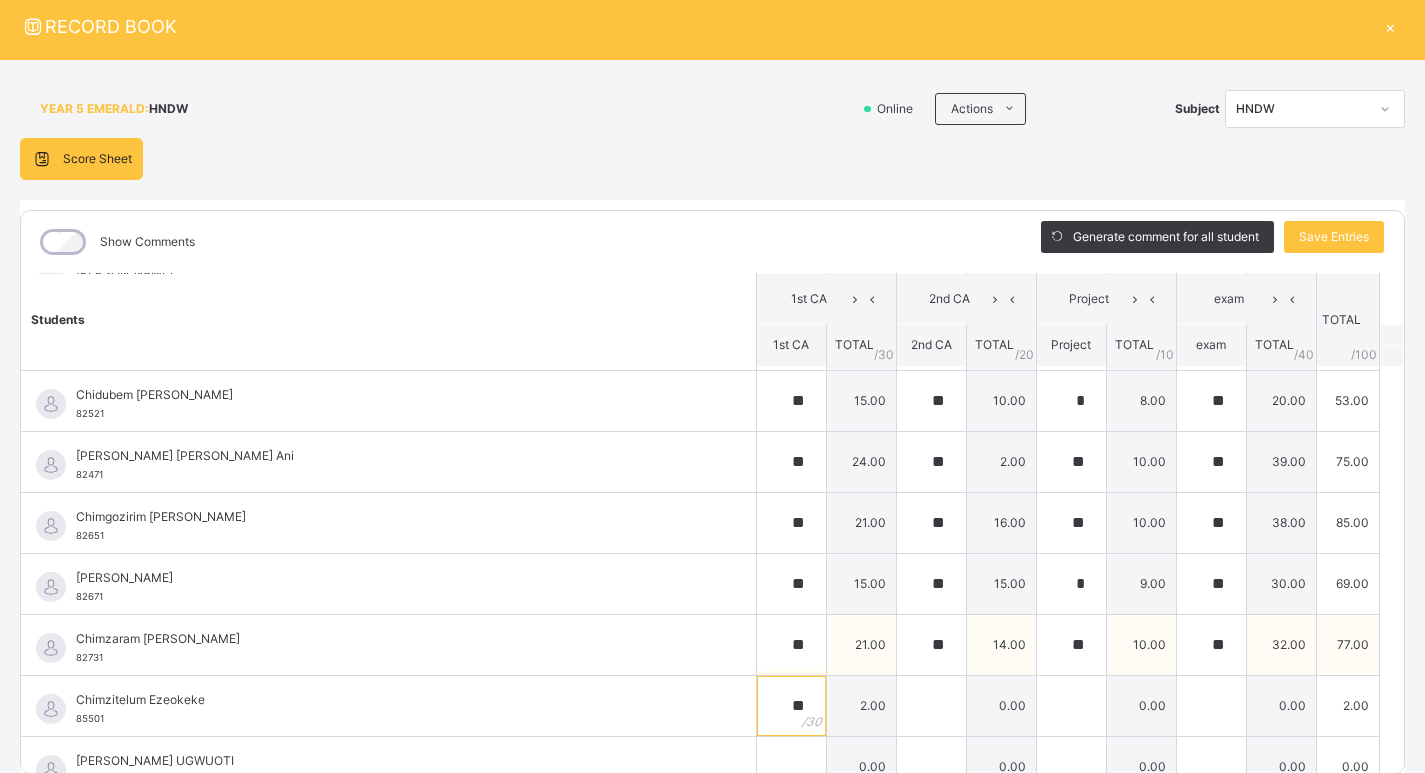 type on "**" 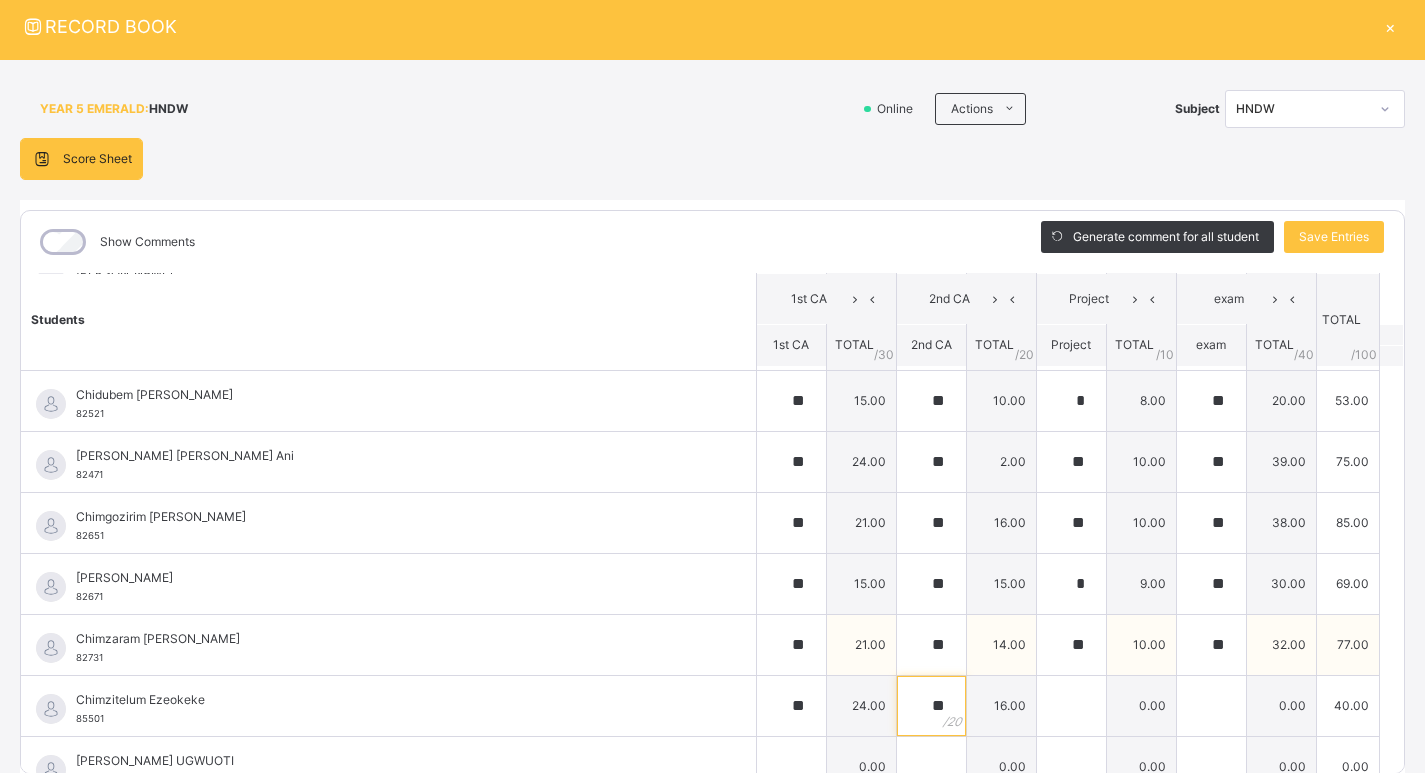 type on "**" 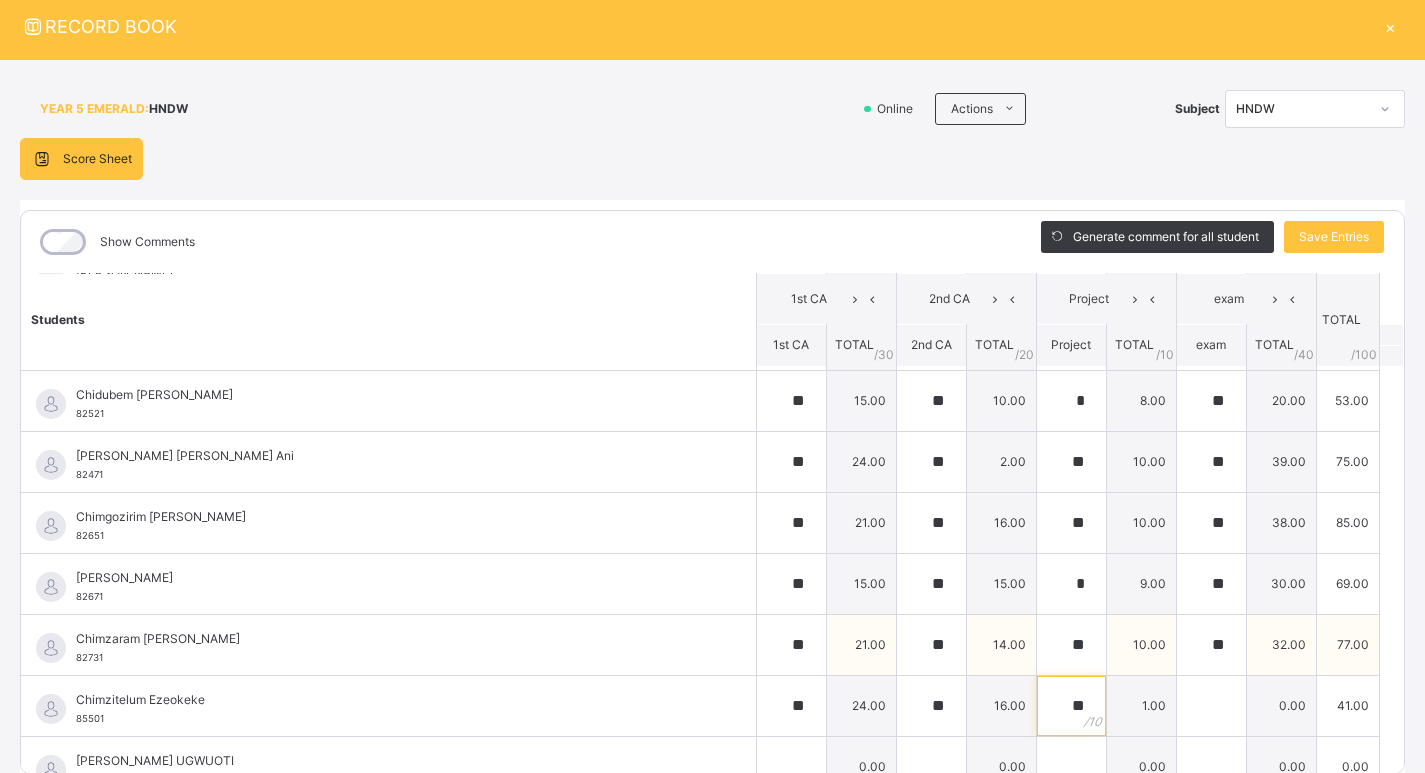 type on "**" 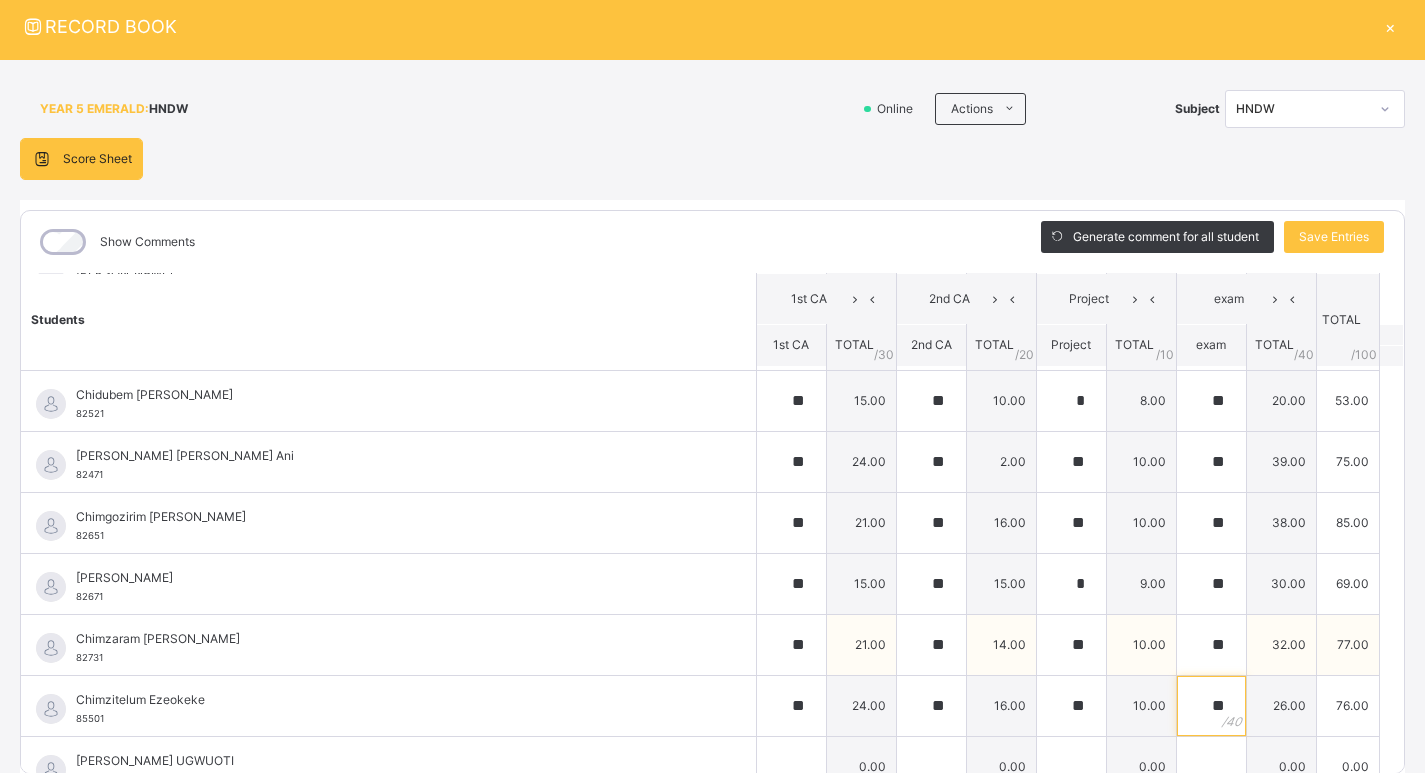 type on "**" 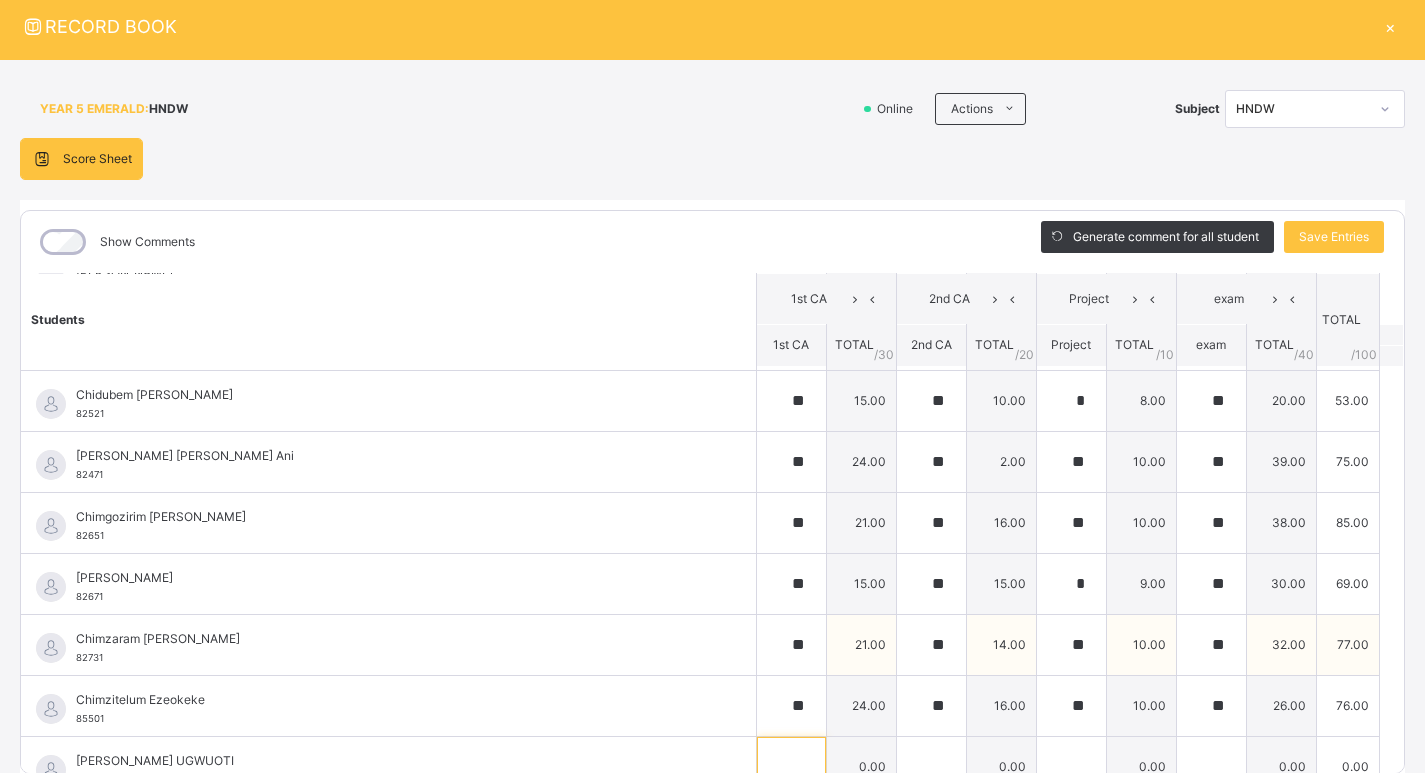 scroll, scrollTop: 325, scrollLeft: 0, axis: vertical 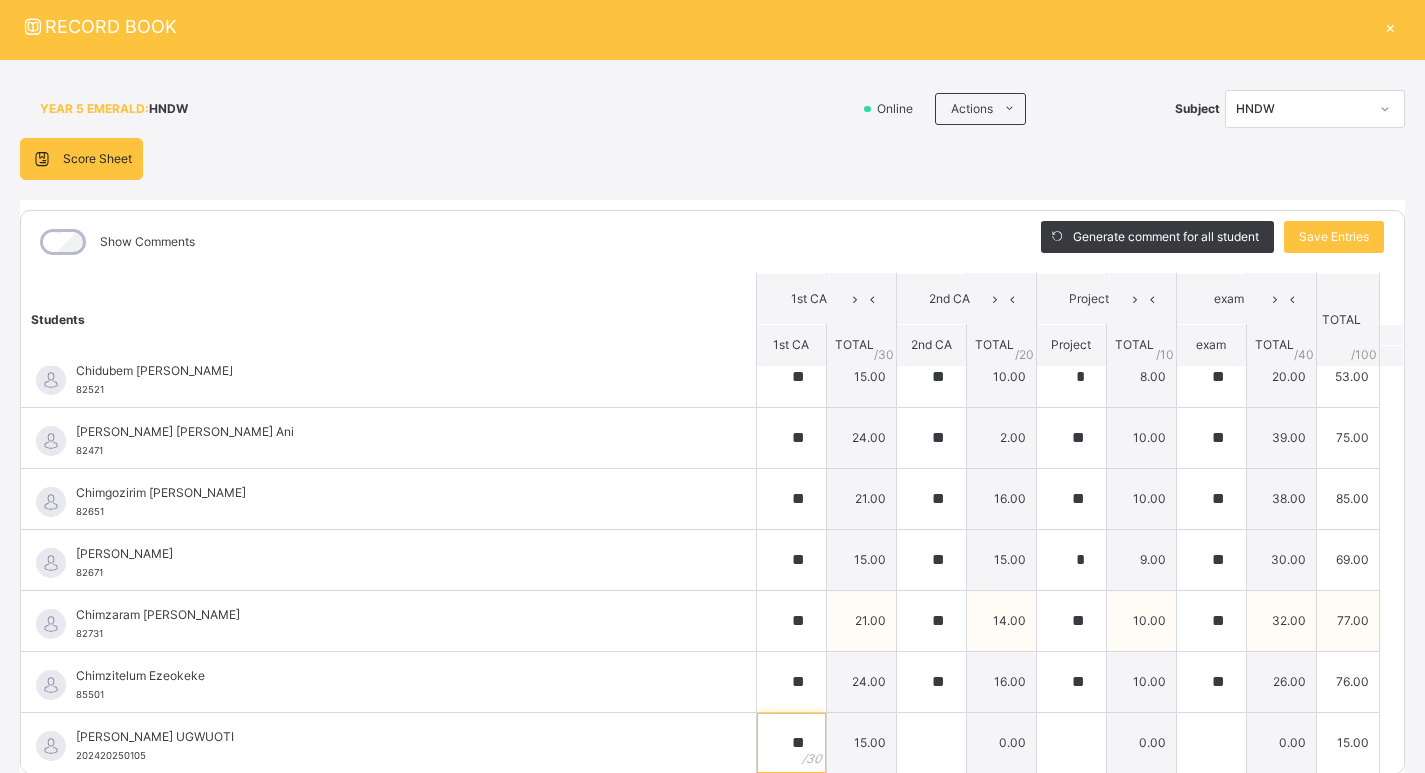 type on "**" 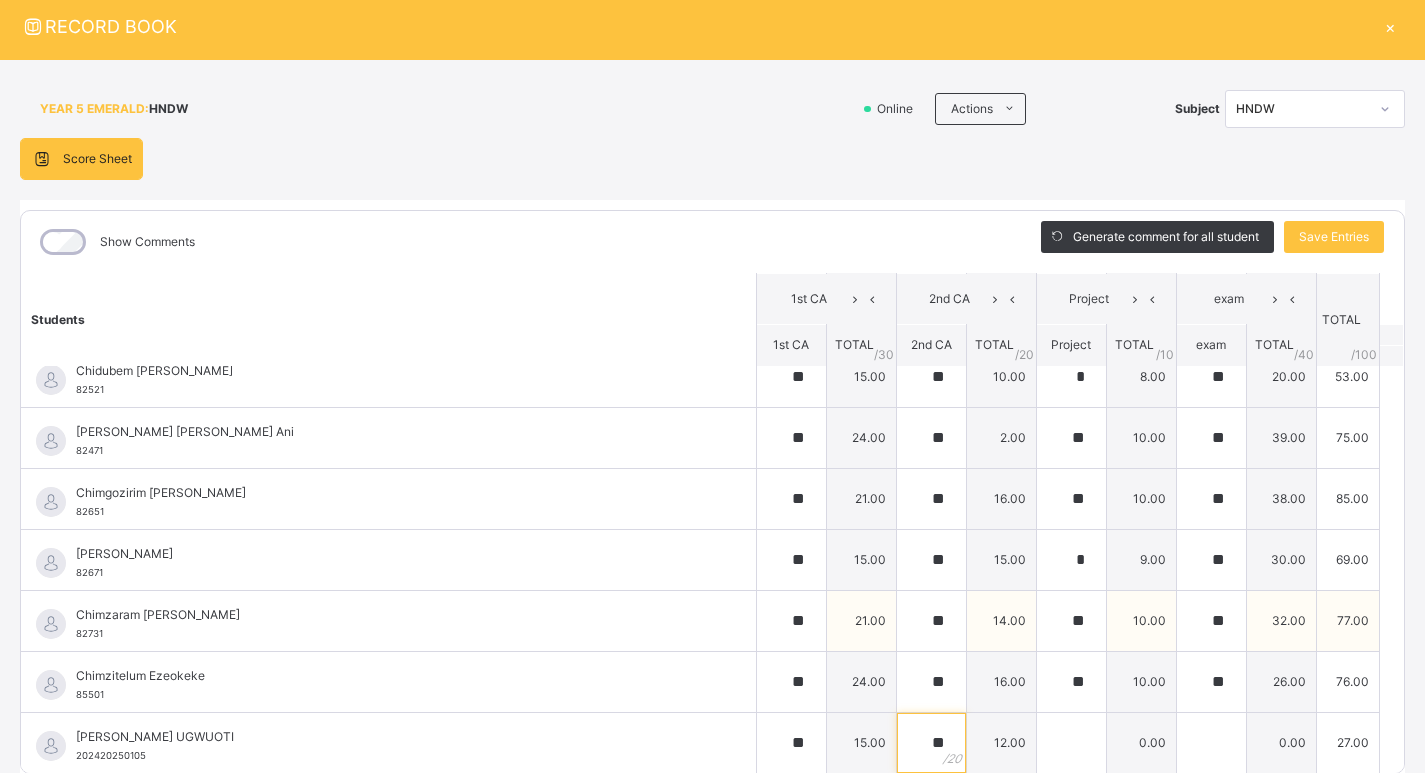 type on "**" 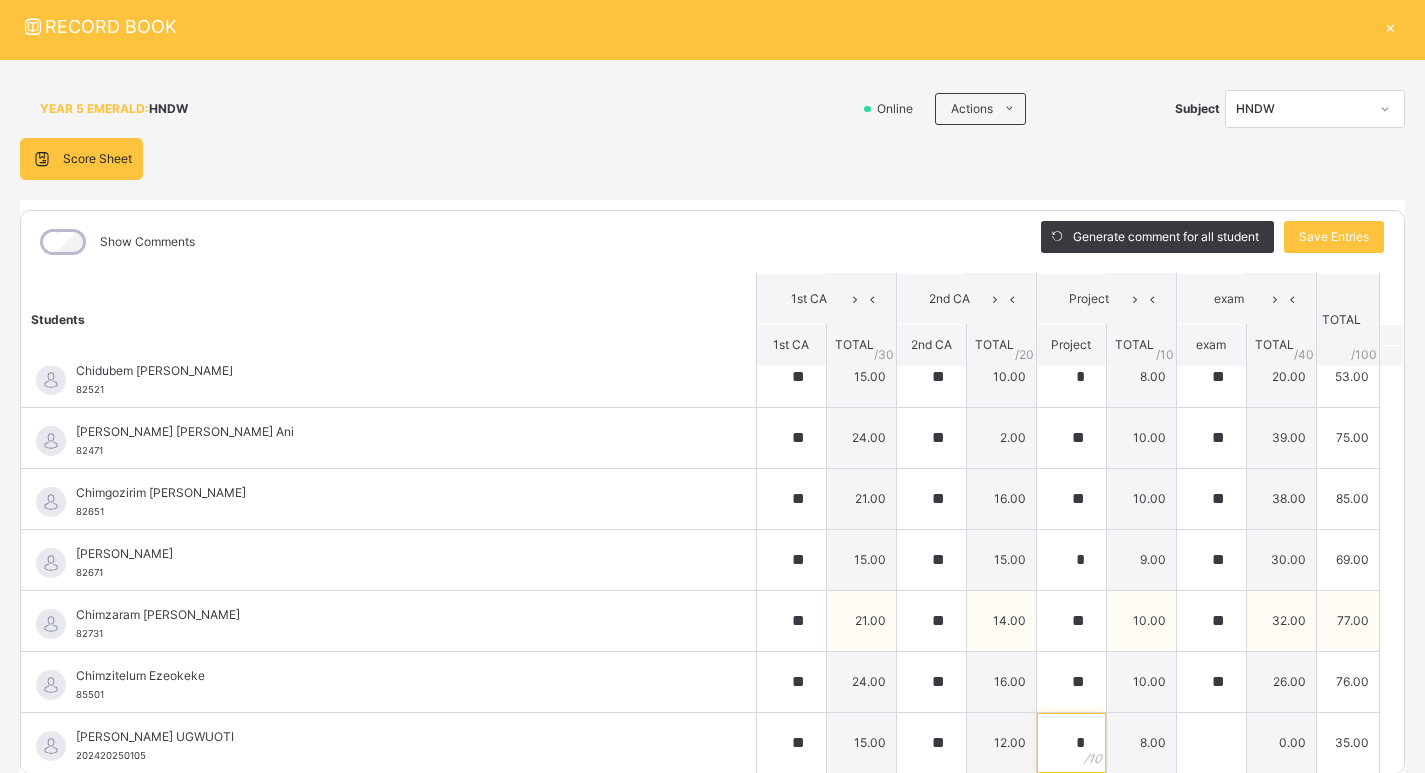 type on "*" 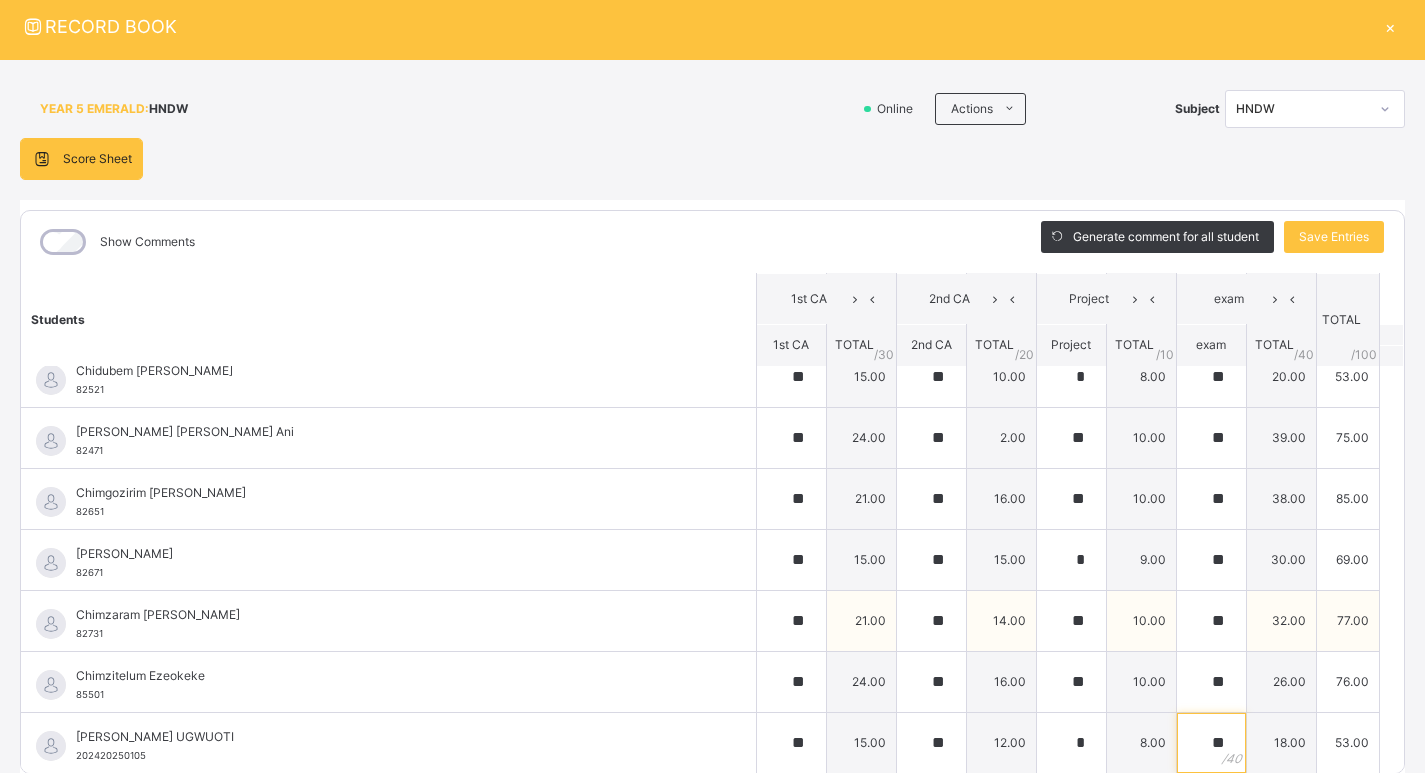 type on "**" 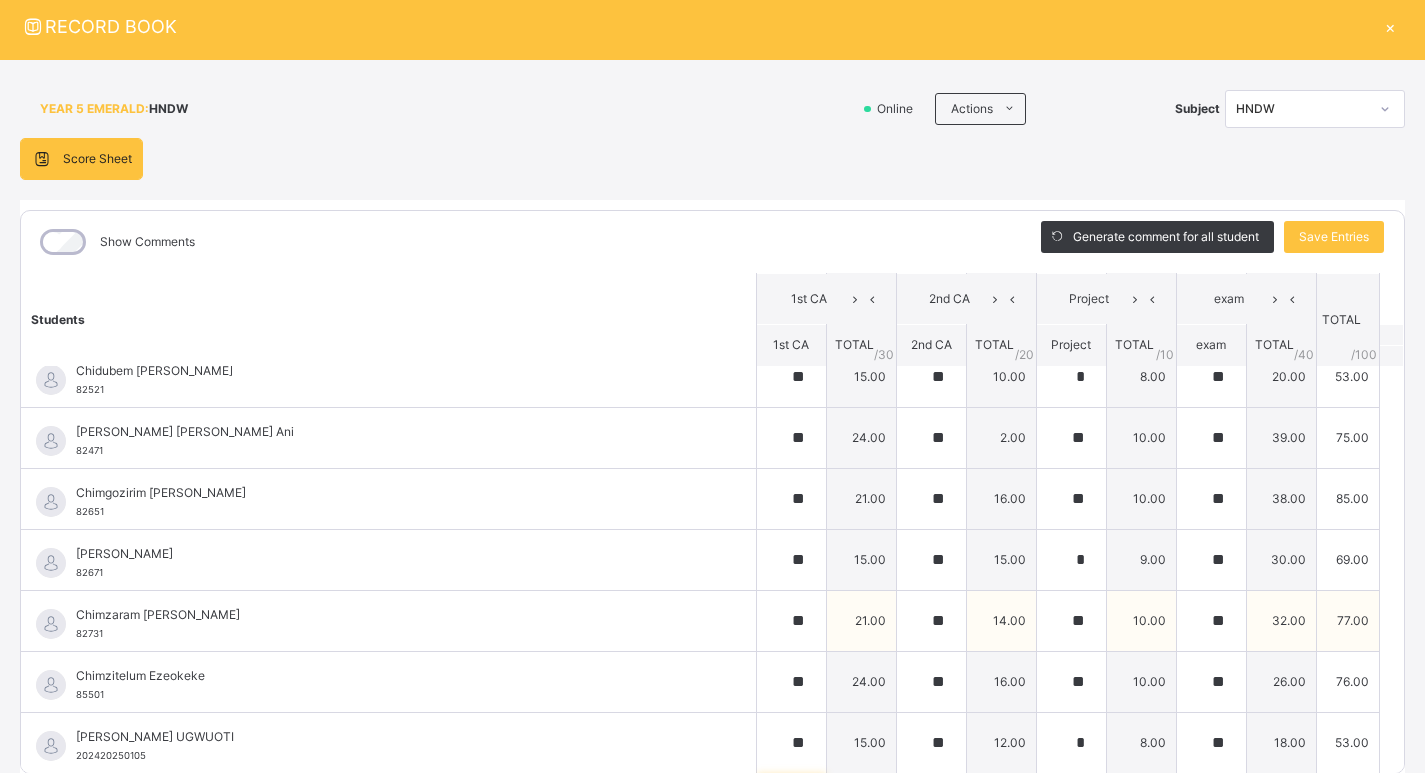 scroll, scrollTop: 606, scrollLeft: 0, axis: vertical 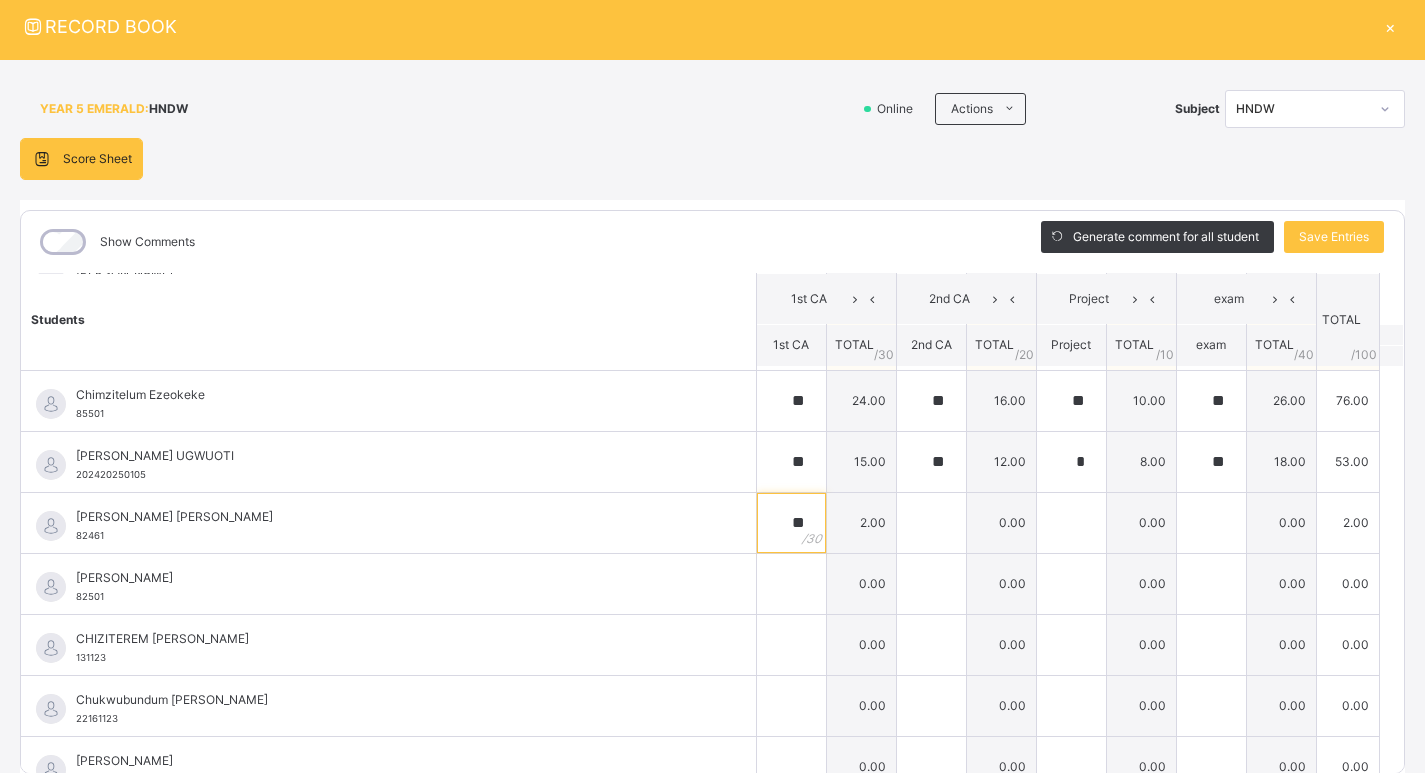 type on "**" 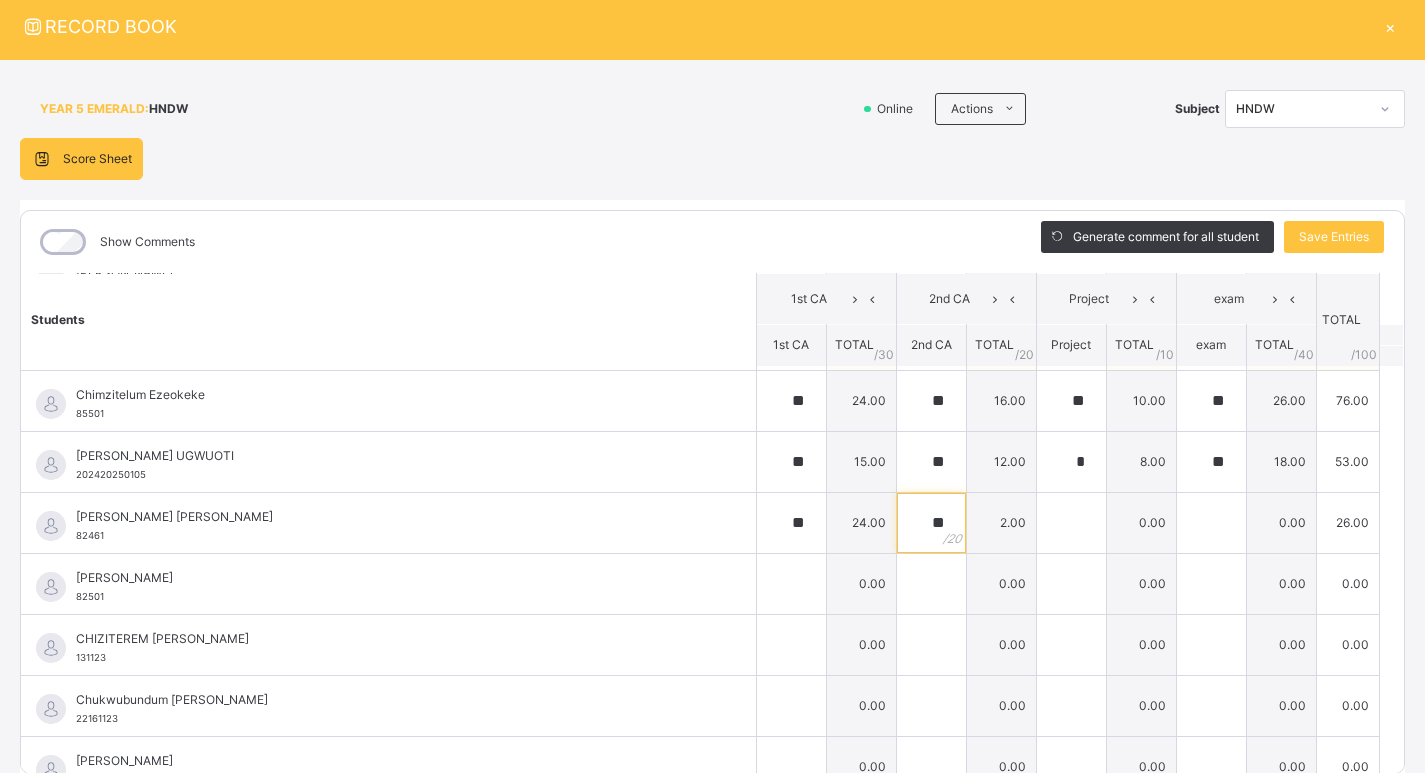 type on "**" 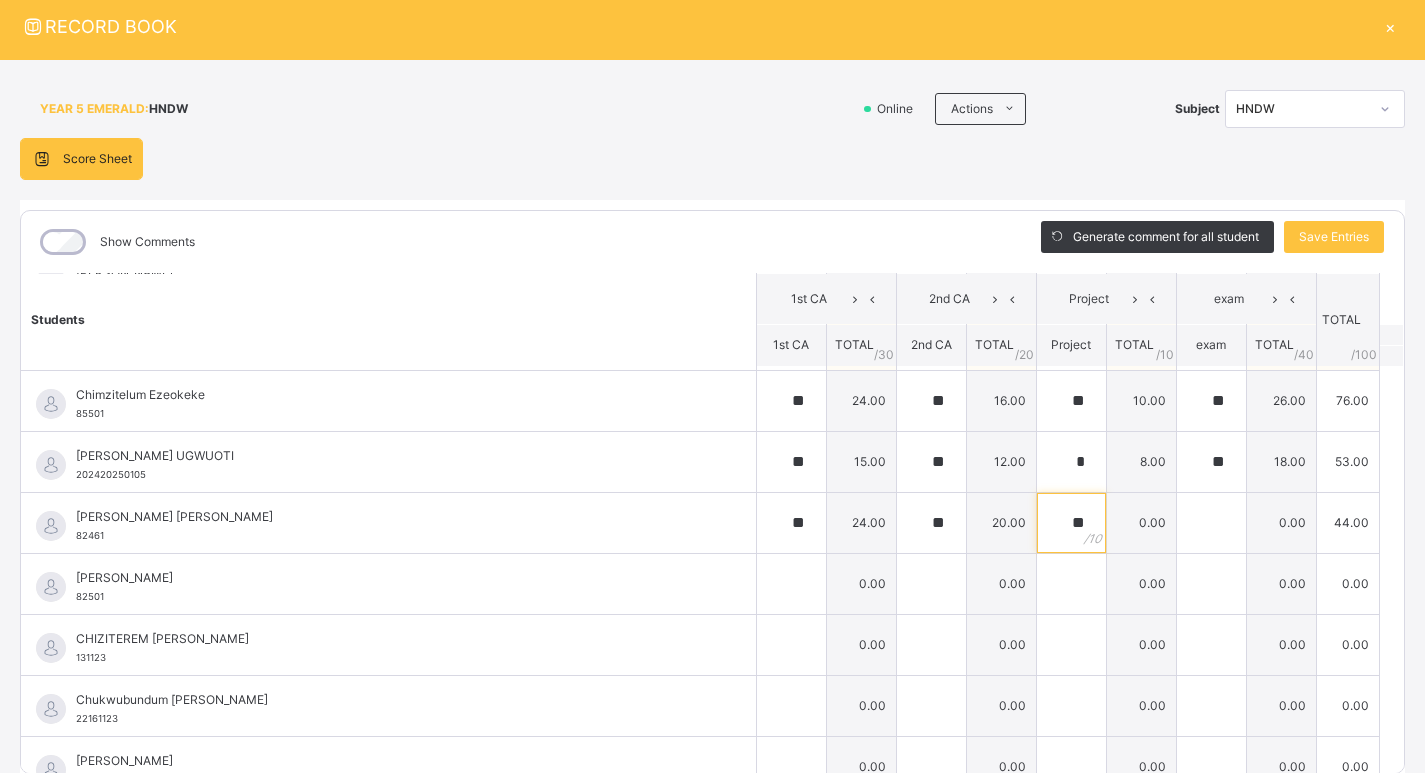 type on "**" 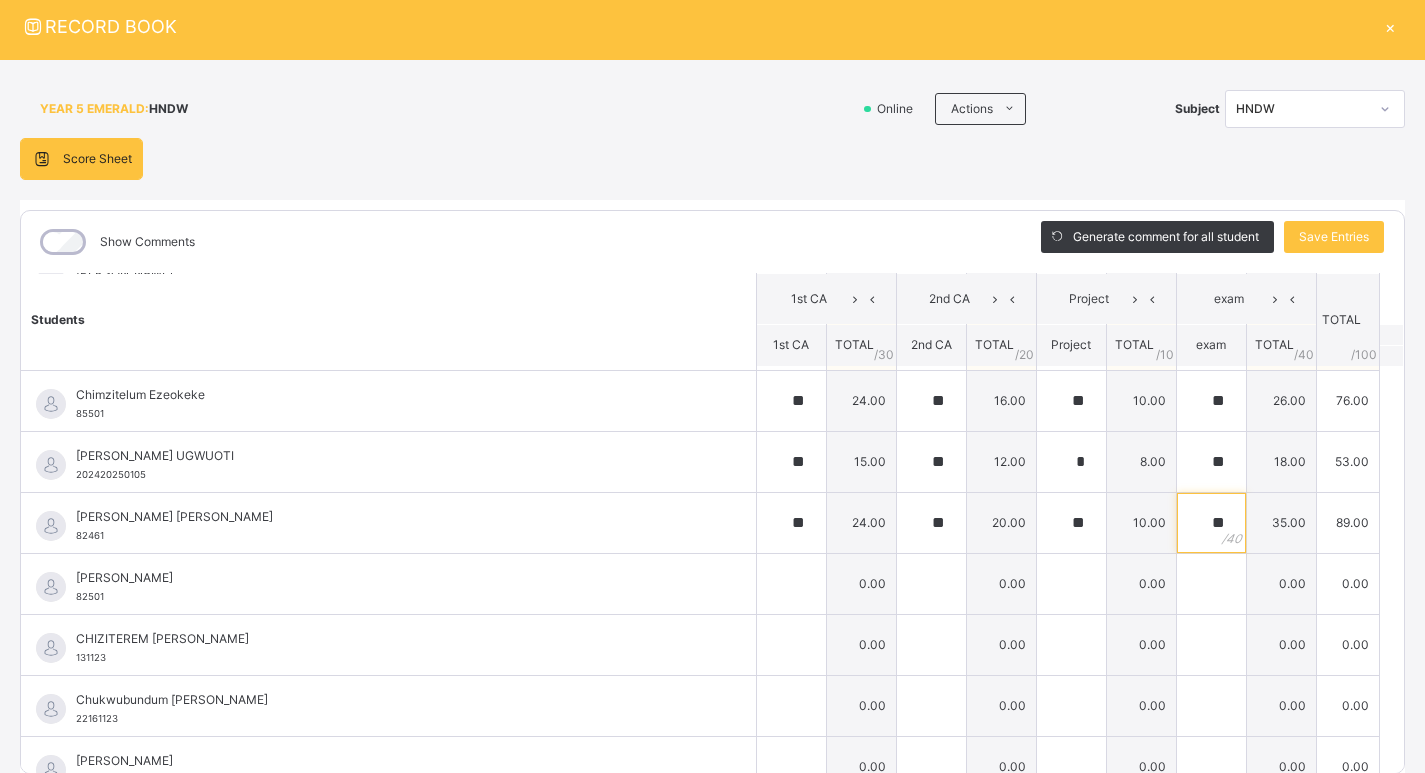 type on "**" 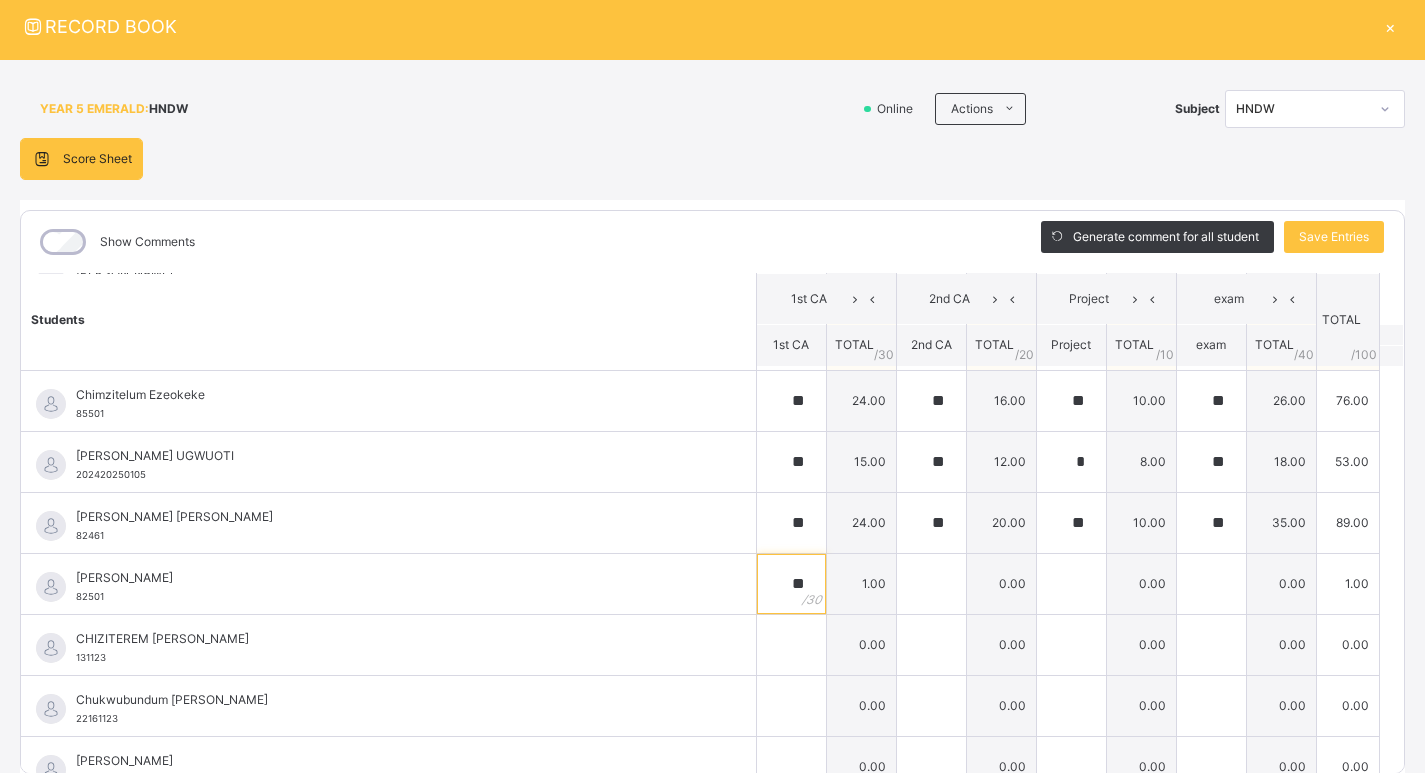 type on "**" 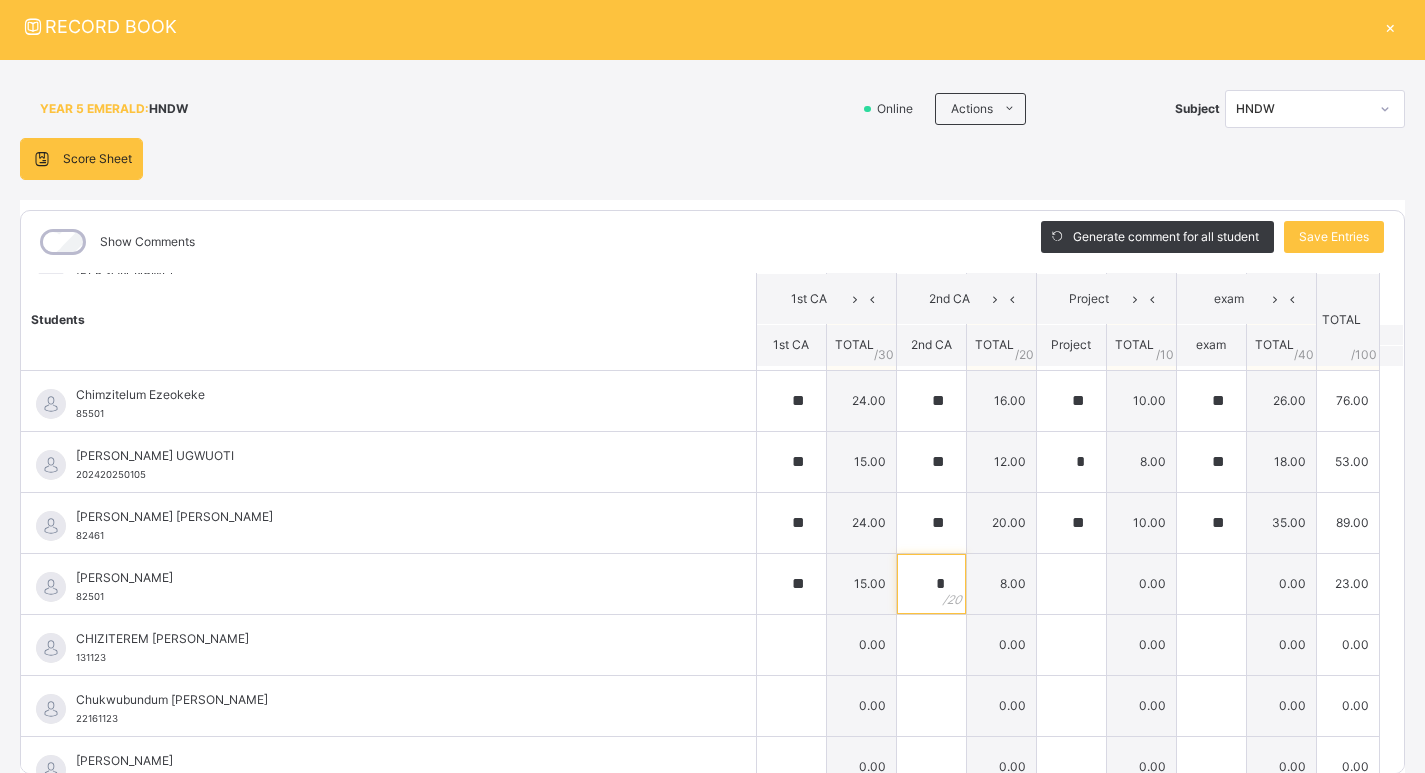 type on "*" 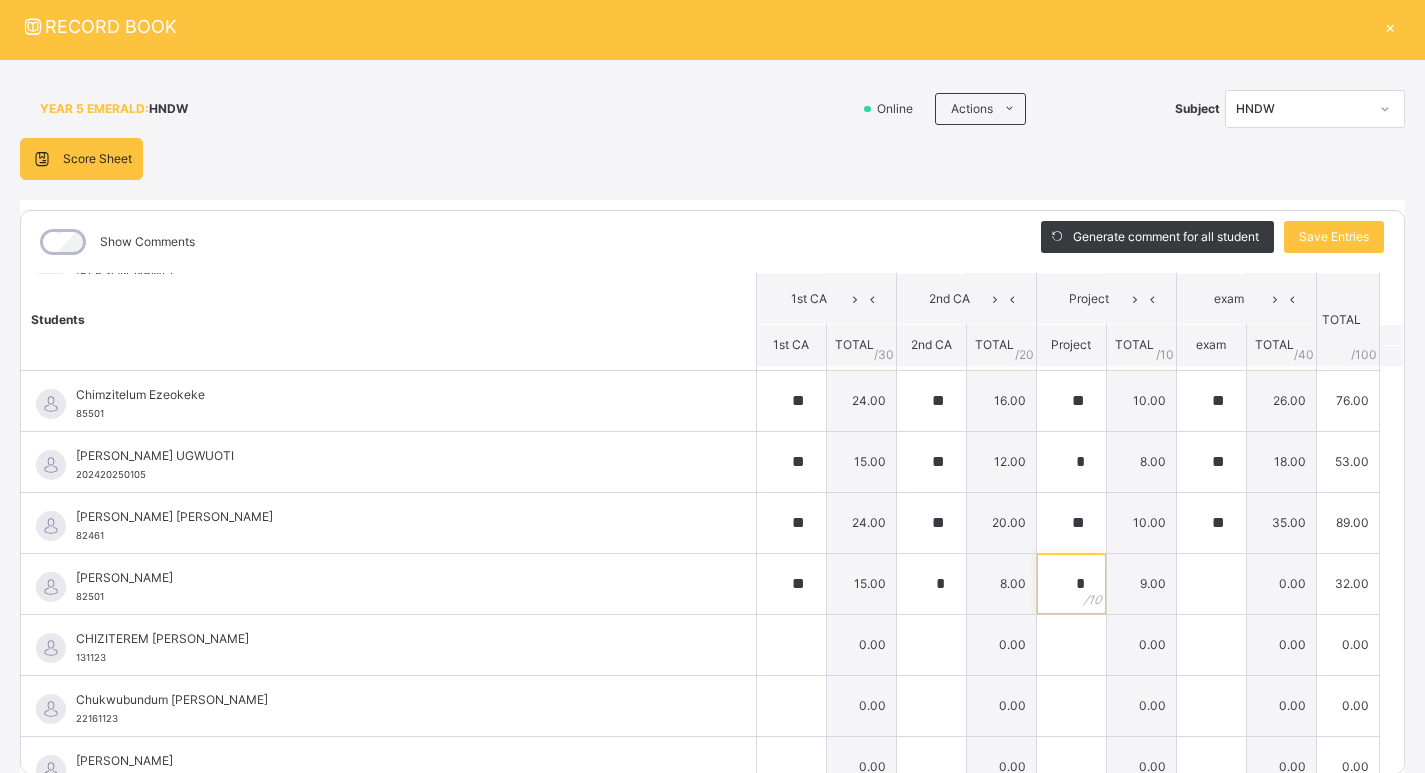 type on "*" 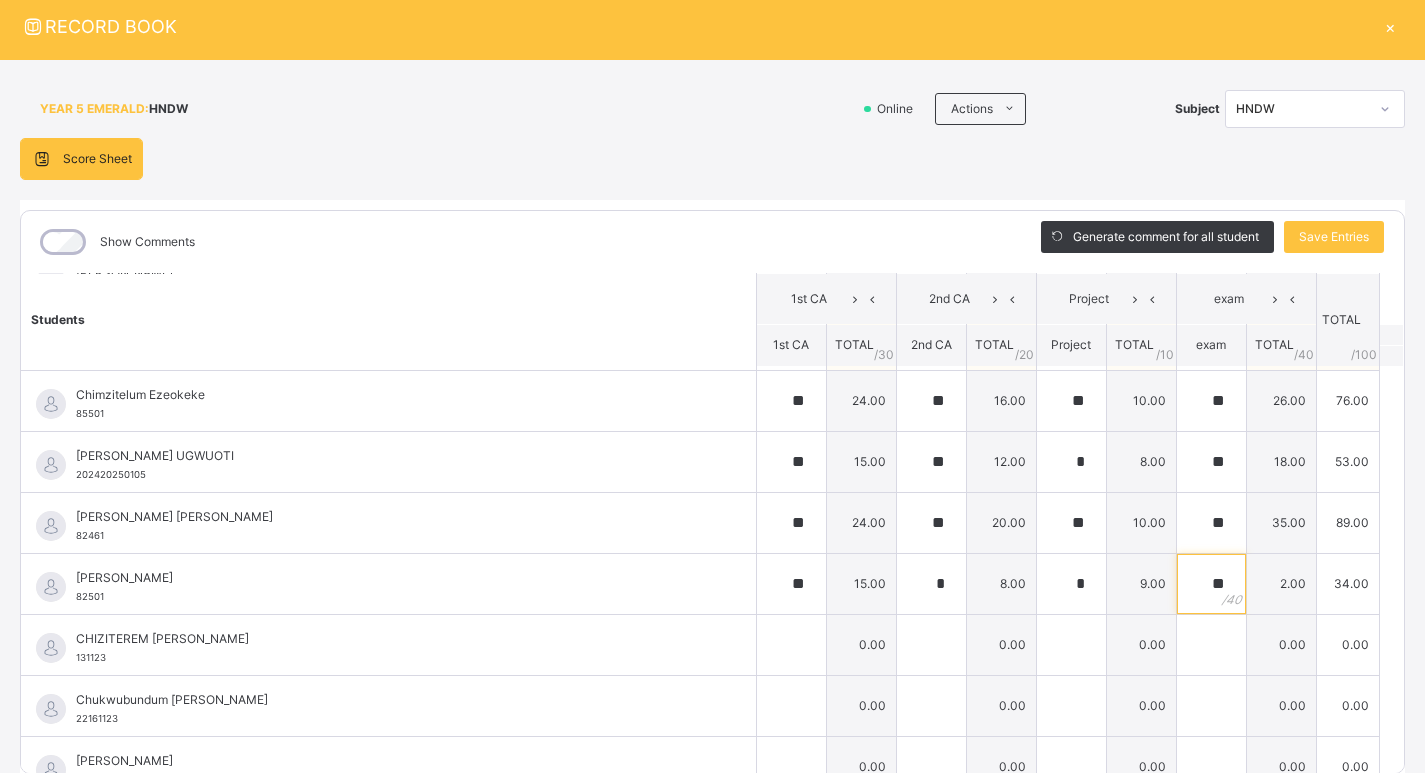 type on "**" 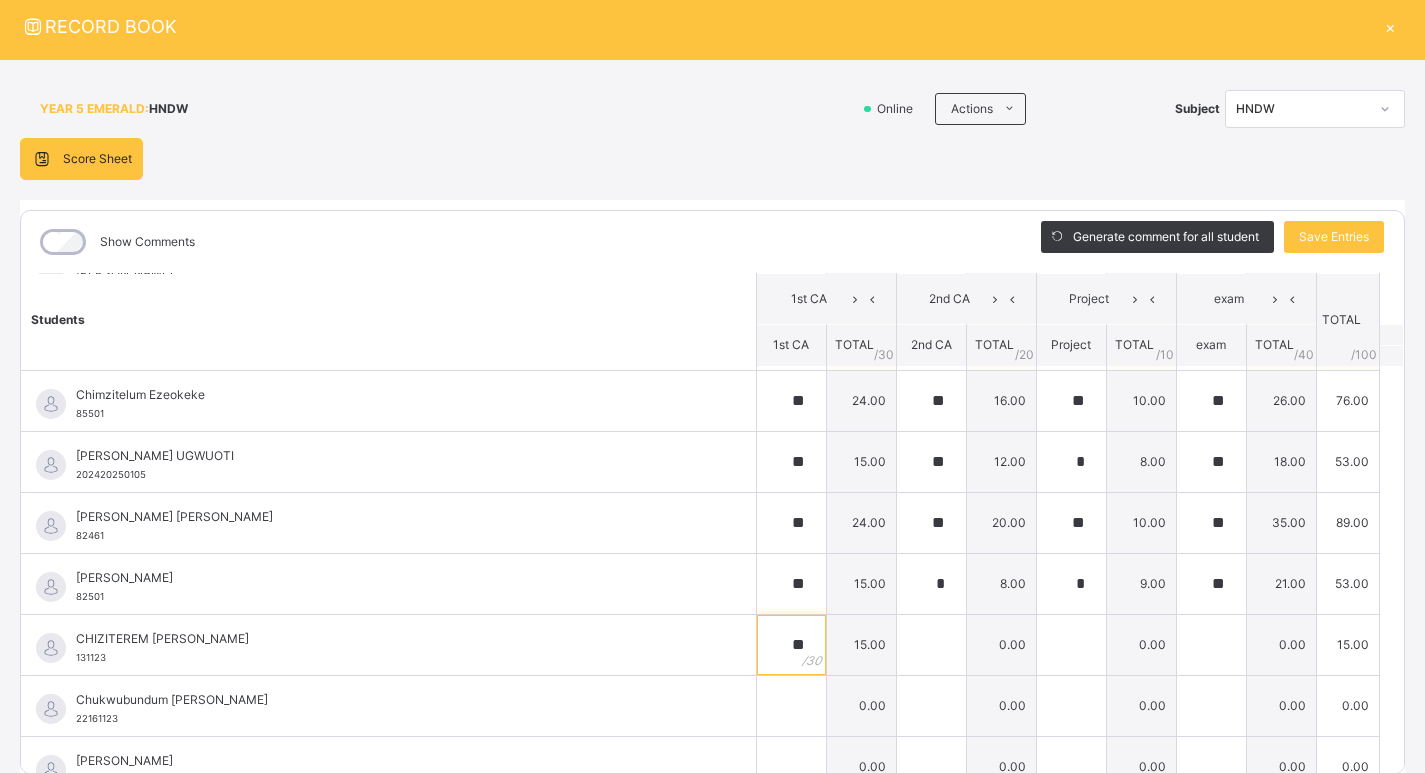 type on "**" 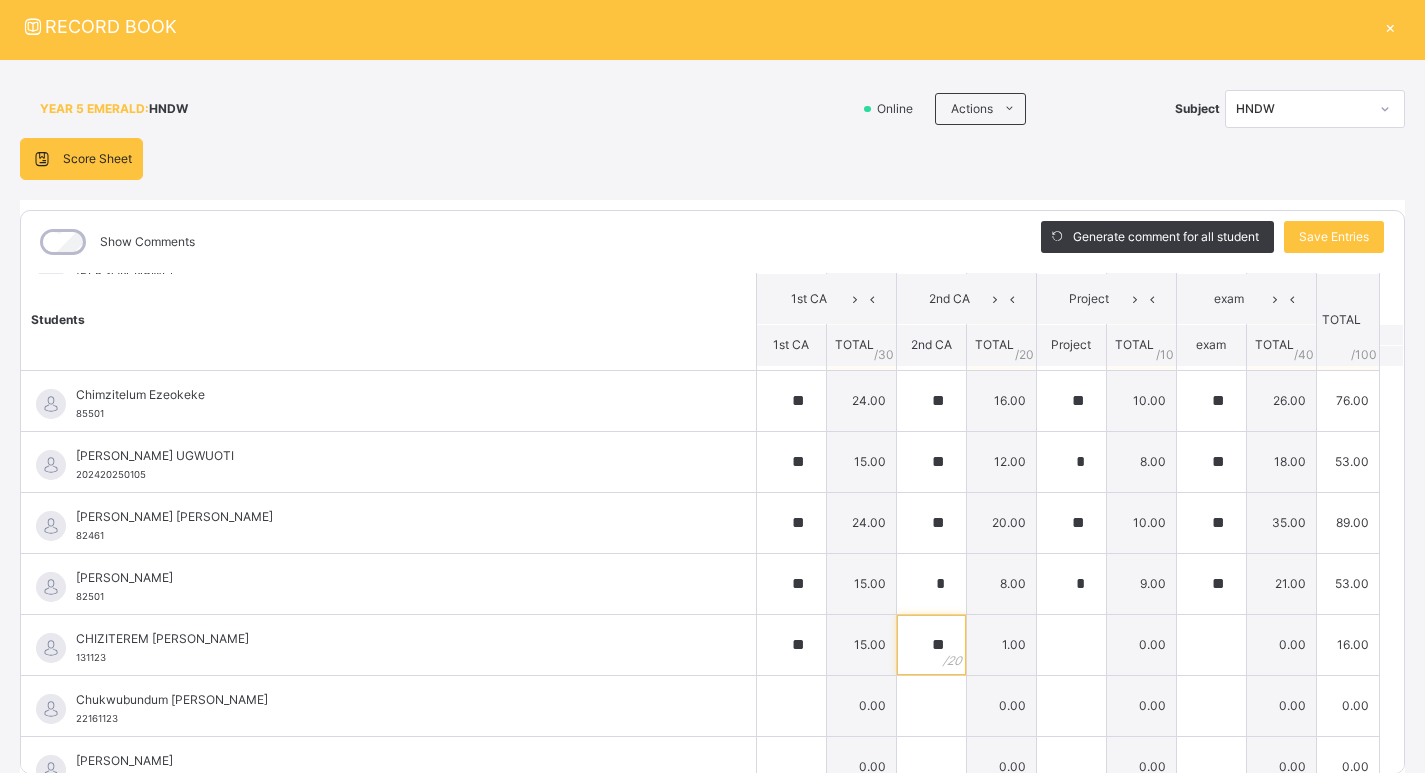 type on "**" 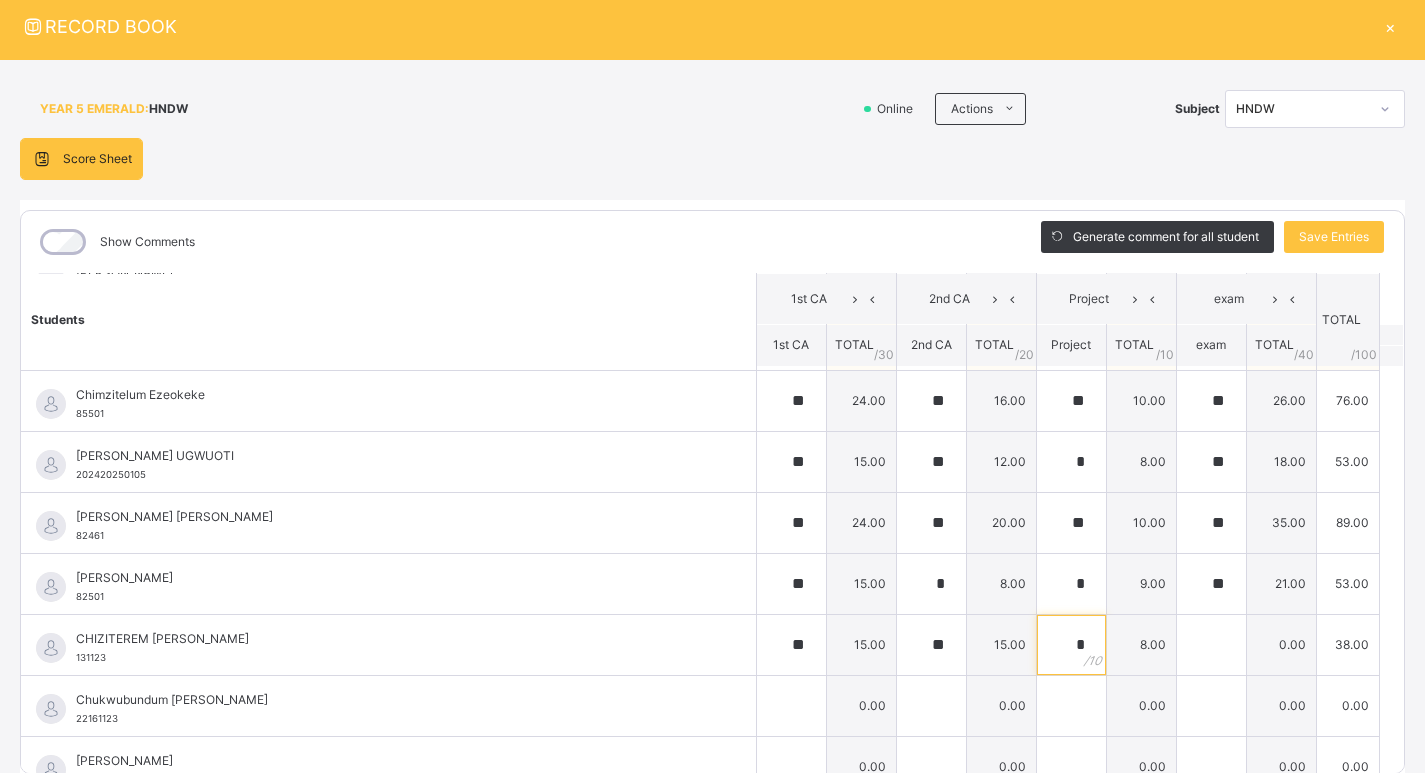 type on "*" 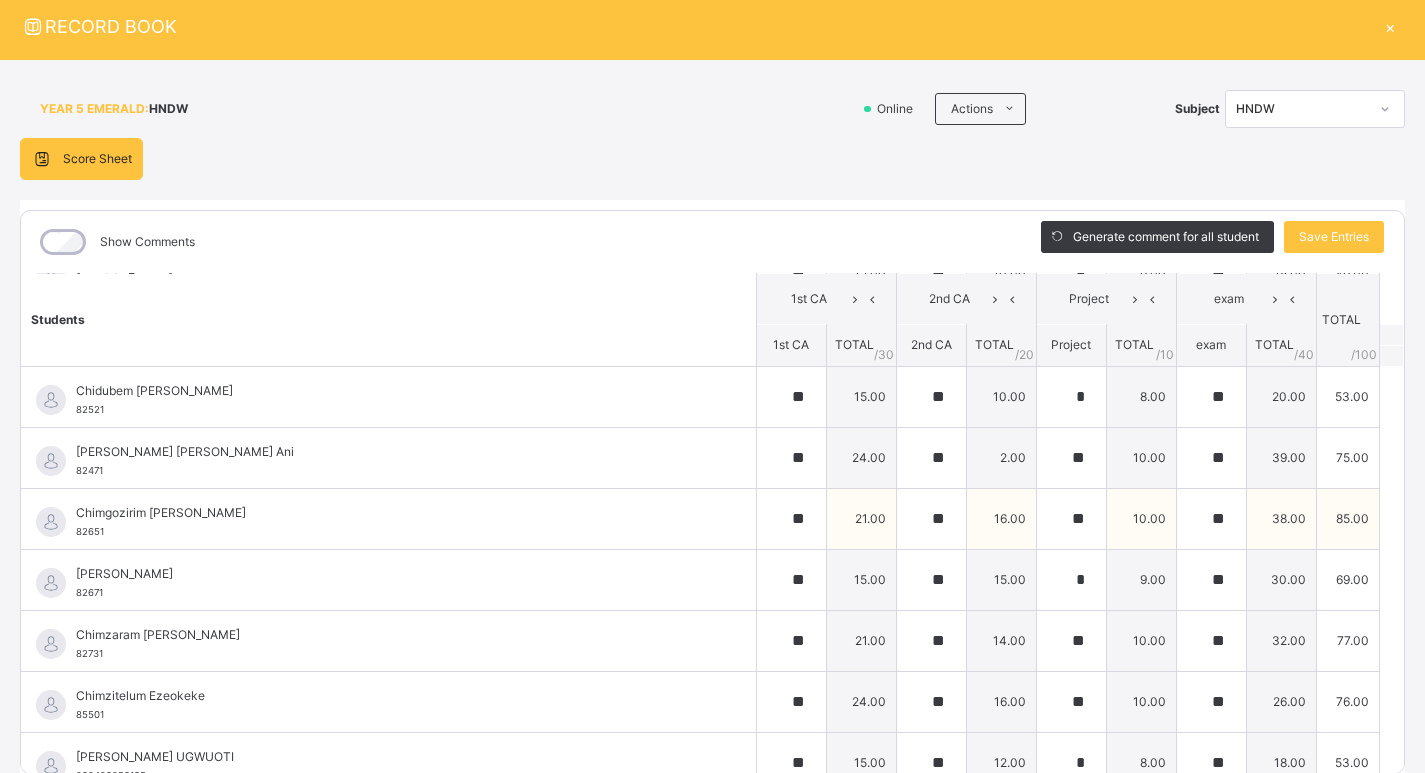scroll, scrollTop: 306, scrollLeft: 0, axis: vertical 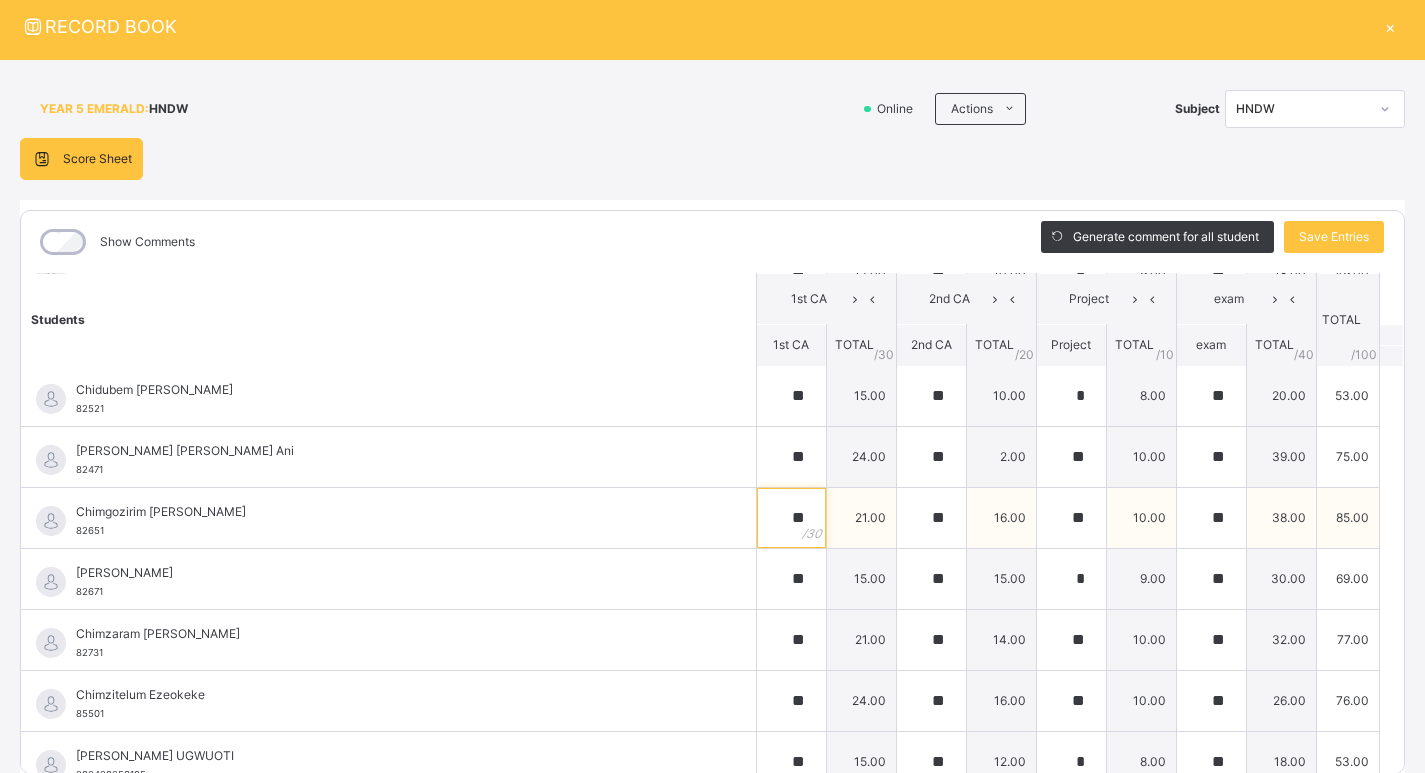 click on "**" at bounding box center (791, 518) 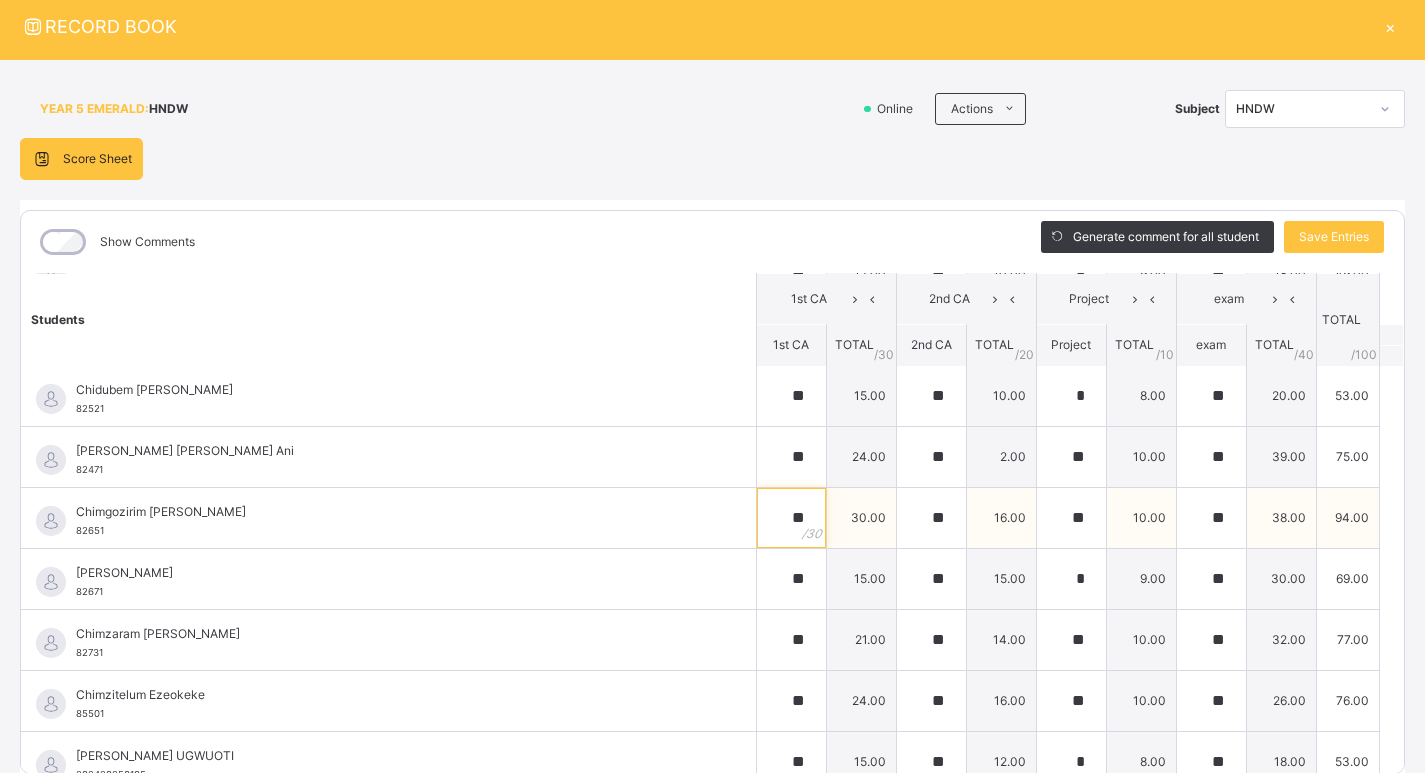 type on "**" 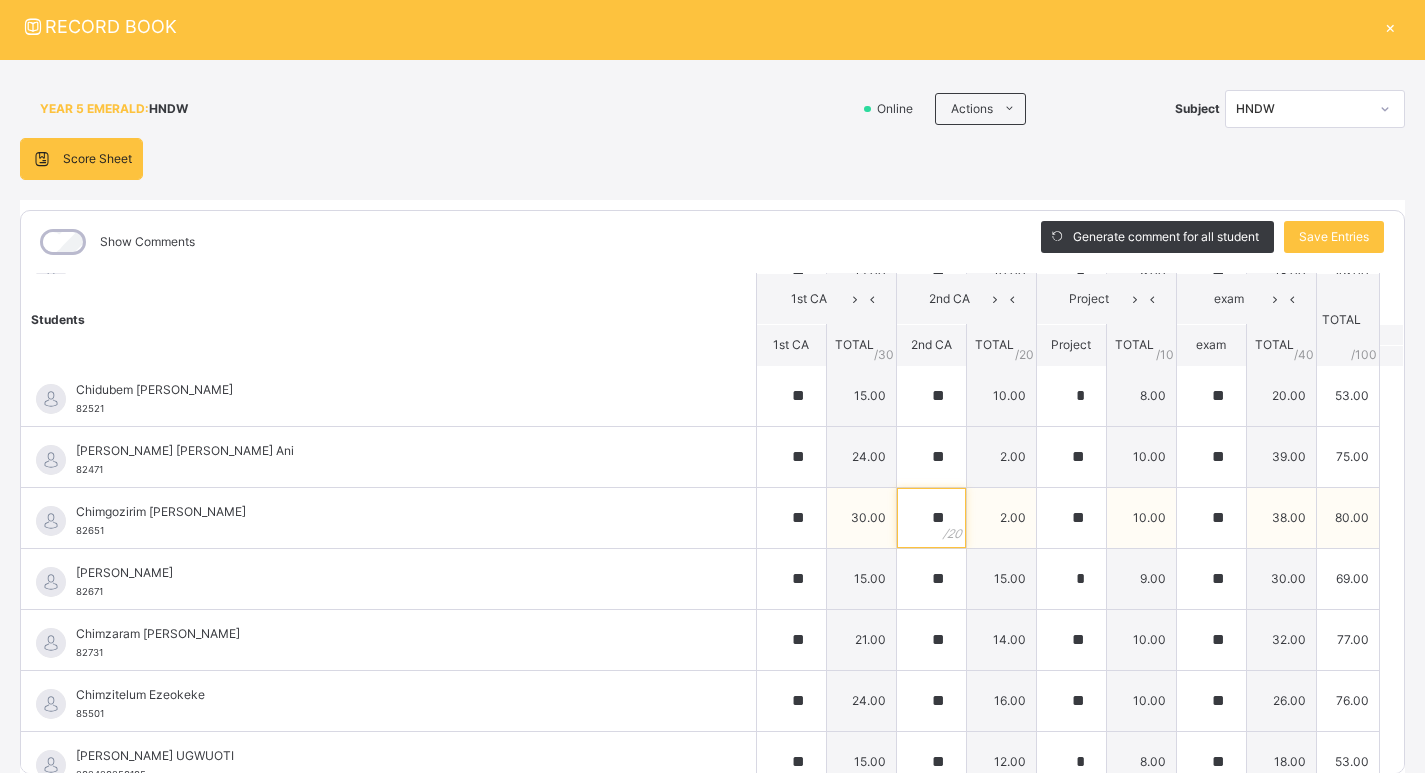 type on "**" 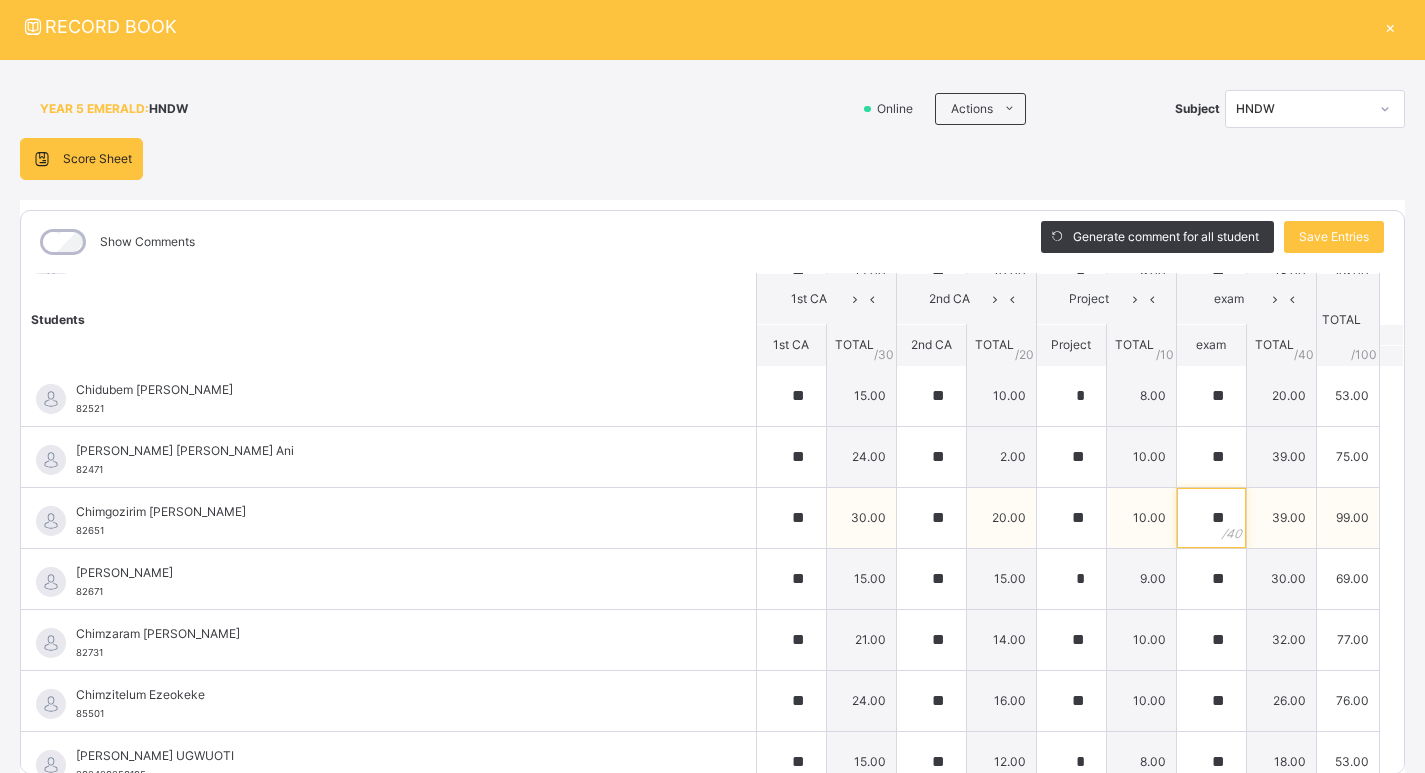 type on "**" 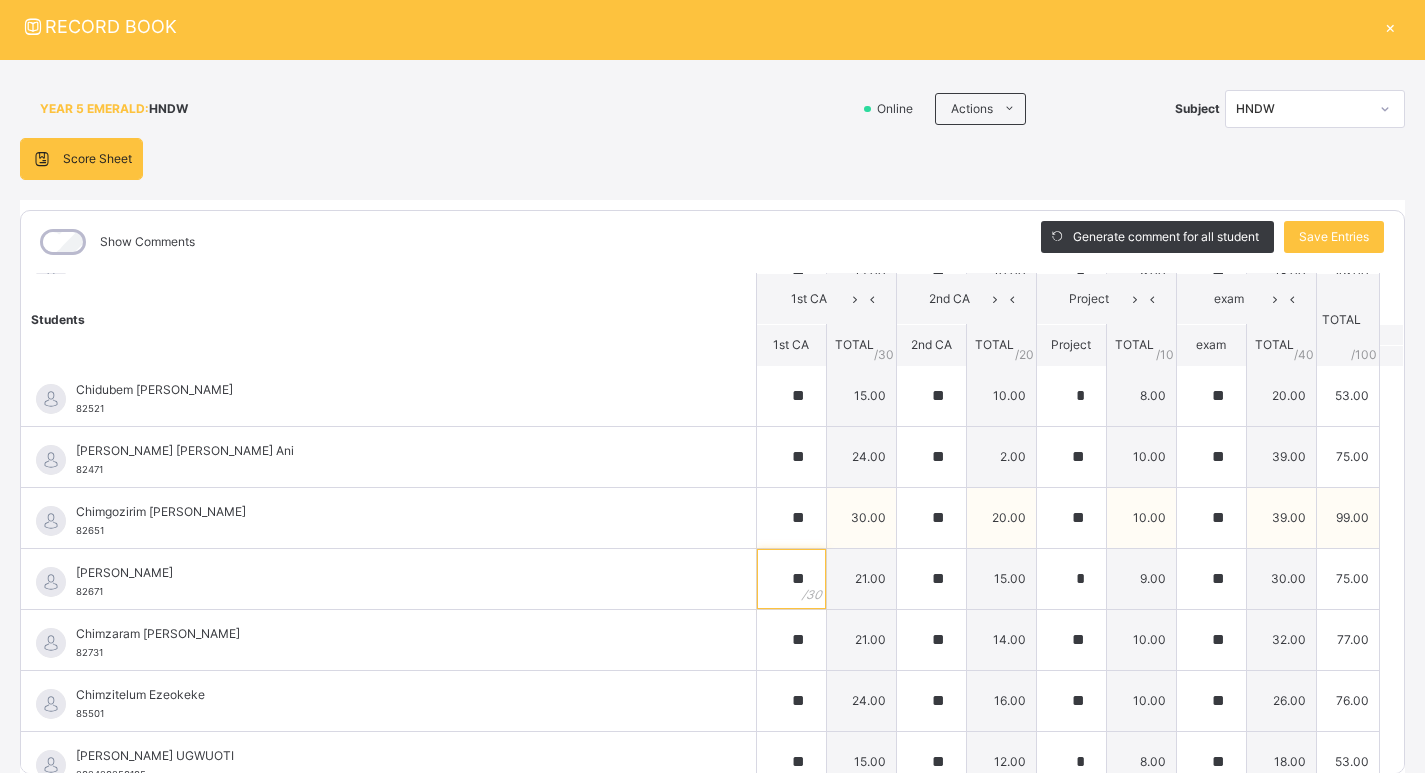 type on "**" 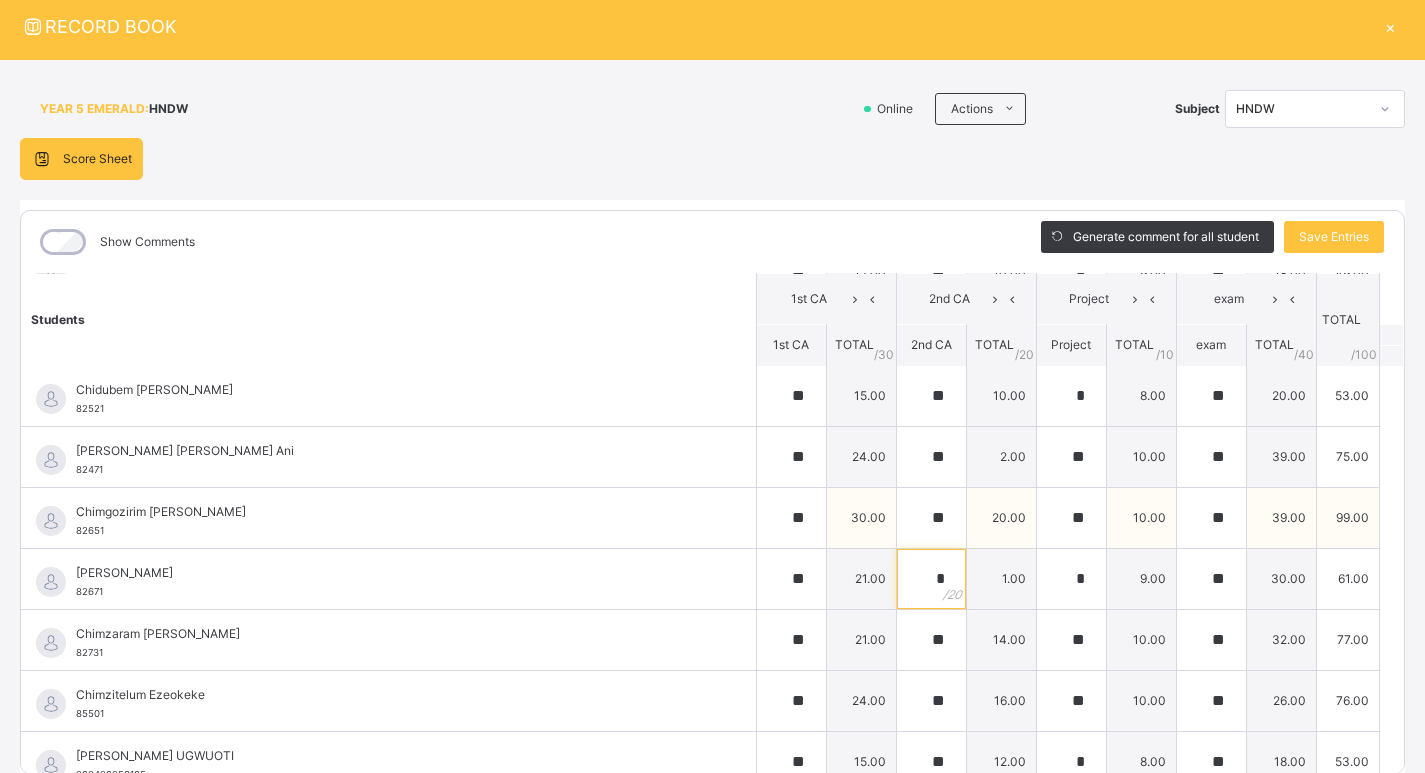 type on "**" 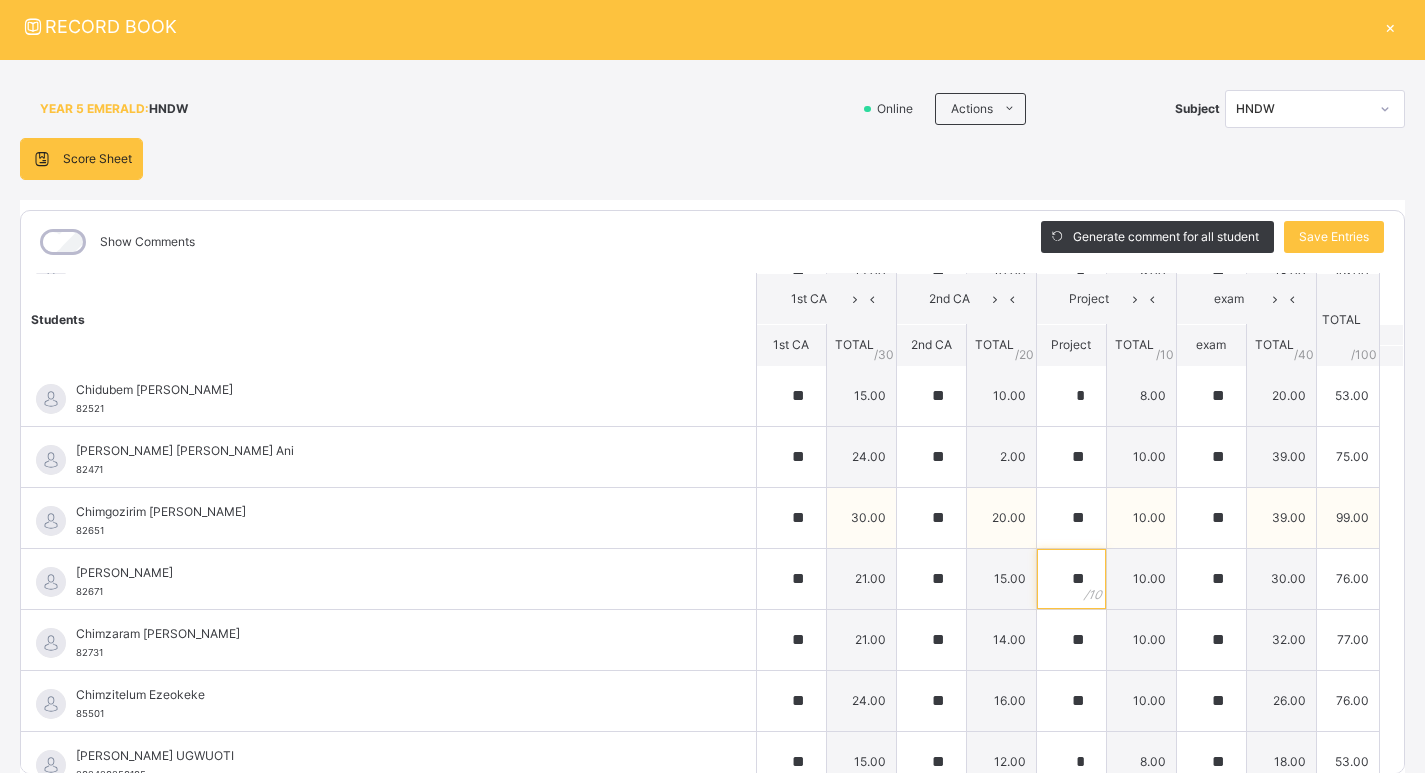 type on "**" 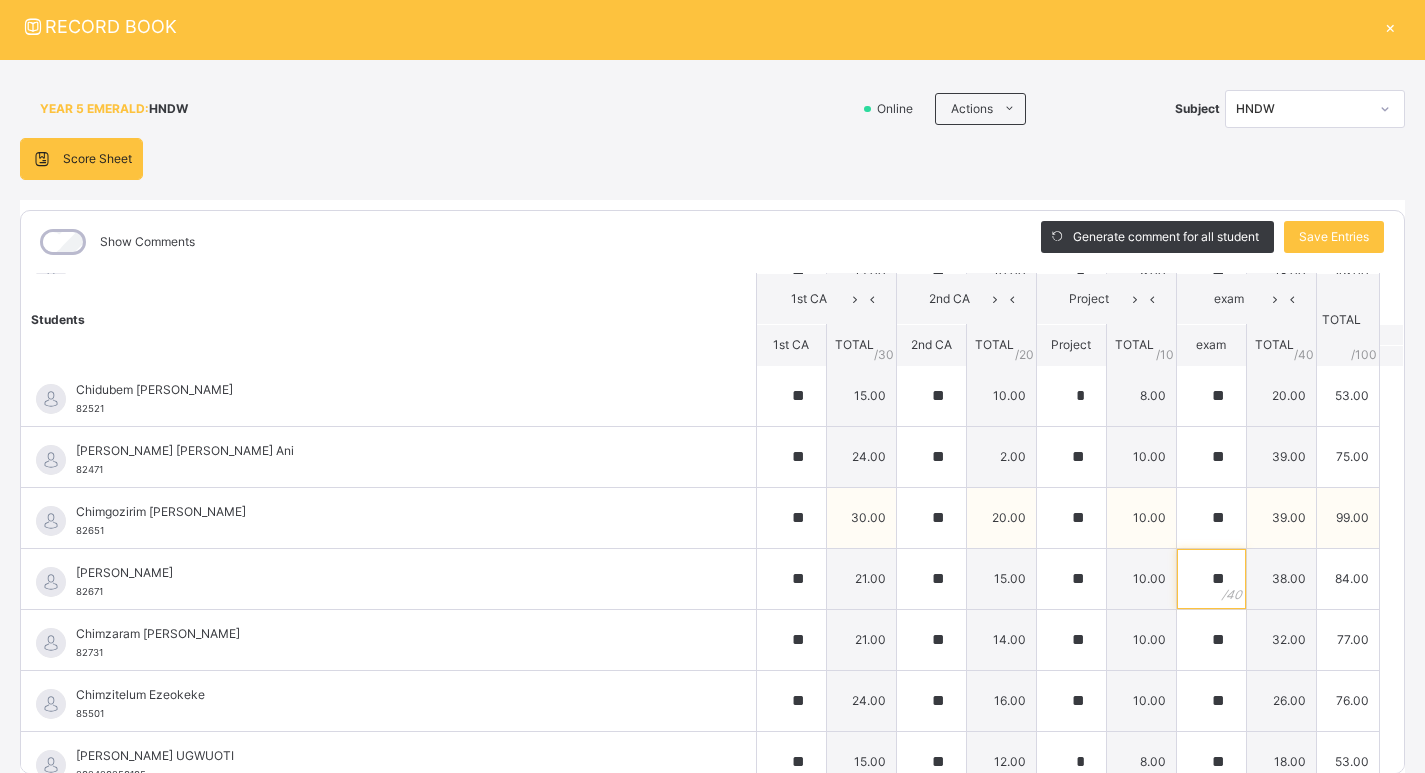 type on "**" 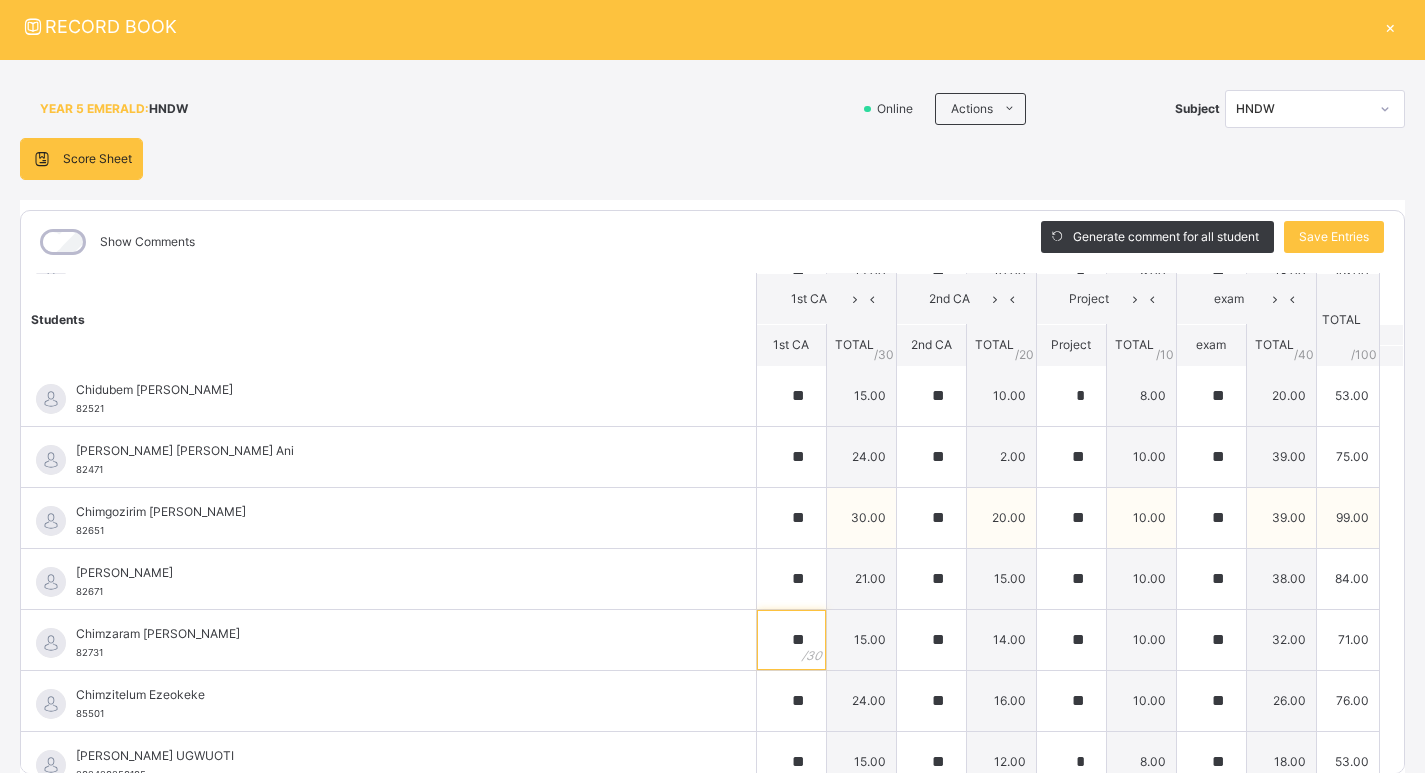 type on "**" 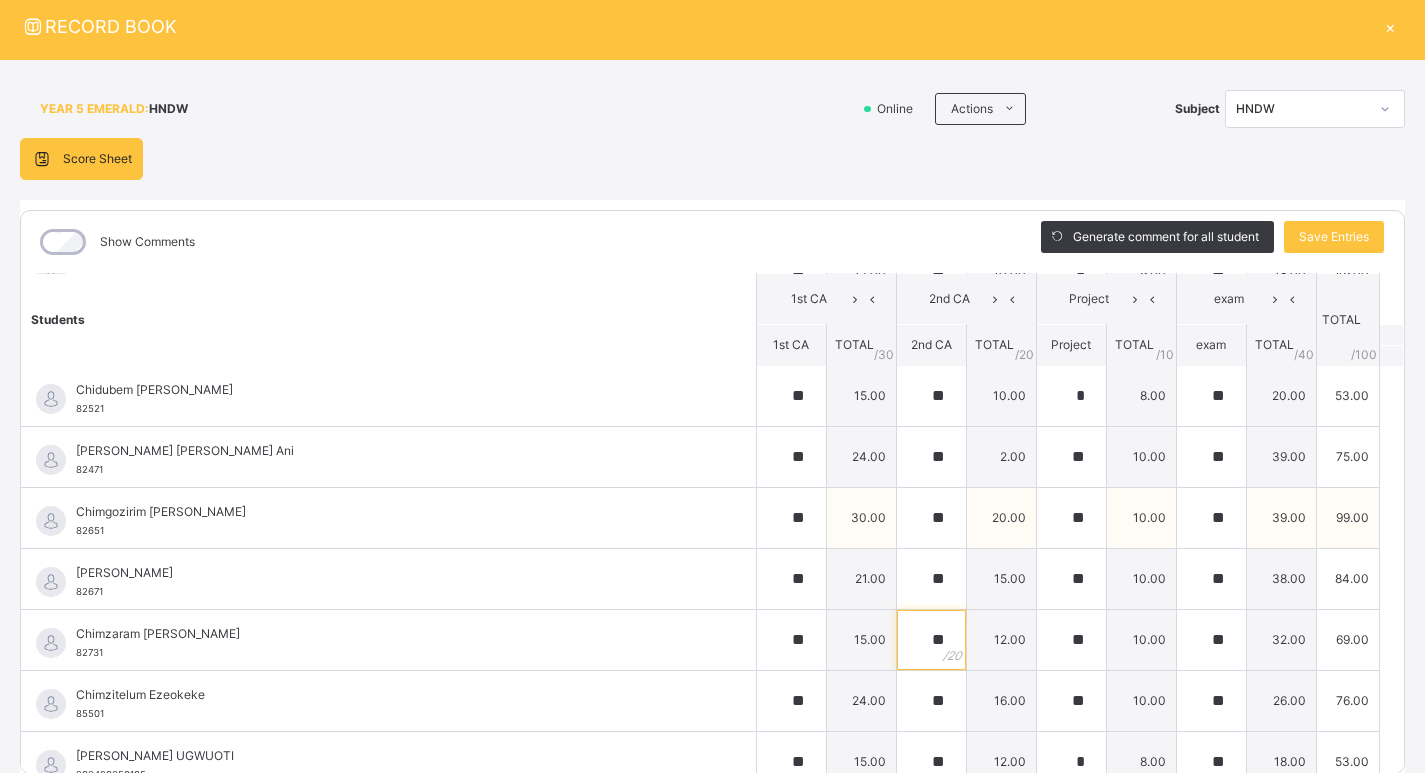 type on "**" 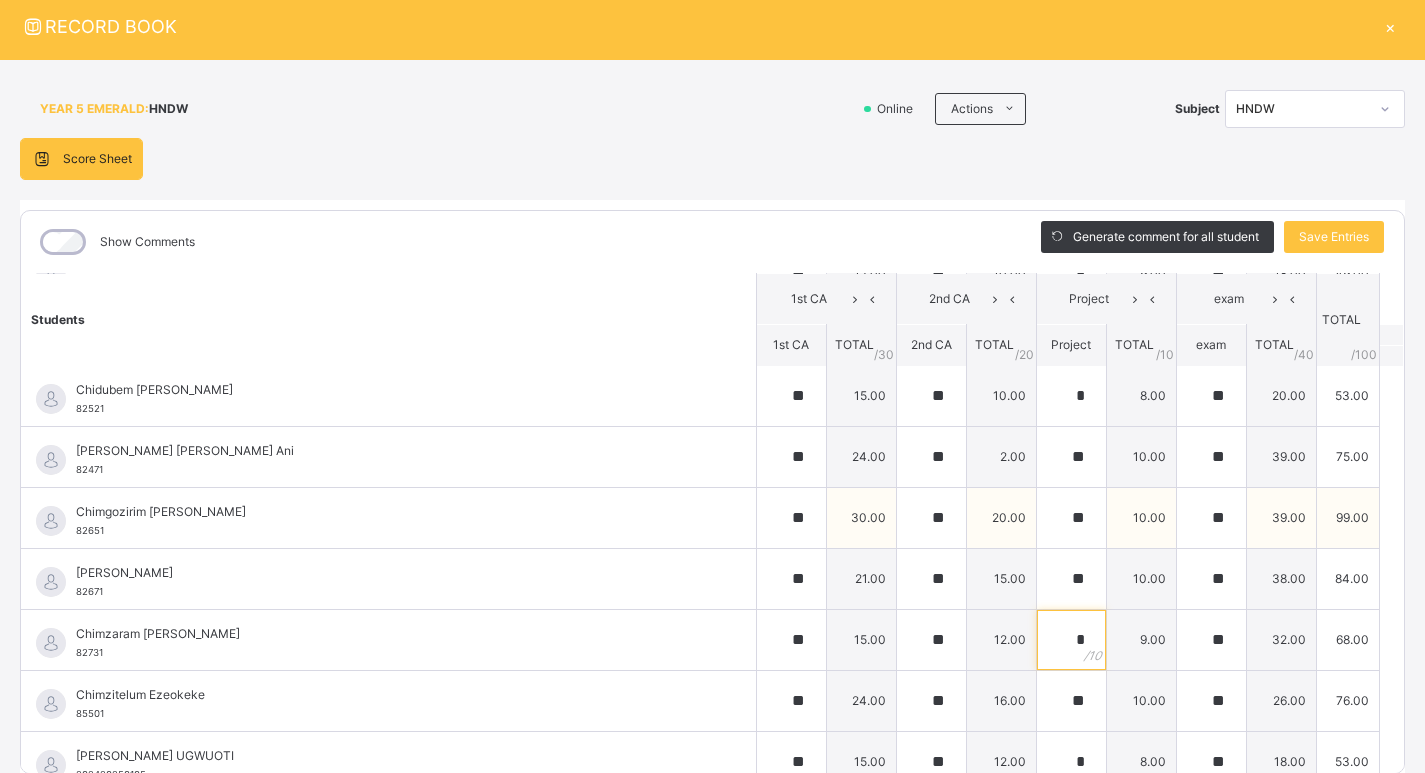 type on "*" 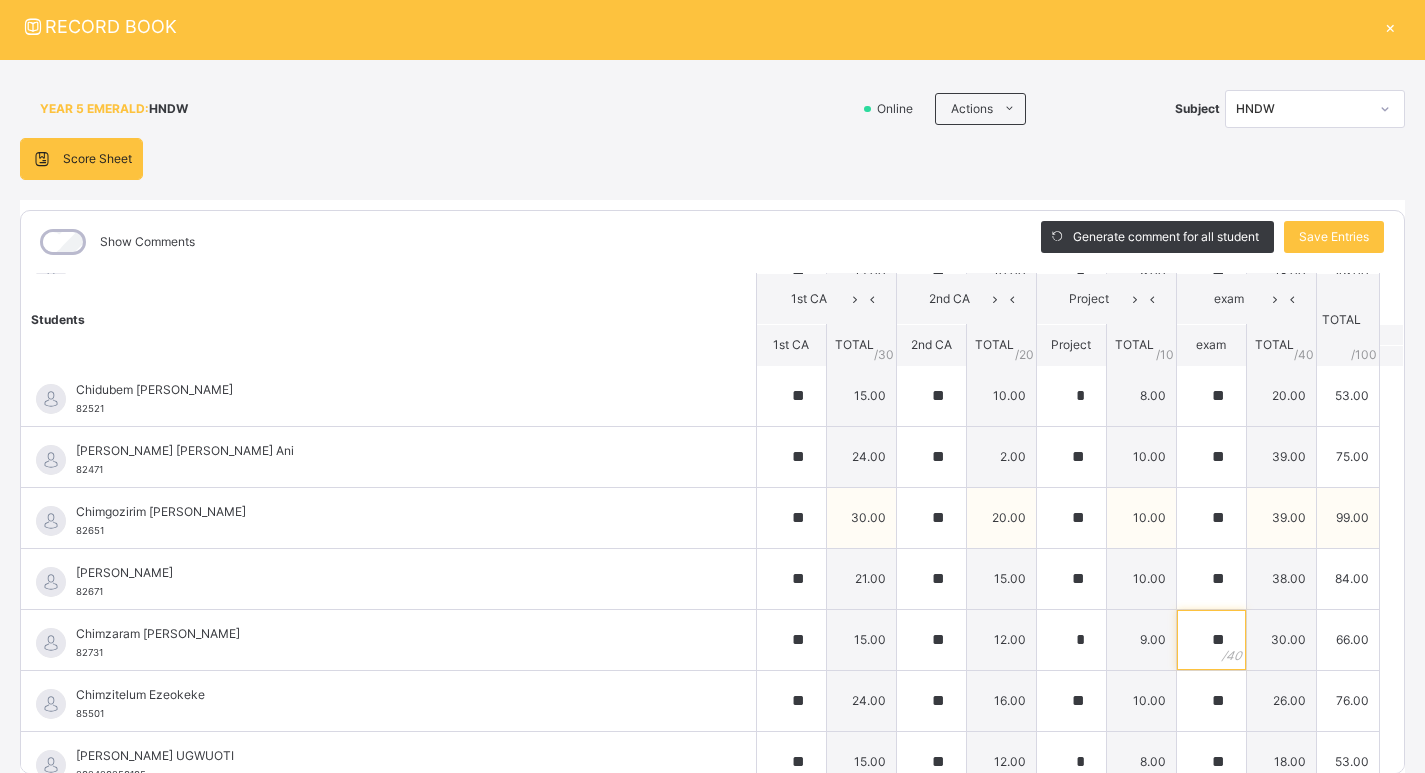 type on "**" 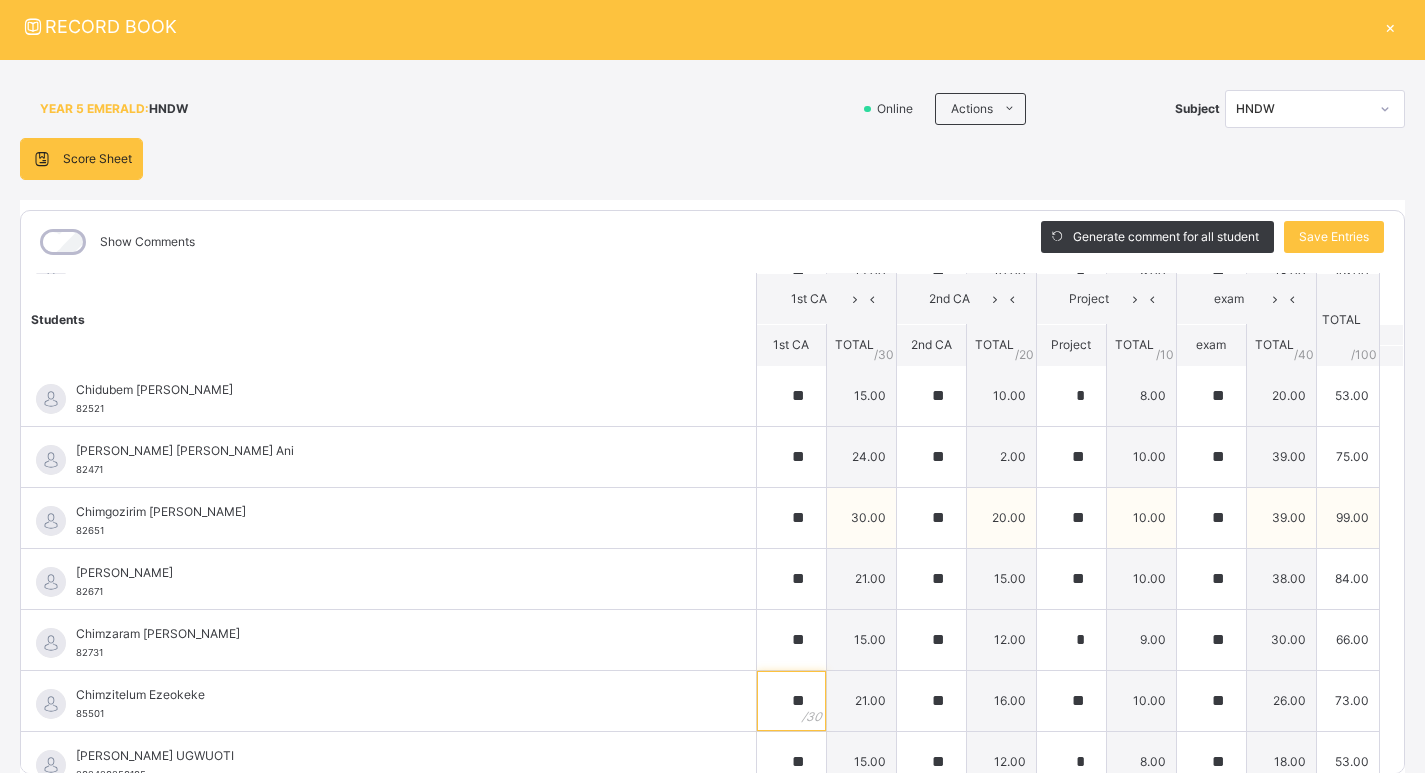 type on "**" 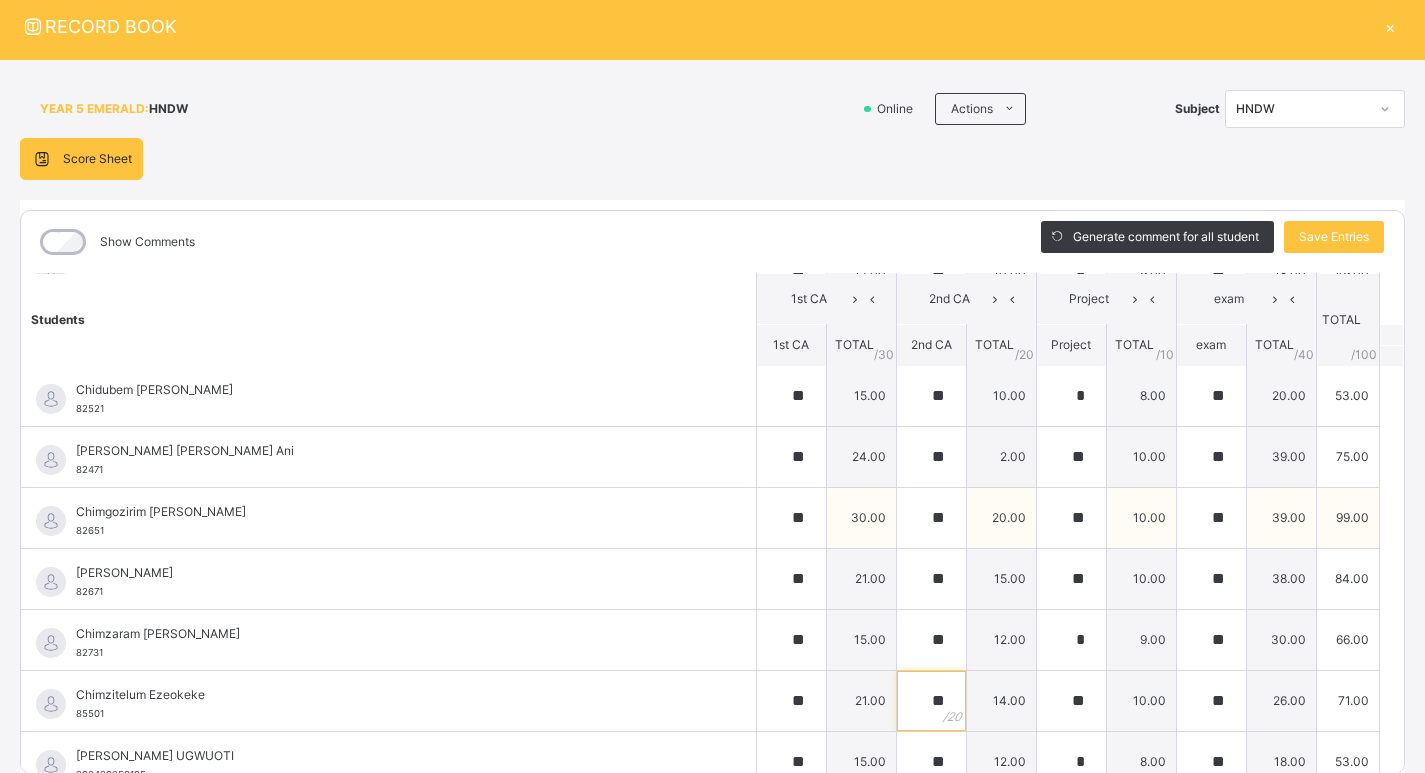 type on "**" 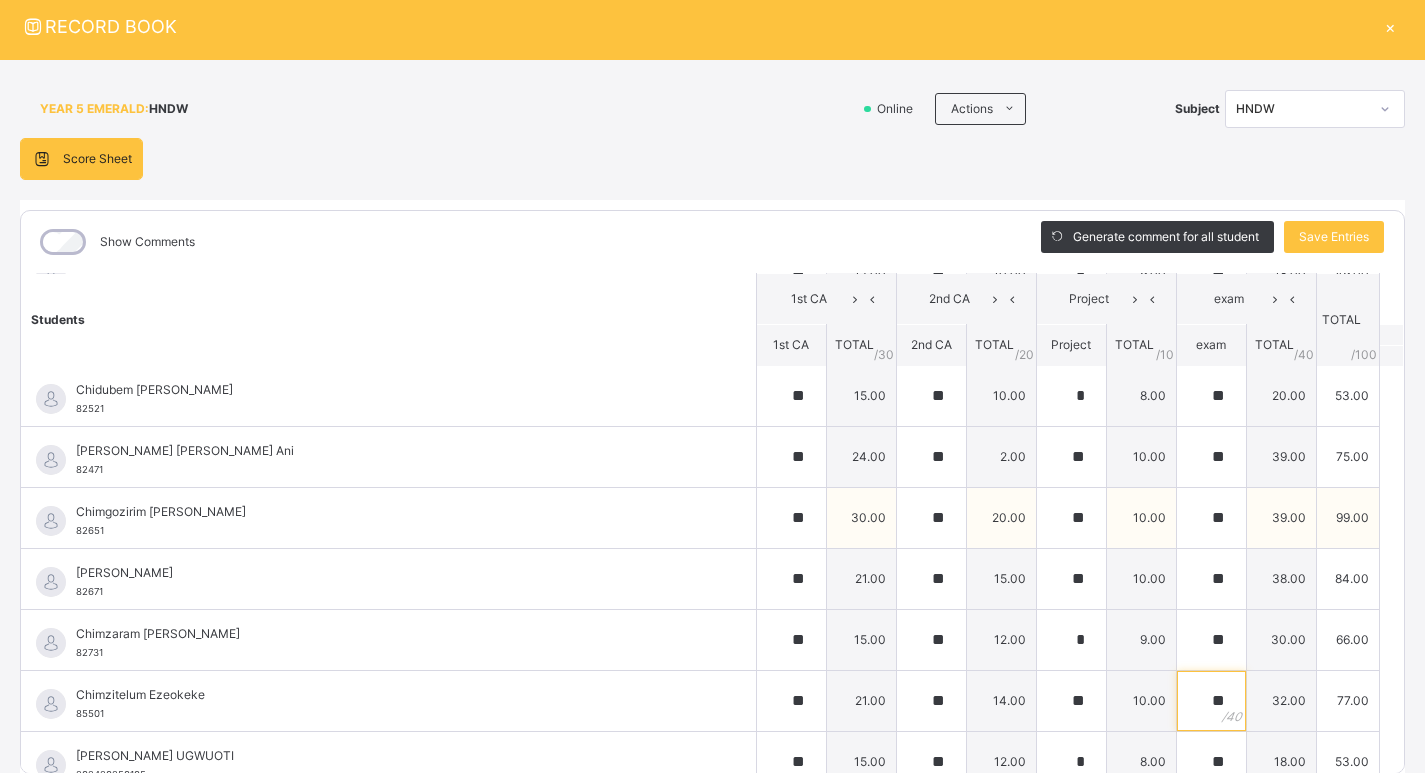 type on "**" 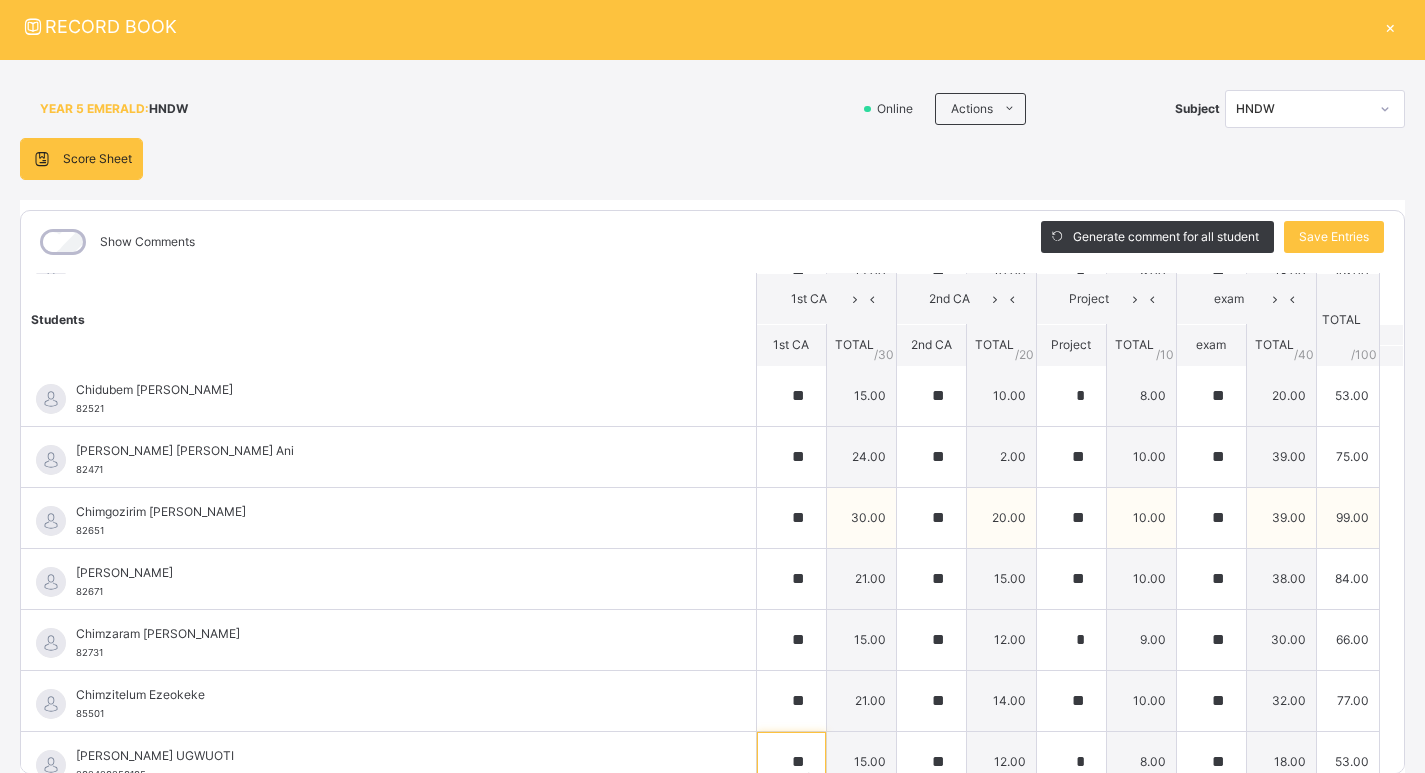 scroll, scrollTop: 325, scrollLeft: 0, axis: vertical 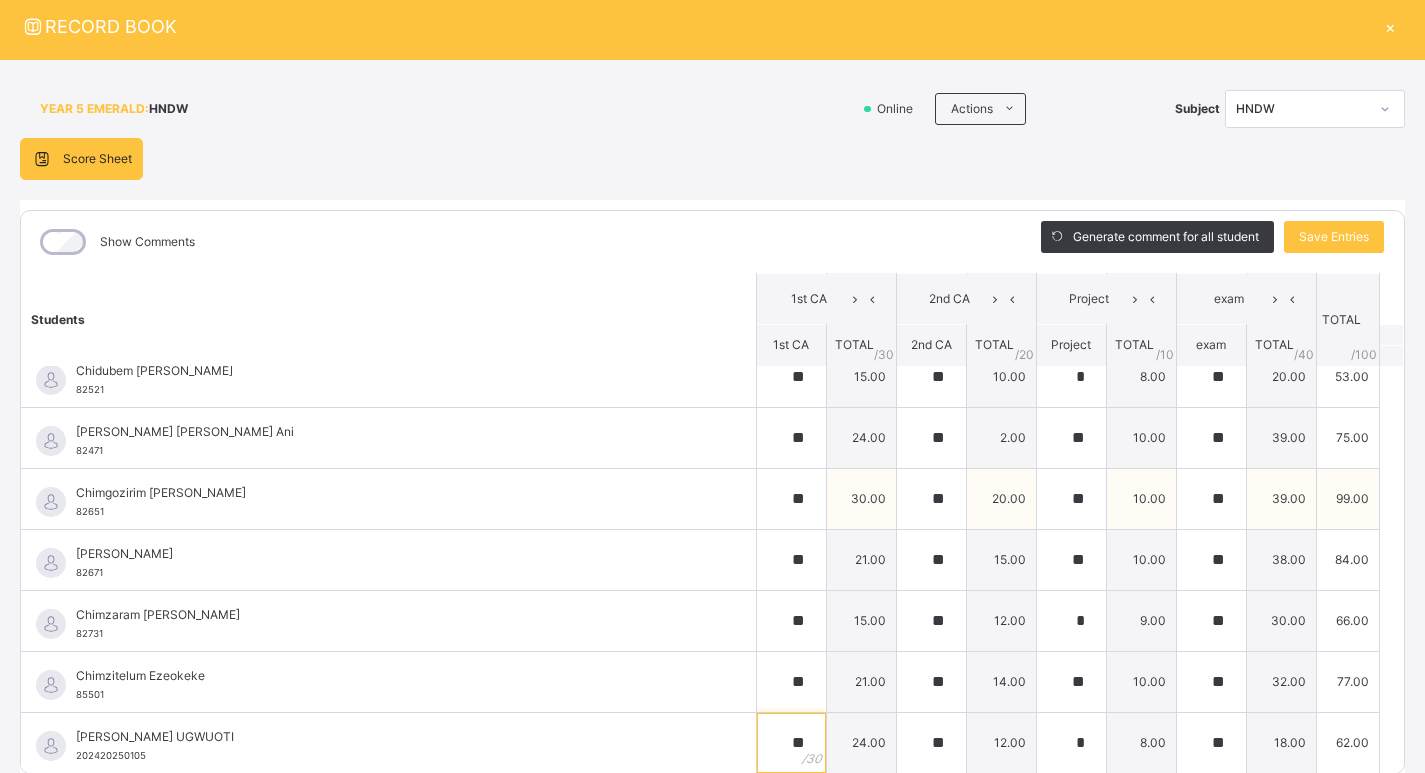 type on "**" 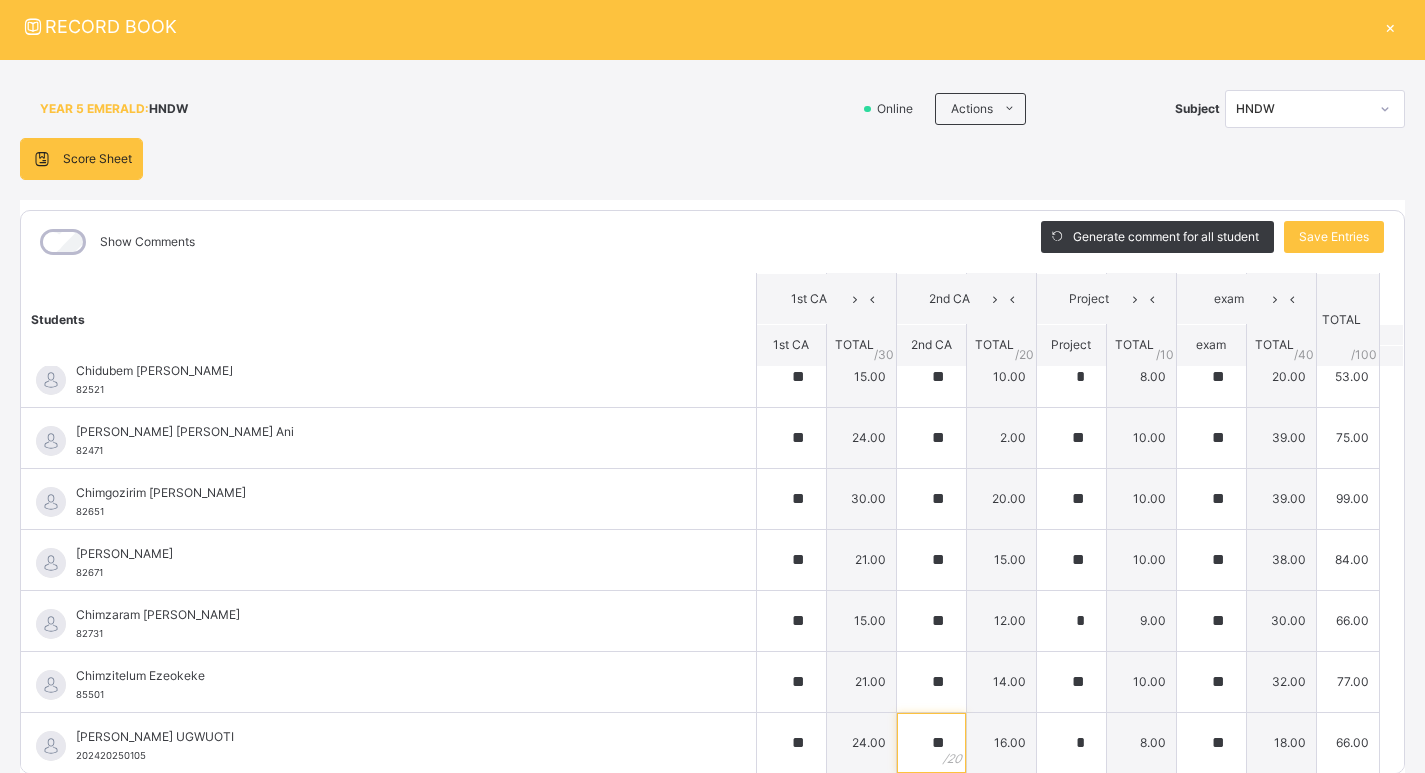 type on "**" 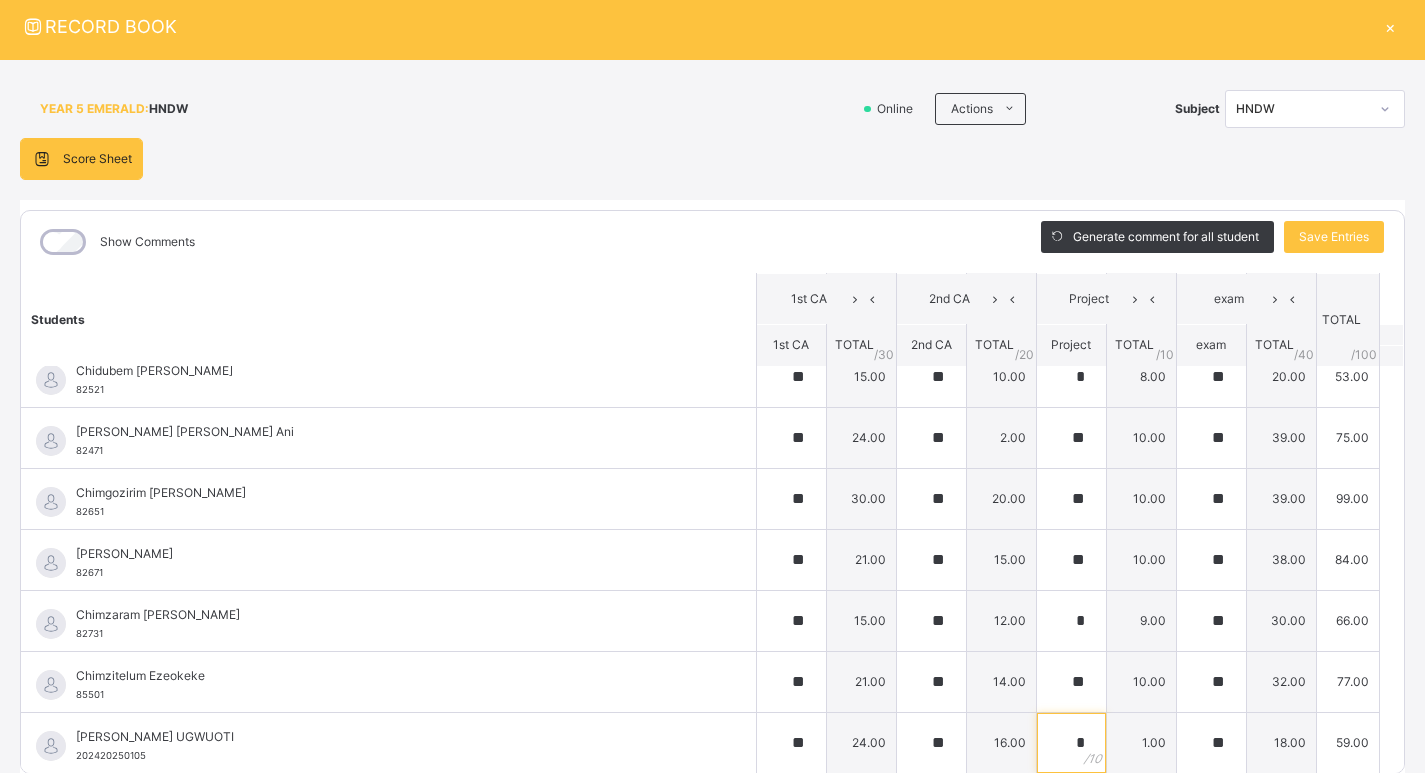 type on "**" 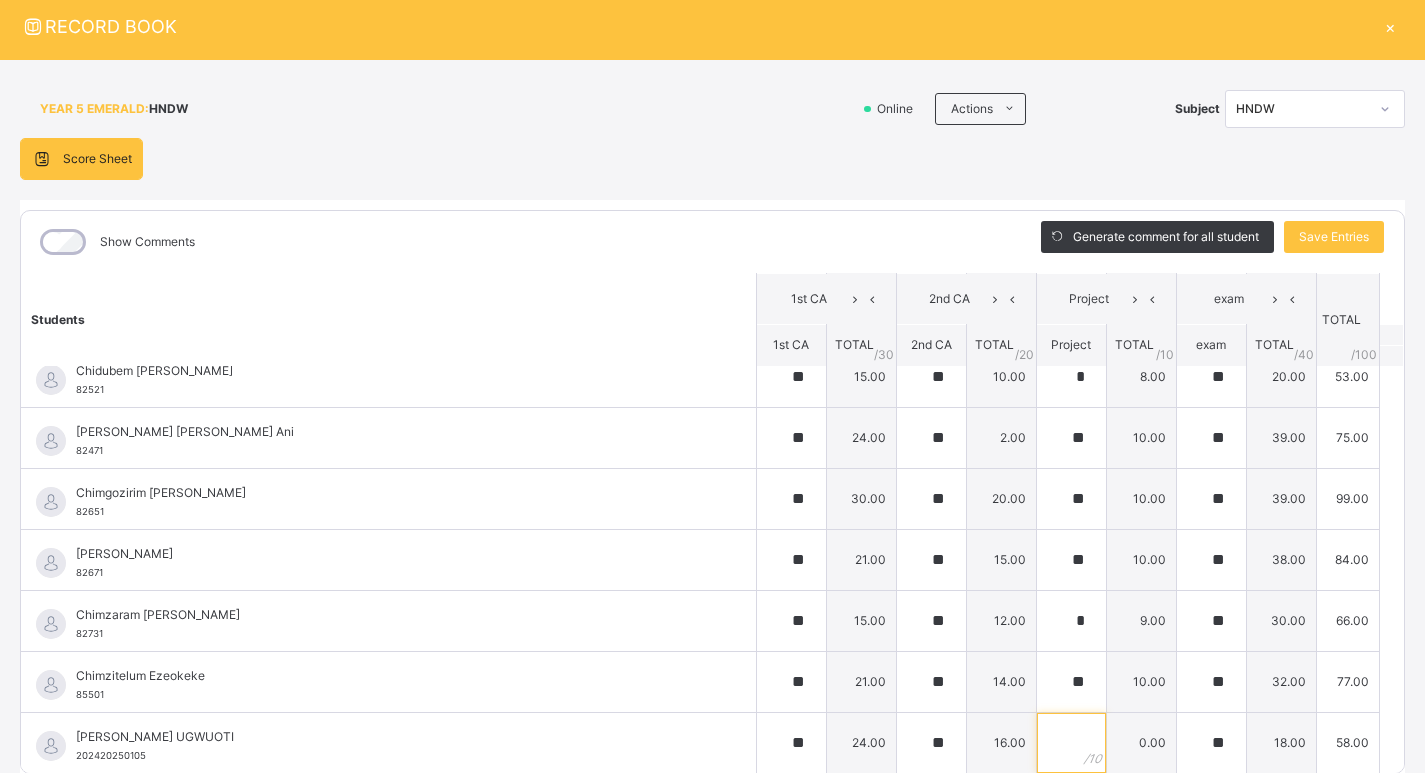 type on "*" 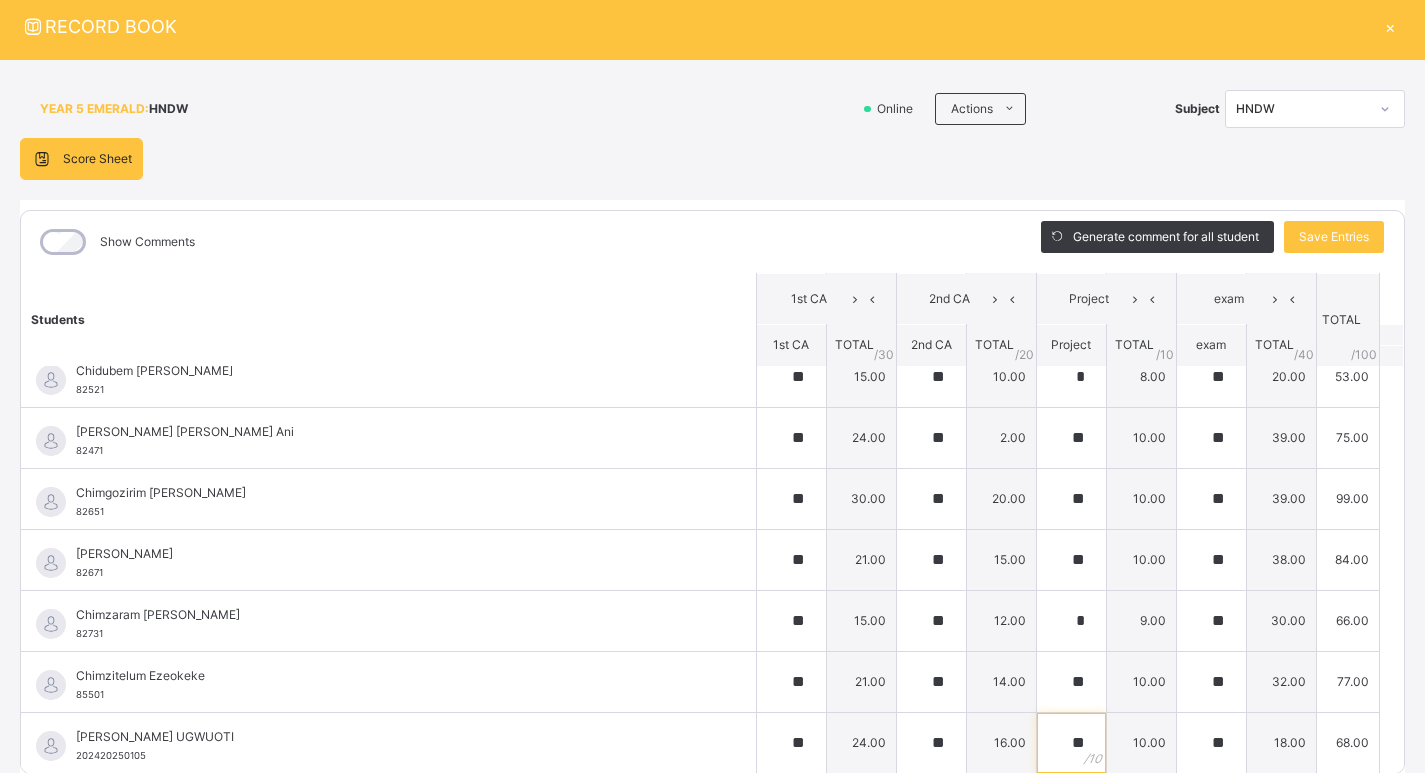 type on "**" 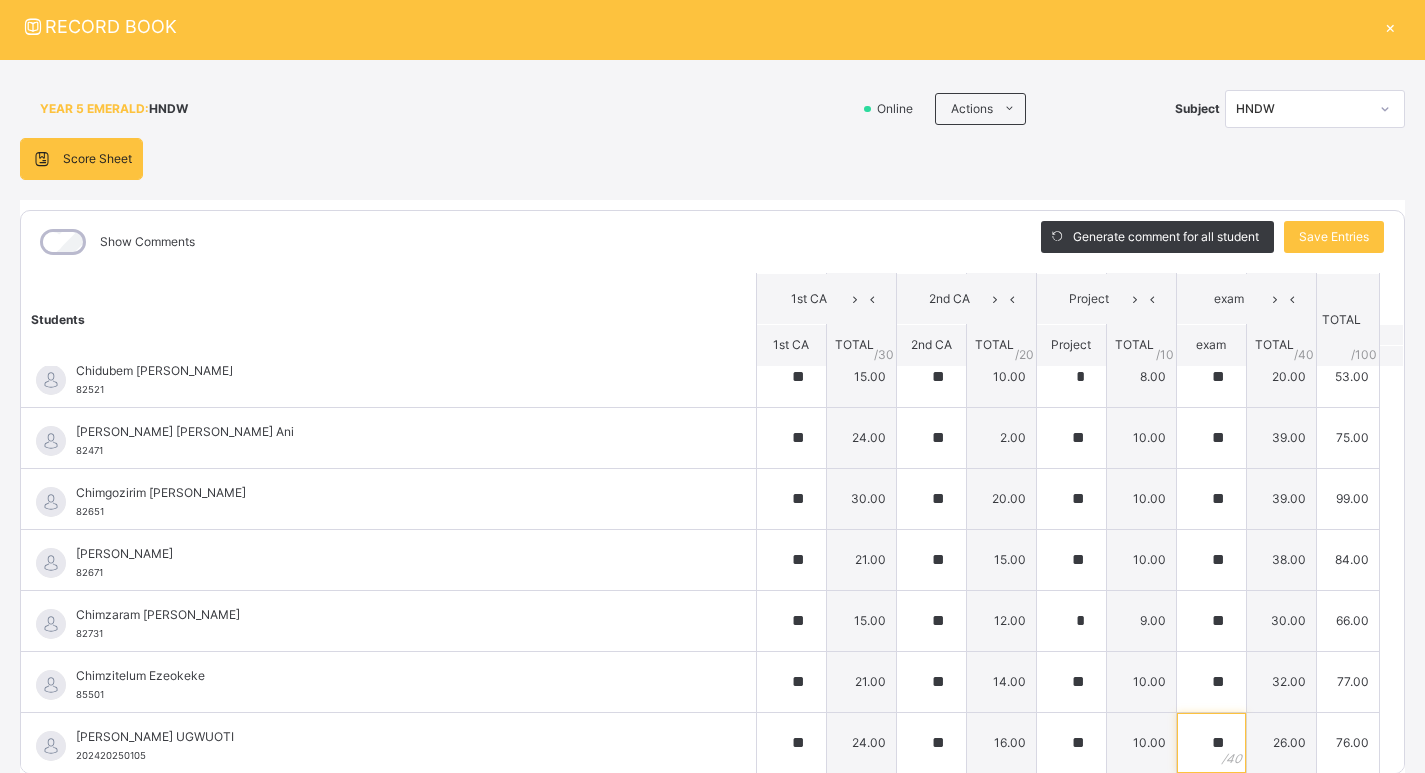 type on "**" 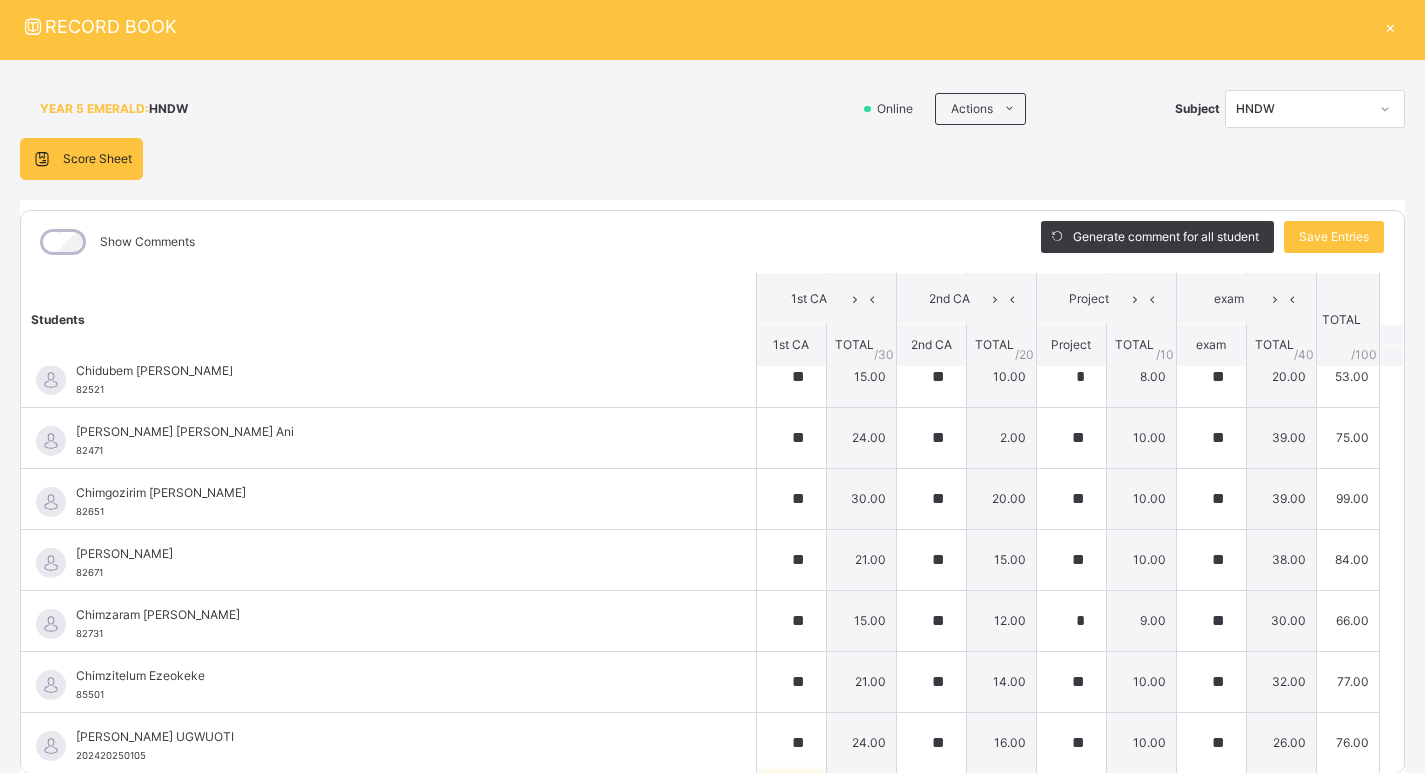 scroll, scrollTop: 606, scrollLeft: 0, axis: vertical 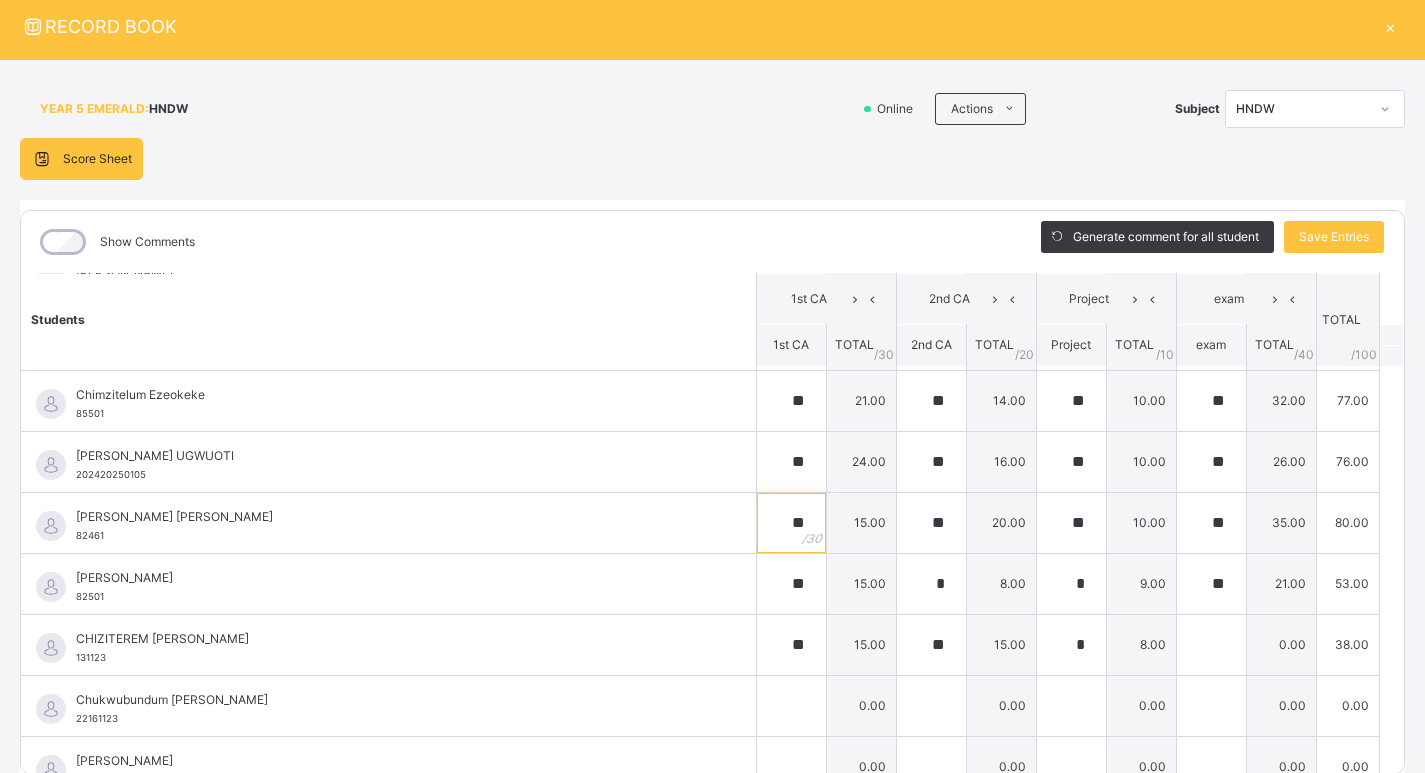 type on "**" 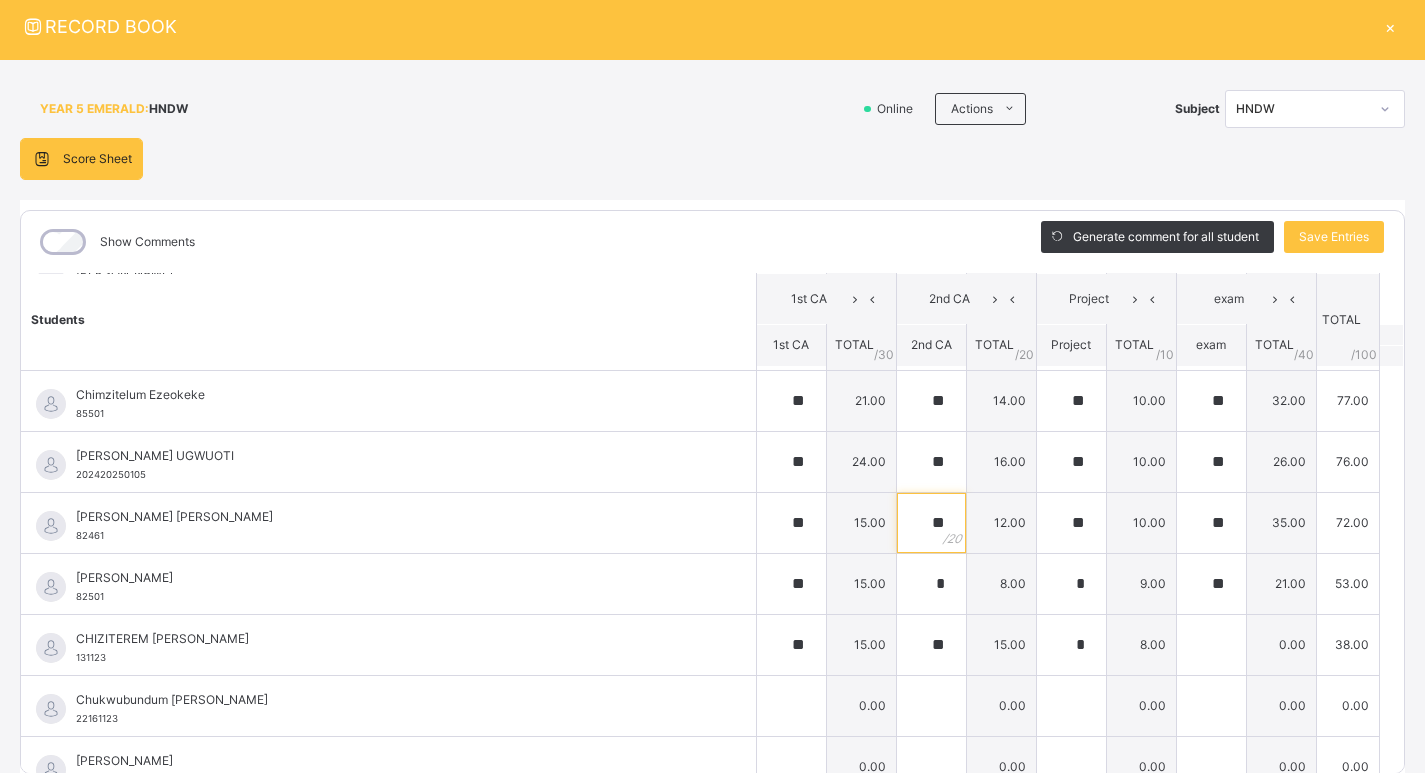 type on "**" 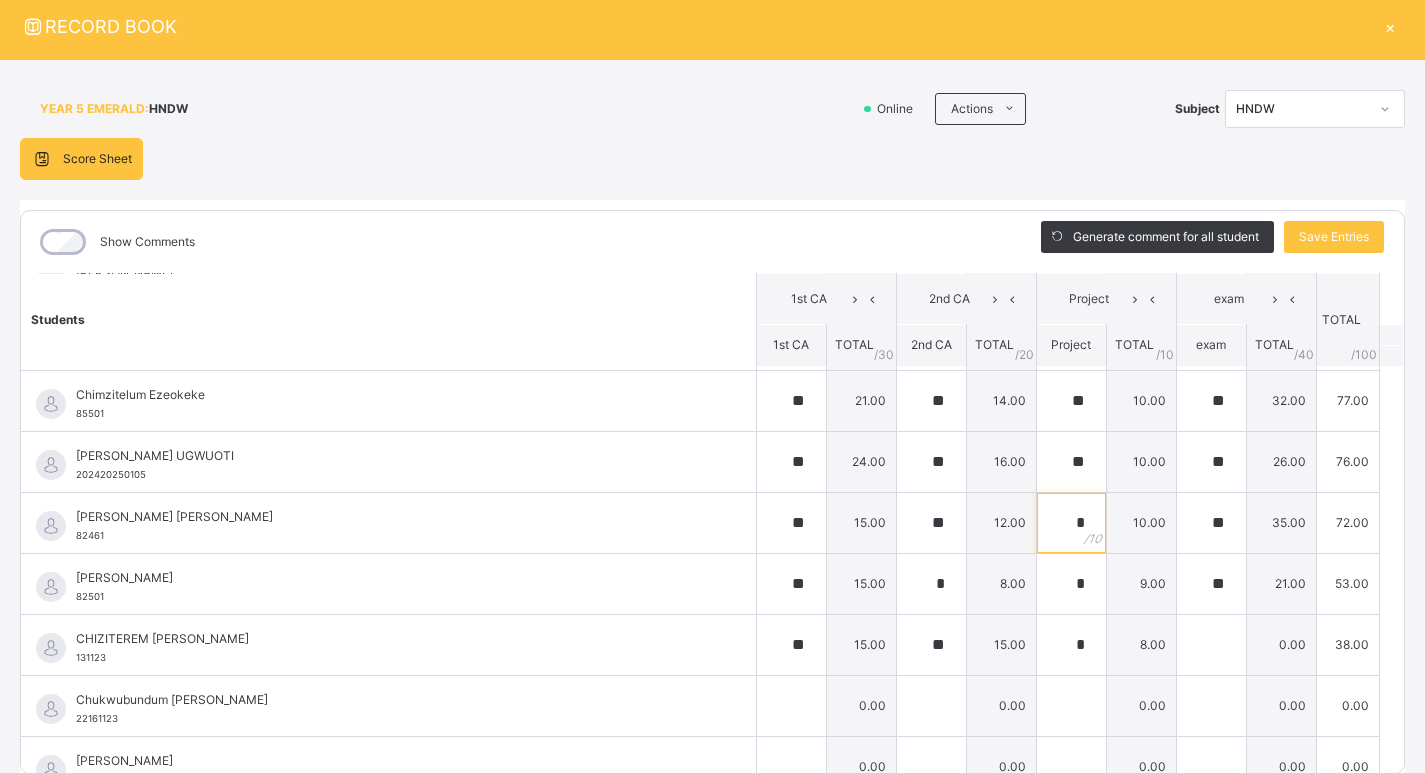 type on "*" 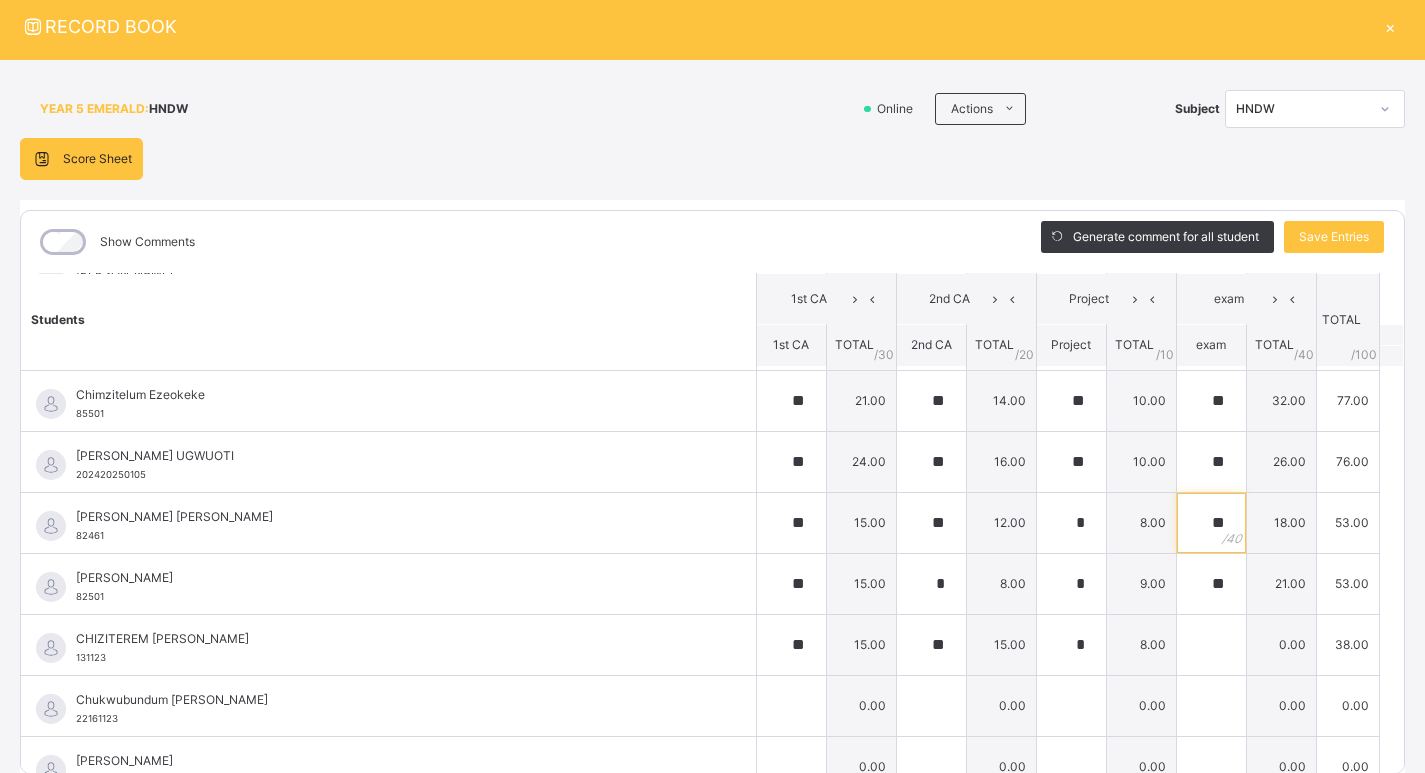 type on "**" 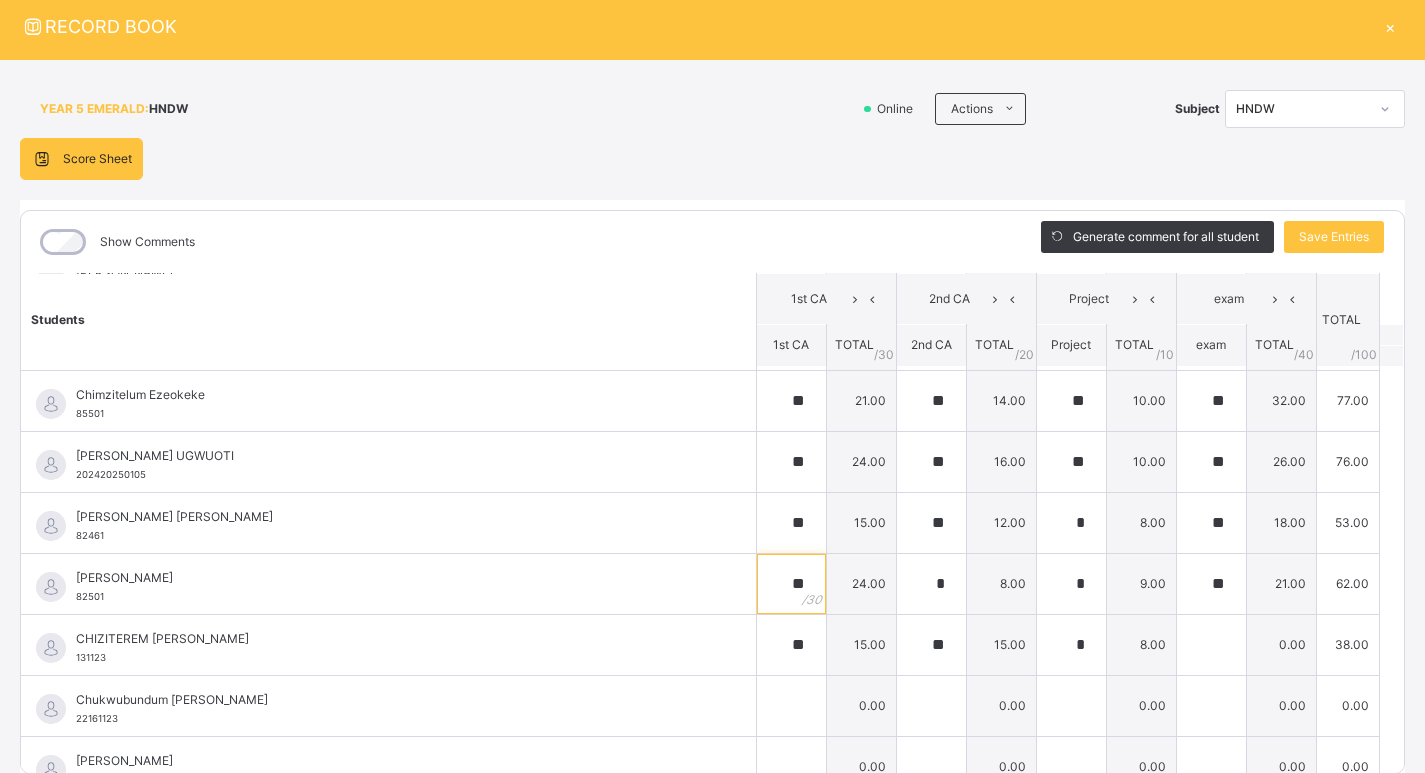 type on "**" 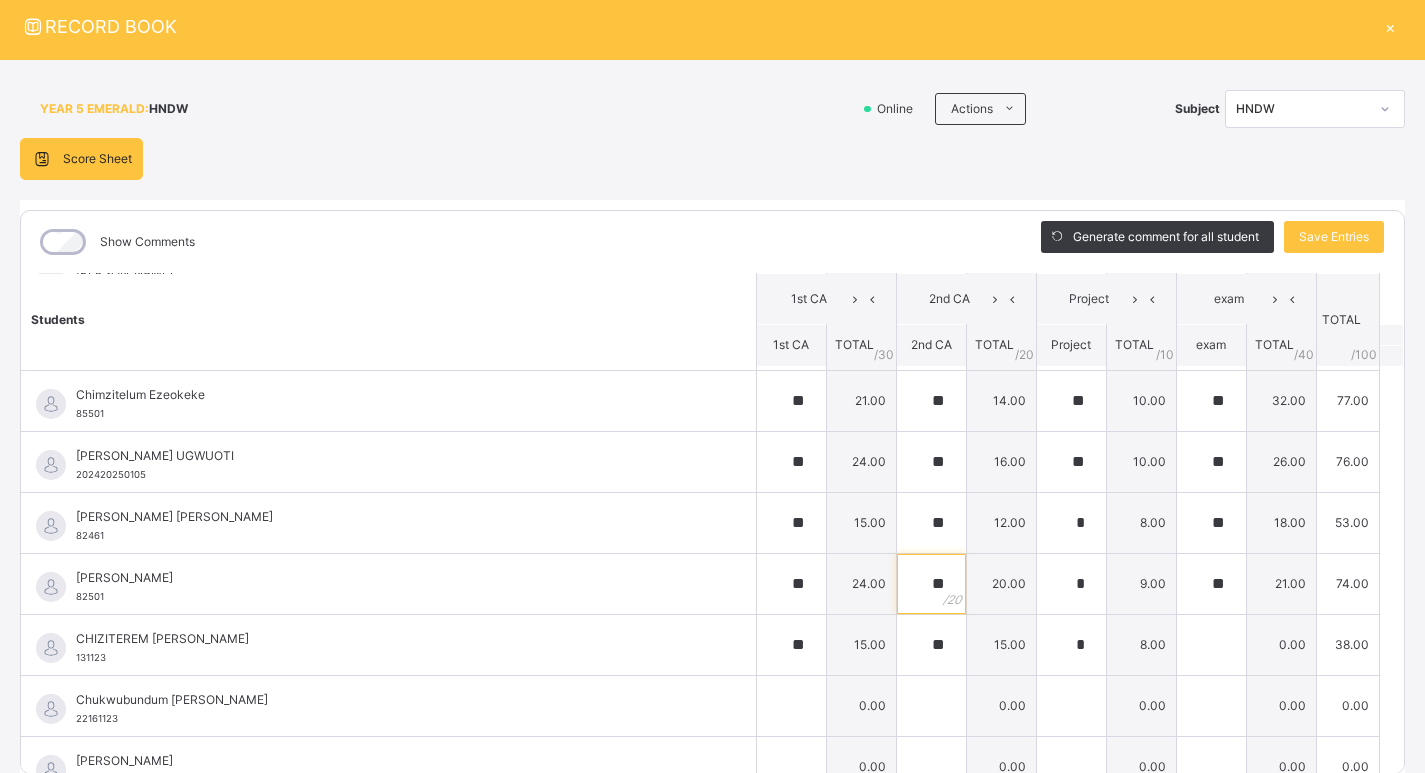 type on "**" 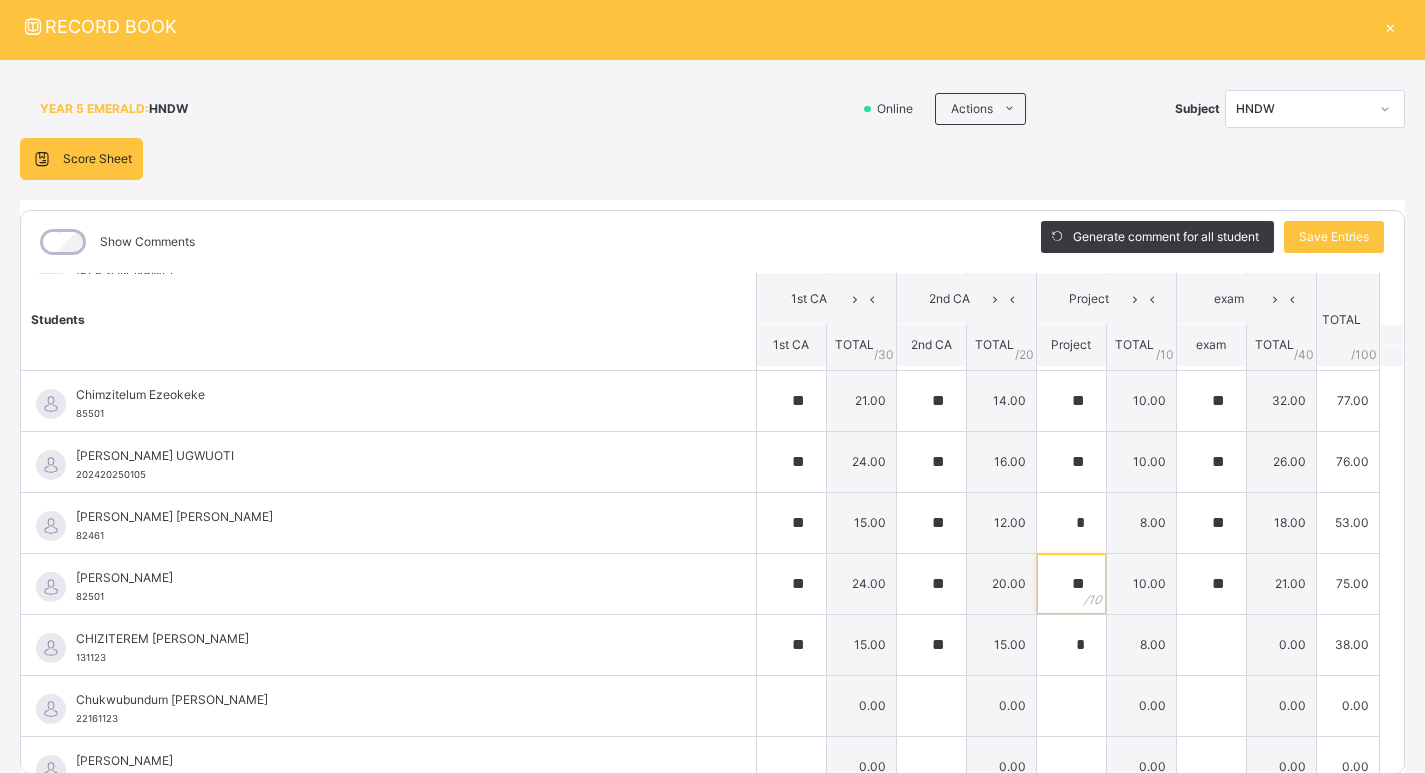 type on "**" 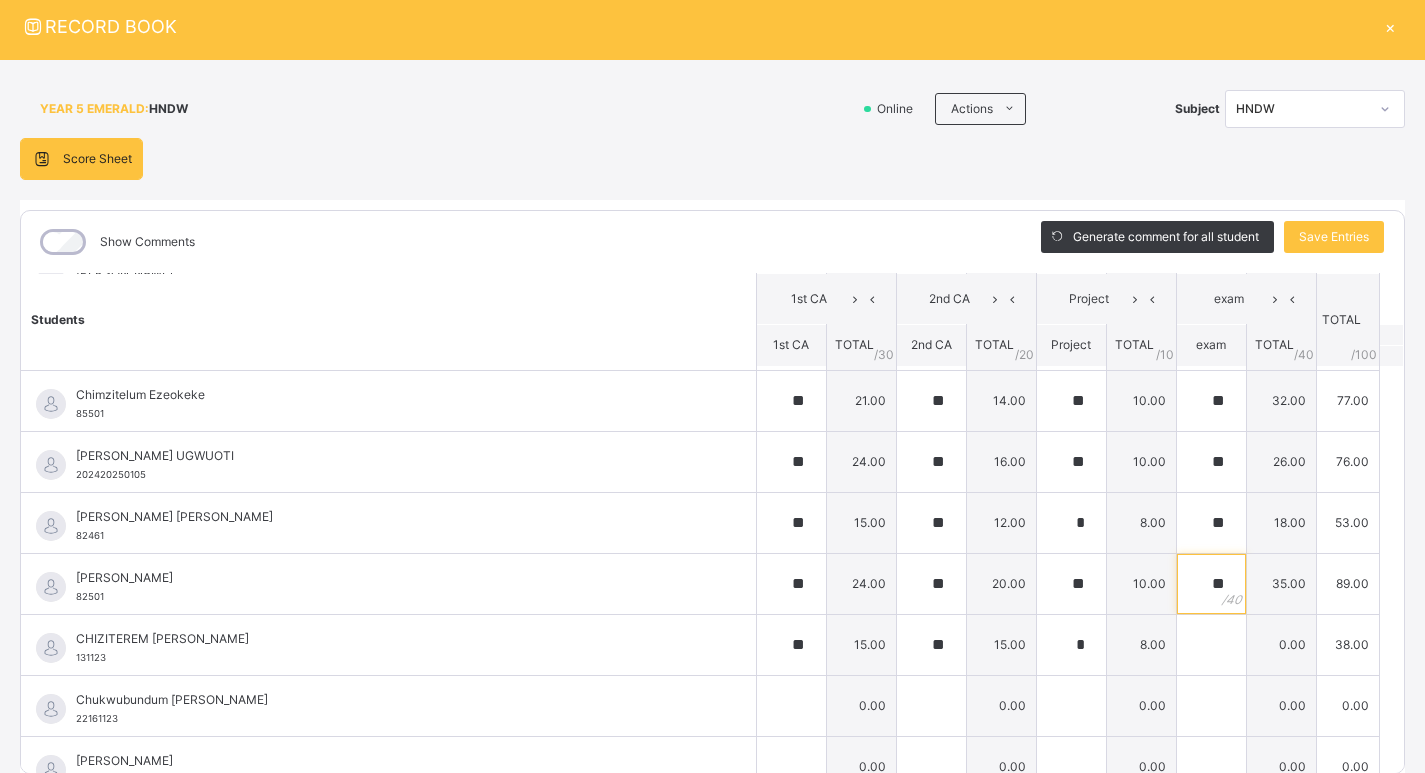 type on "**" 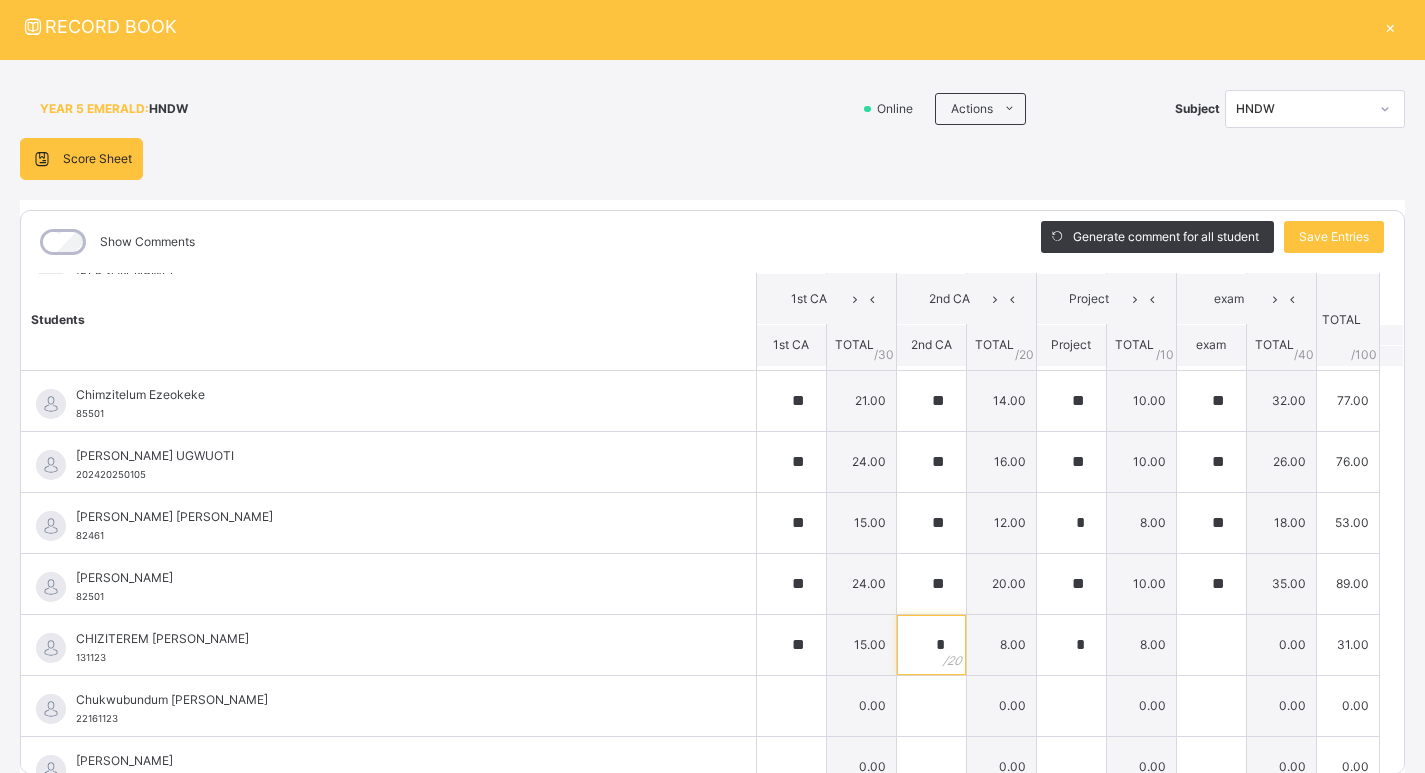 type on "*" 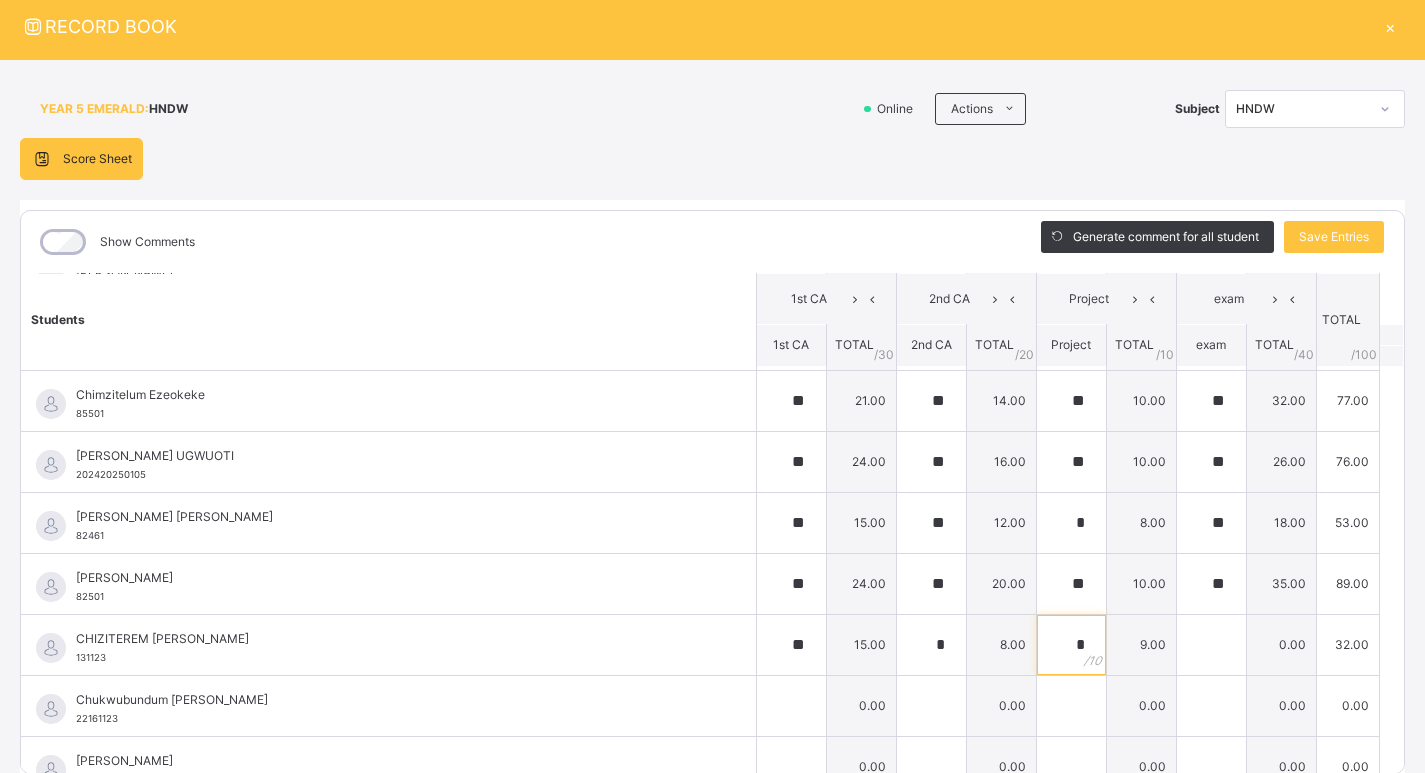 type on "*" 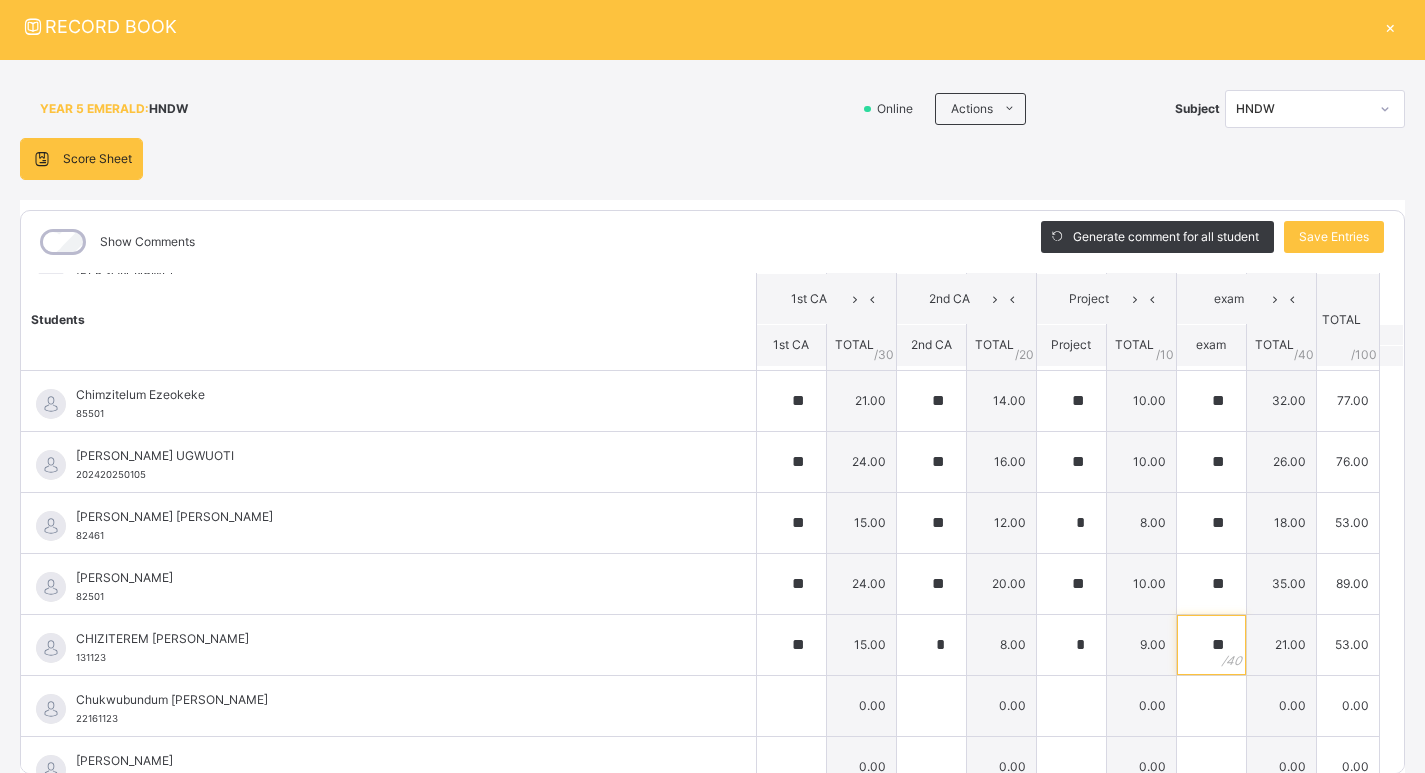 type on "**" 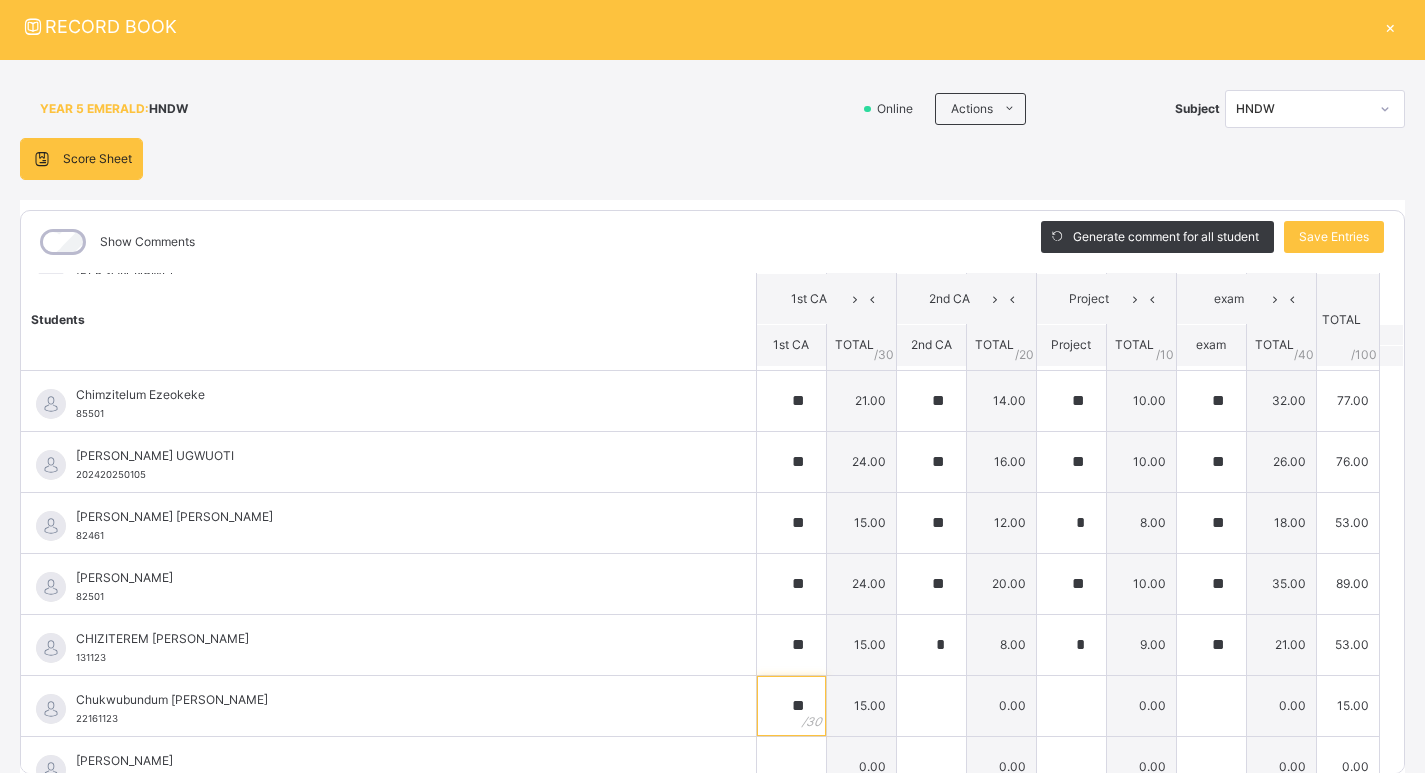 type on "**" 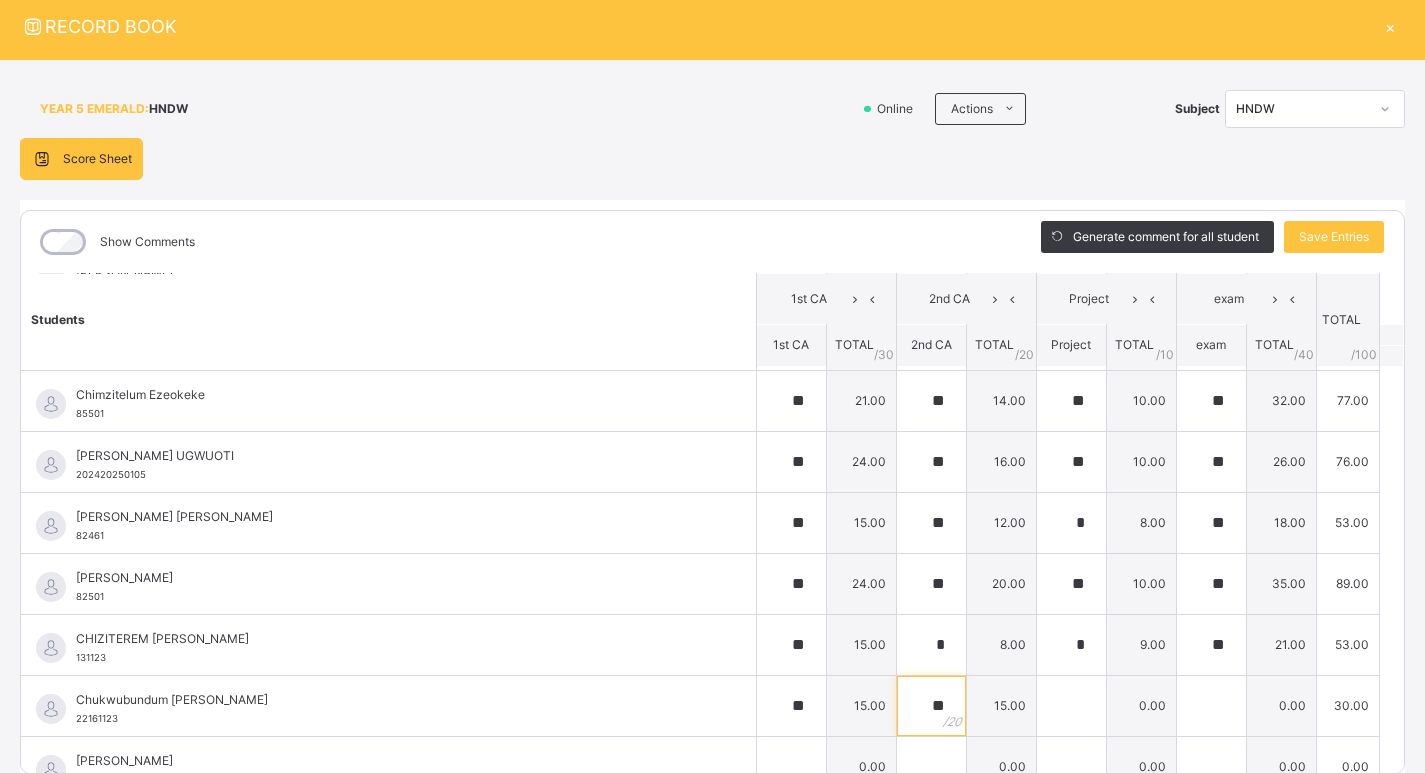 type on "**" 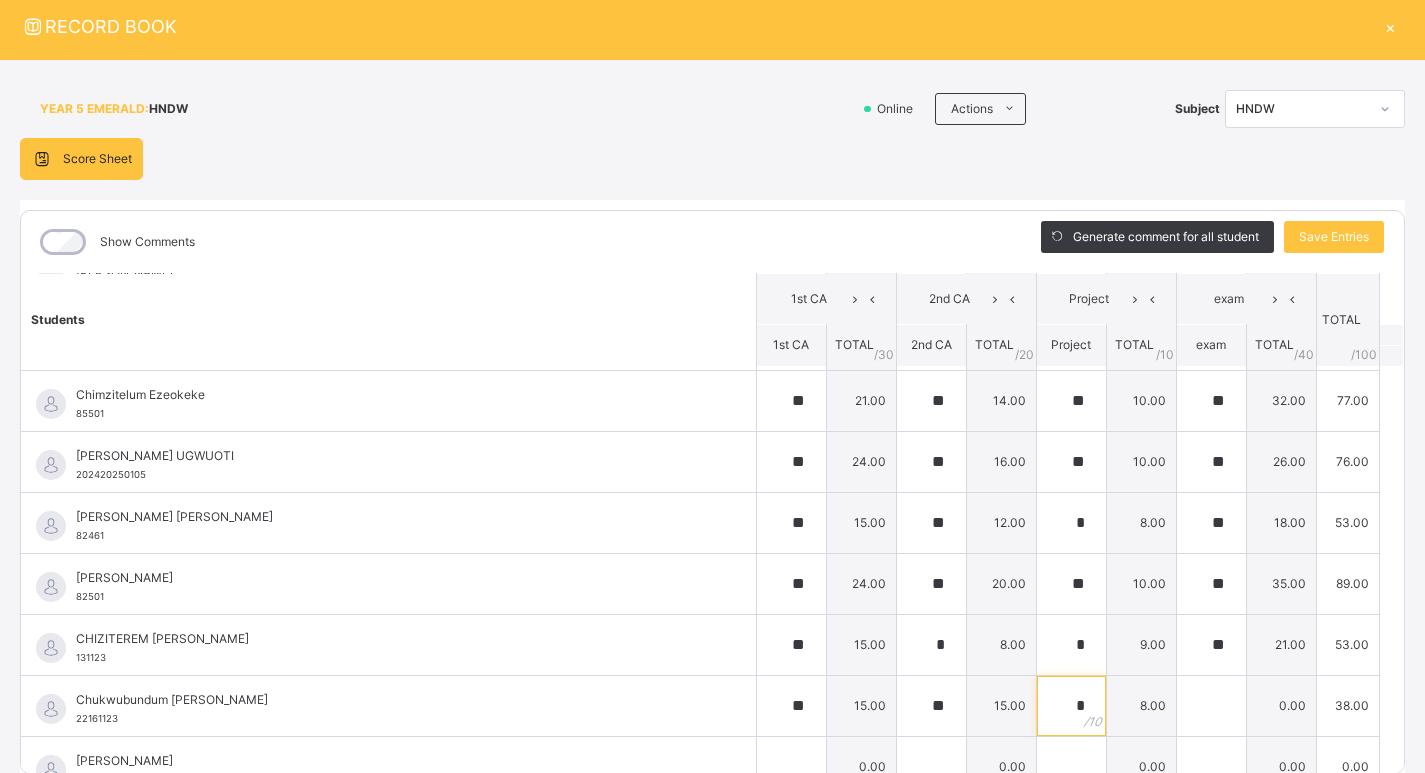 type on "*" 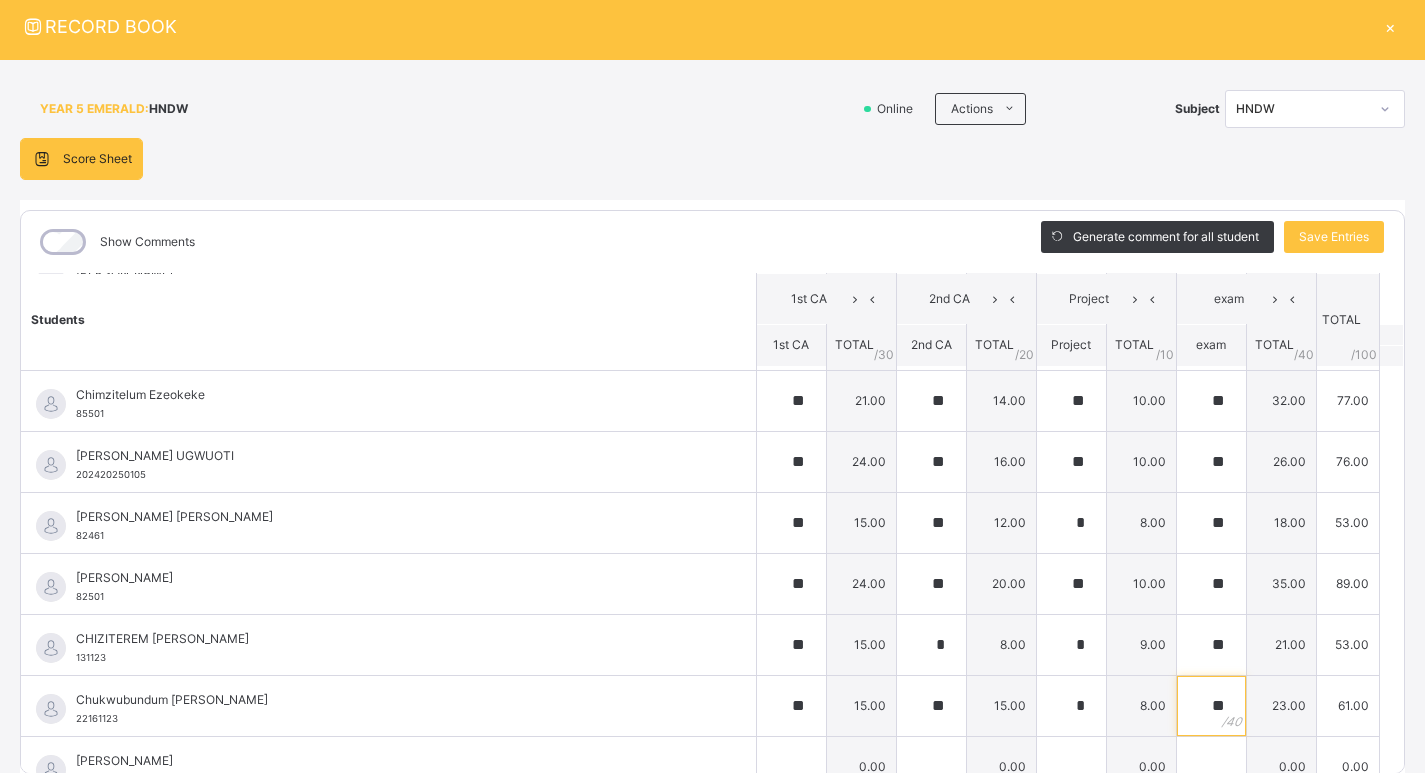 type on "**" 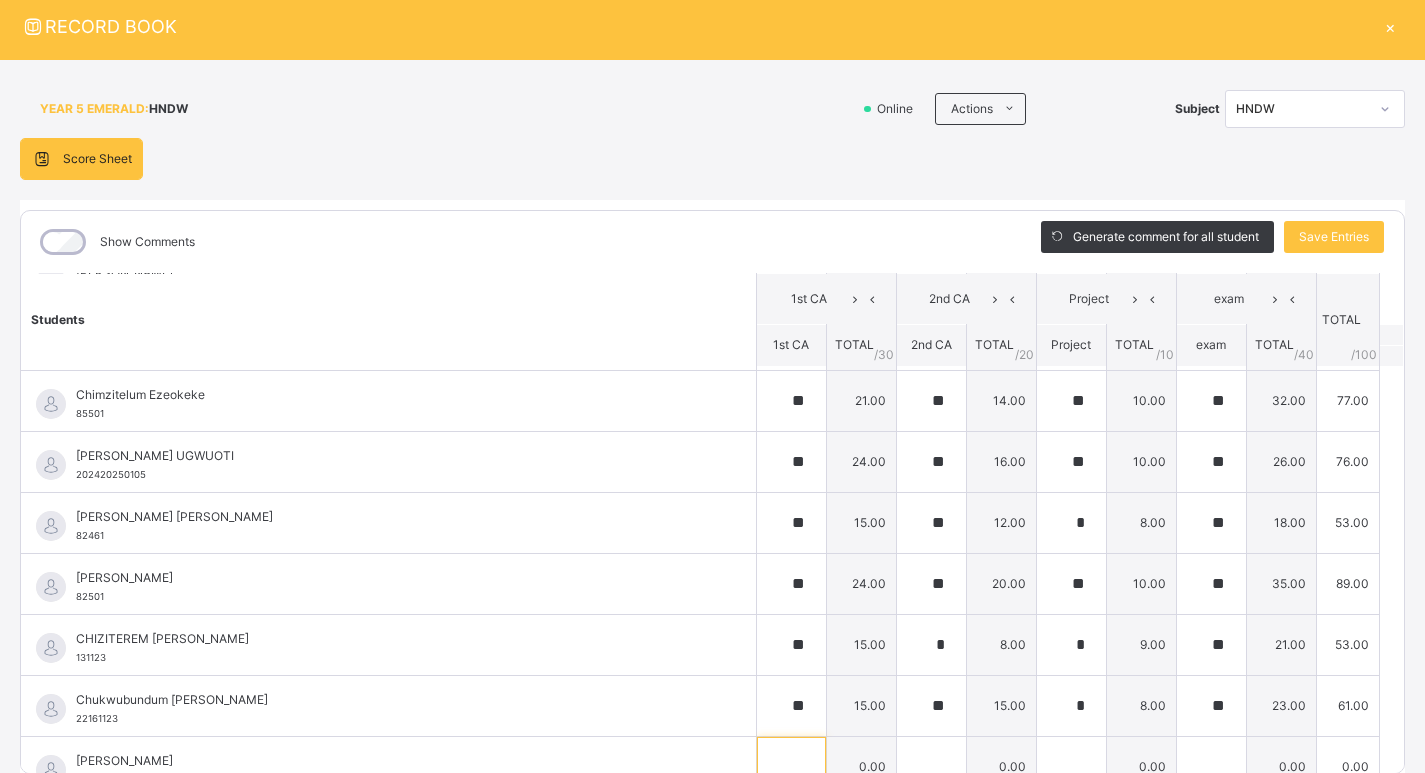 scroll, scrollTop: 630, scrollLeft: 0, axis: vertical 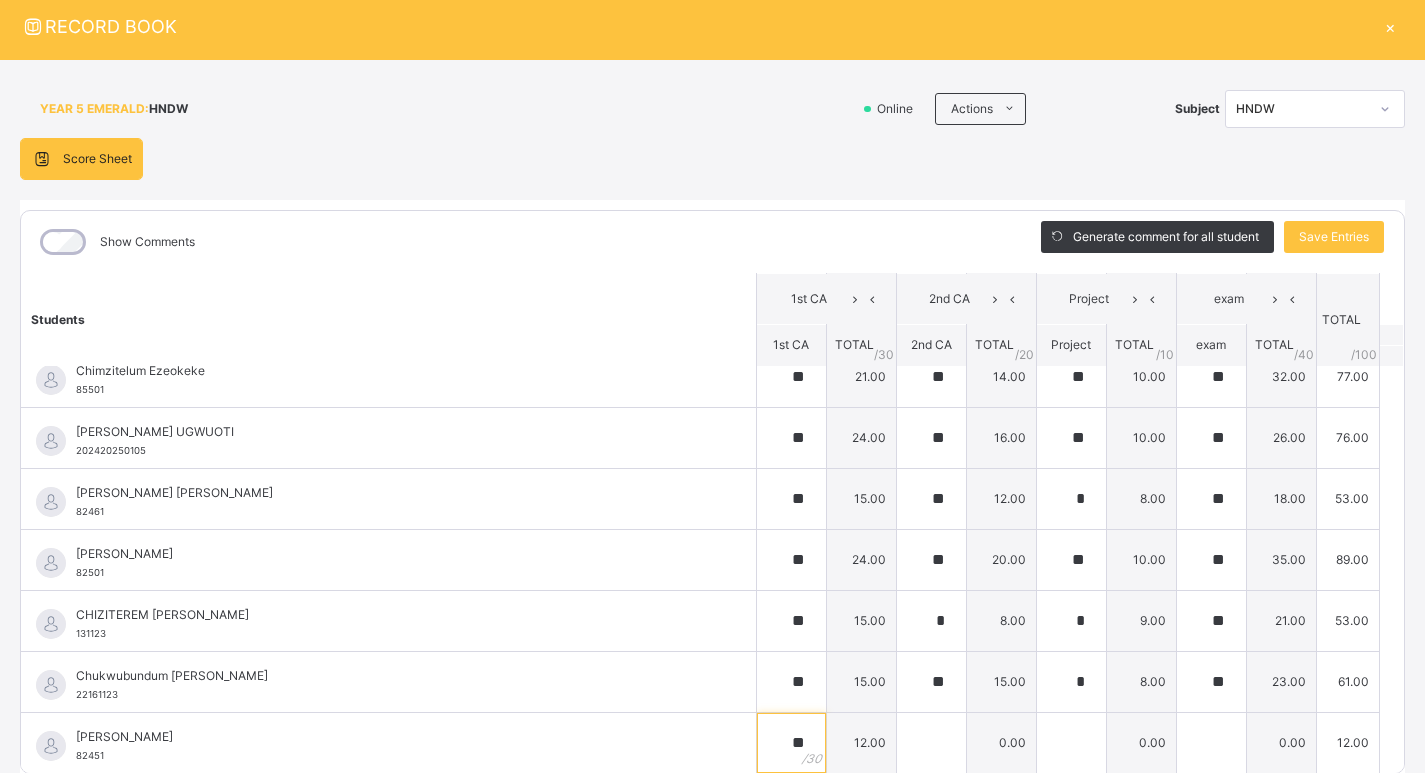 type on "**" 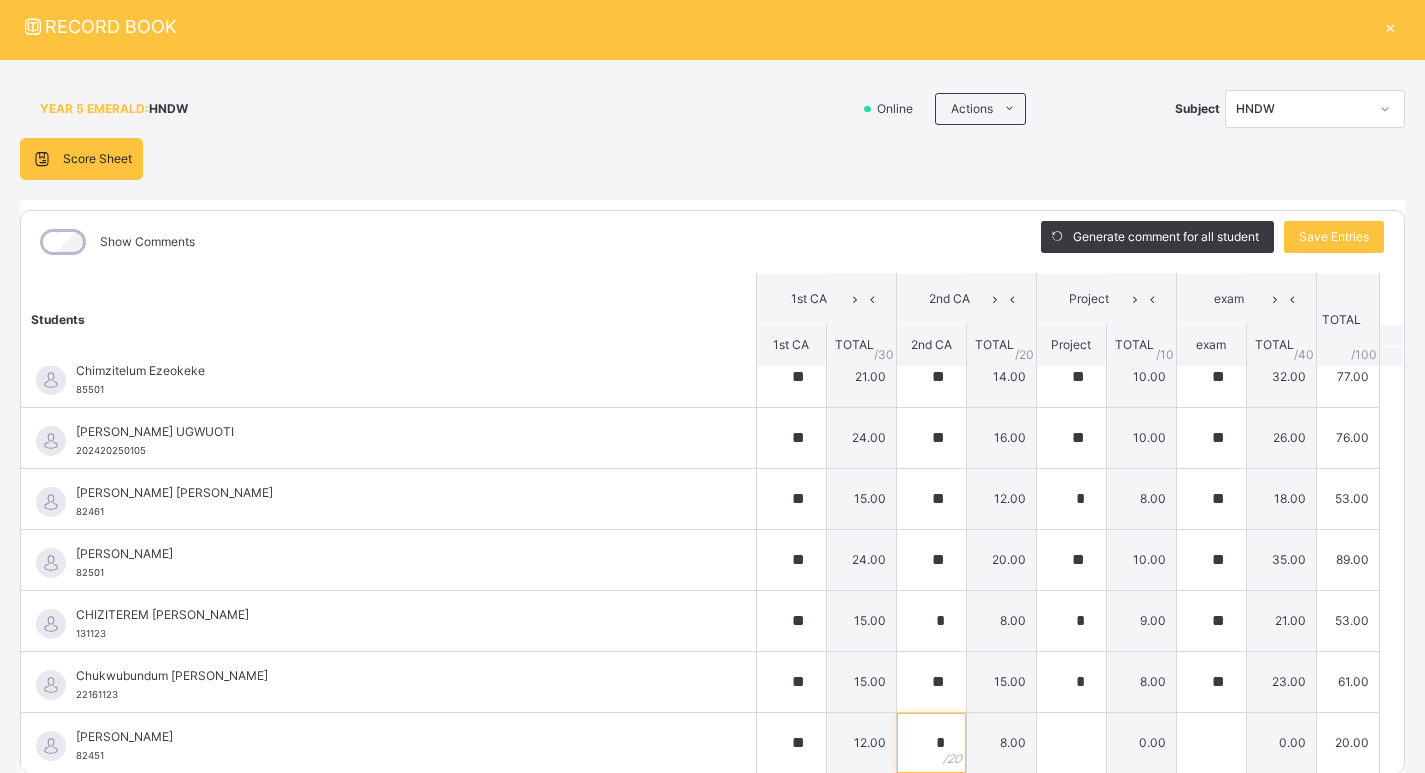 type on "*" 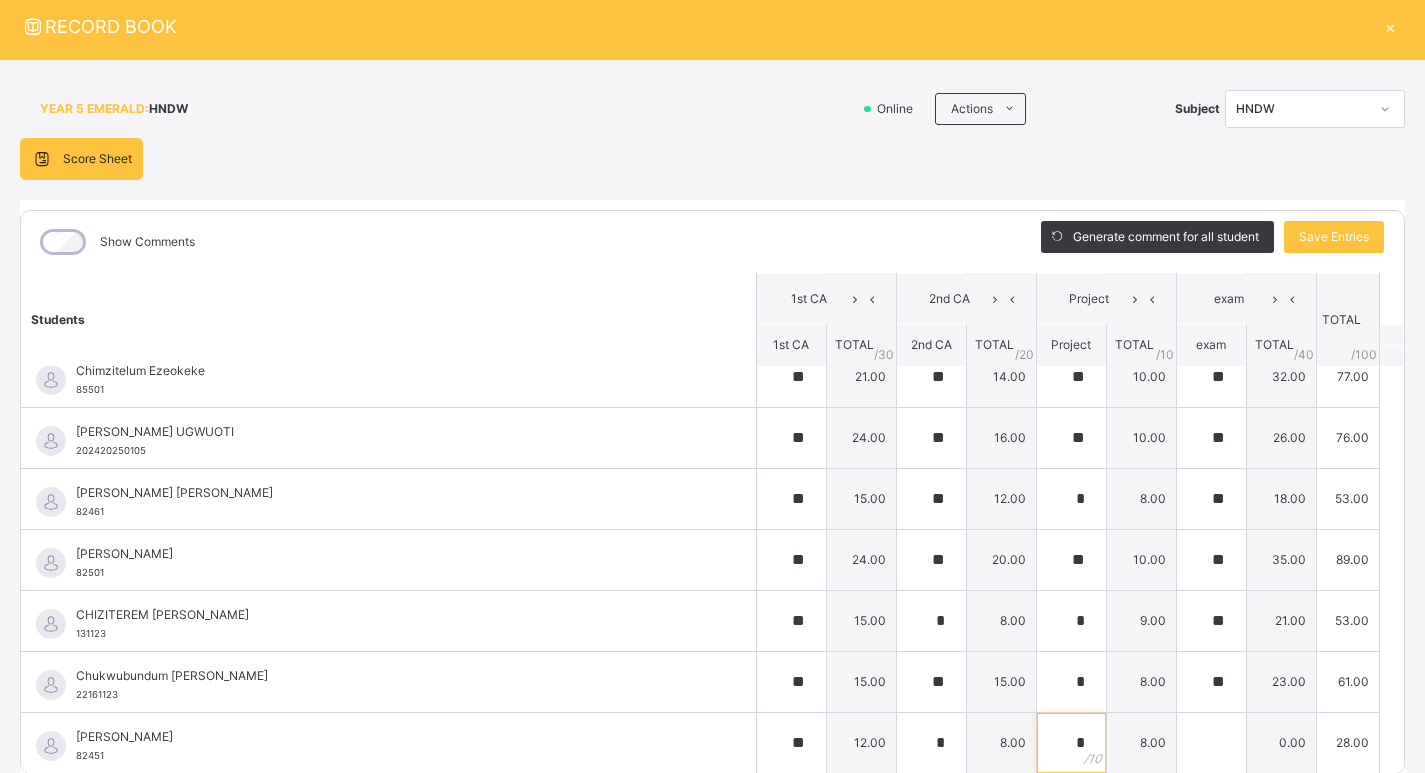 type on "*" 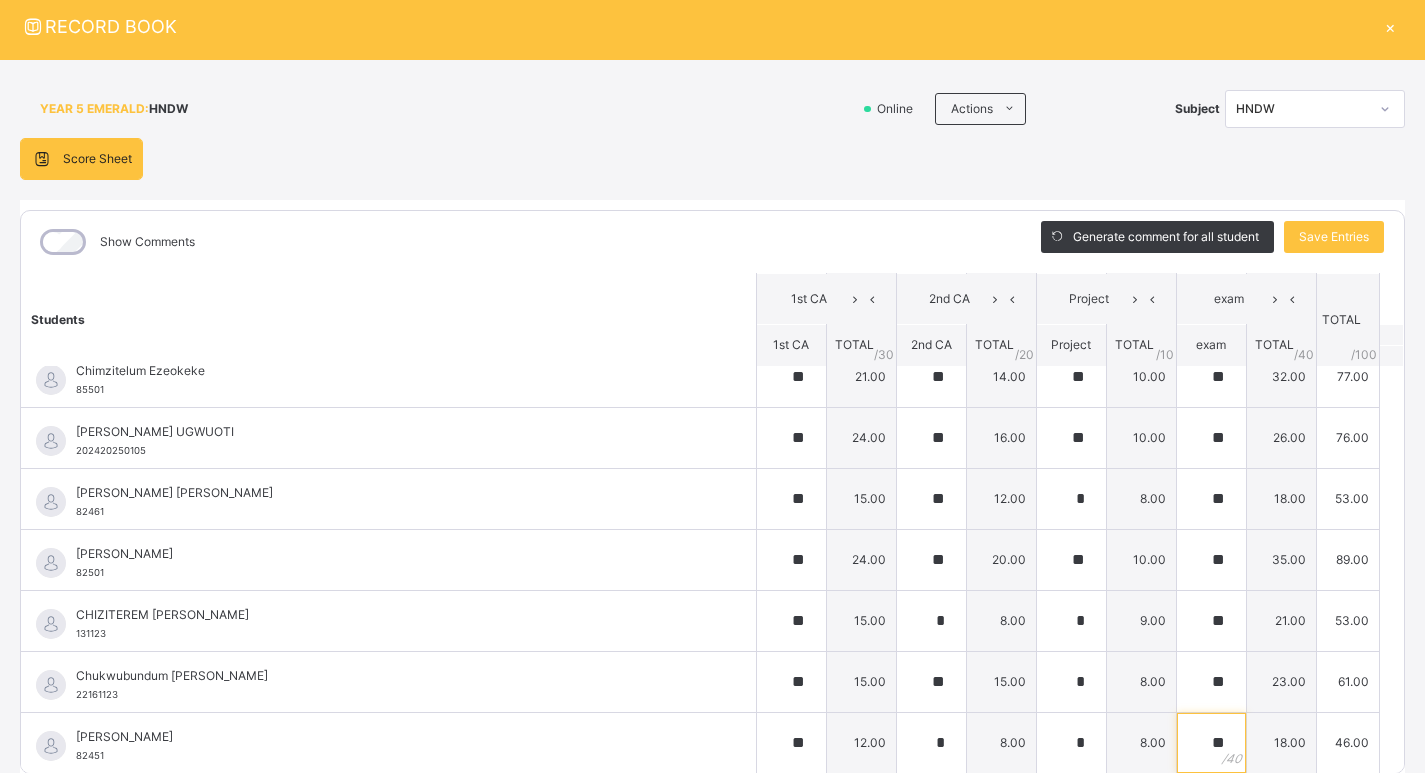 type on "**" 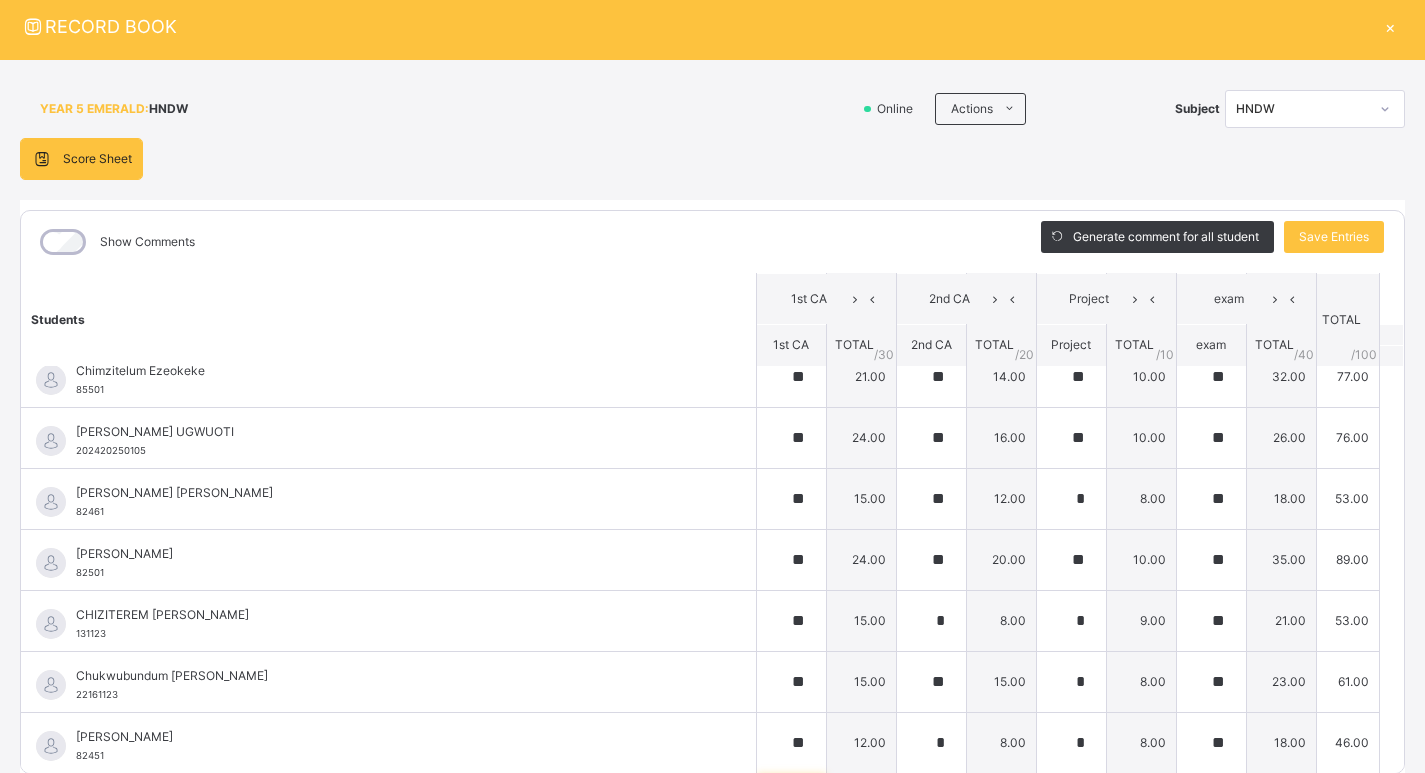 scroll, scrollTop: 911, scrollLeft: 0, axis: vertical 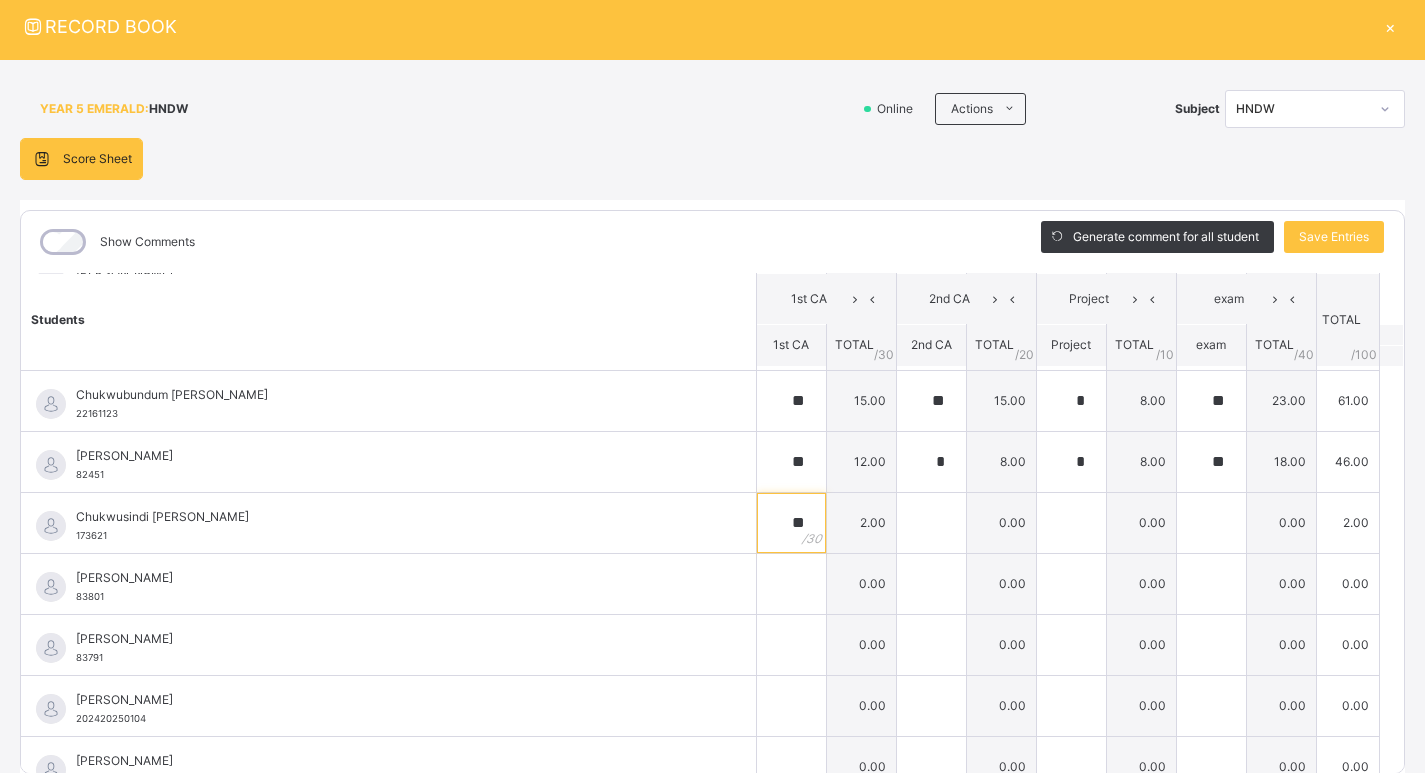 type on "**" 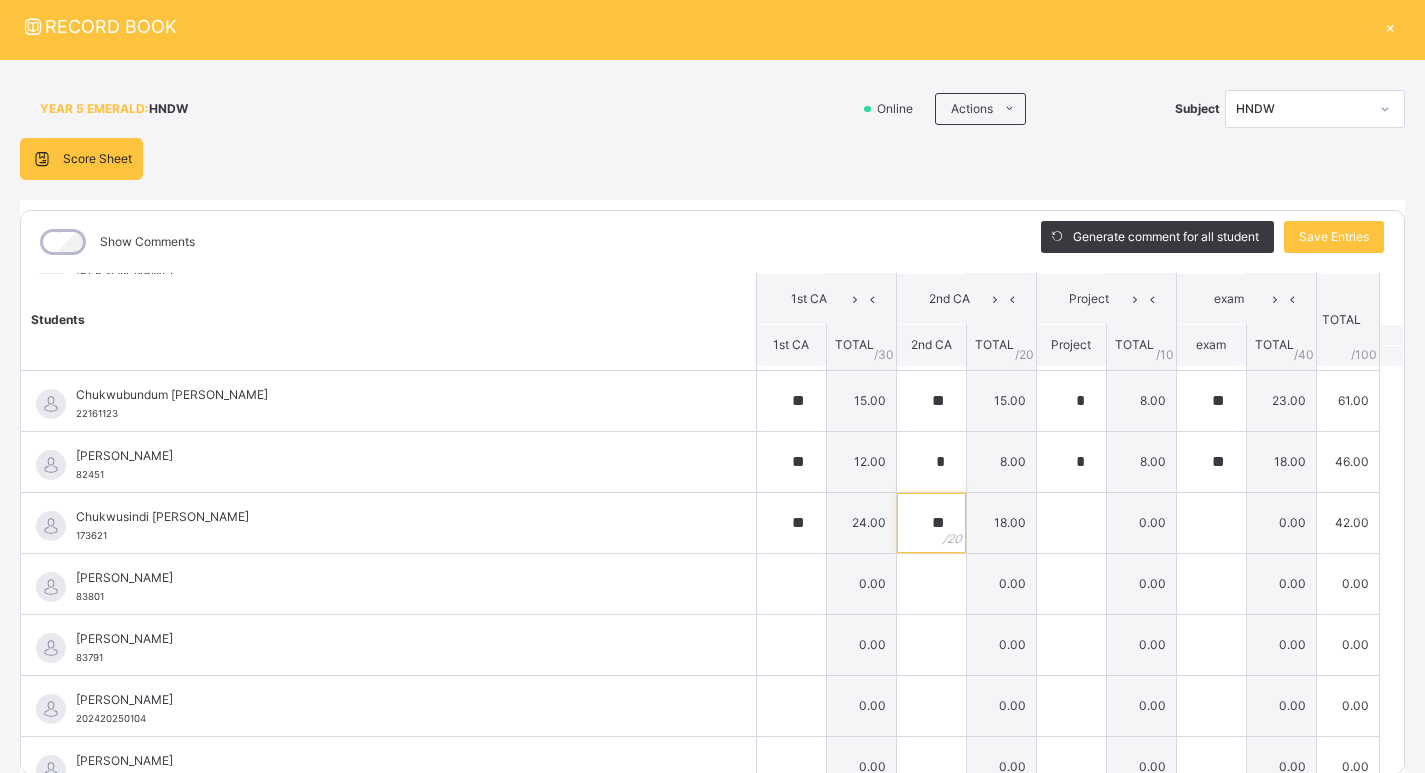 type on "**" 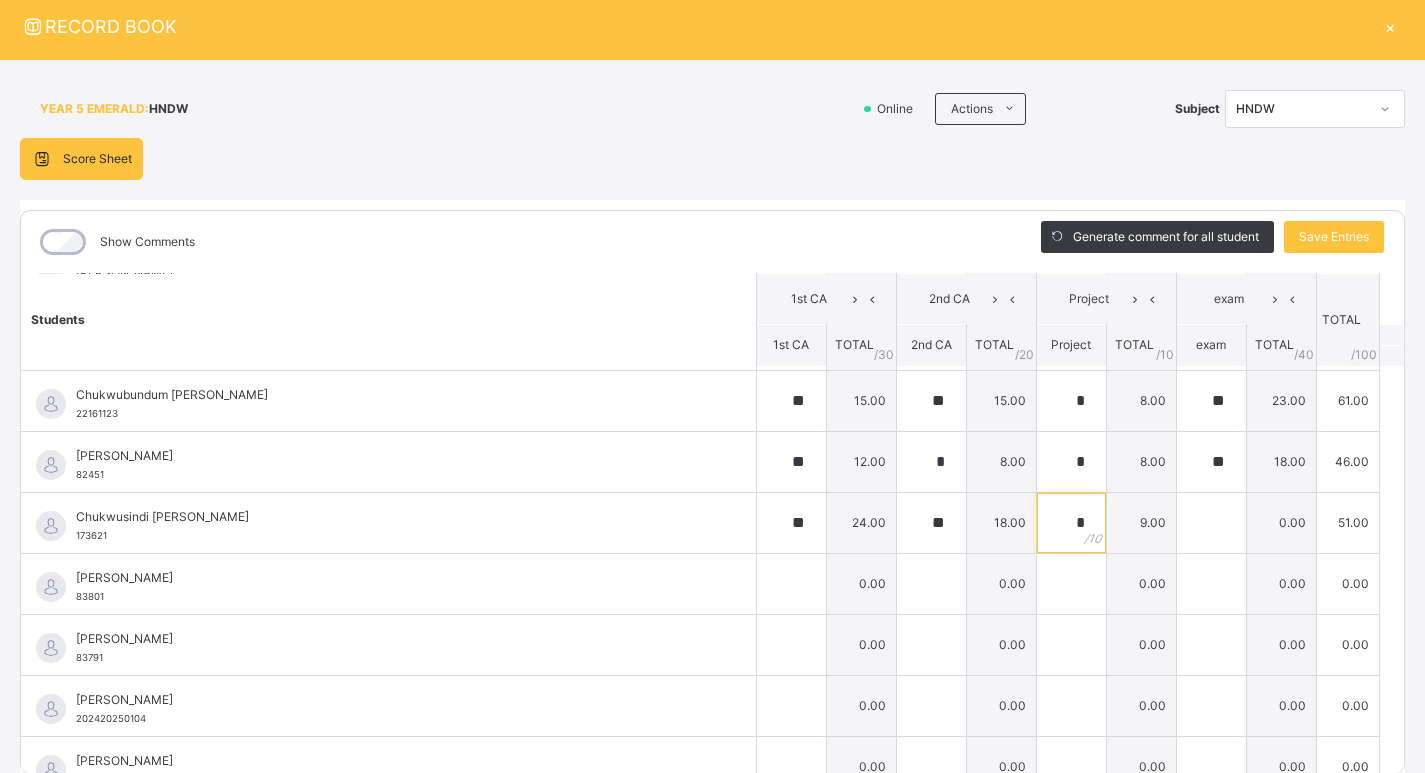 type on "*" 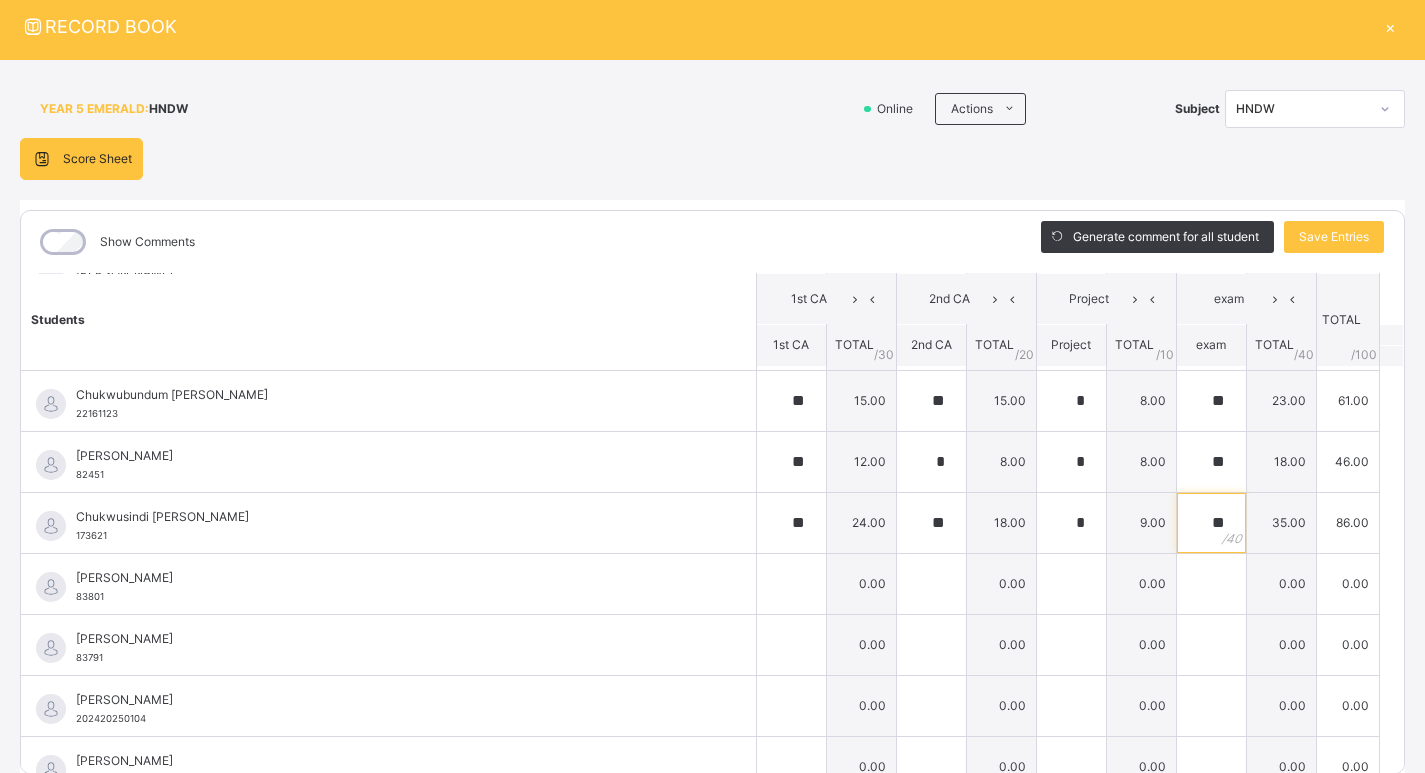 type on "**" 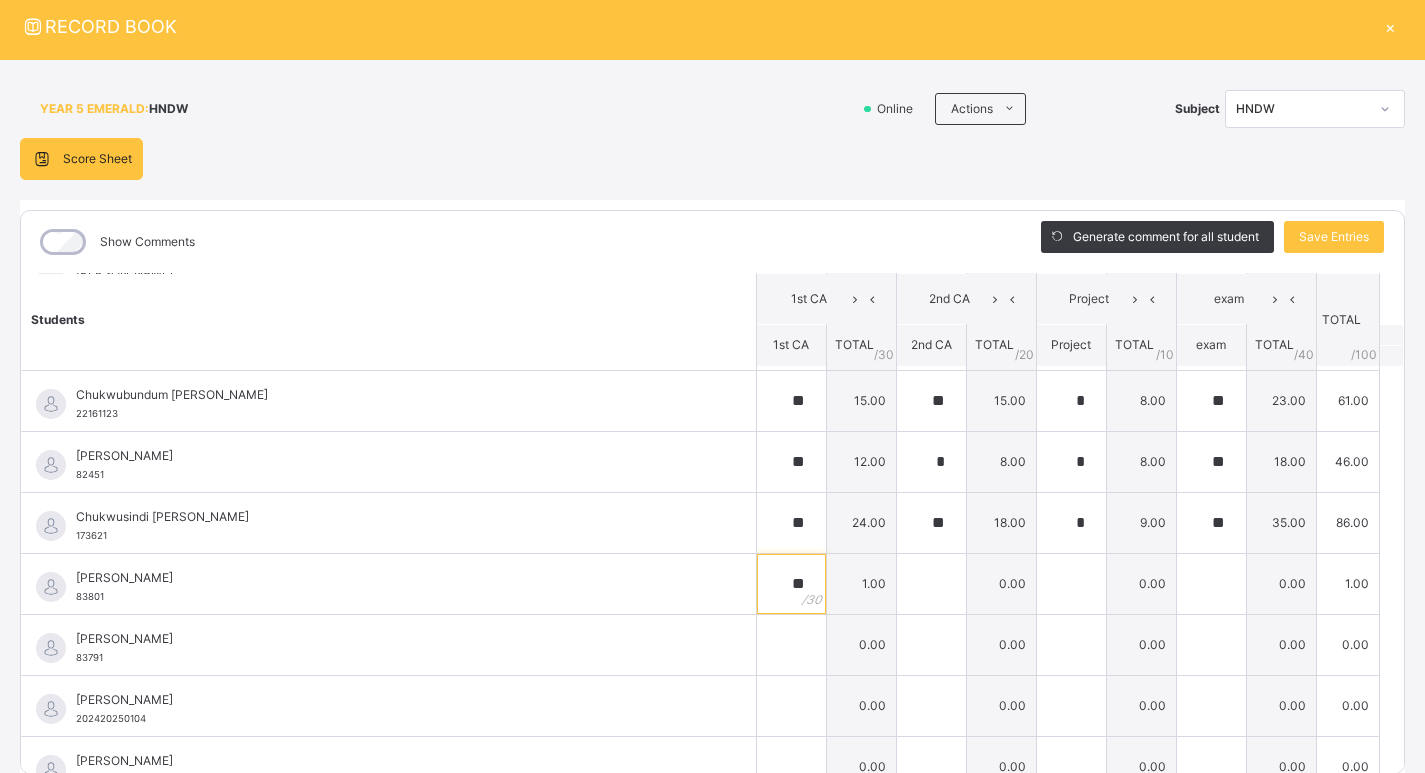 type on "**" 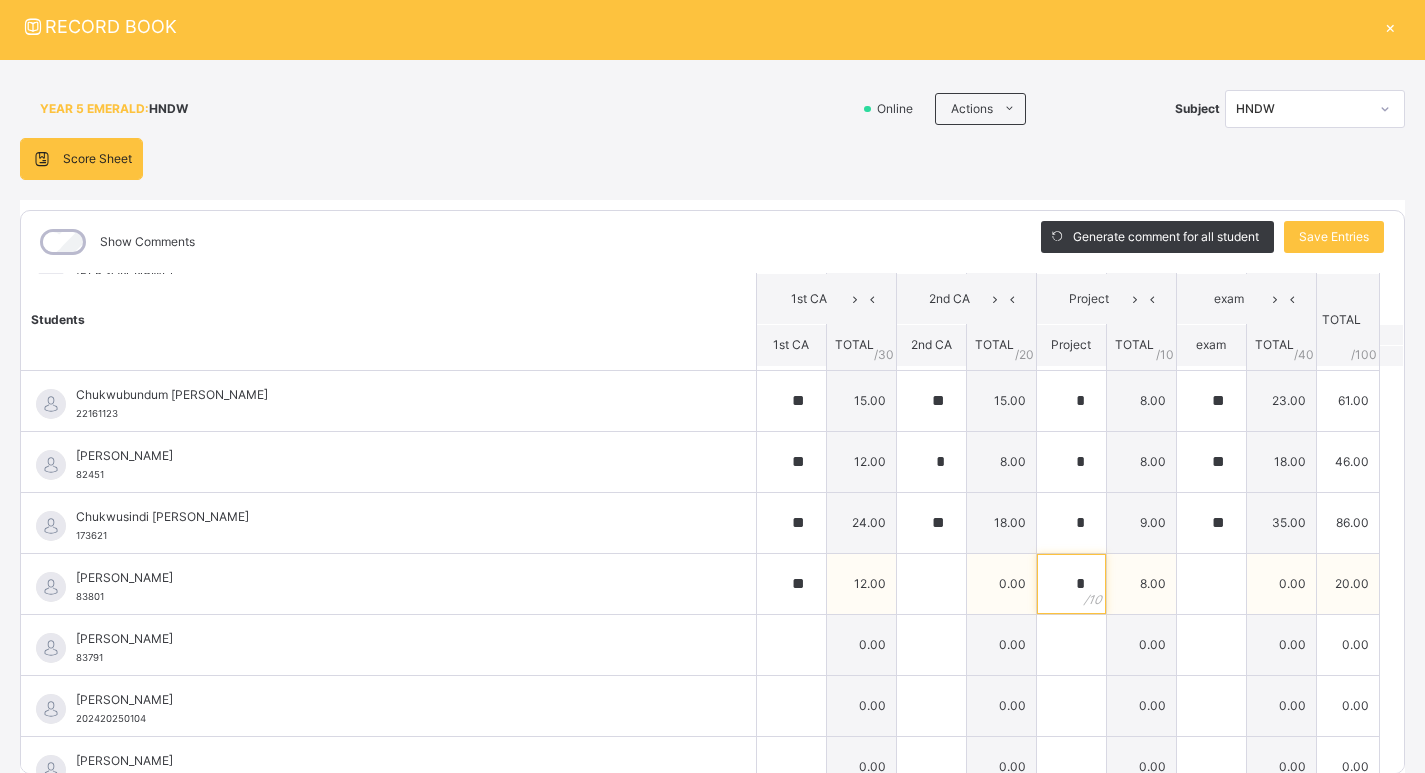 type on "*" 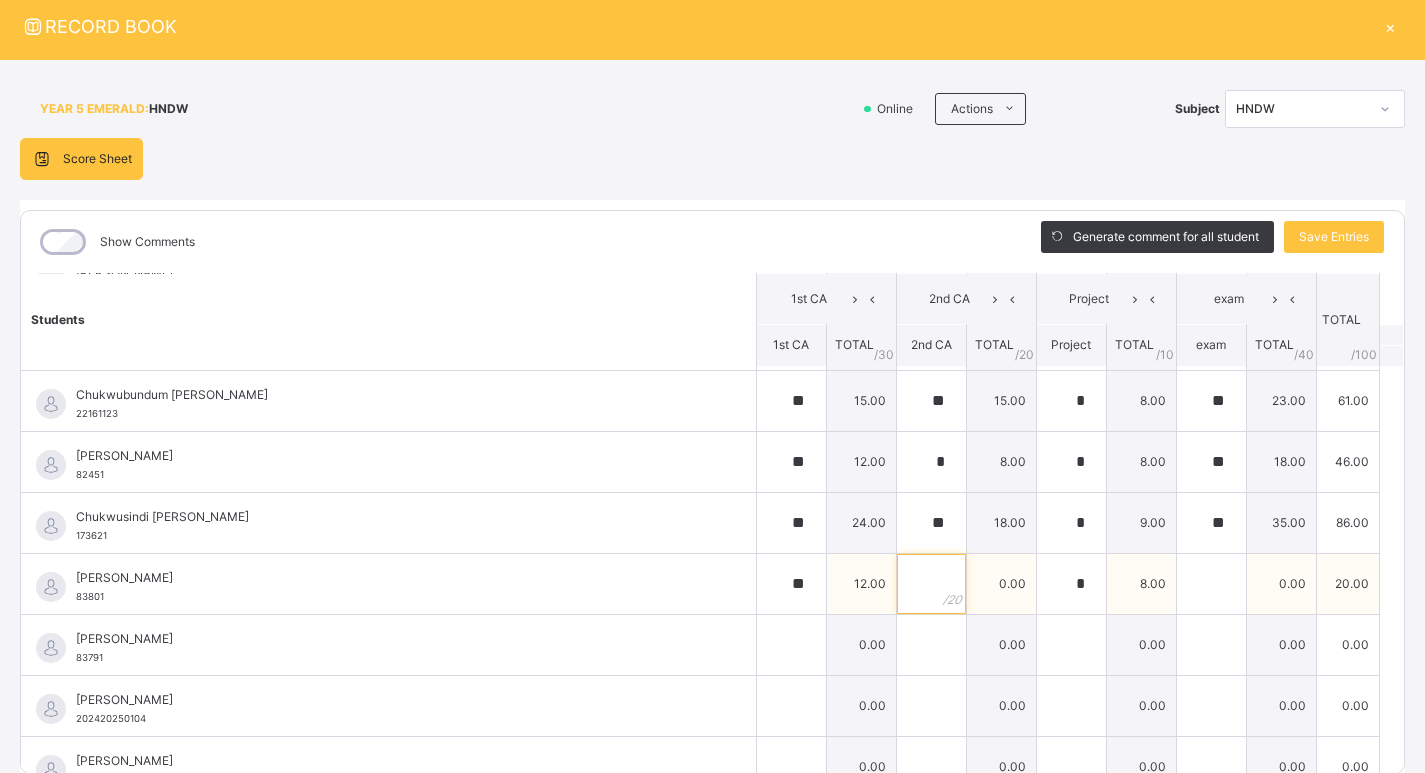click at bounding box center [931, 584] 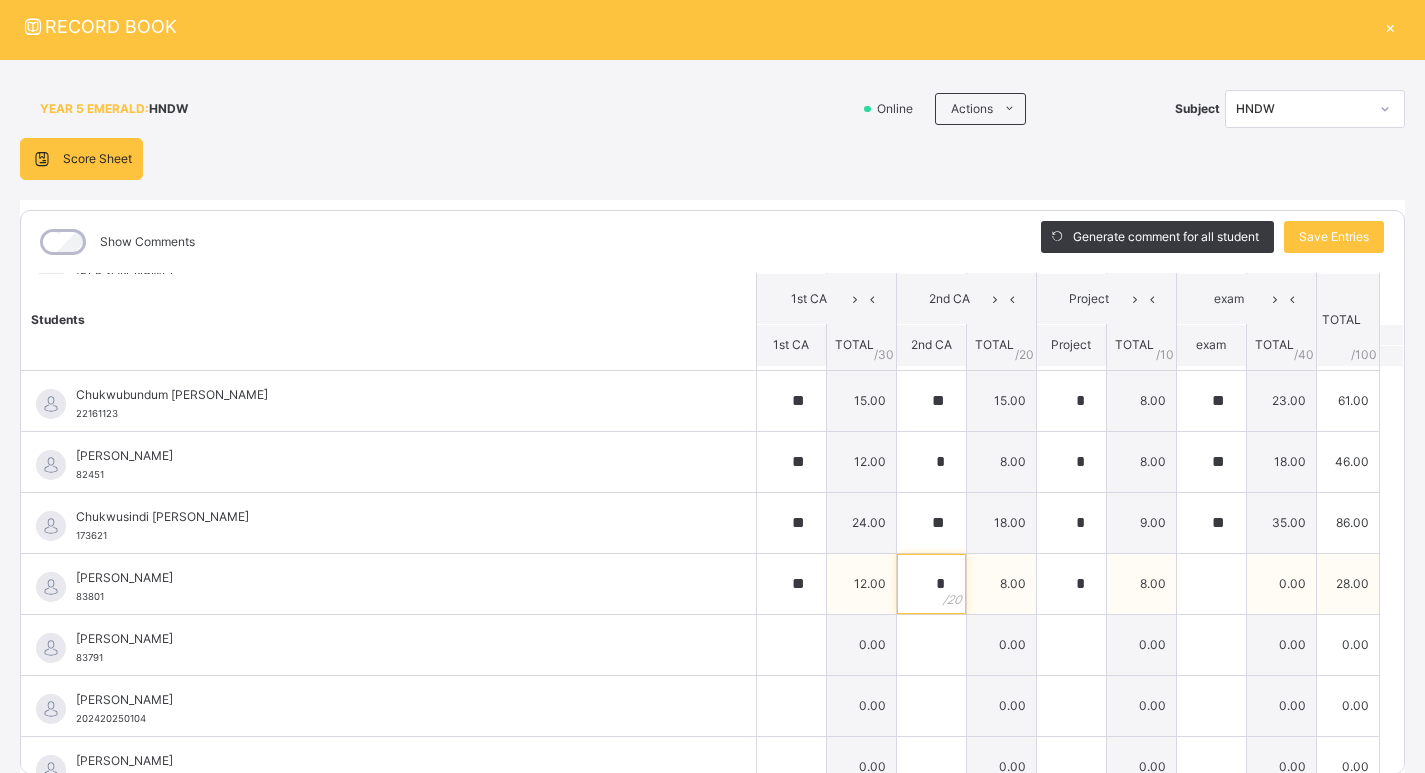 type on "*" 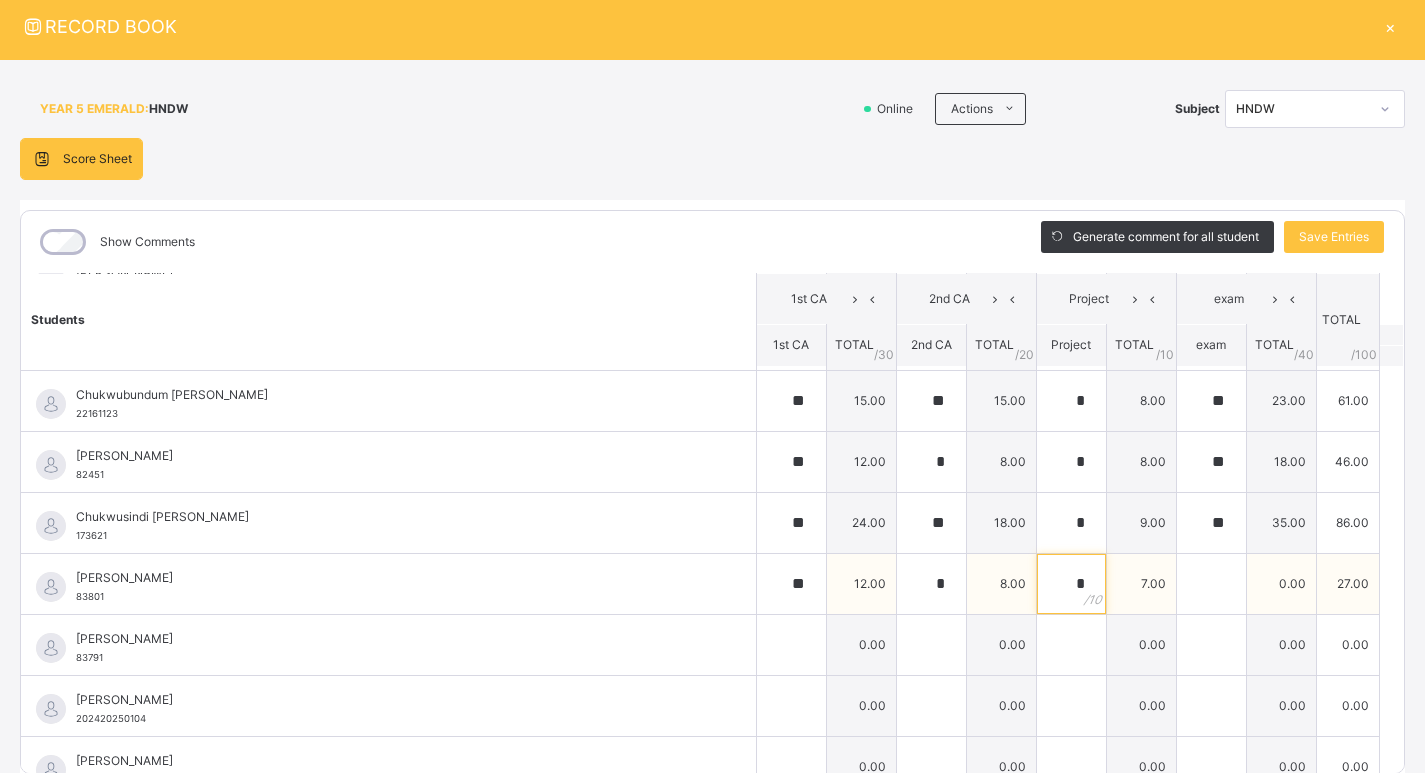 type on "*" 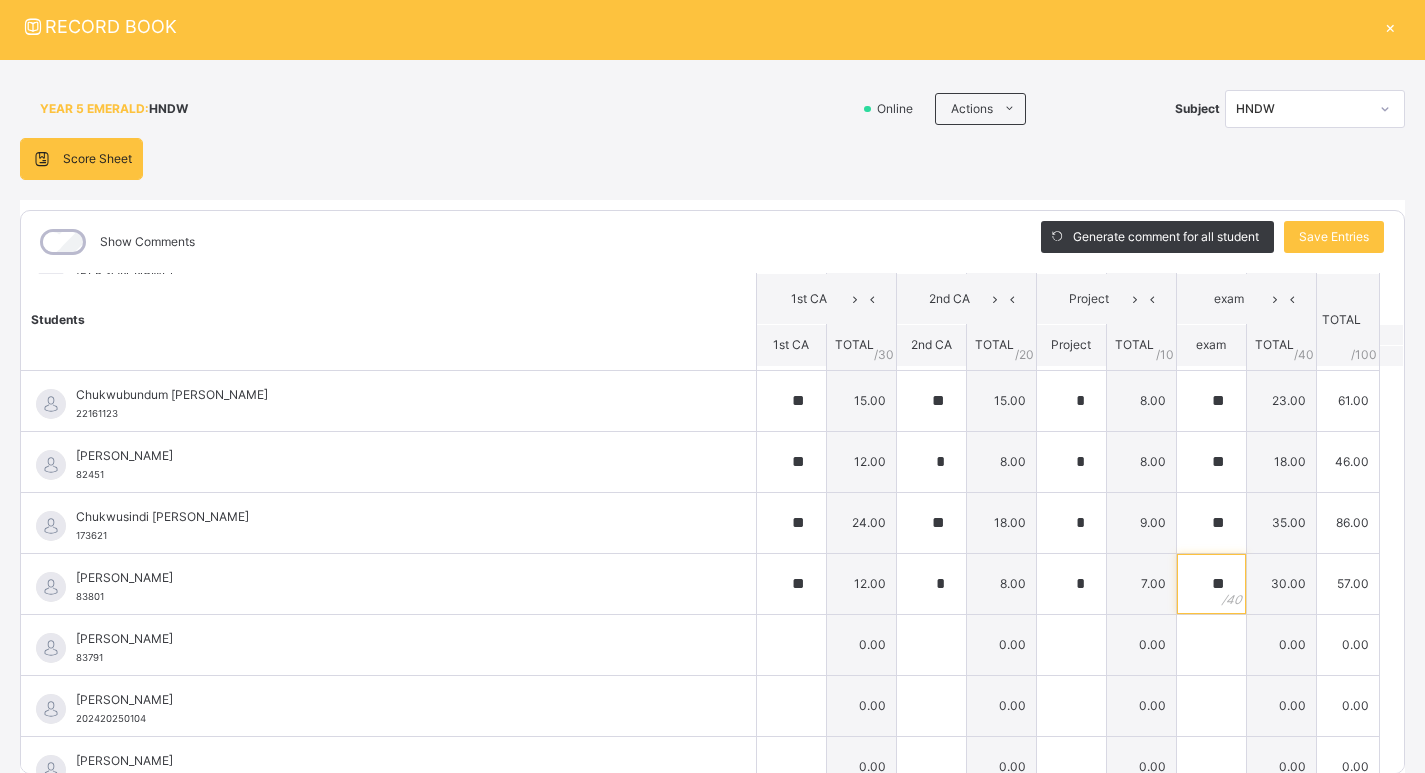 type on "**" 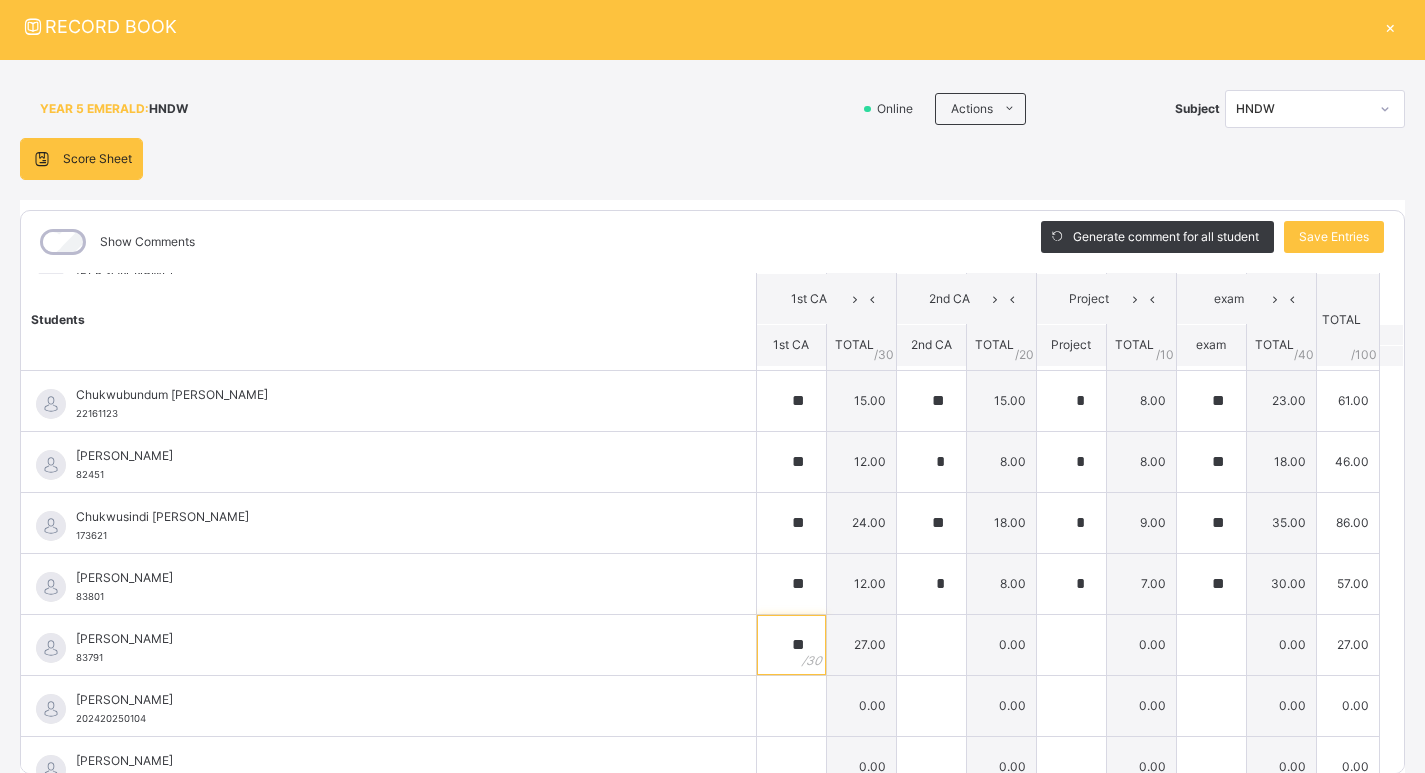 type on "**" 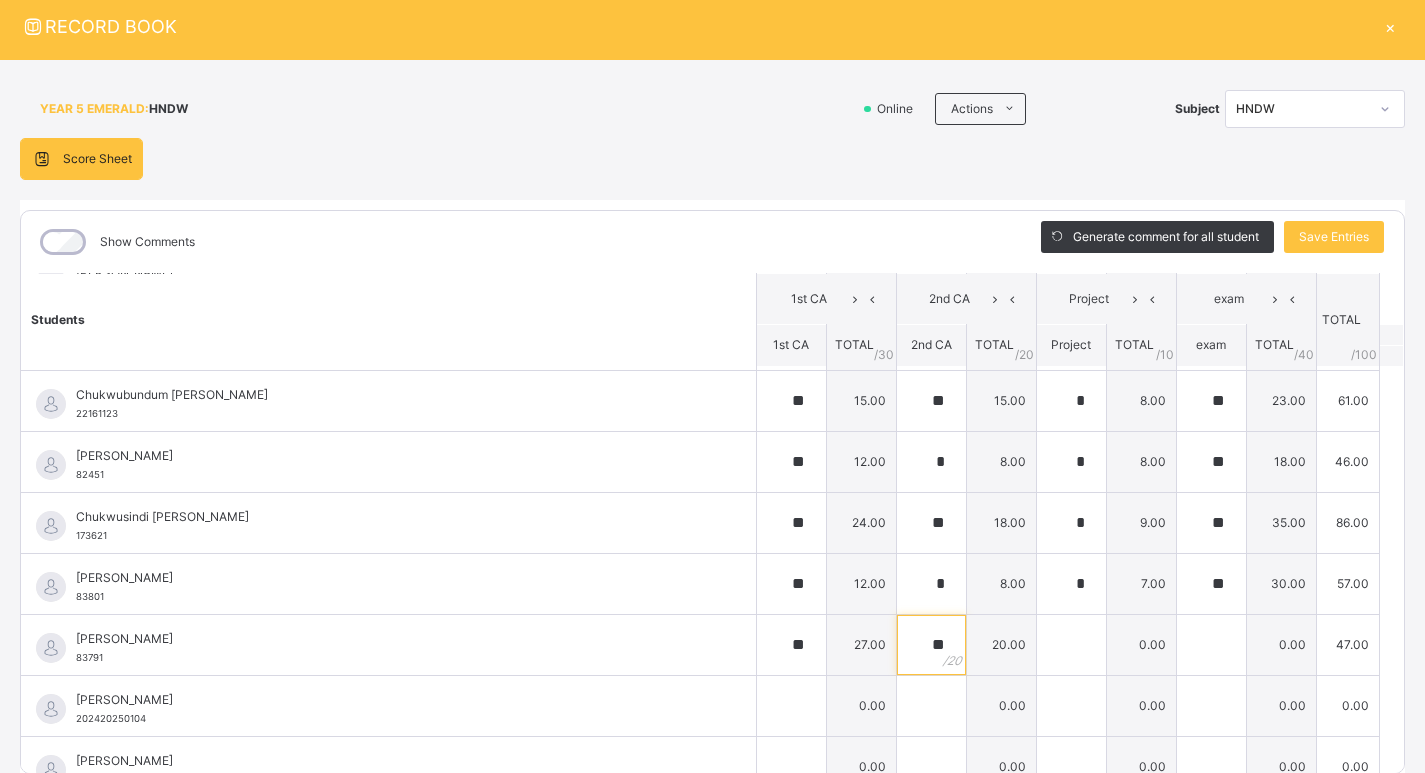 type on "**" 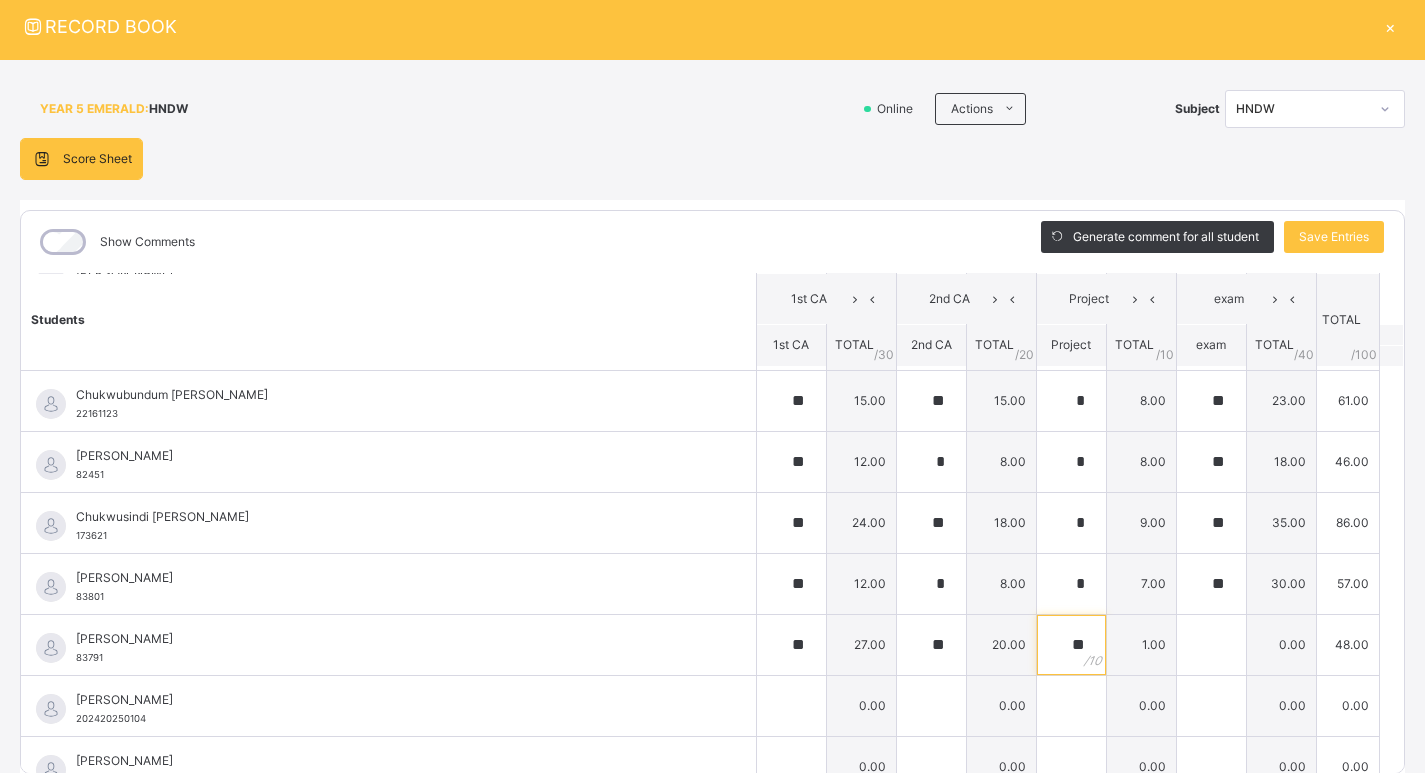 type on "**" 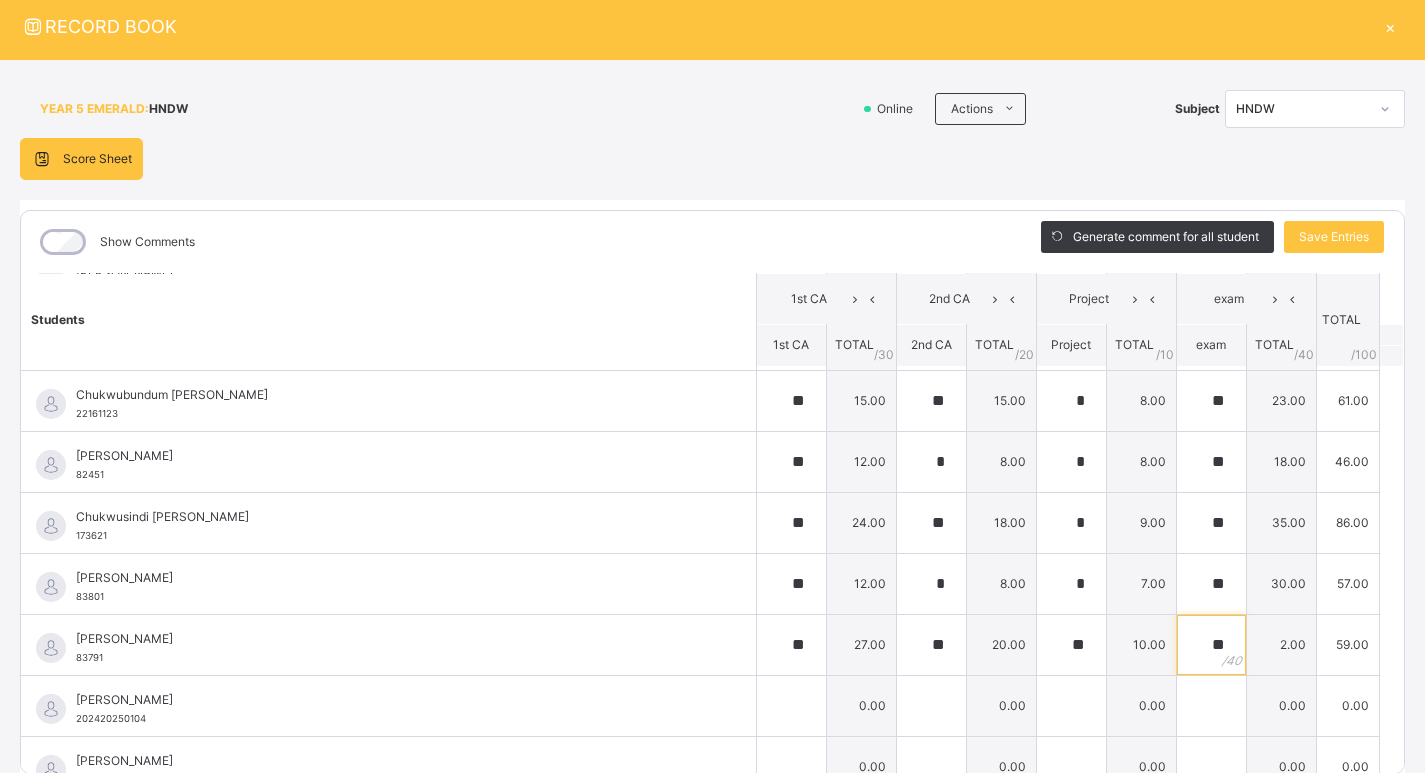 type on "**" 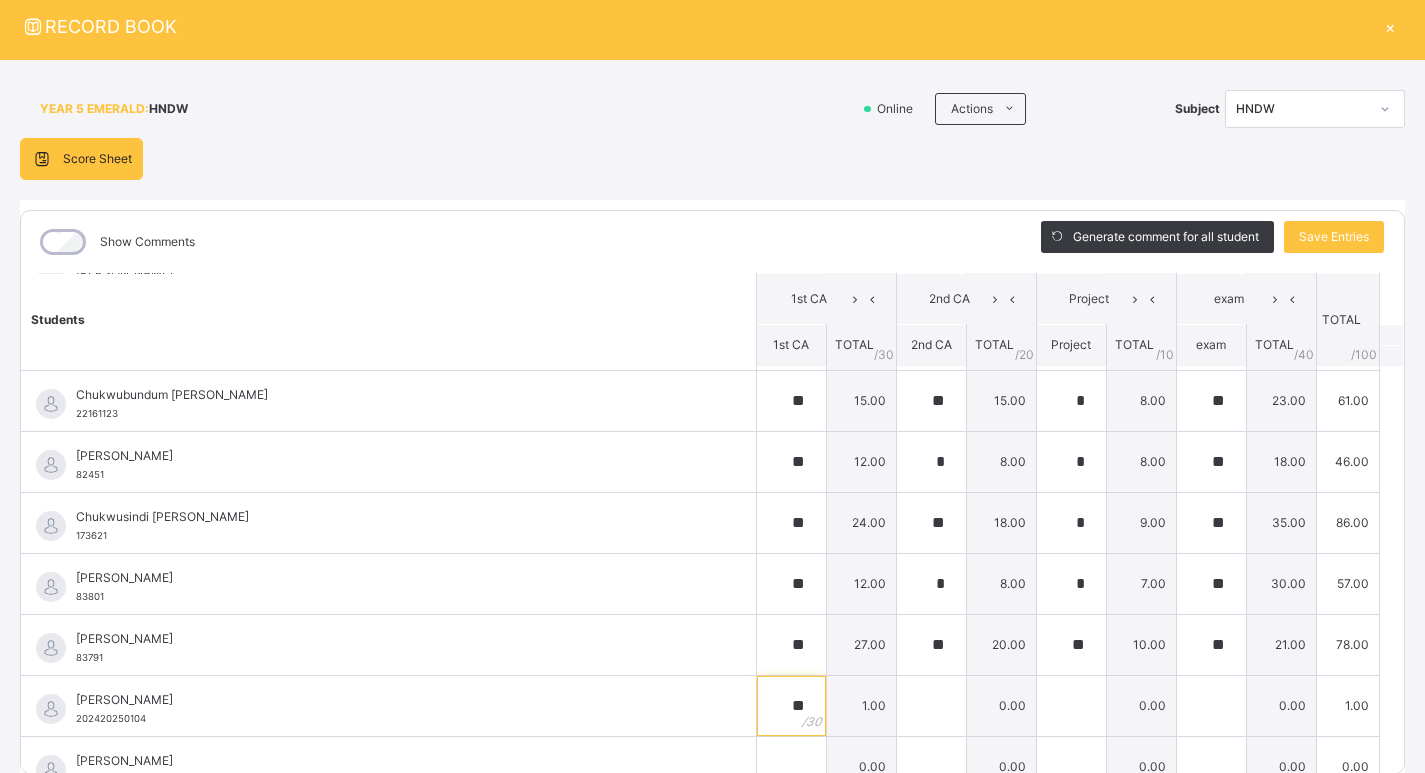 type on "**" 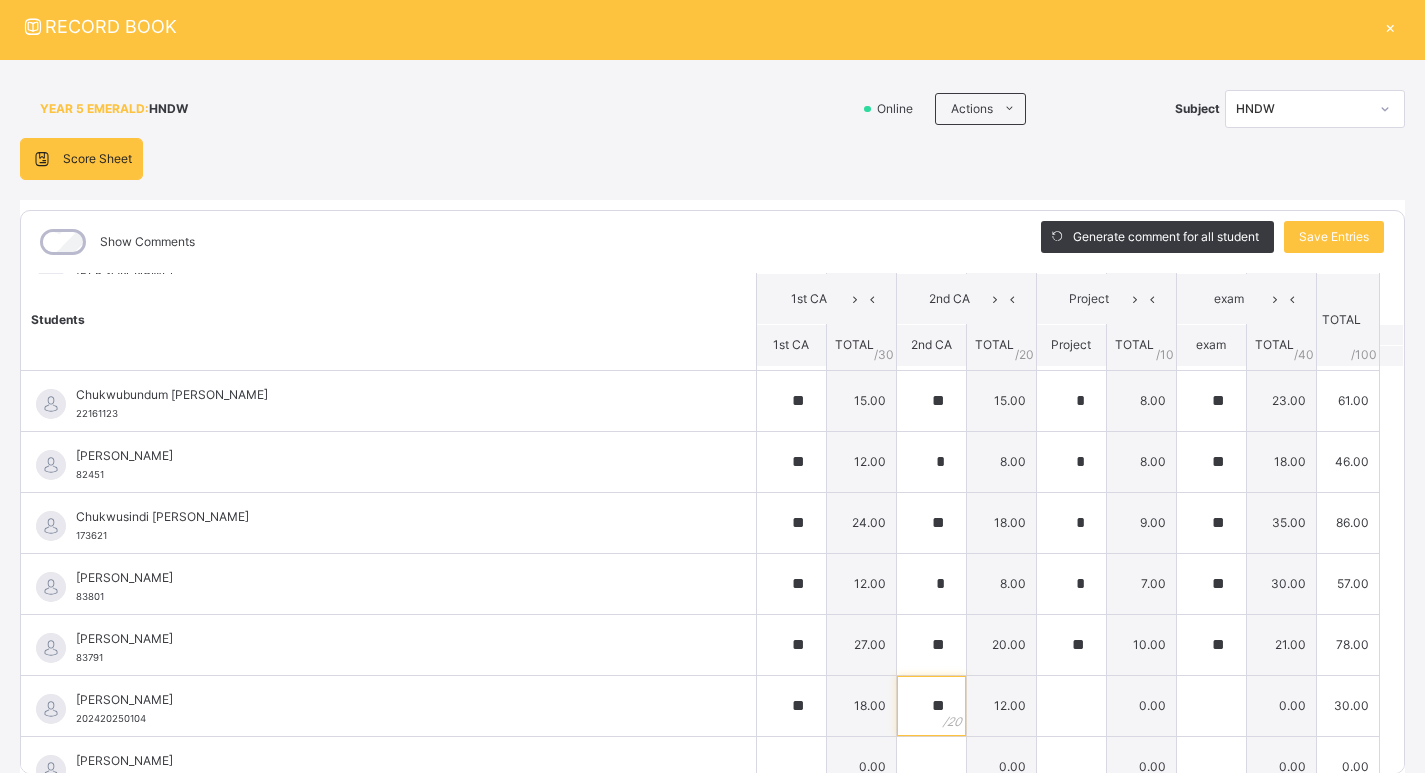 type on "**" 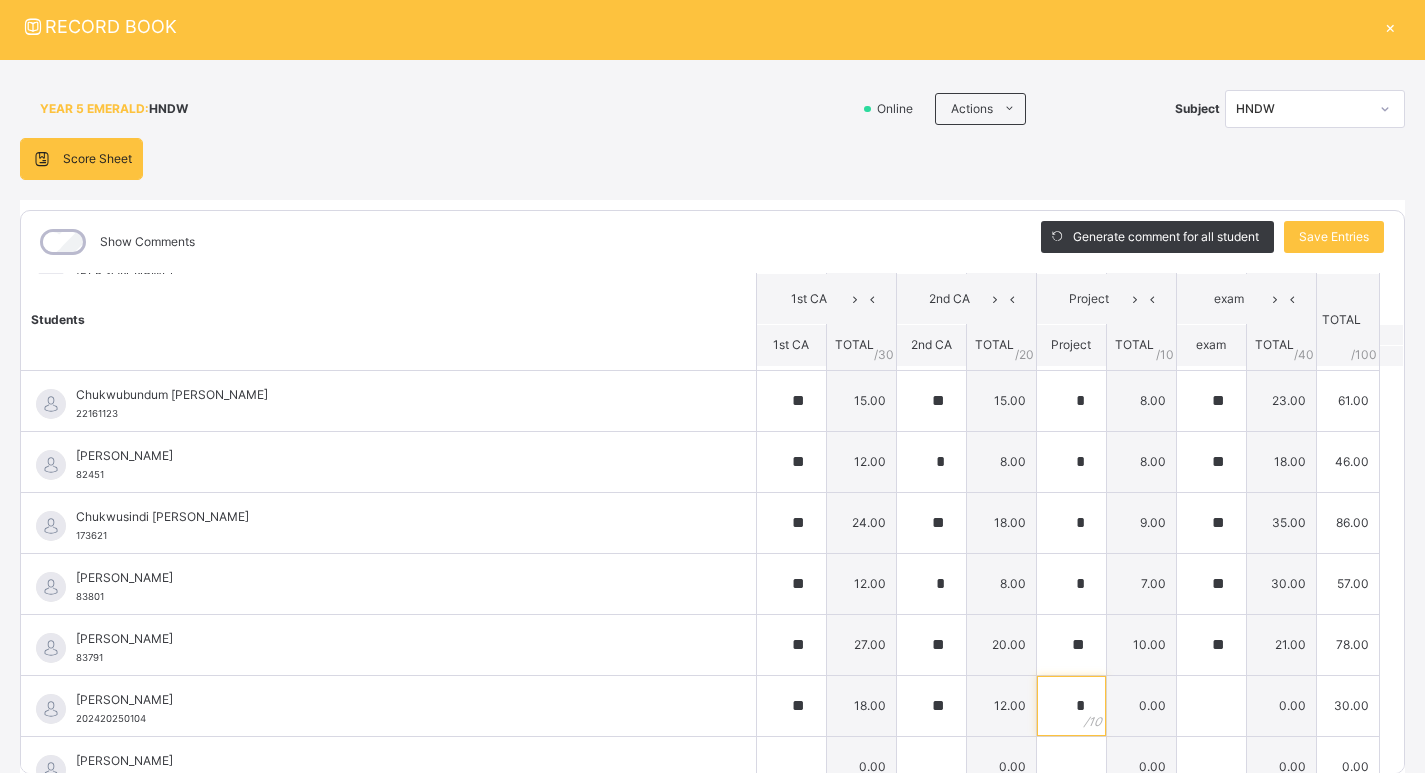 type on "*" 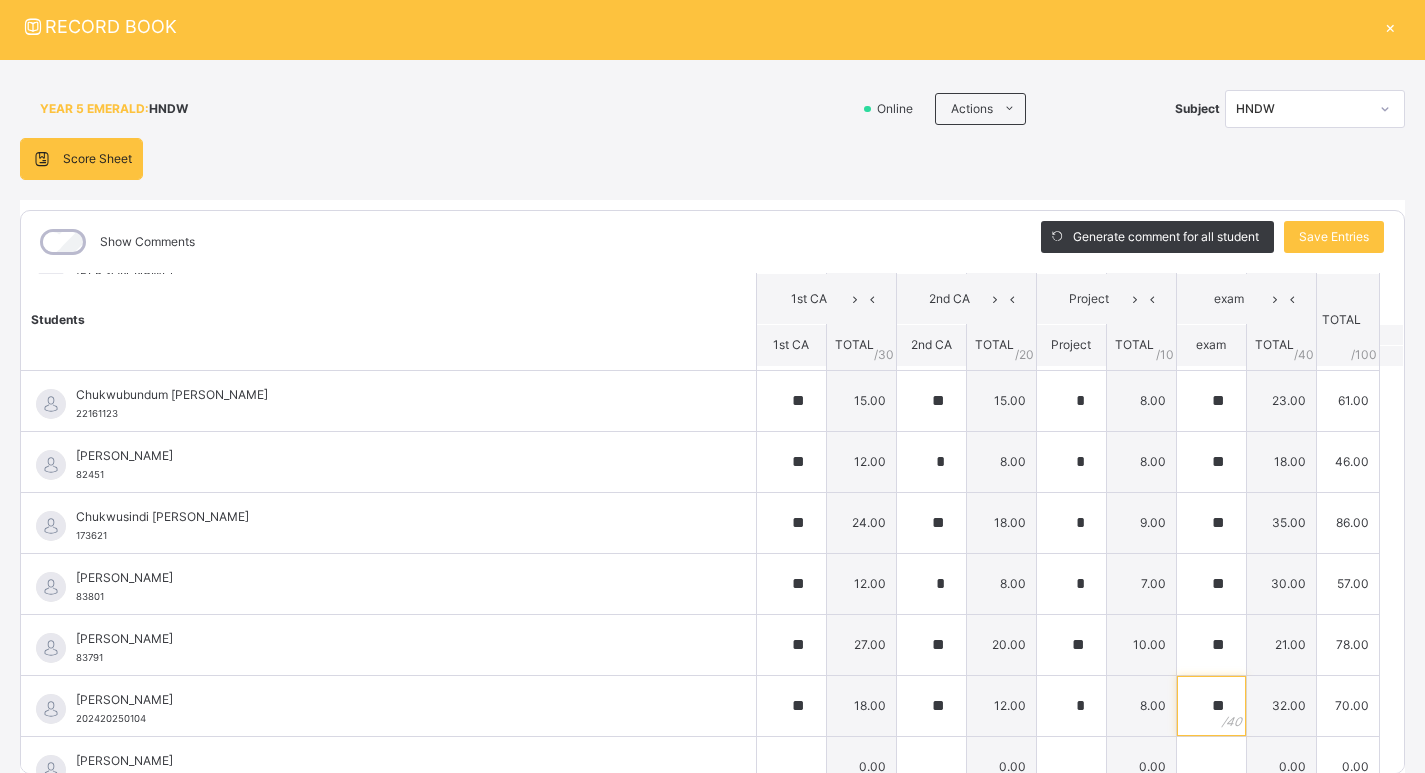 type on "**" 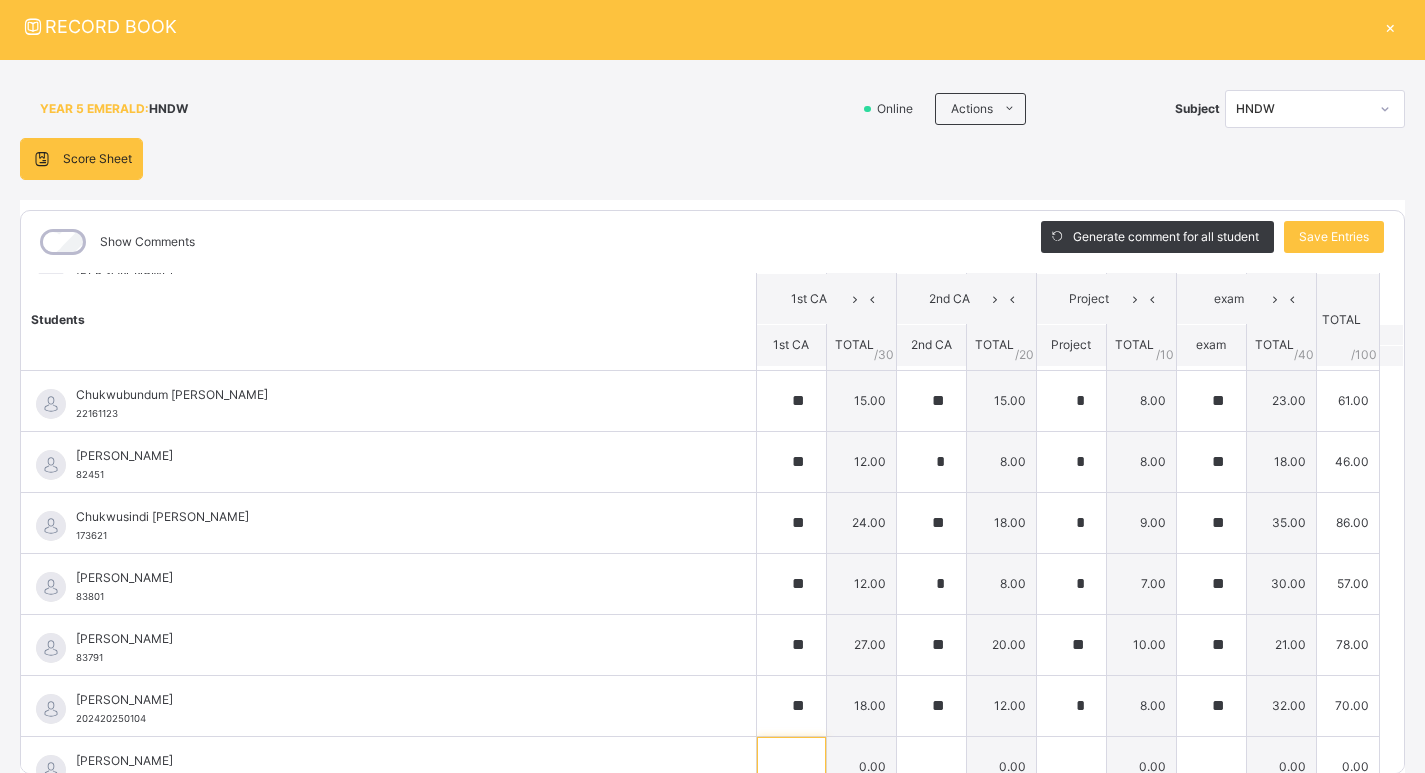 scroll, scrollTop: 935, scrollLeft: 0, axis: vertical 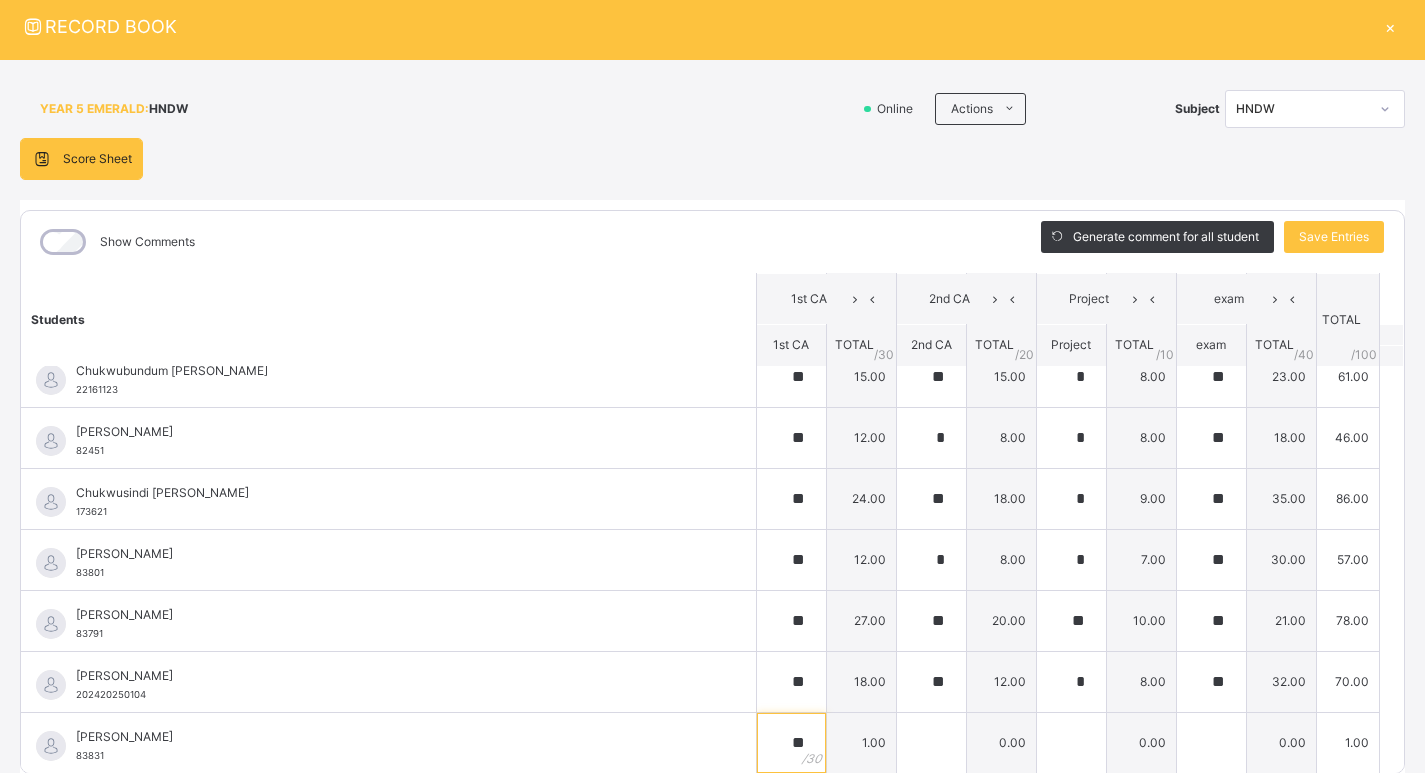type on "**" 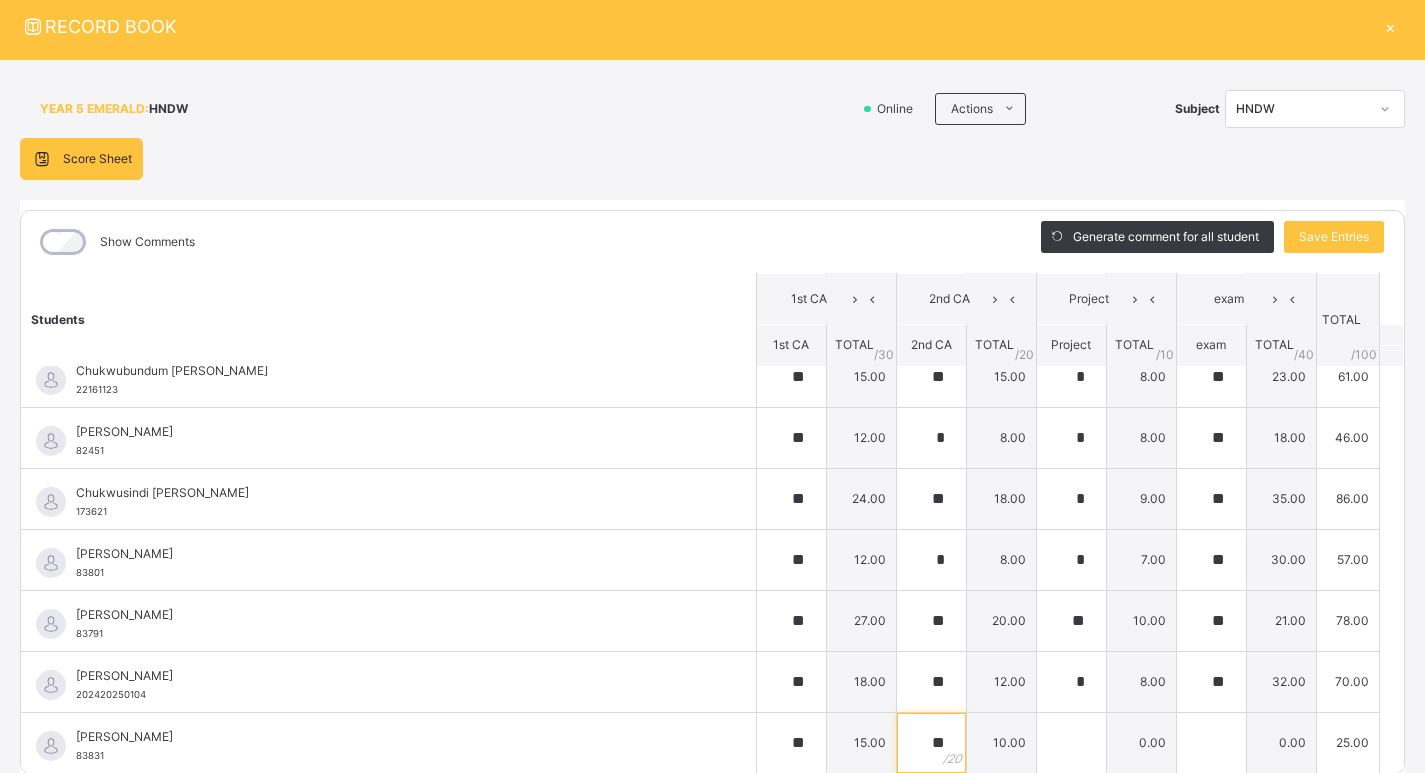 type on "**" 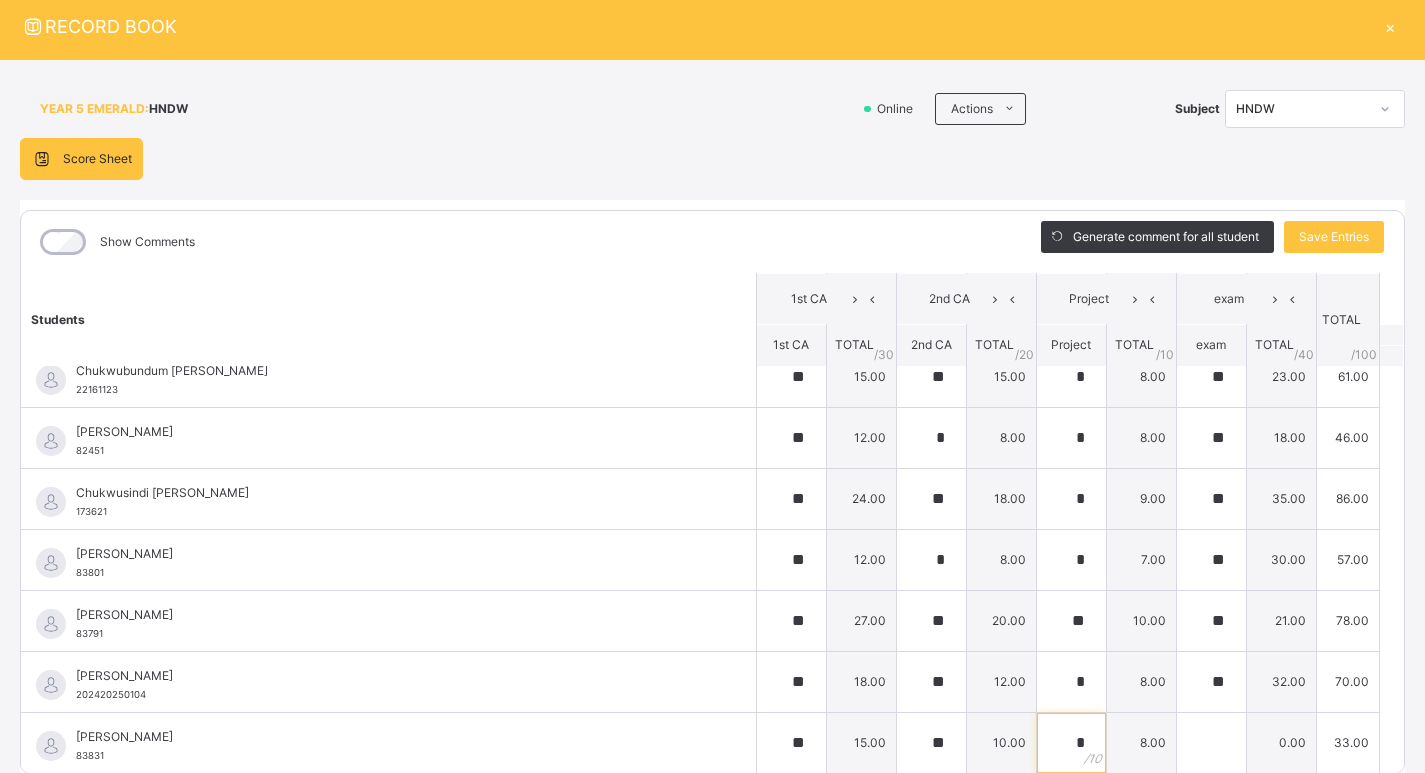 type on "*" 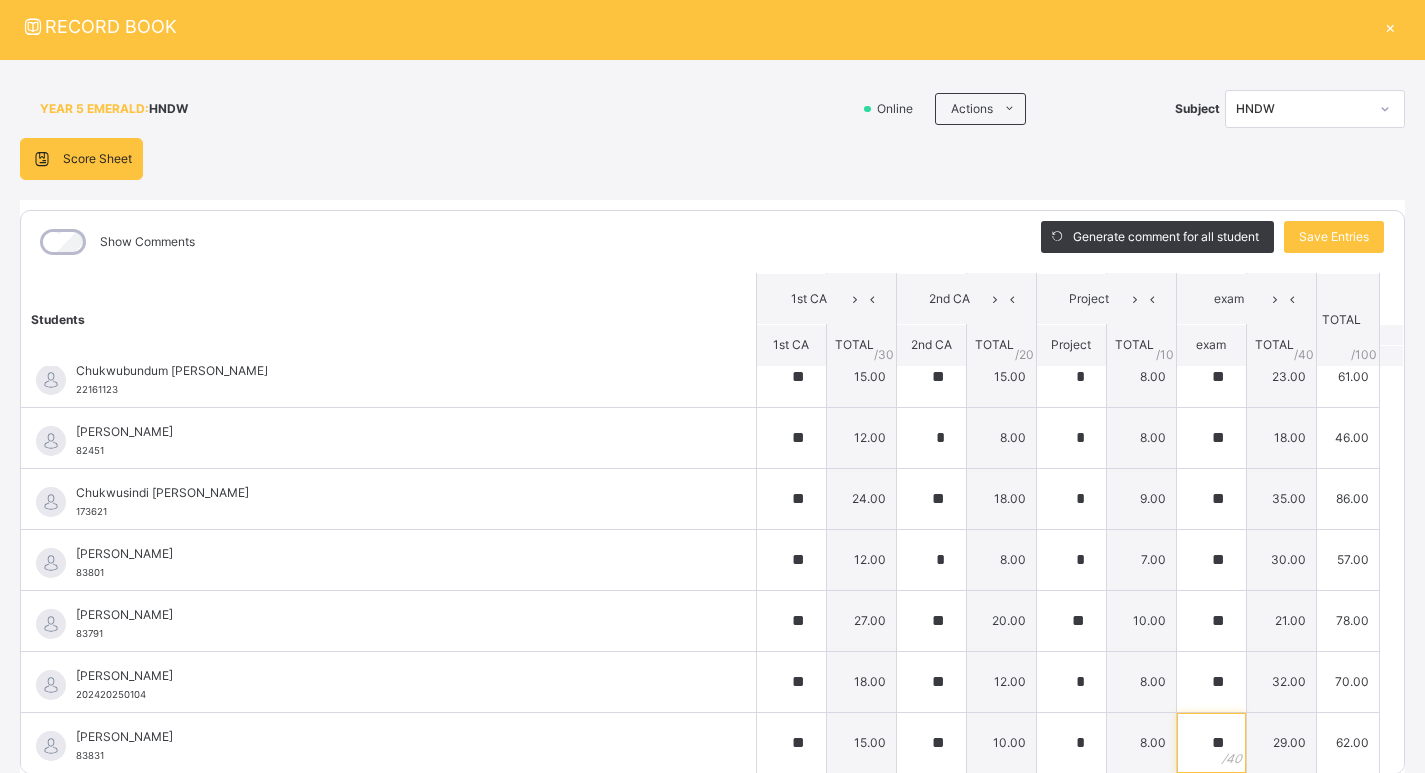 type on "**" 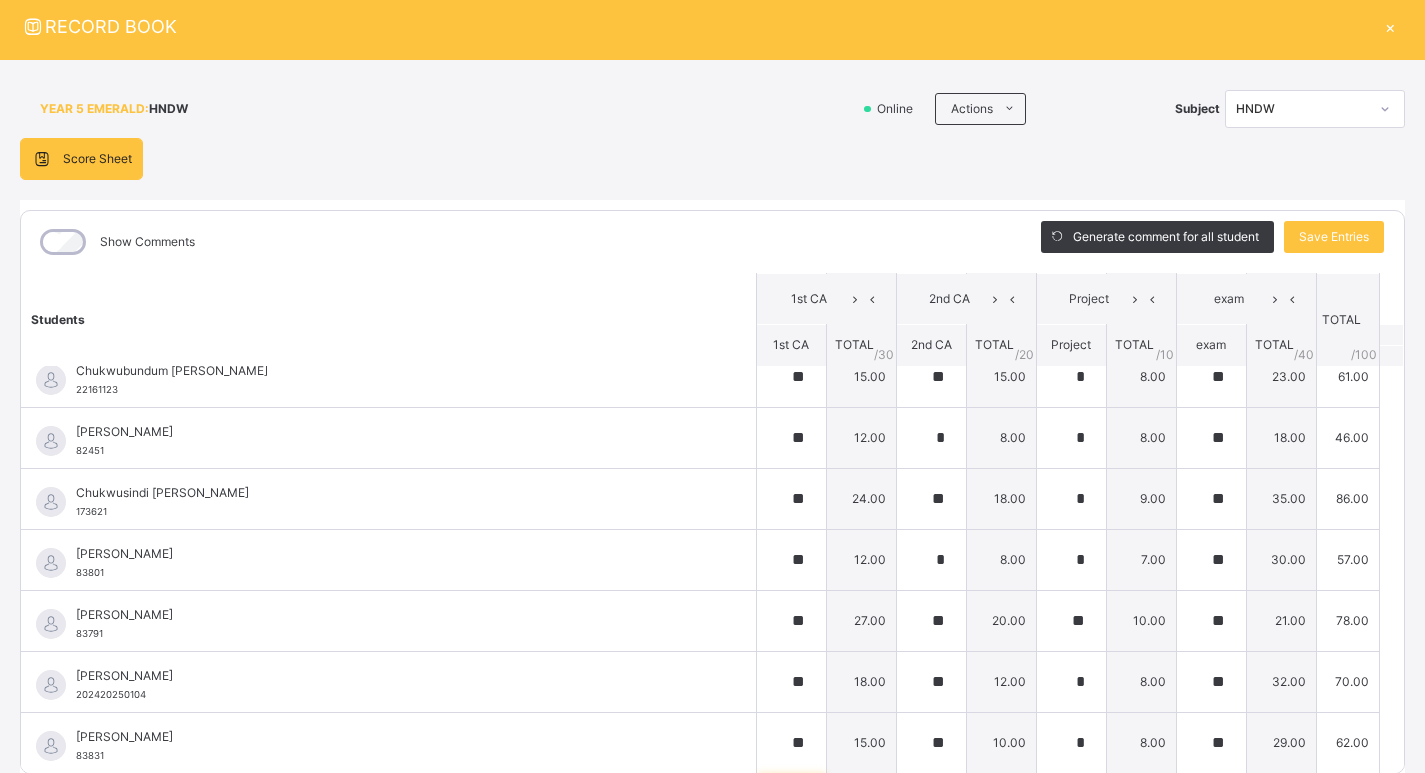 scroll, scrollTop: 1216, scrollLeft: 0, axis: vertical 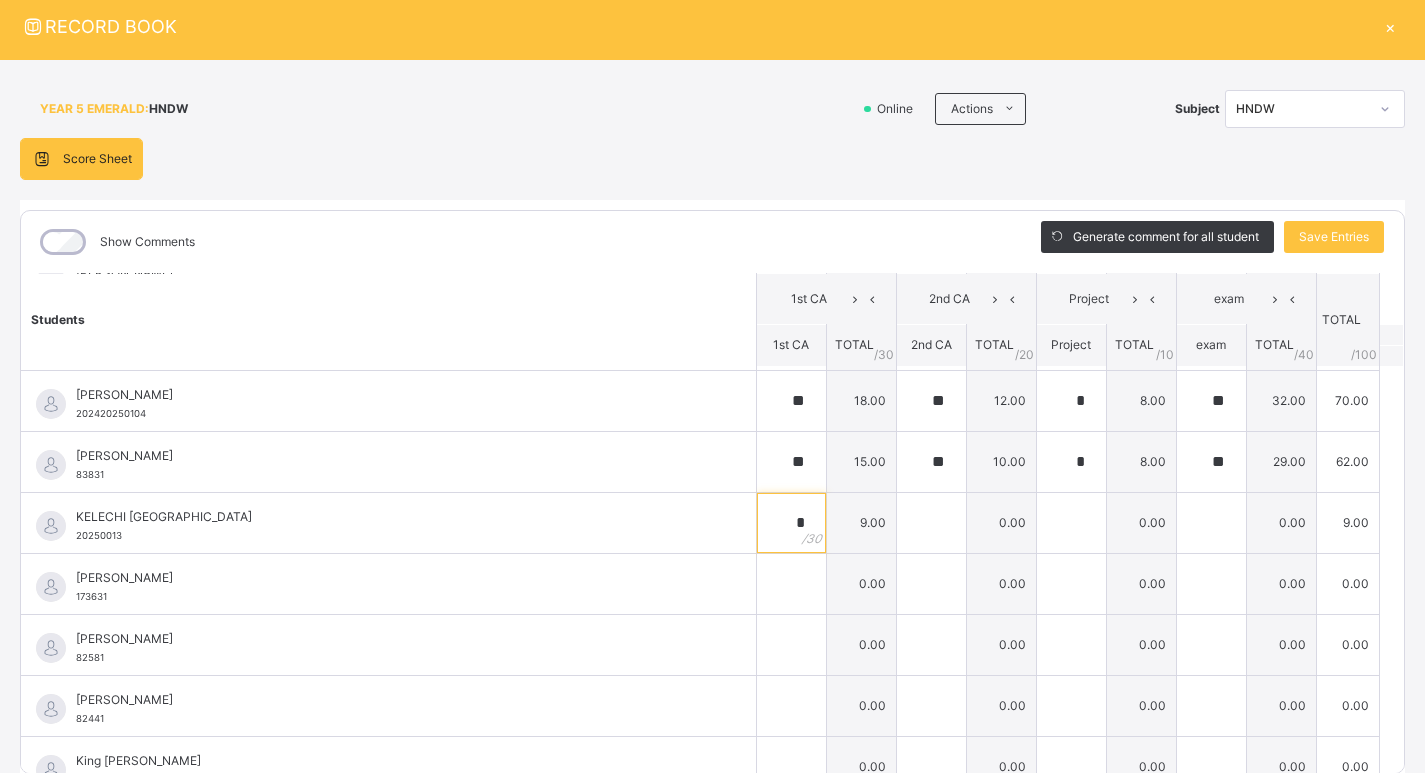 type on "*" 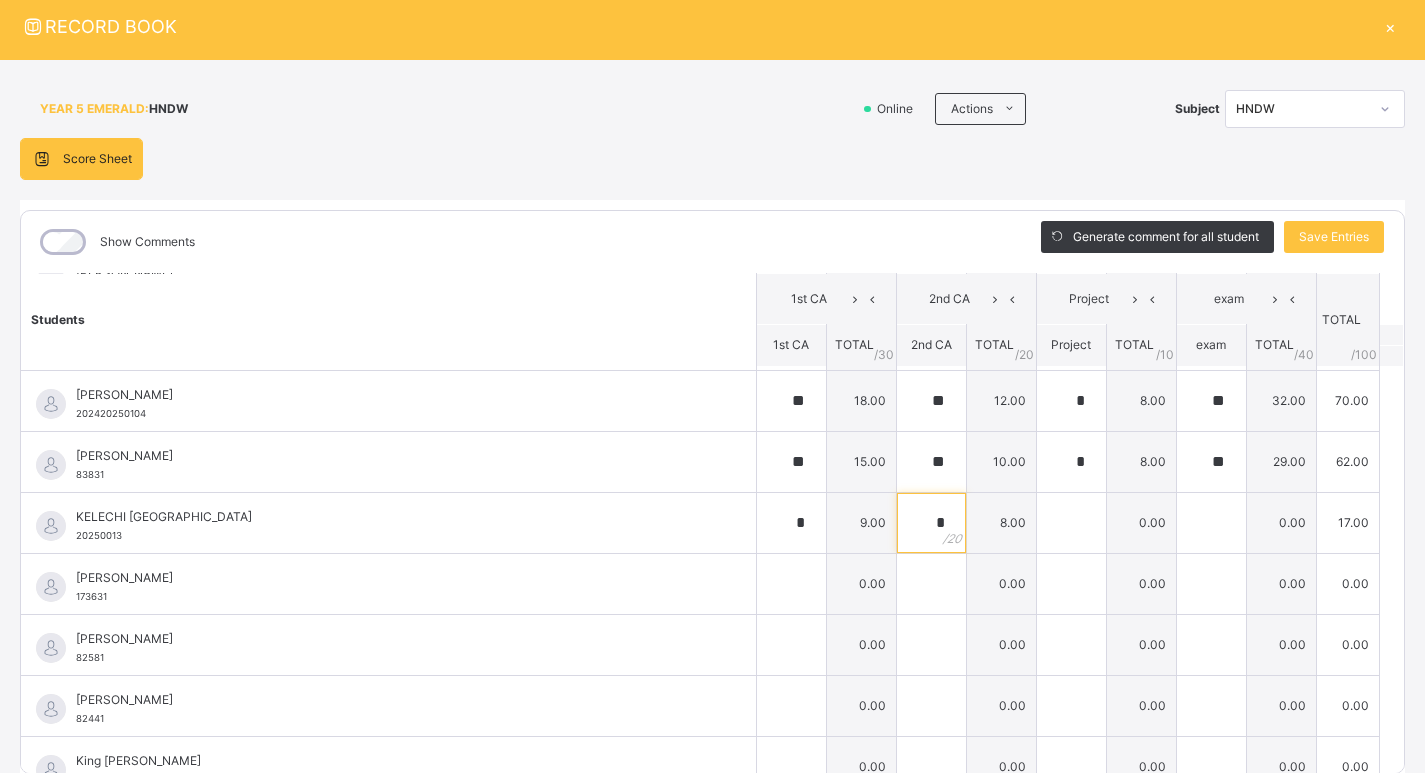 type on "*" 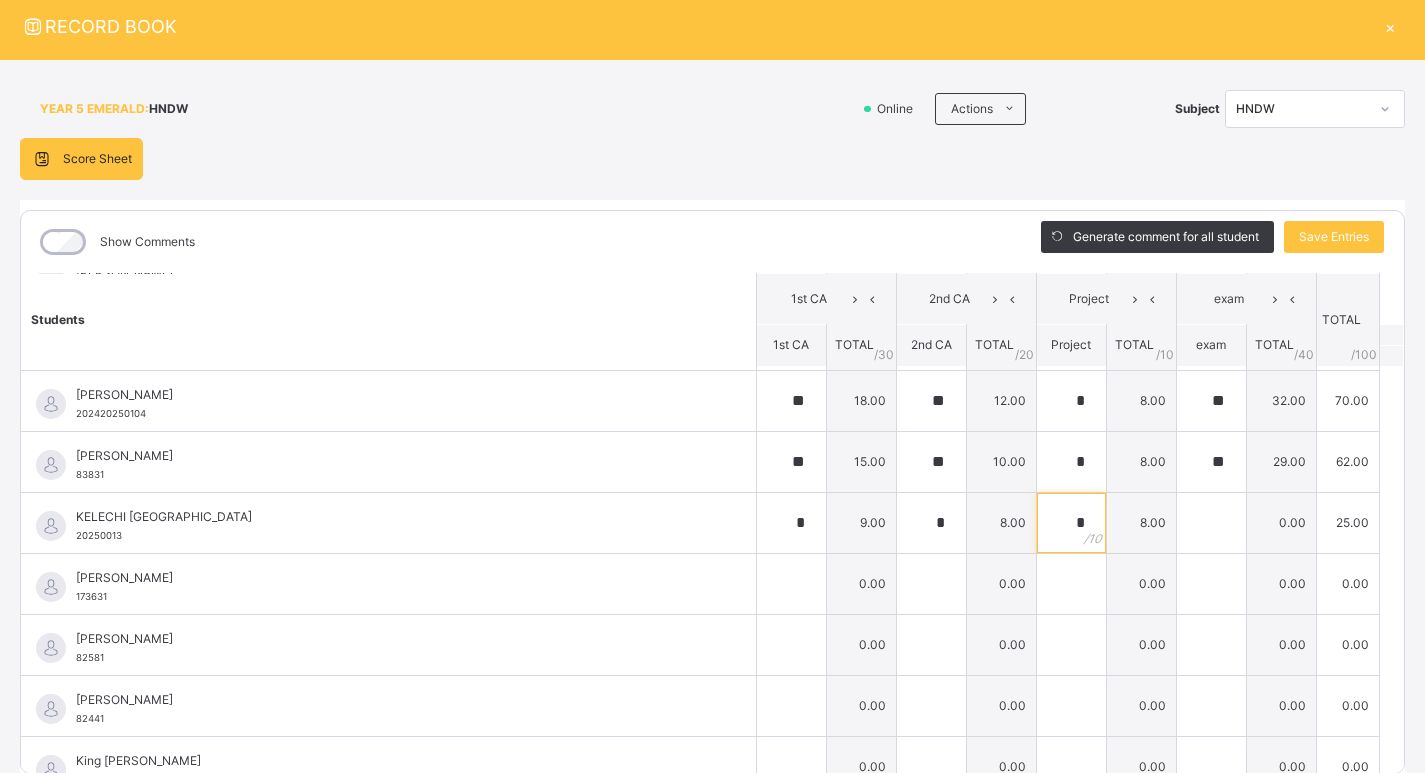type on "*" 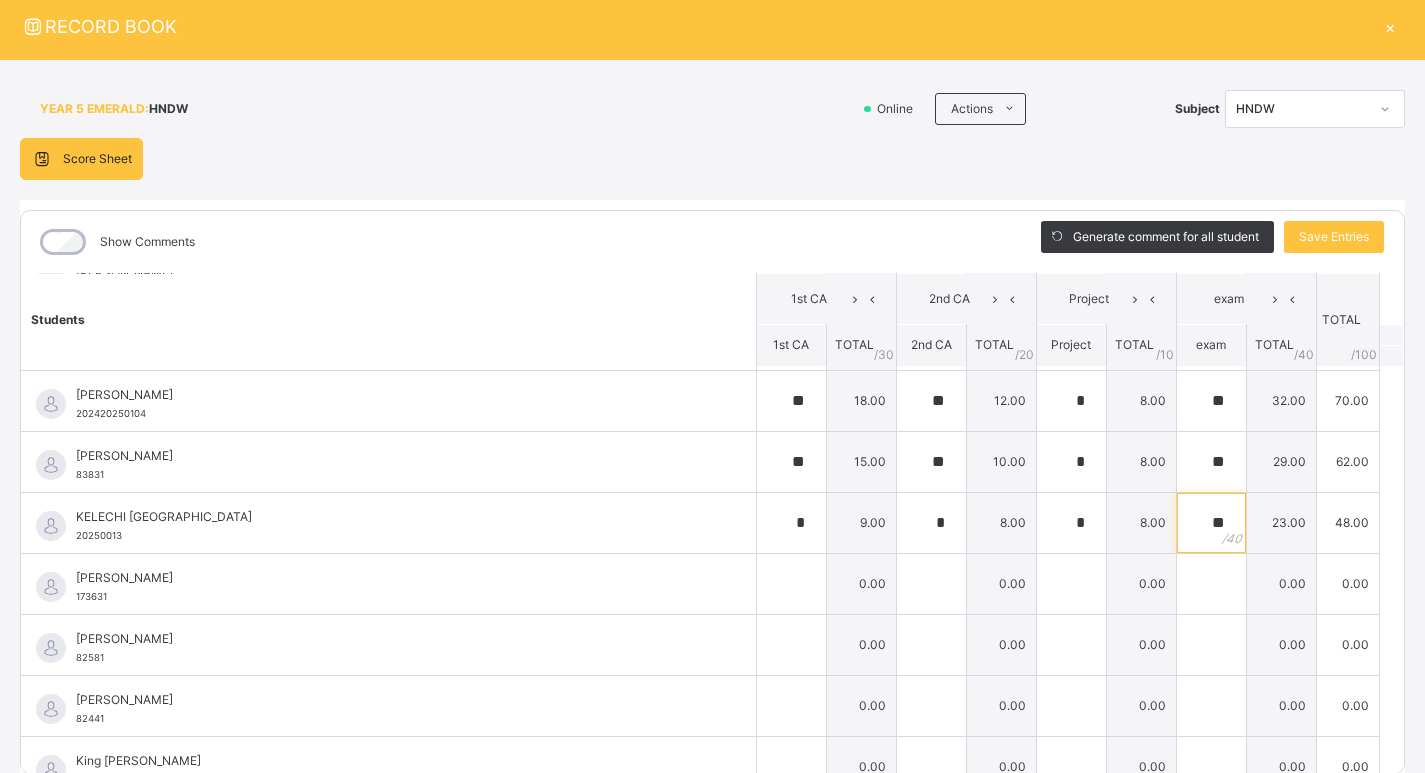 type on "**" 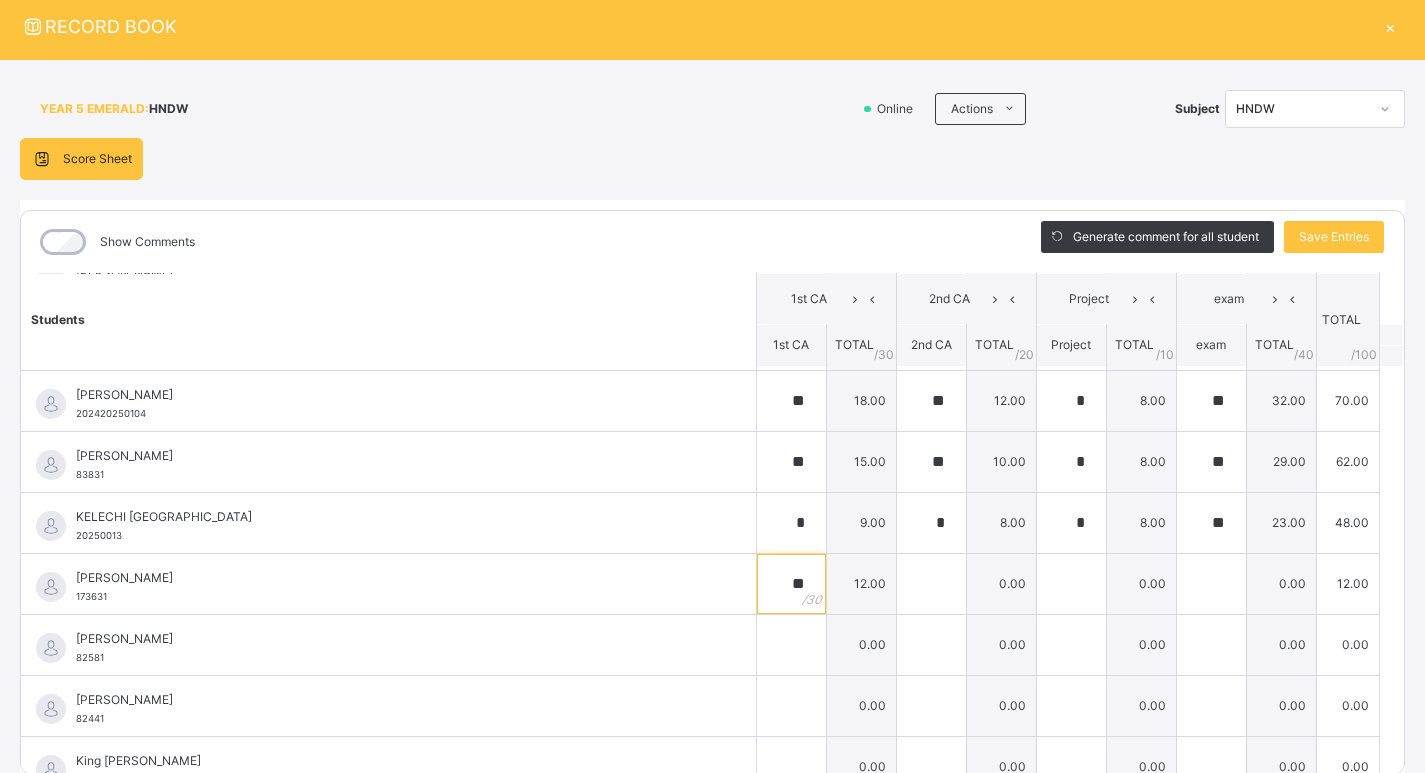 type on "**" 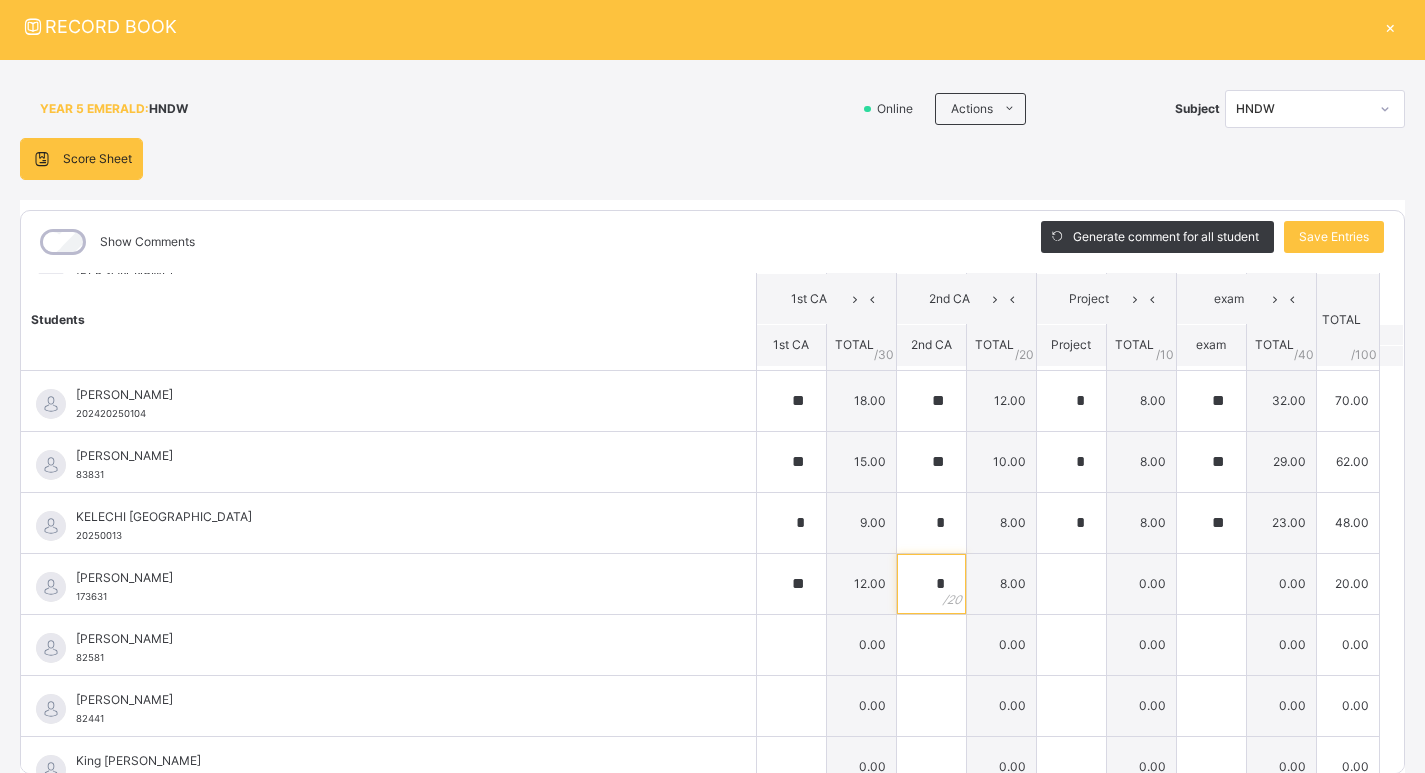 type on "*" 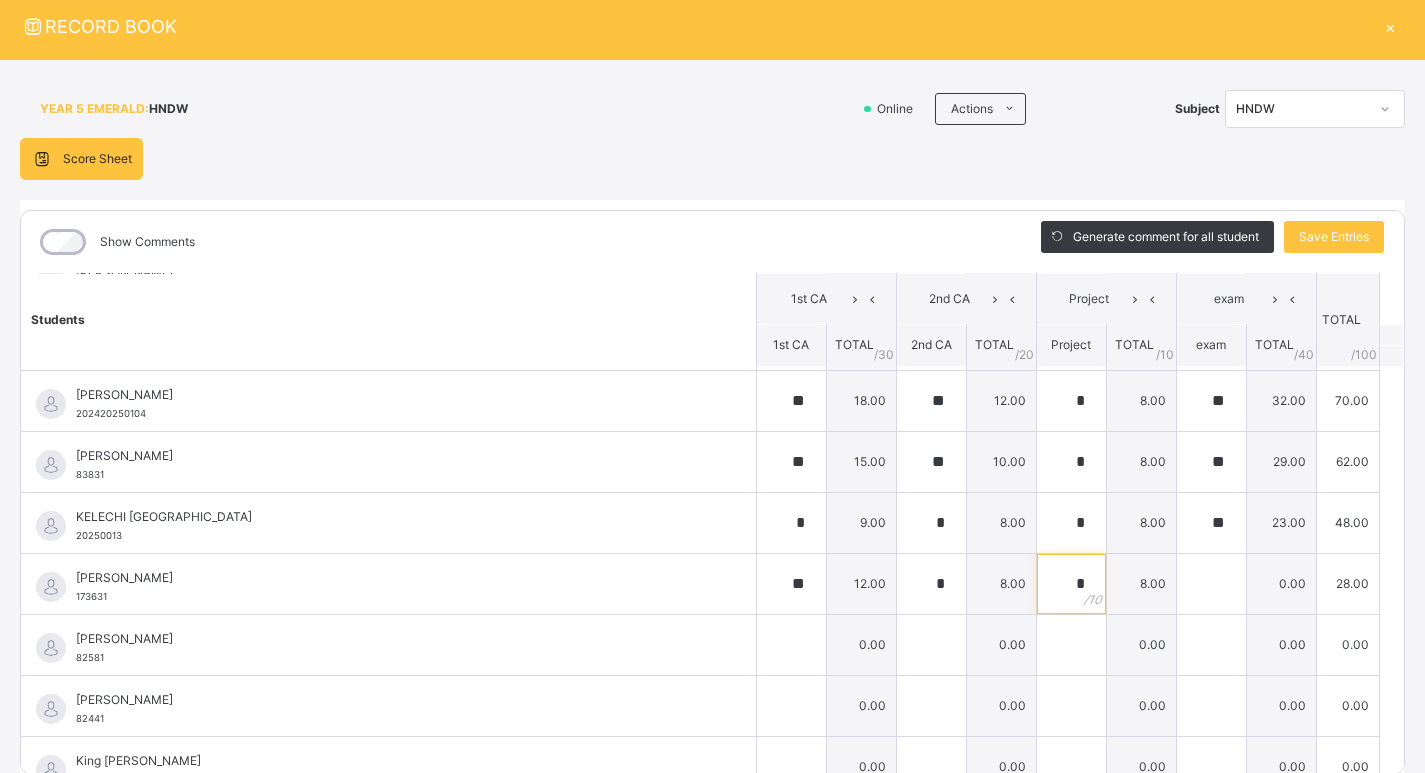type on "*" 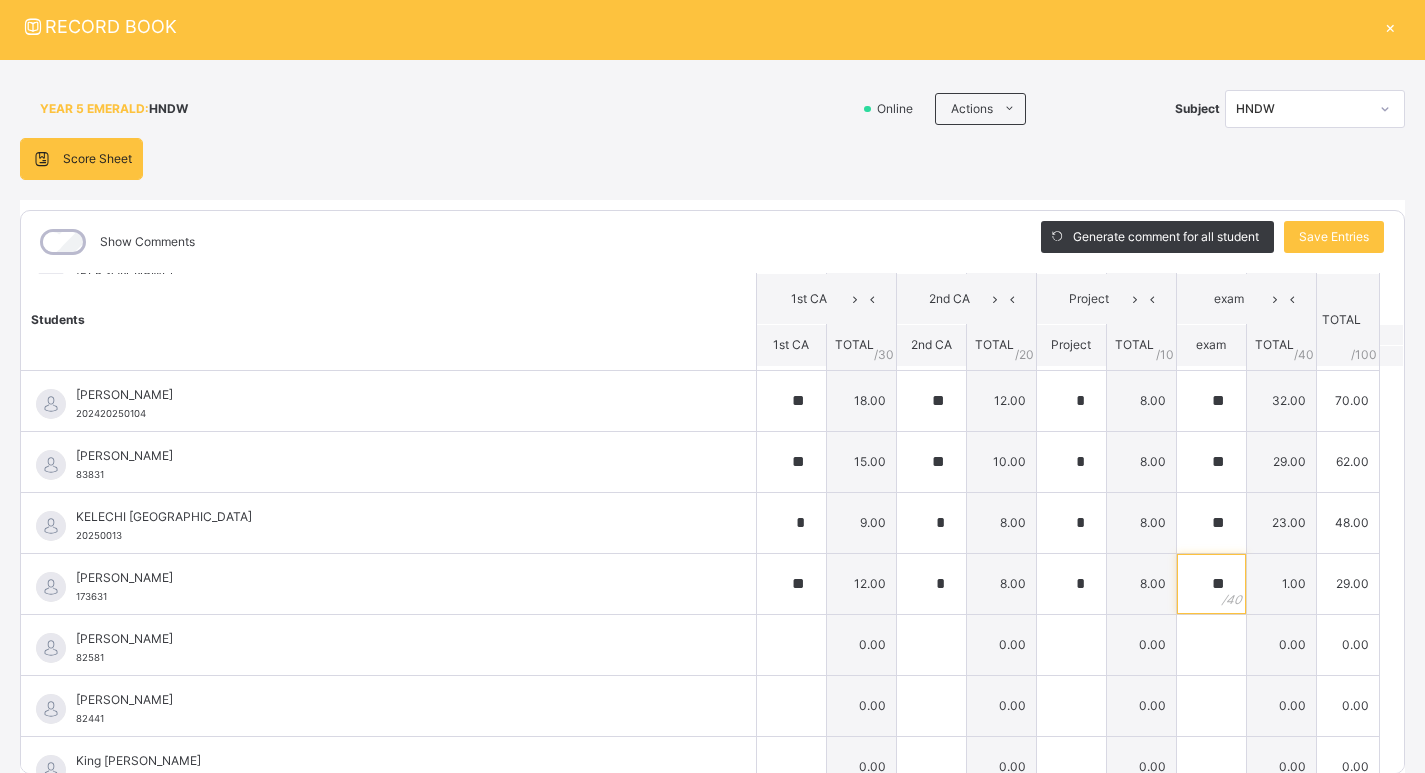 type on "**" 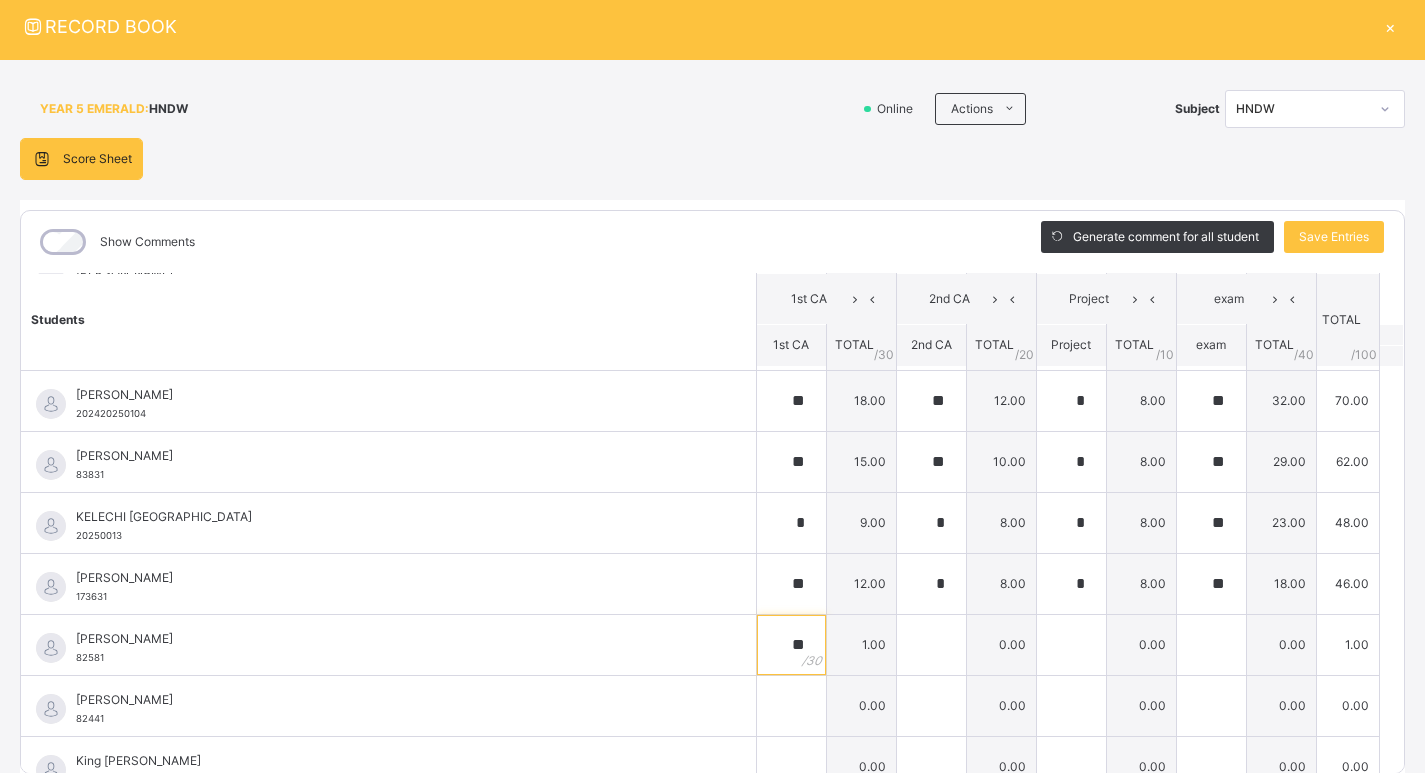 type on "**" 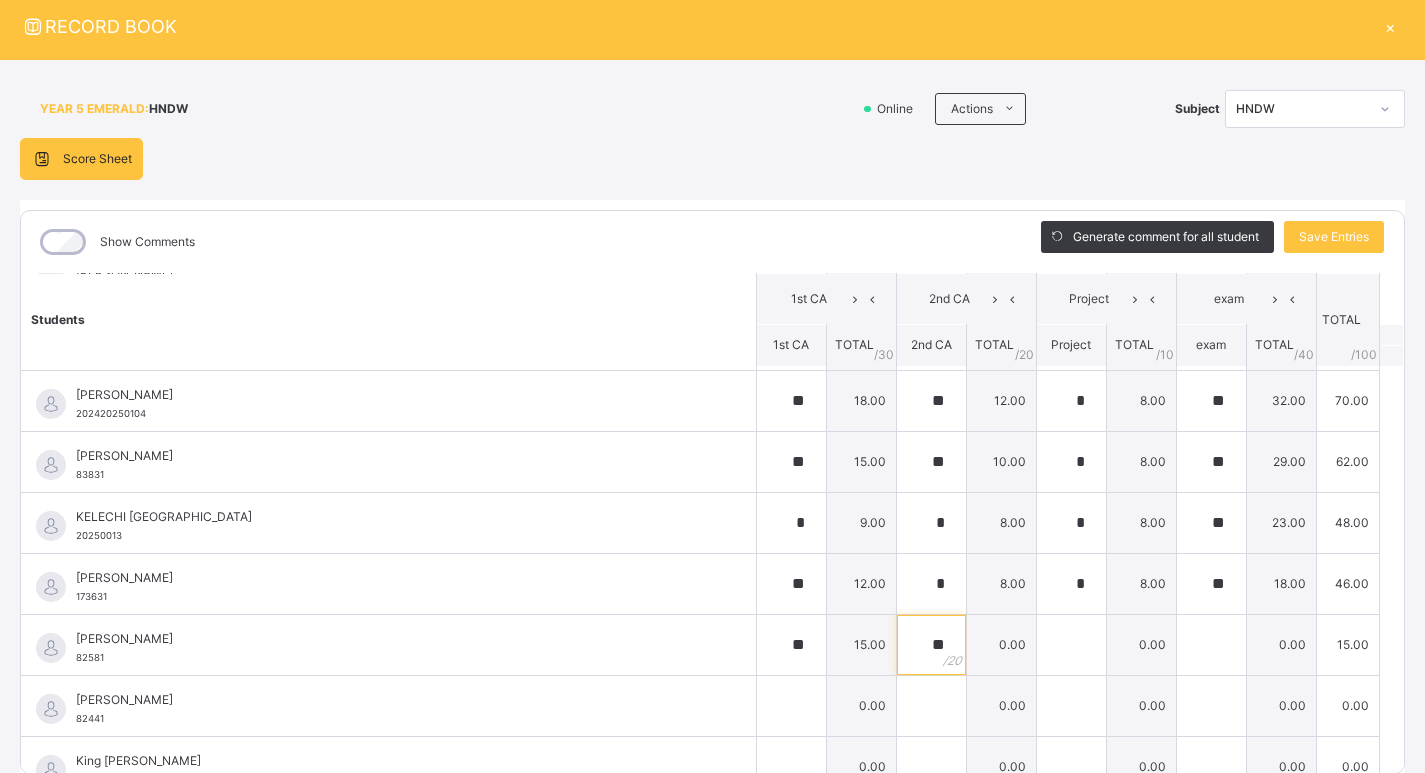 type on "**" 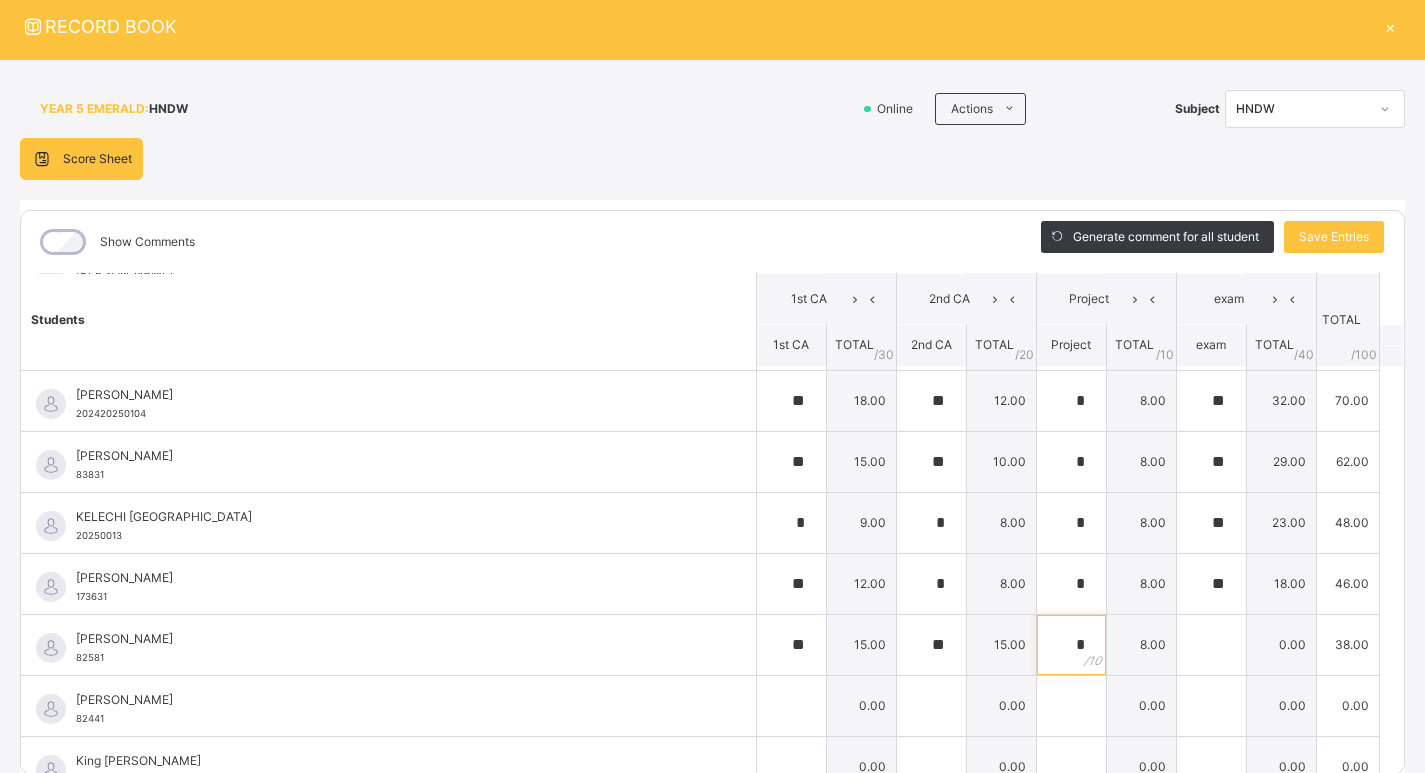 type on "*" 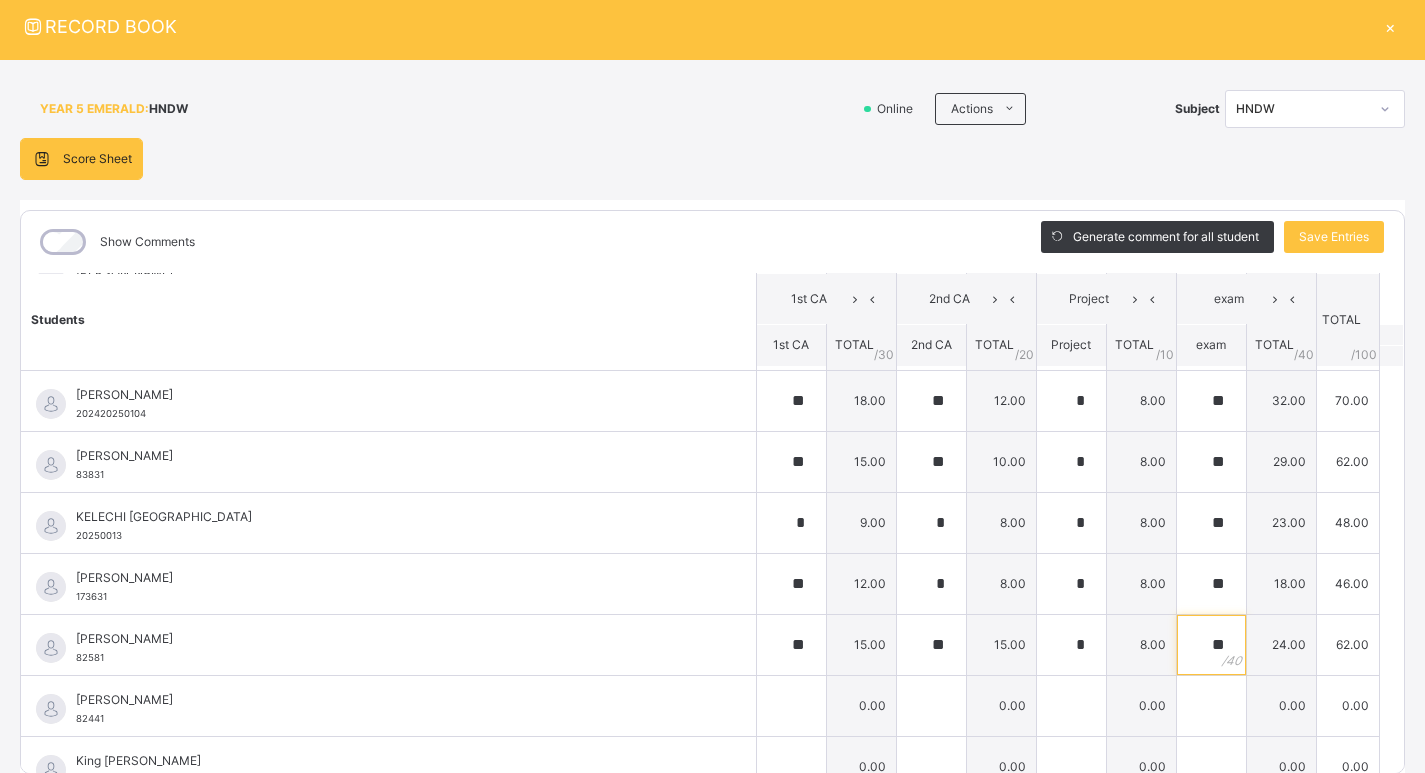 type on "**" 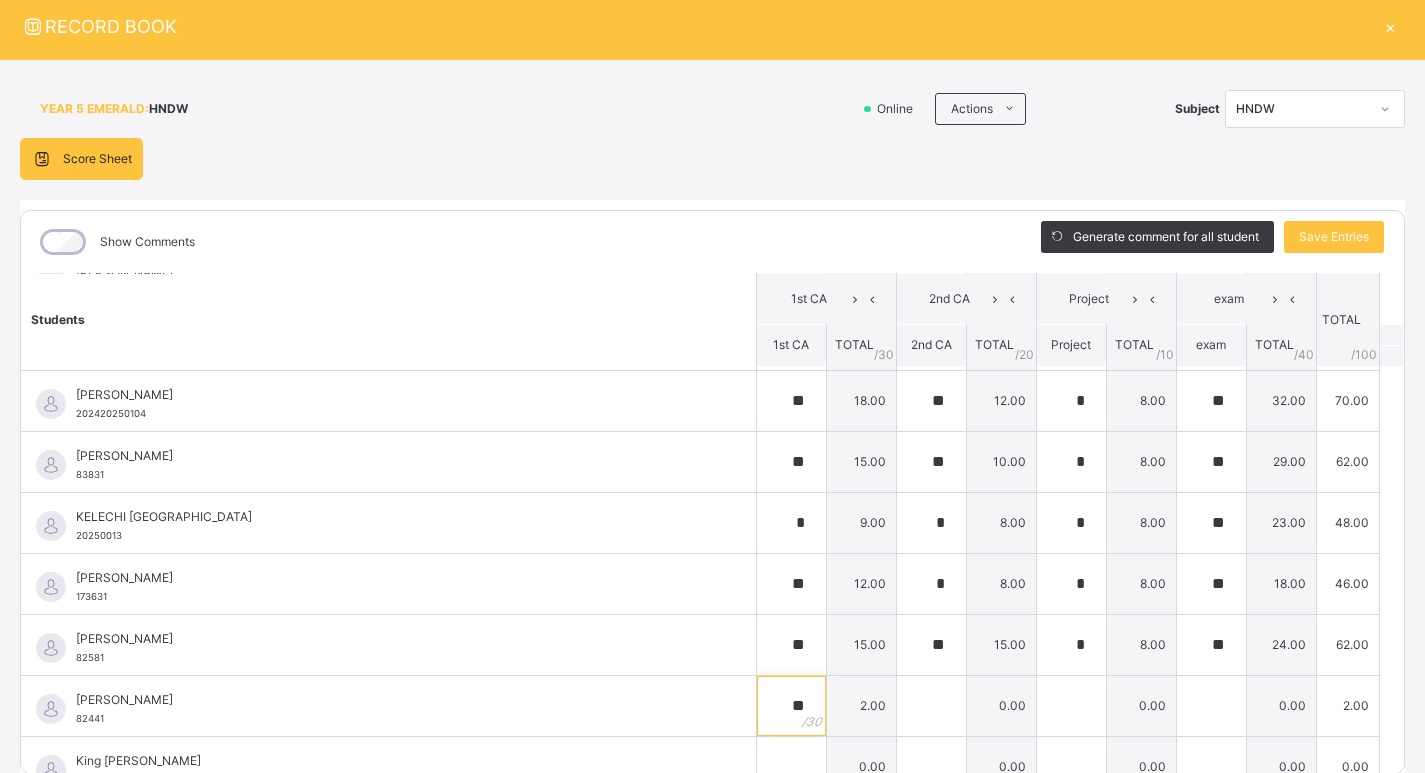 type on "**" 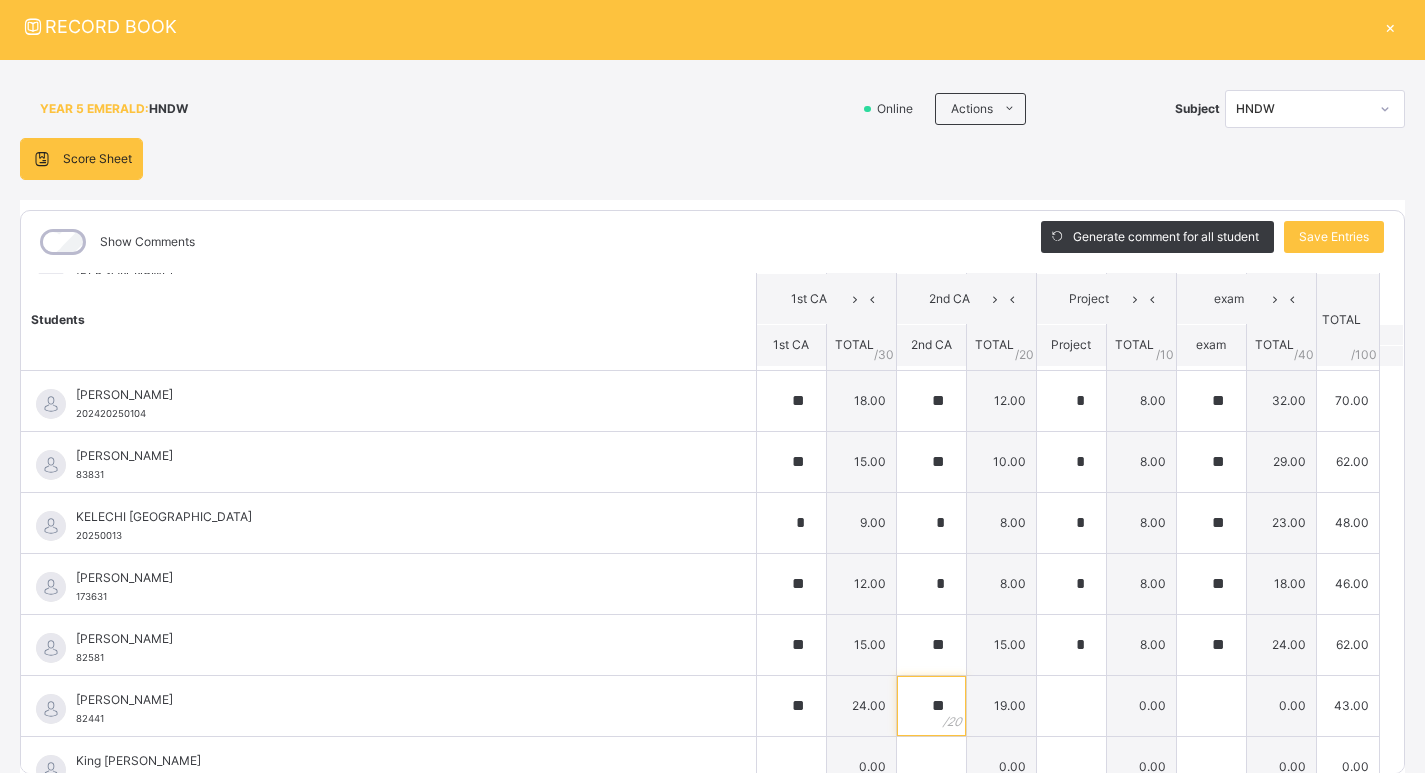 type on "**" 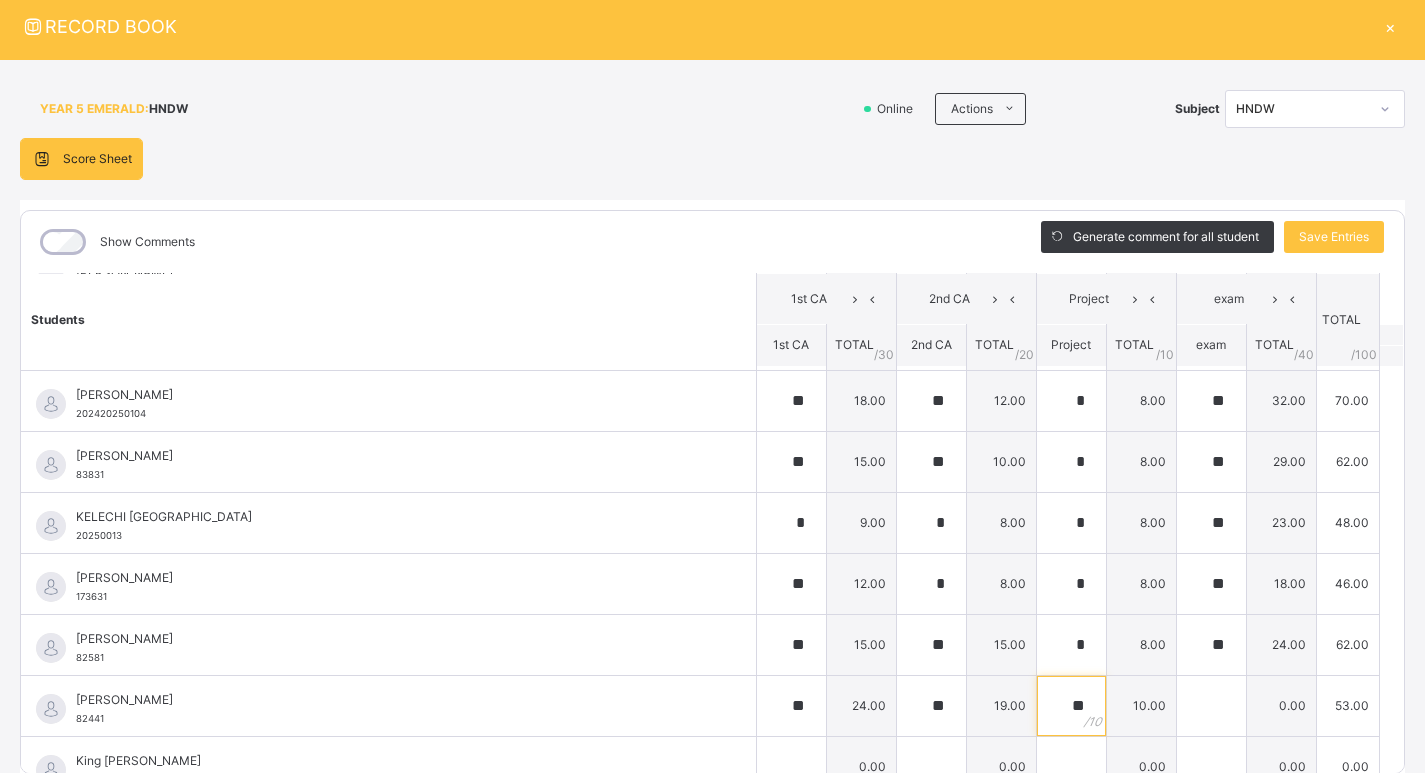 type on "**" 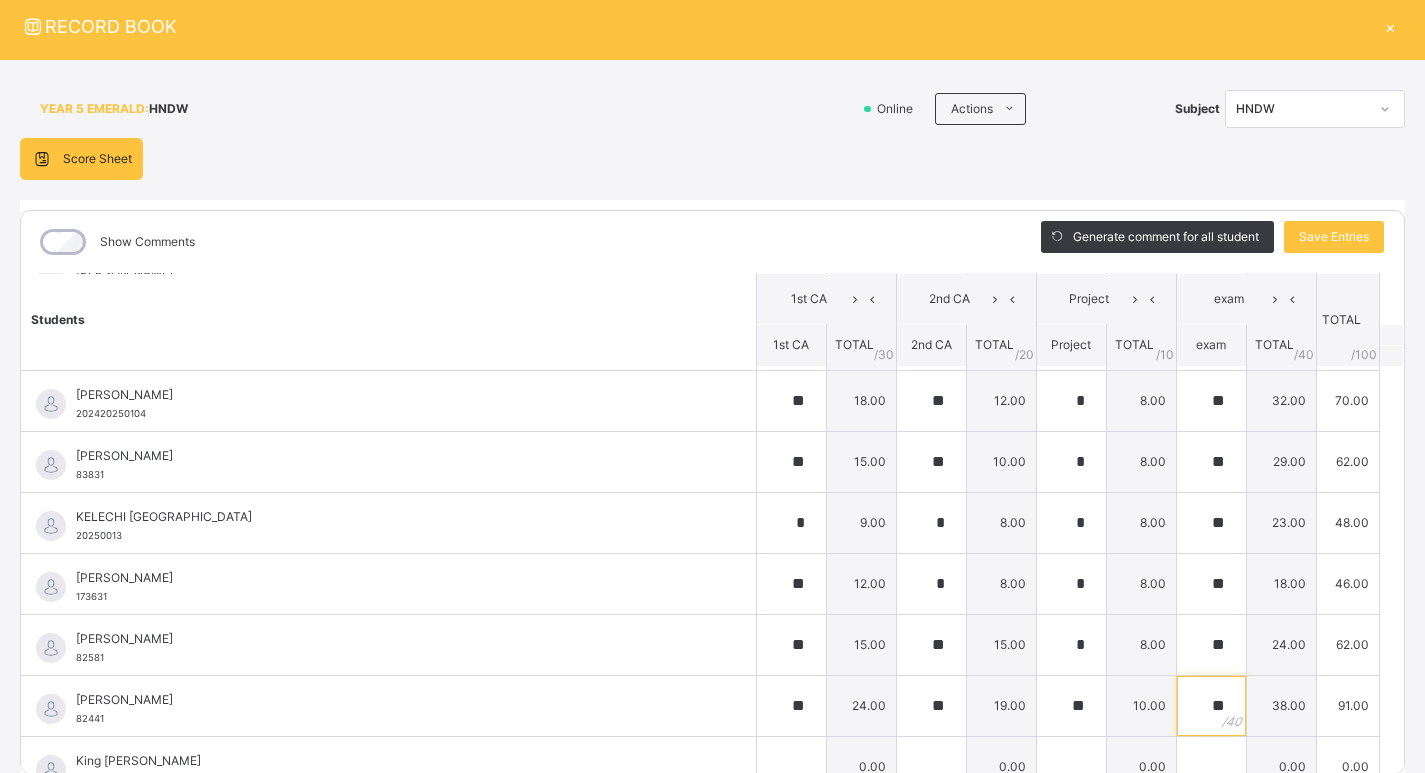 type on "**" 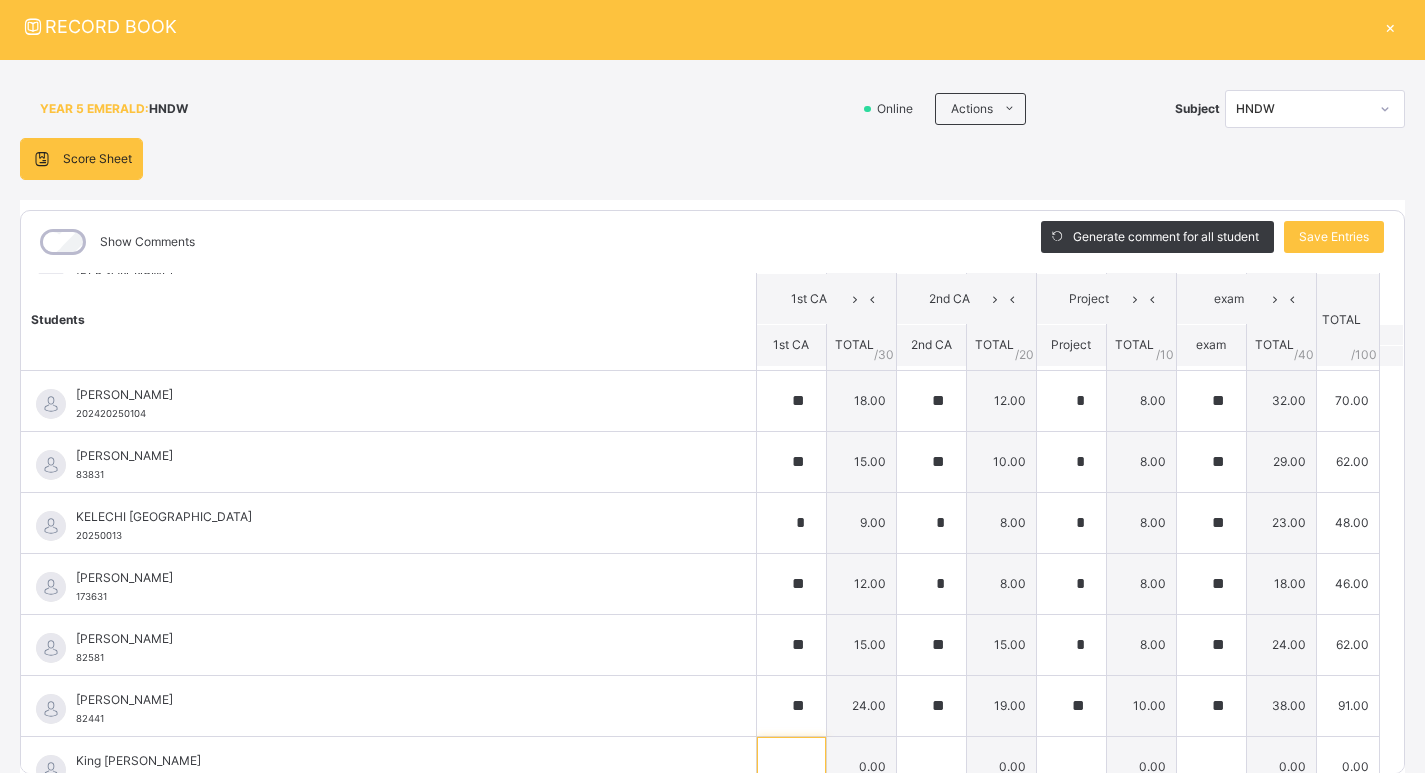 scroll, scrollTop: 1240, scrollLeft: 0, axis: vertical 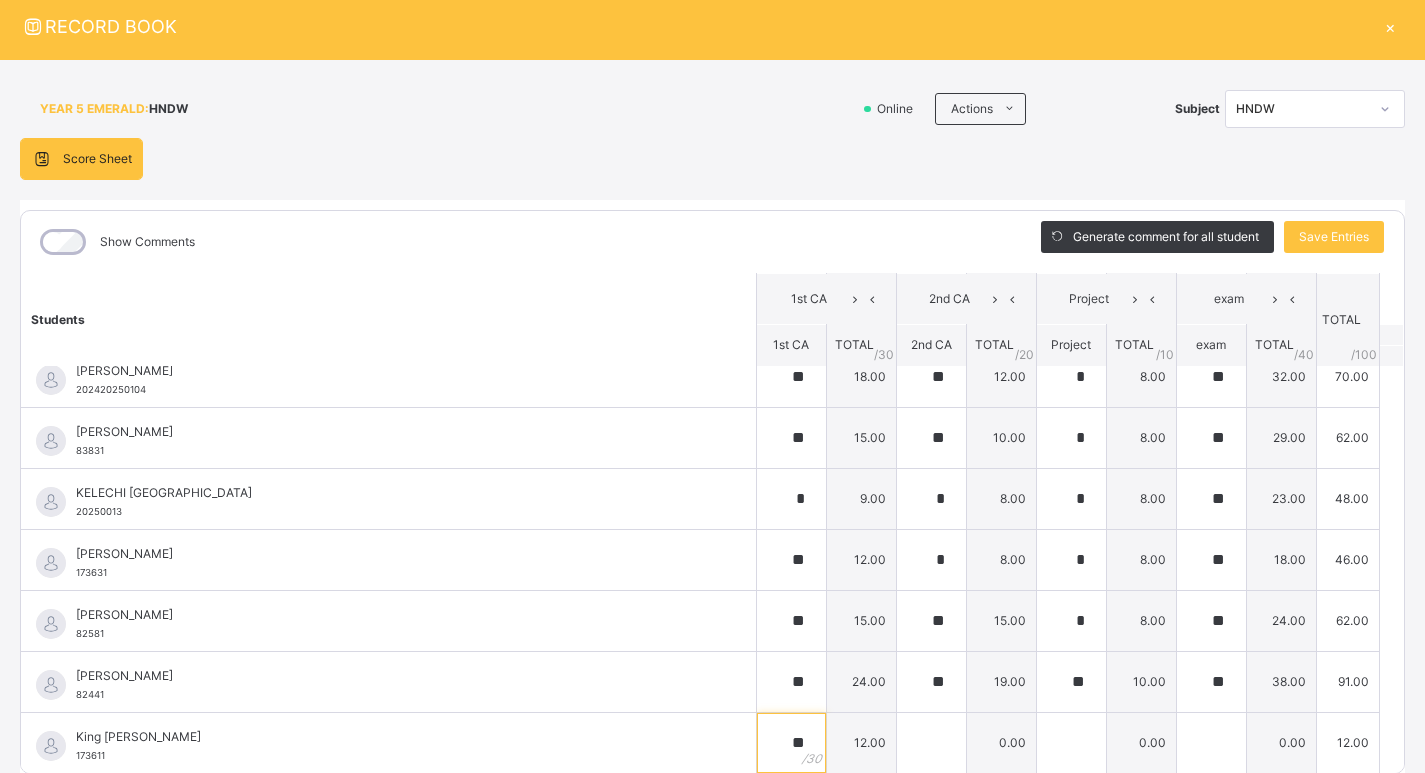 type on "**" 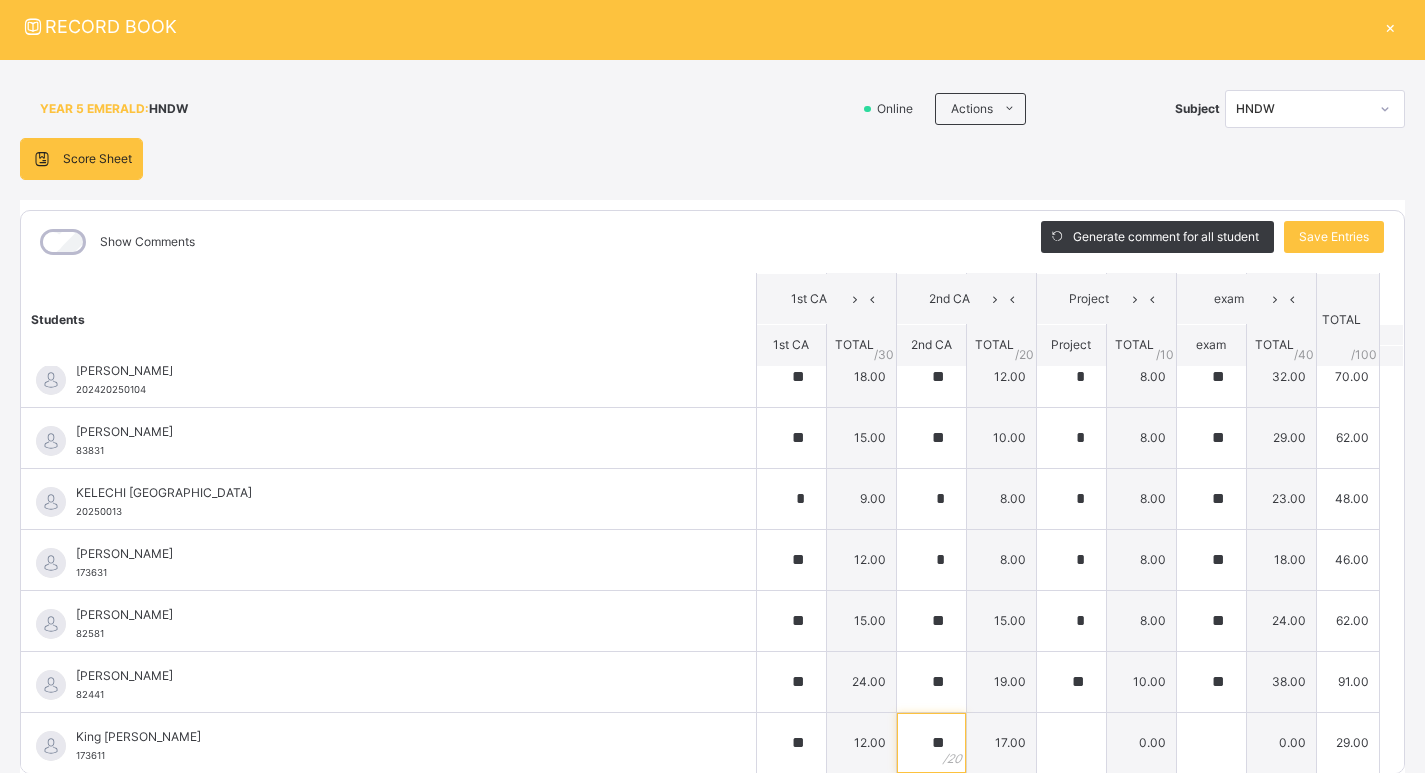 type on "**" 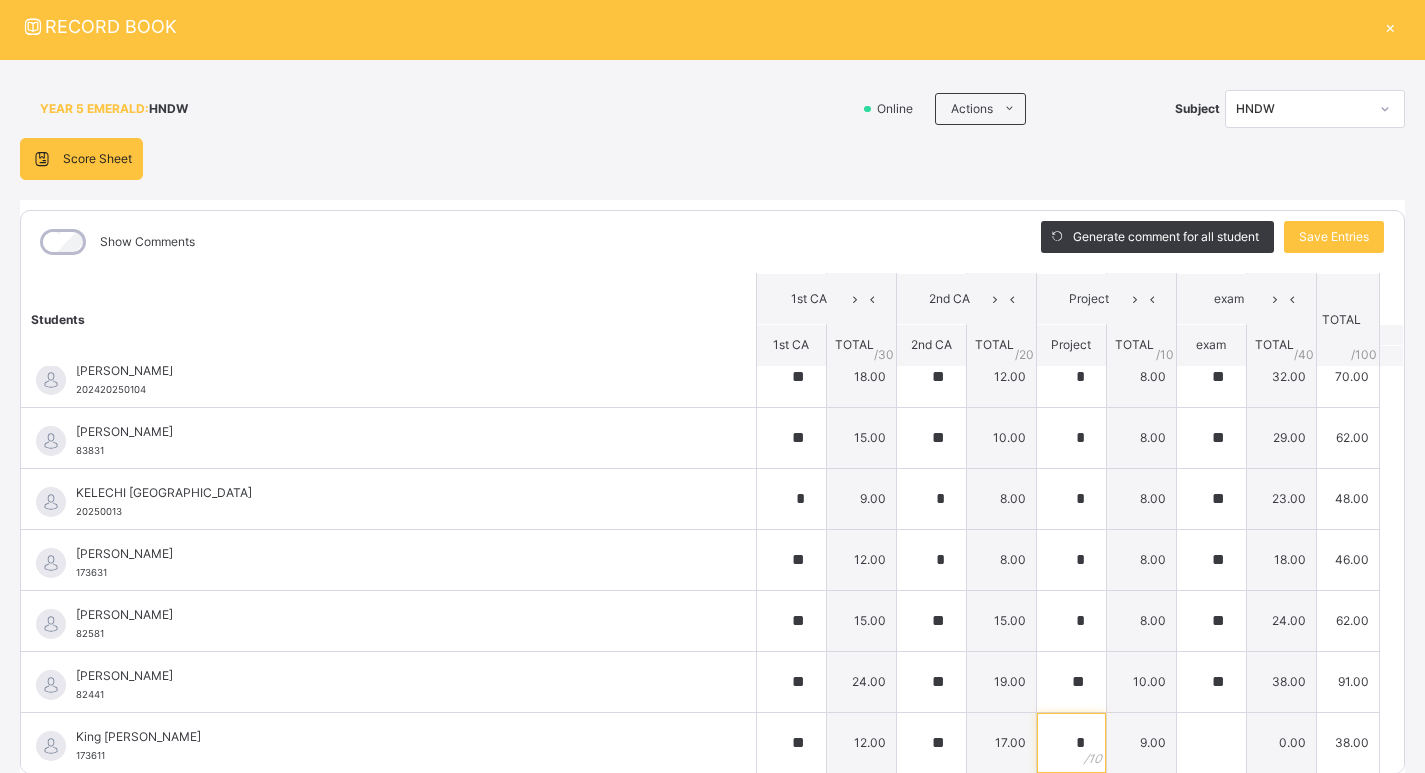 type on "*" 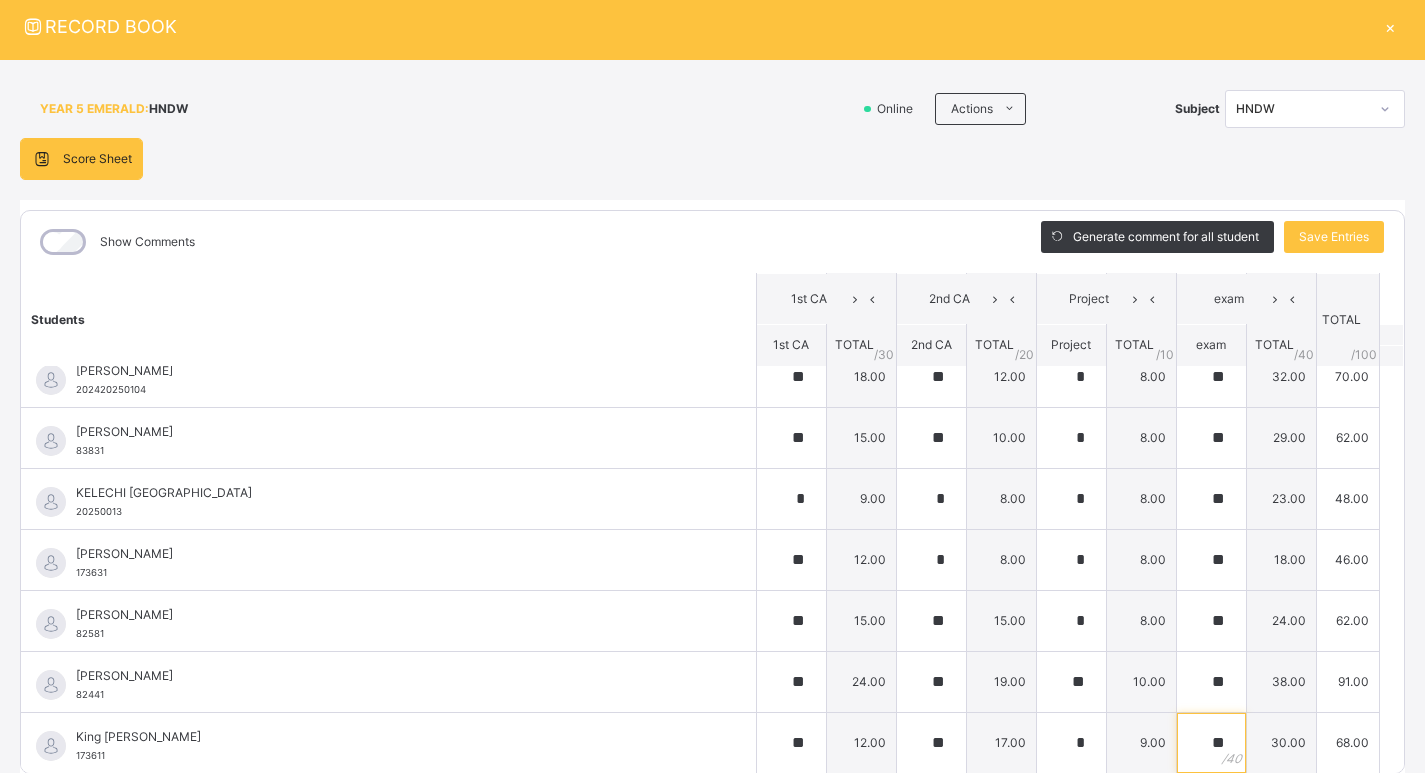 type on "**" 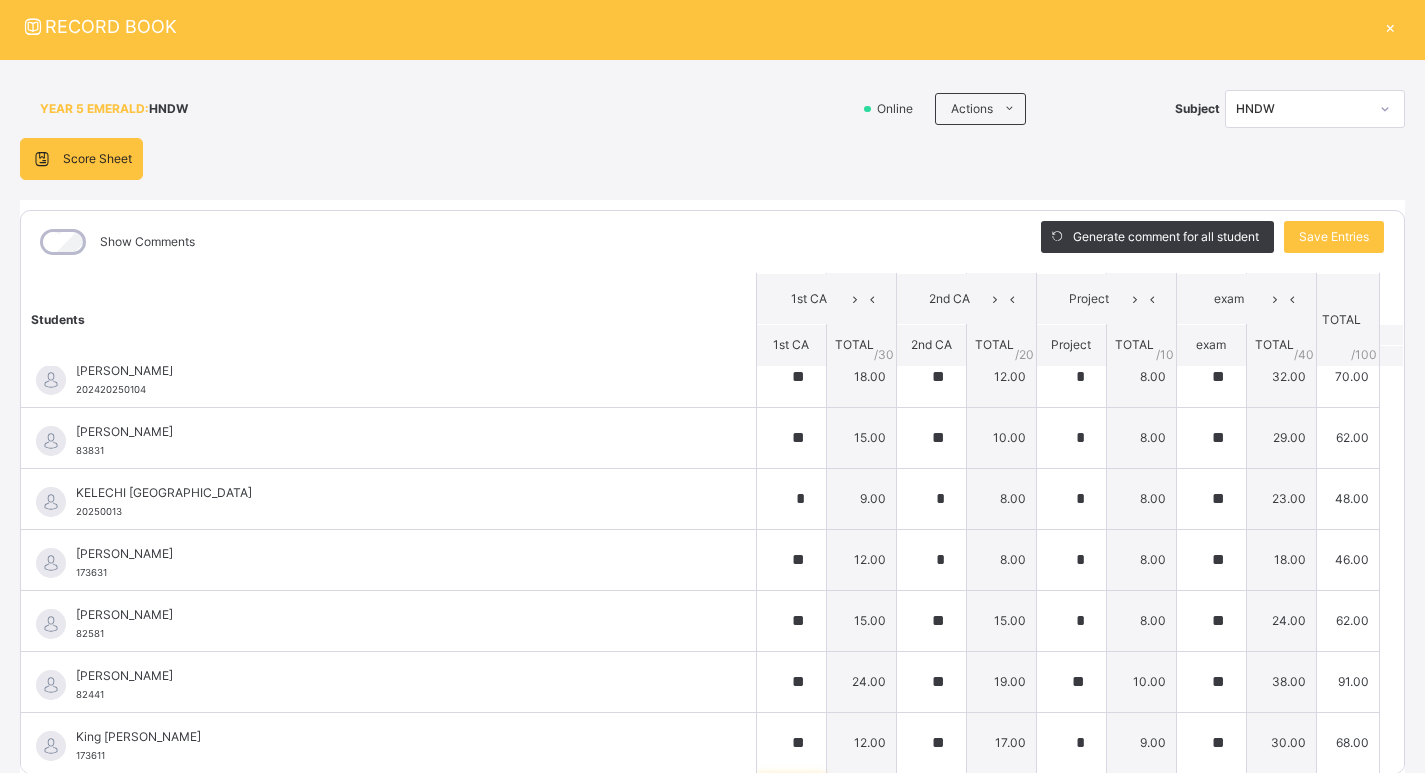 scroll, scrollTop: 1521, scrollLeft: 0, axis: vertical 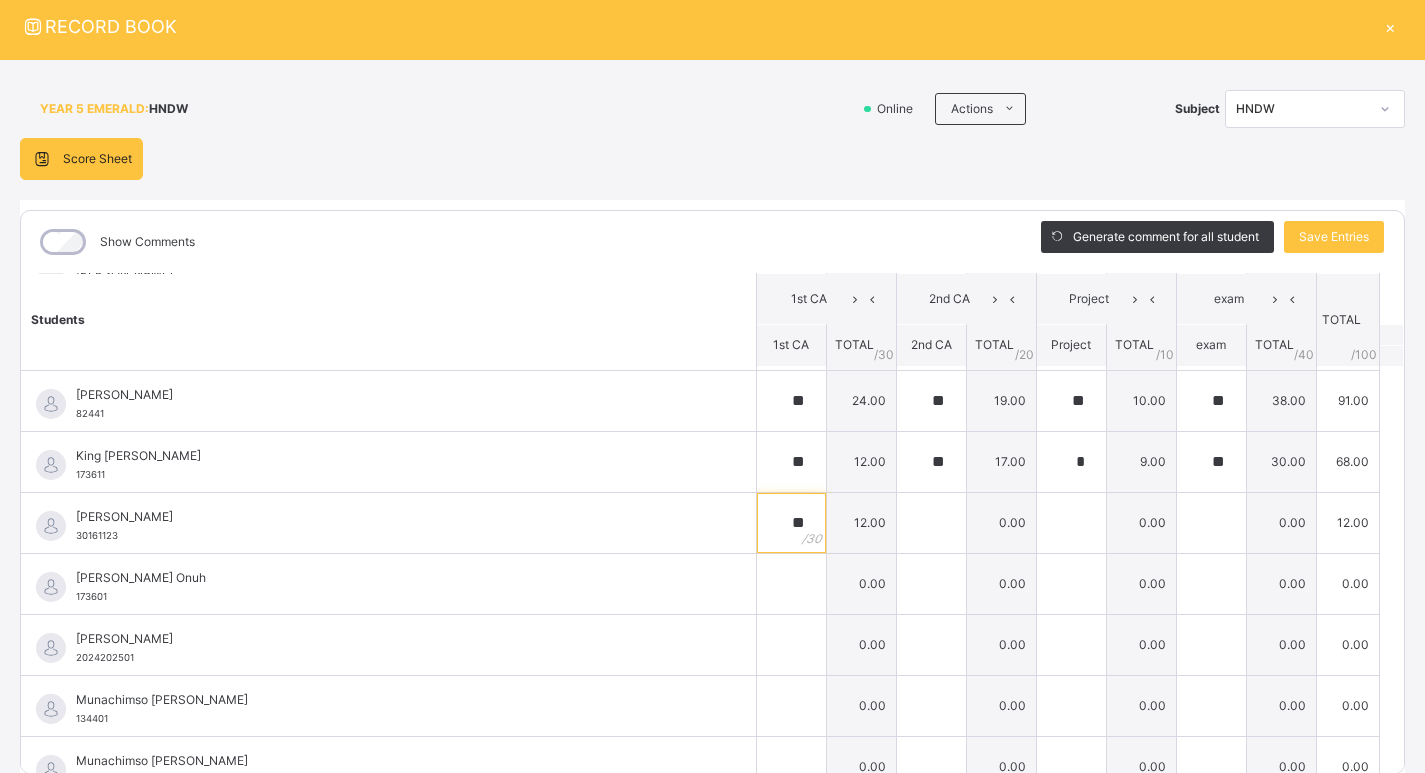 type on "**" 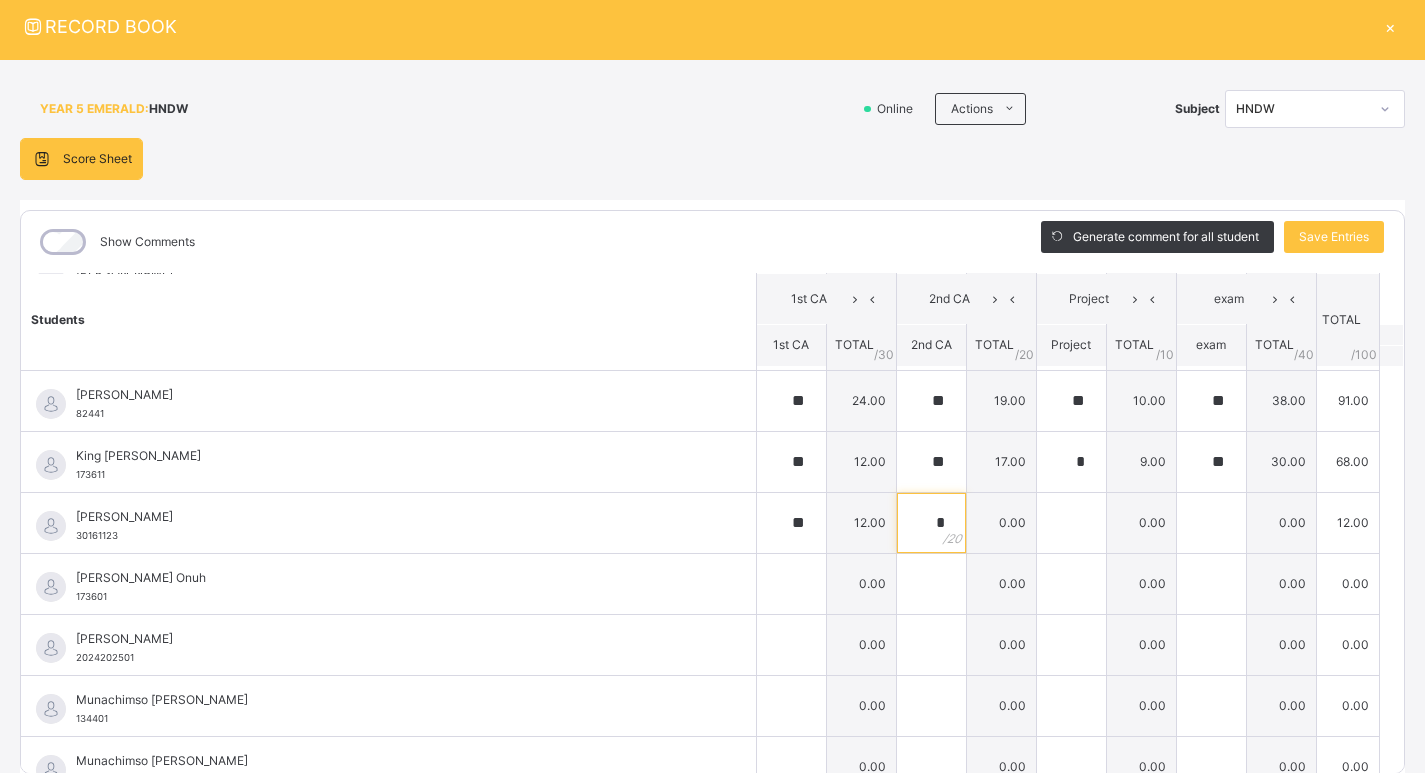 type on "*" 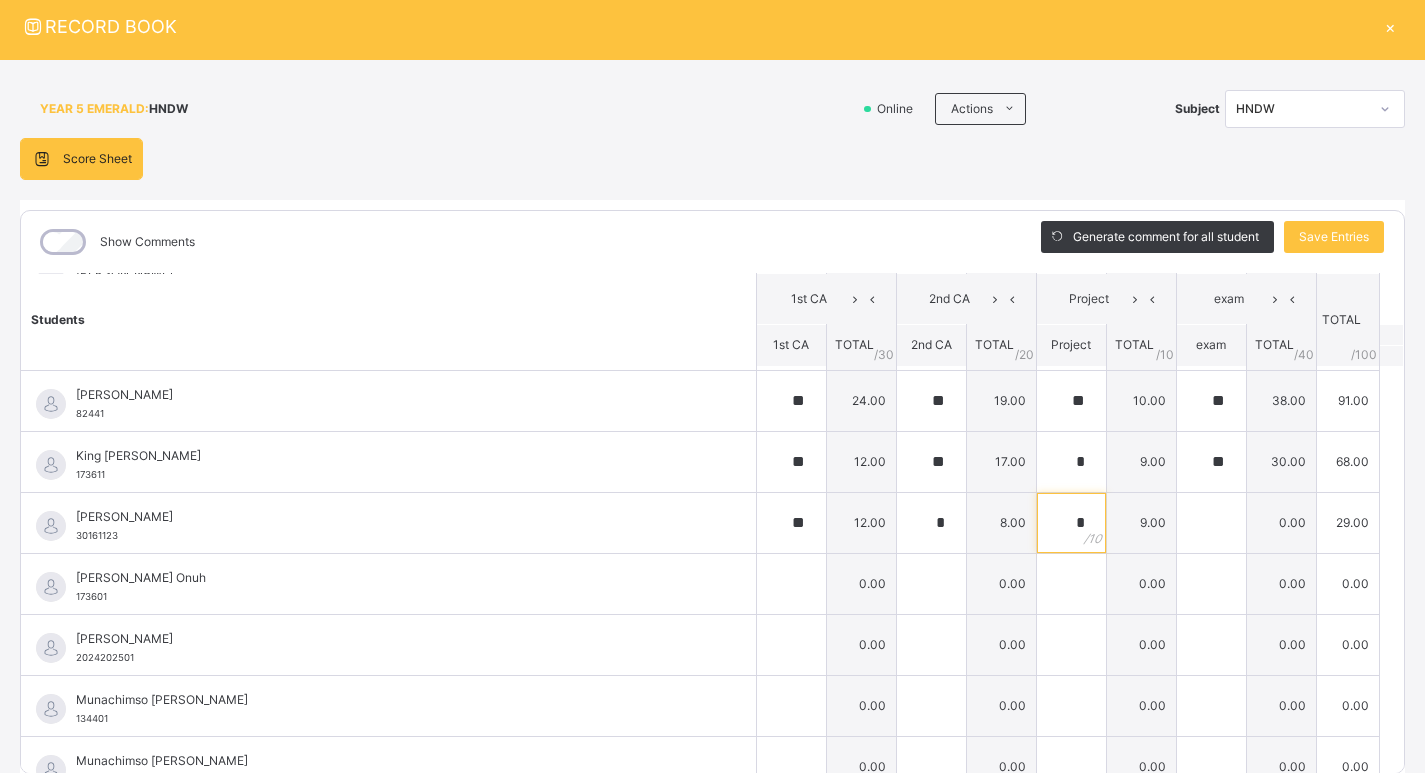 type on "*" 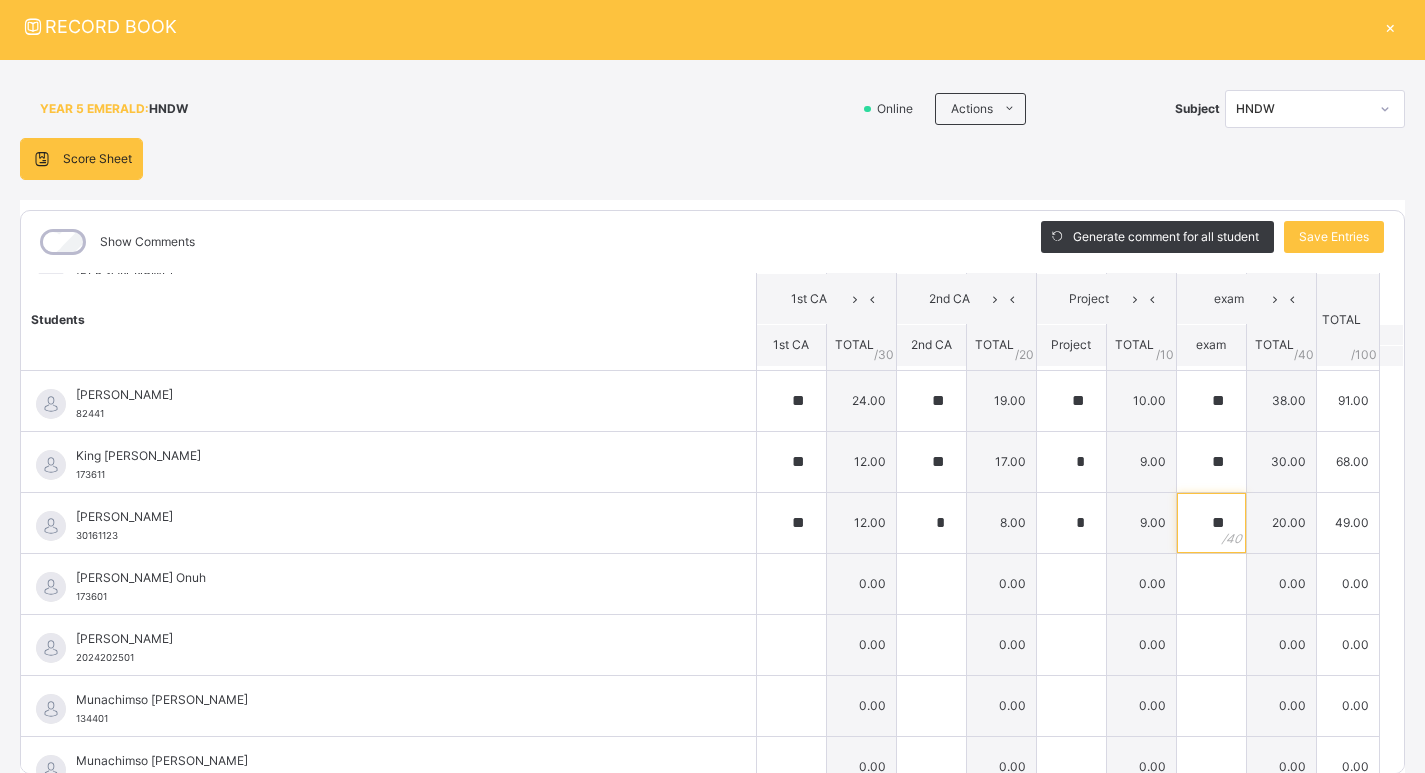 type on "**" 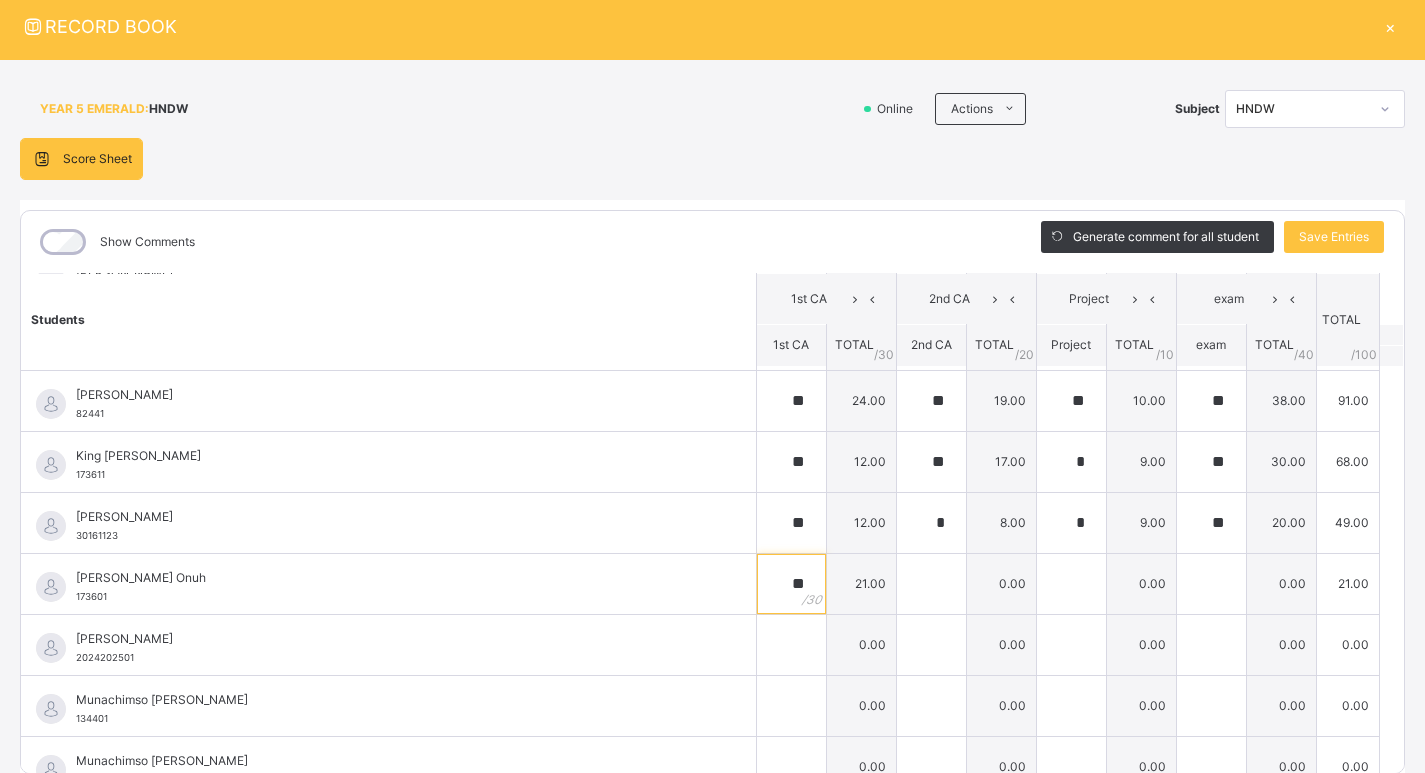 type on "**" 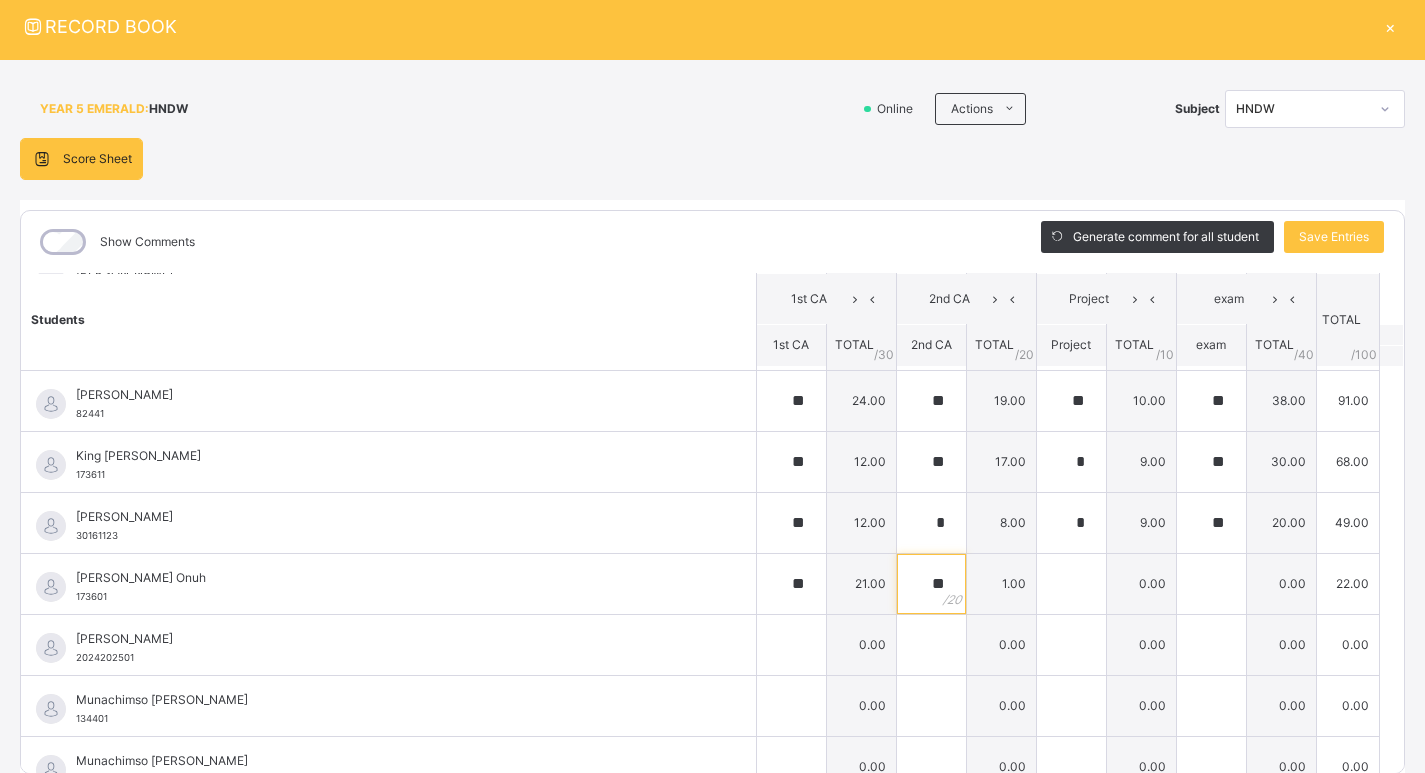 type on "**" 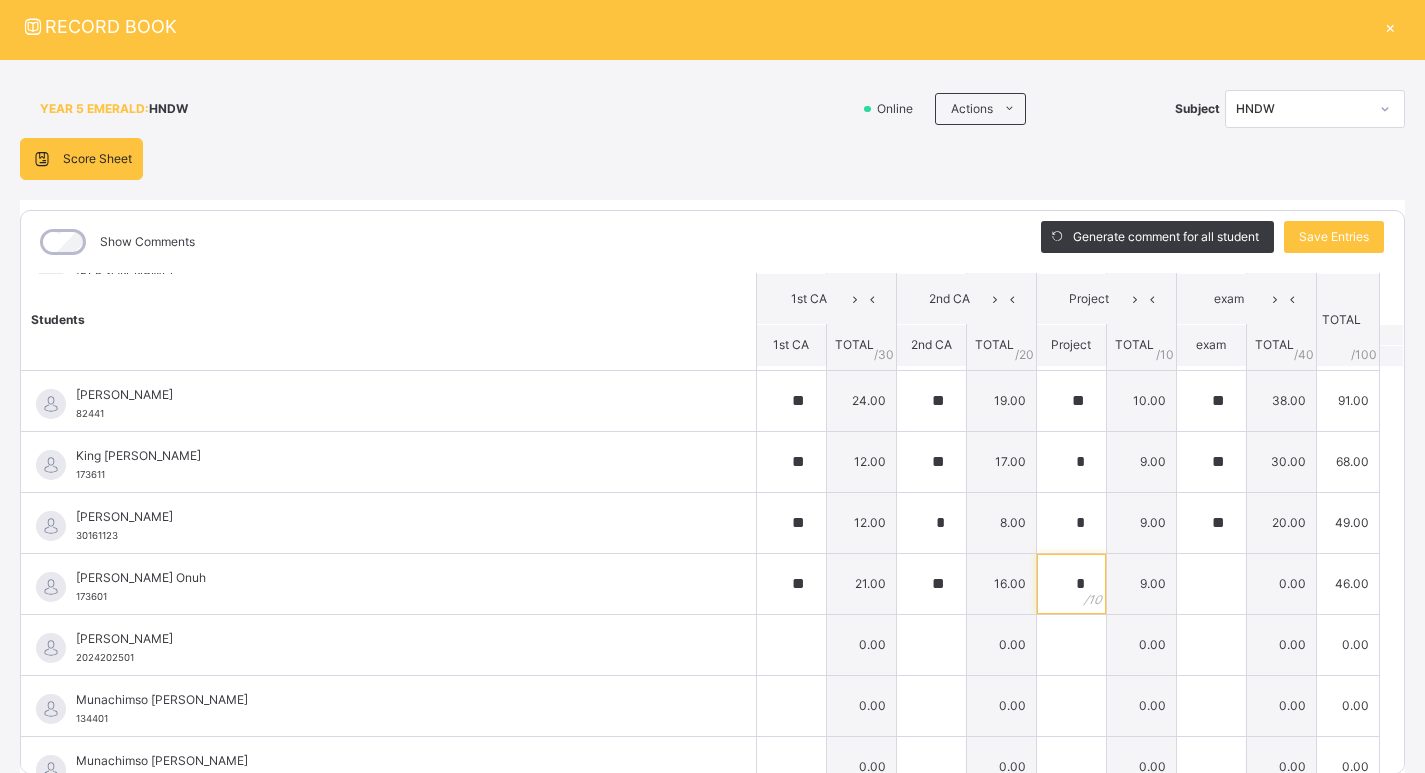 type on "*" 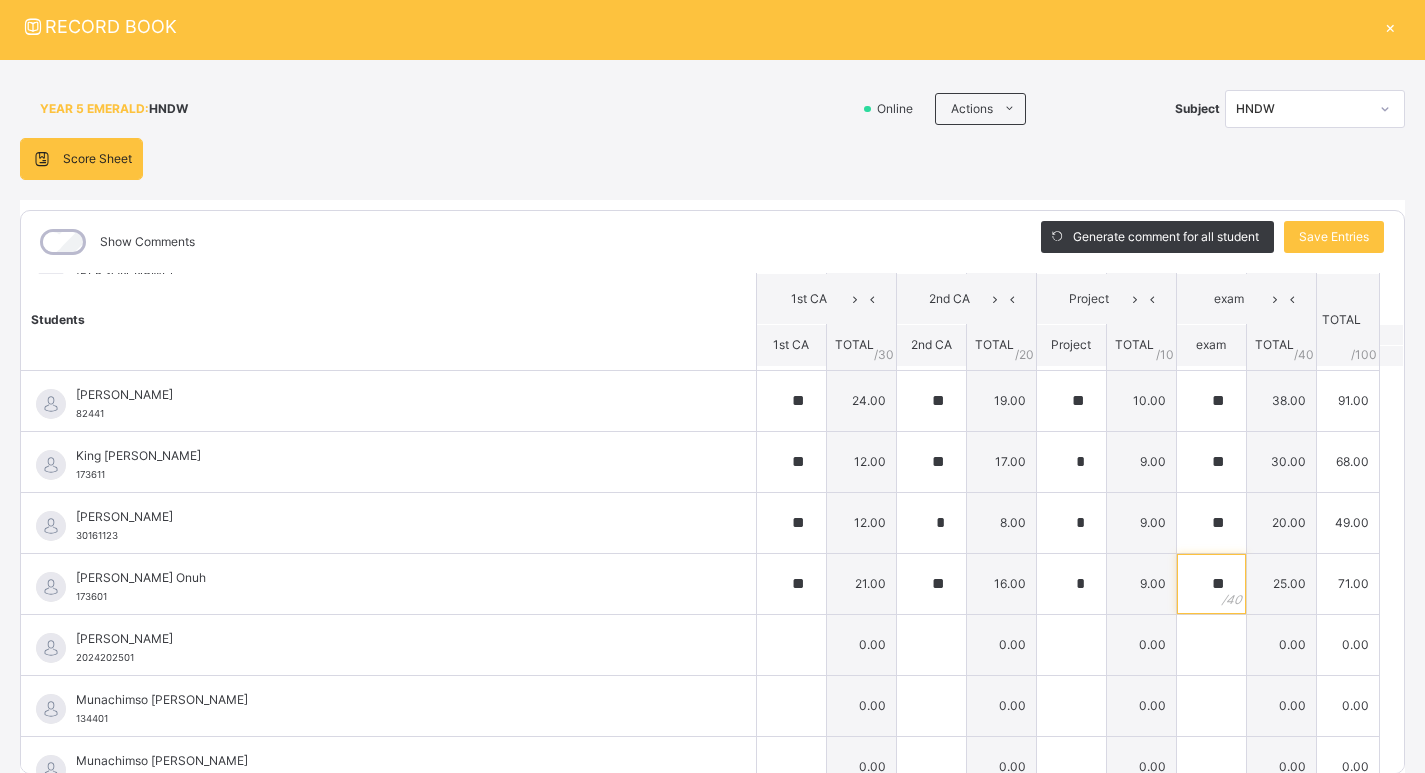 type on "**" 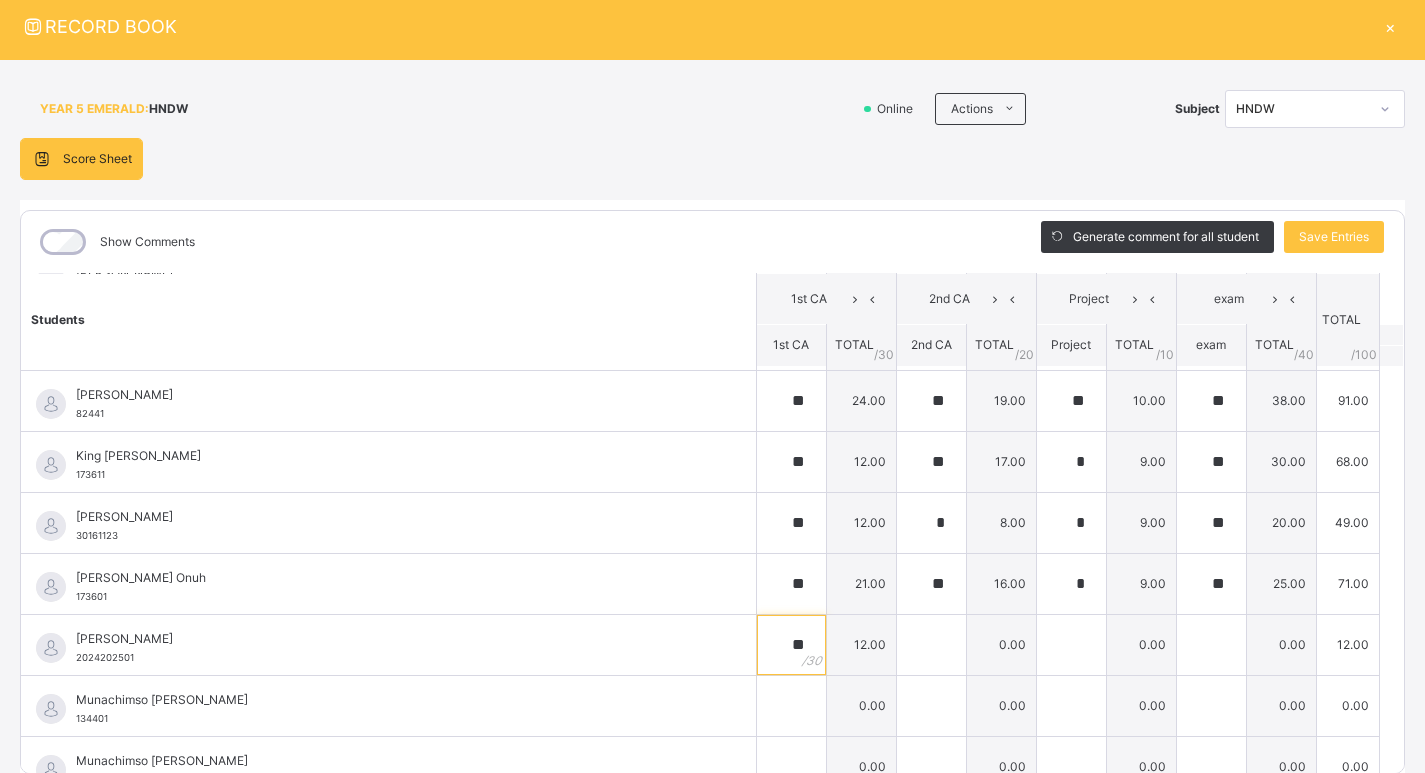 type on "**" 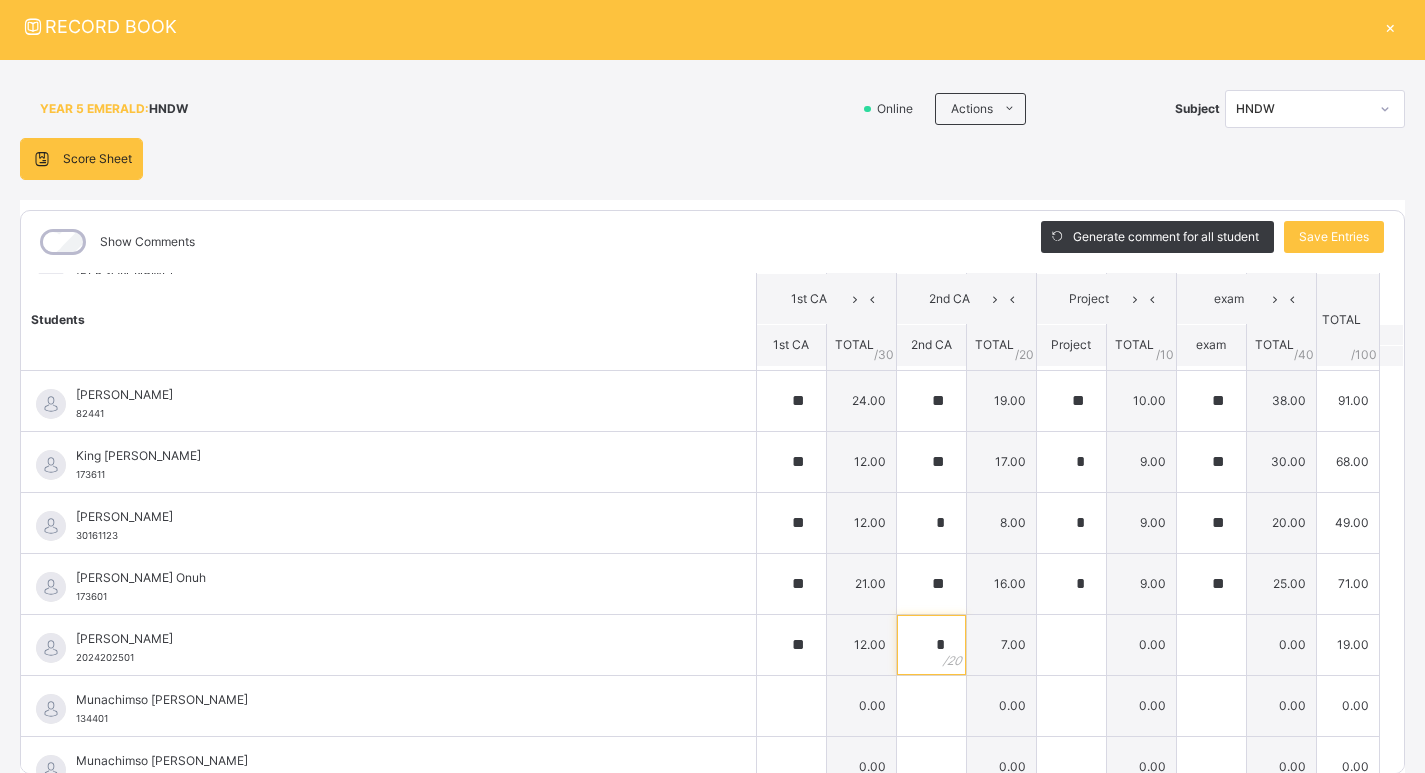 type on "*" 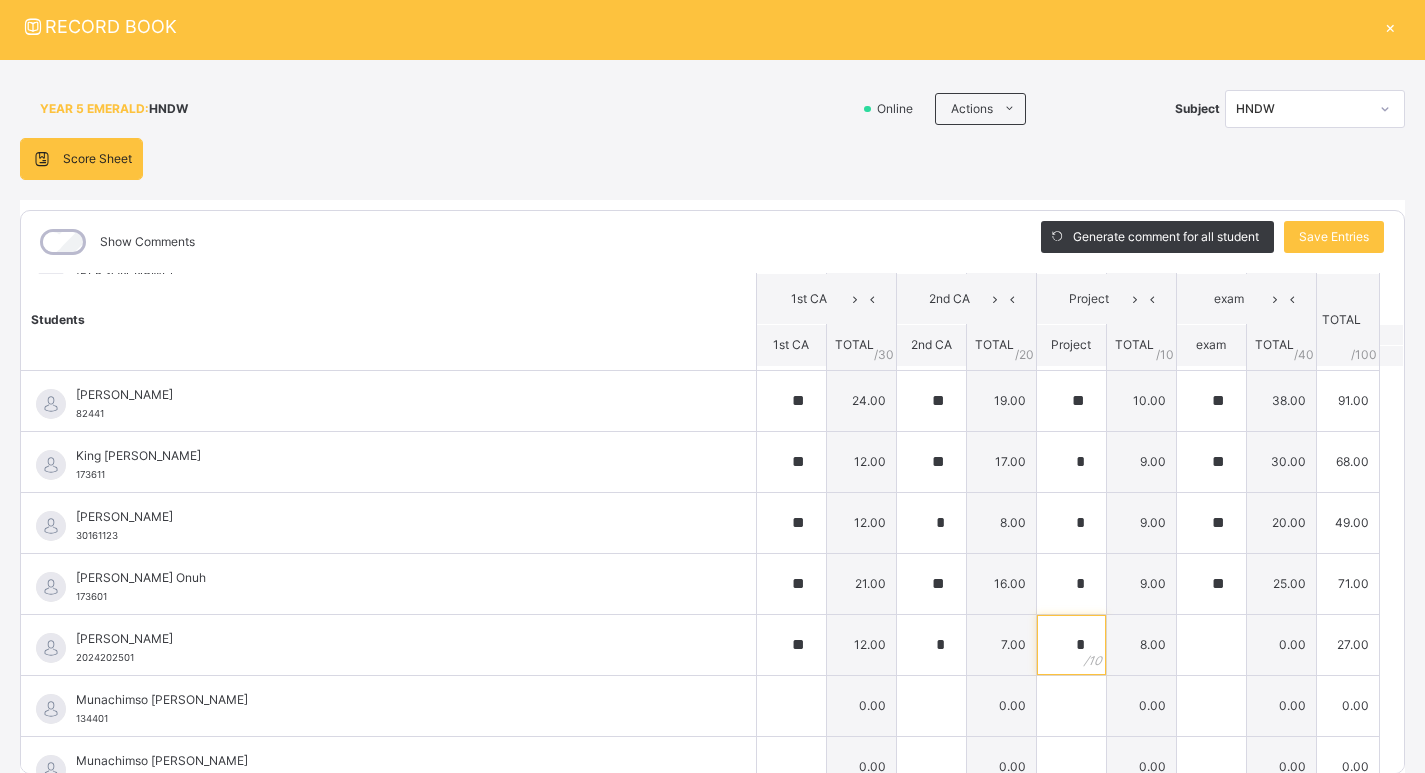 type on "*" 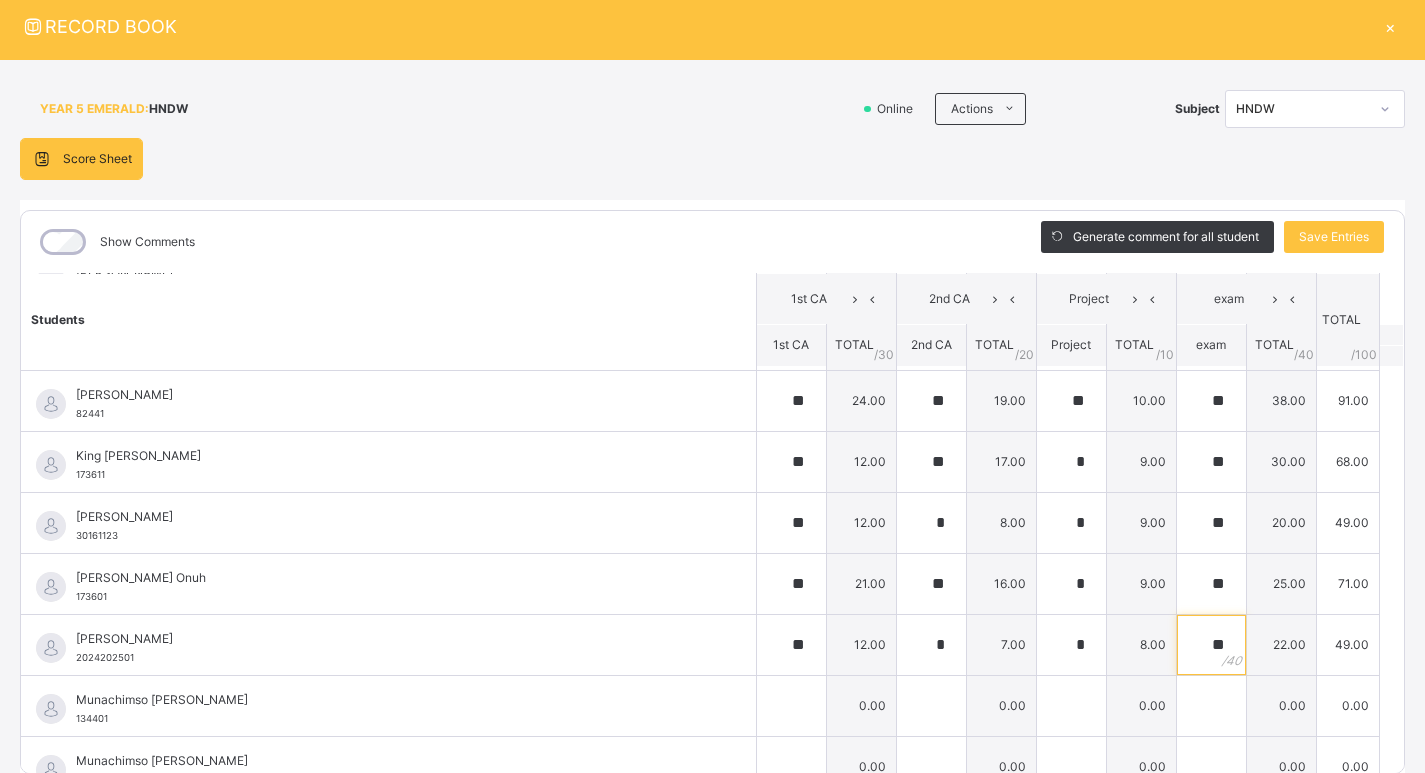 type on "**" 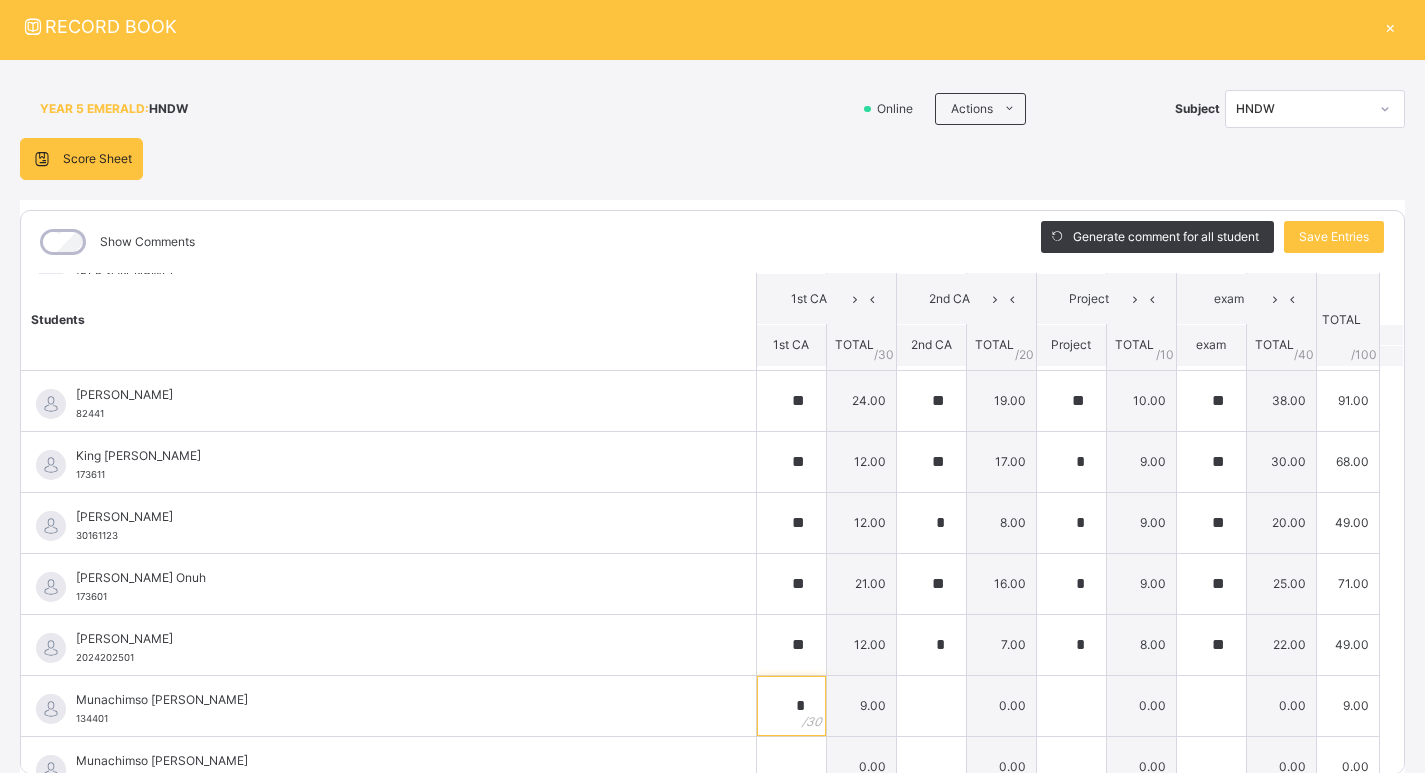 type on "*" 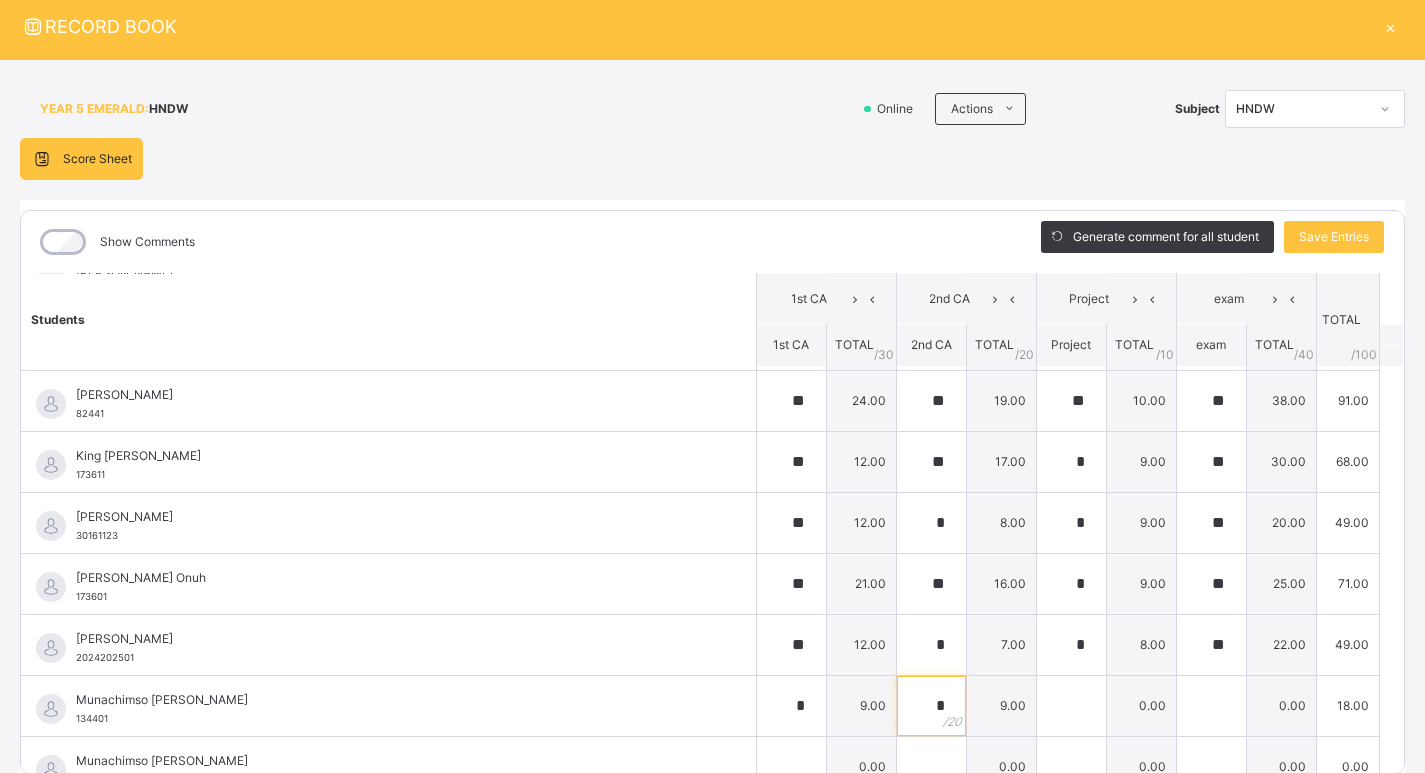 type on "*" 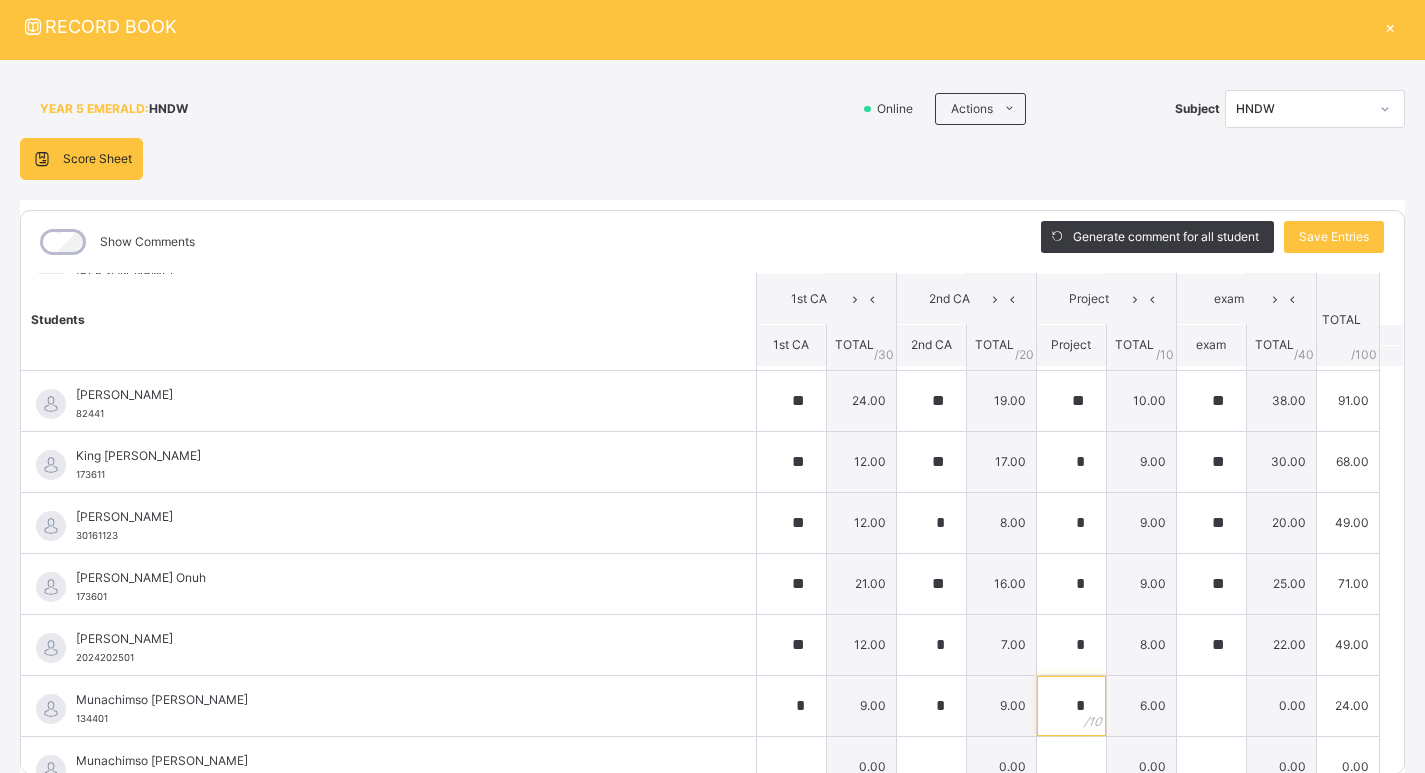 type on "*" 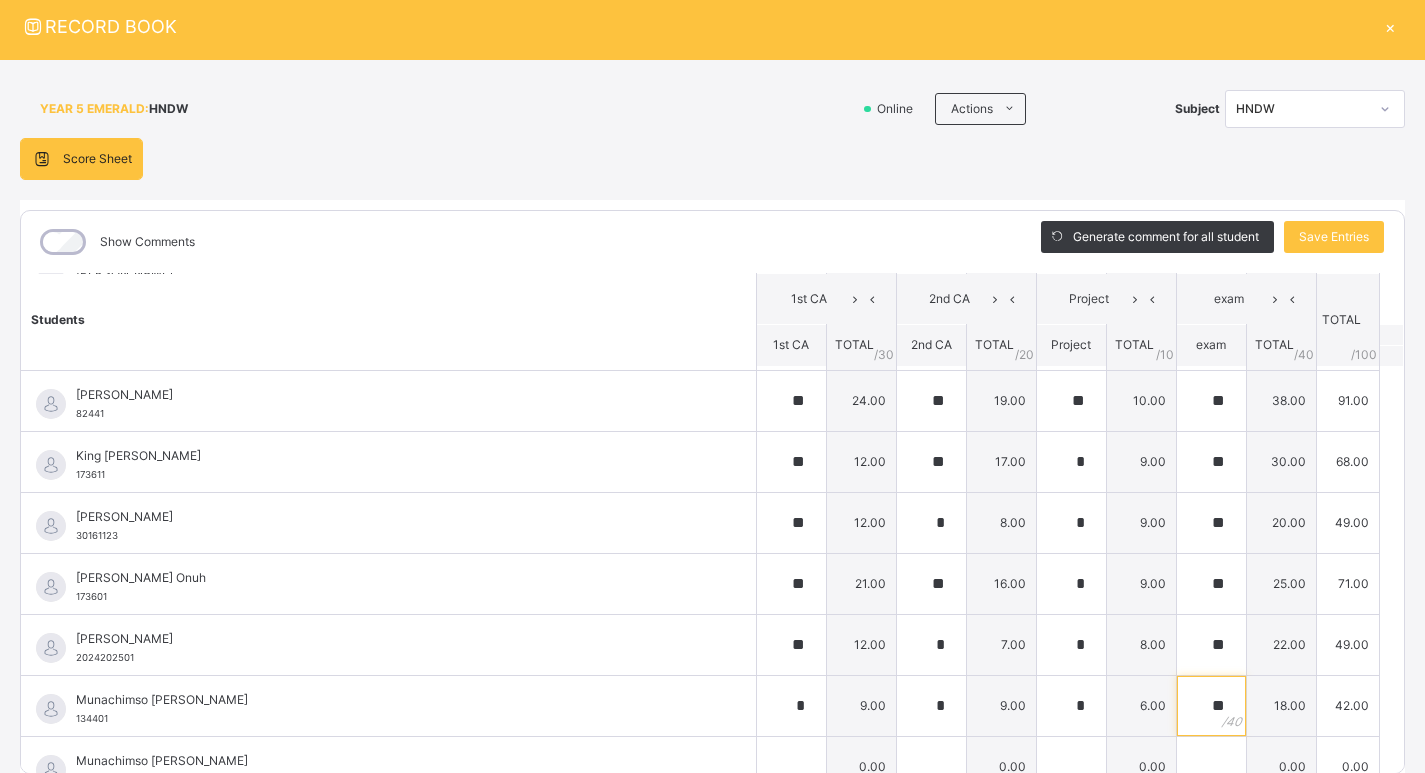 type on "**" 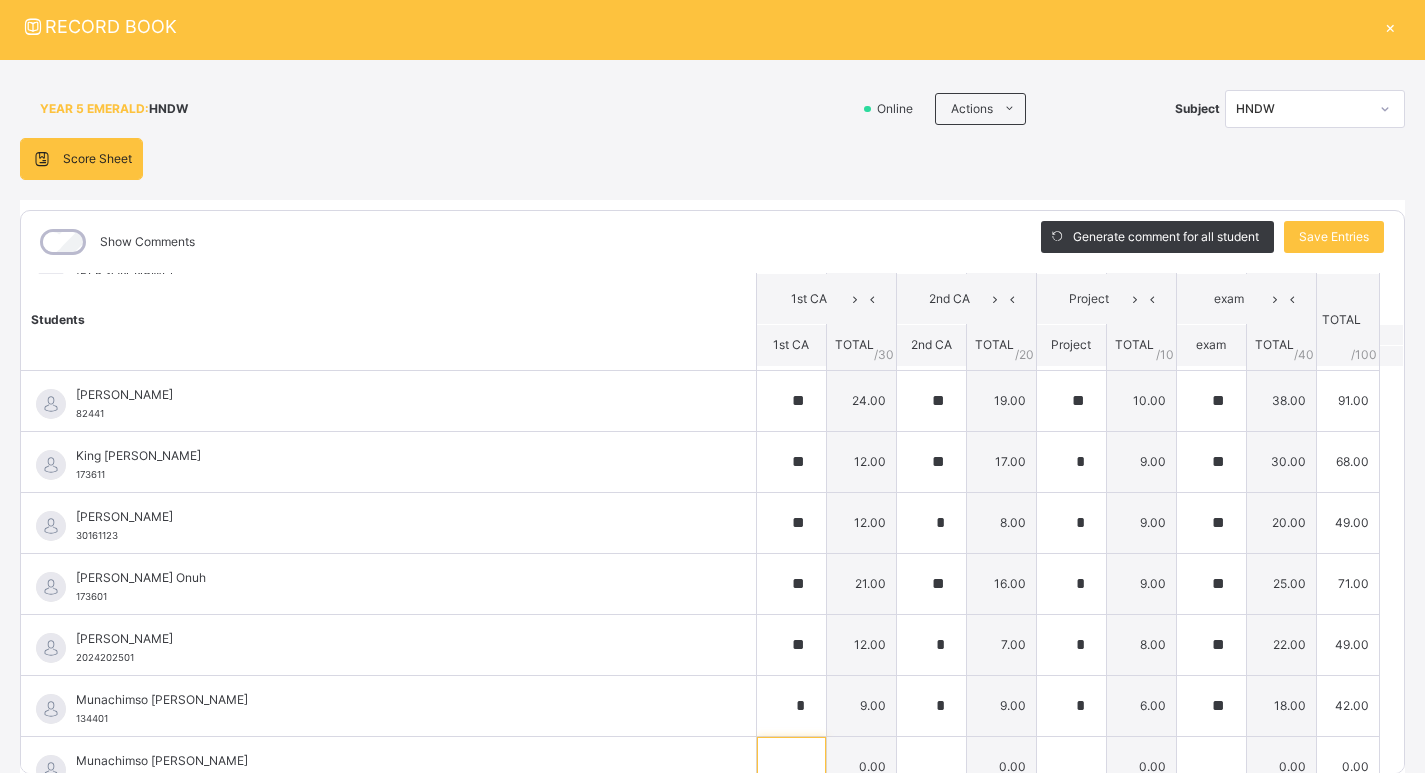 scroll, scrollTop: 1545, scrollLeft: 0, axis: vertical 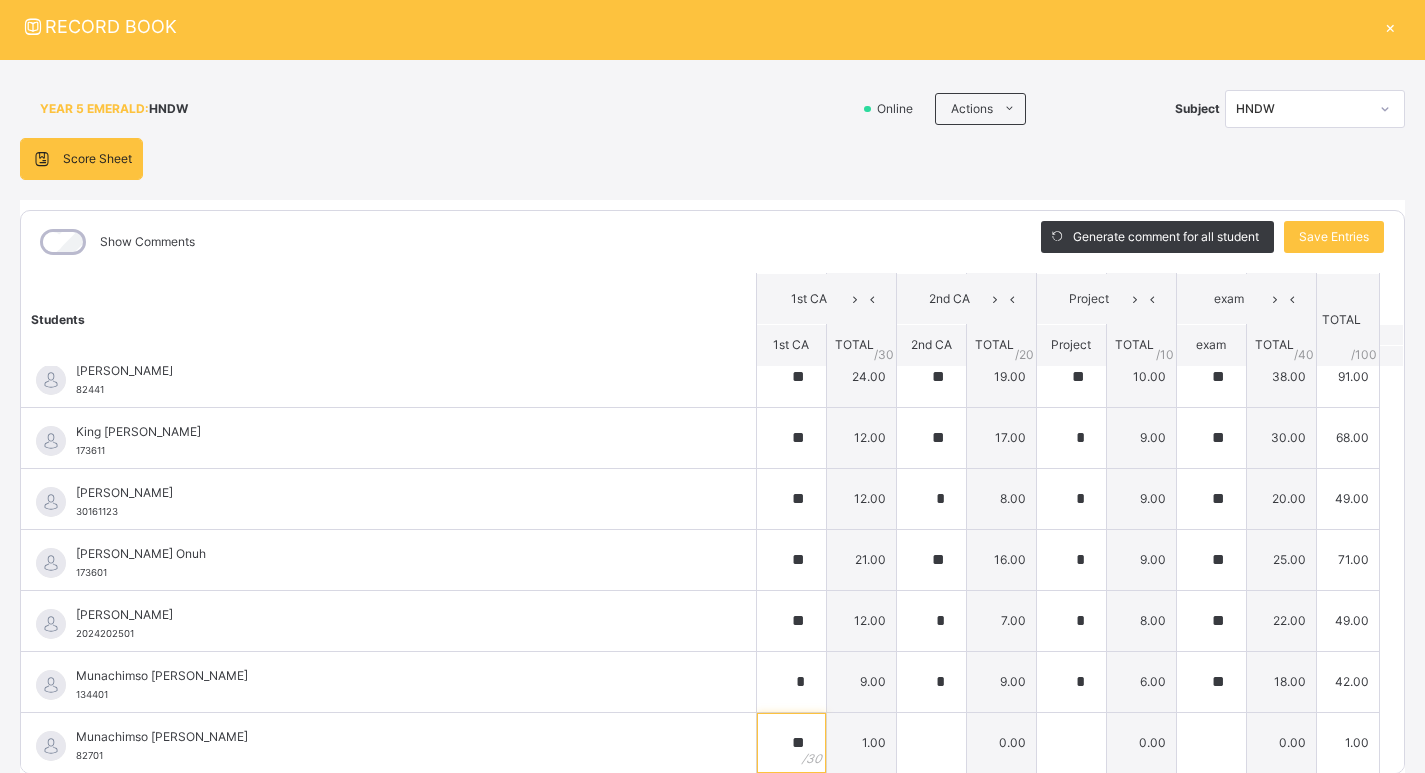 type on "**" 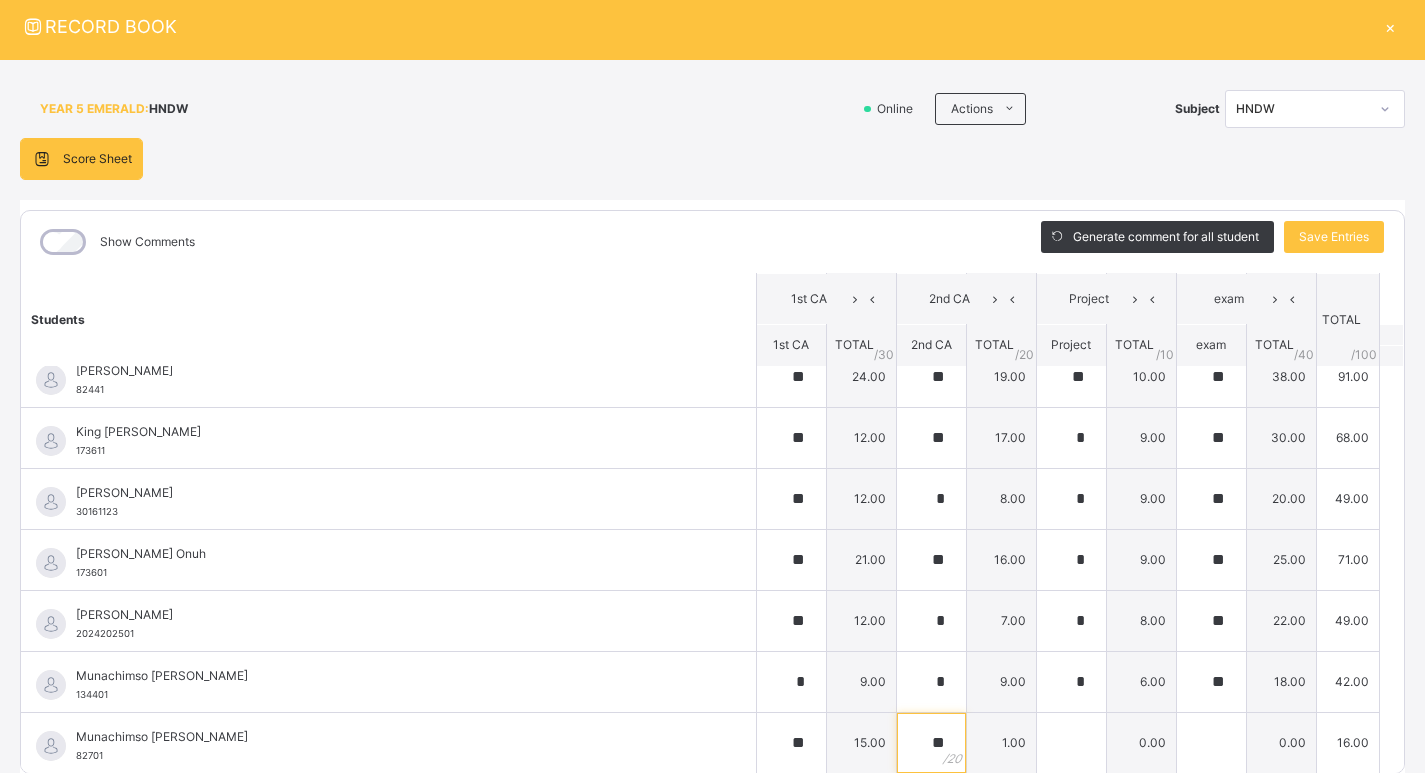 type on "**" 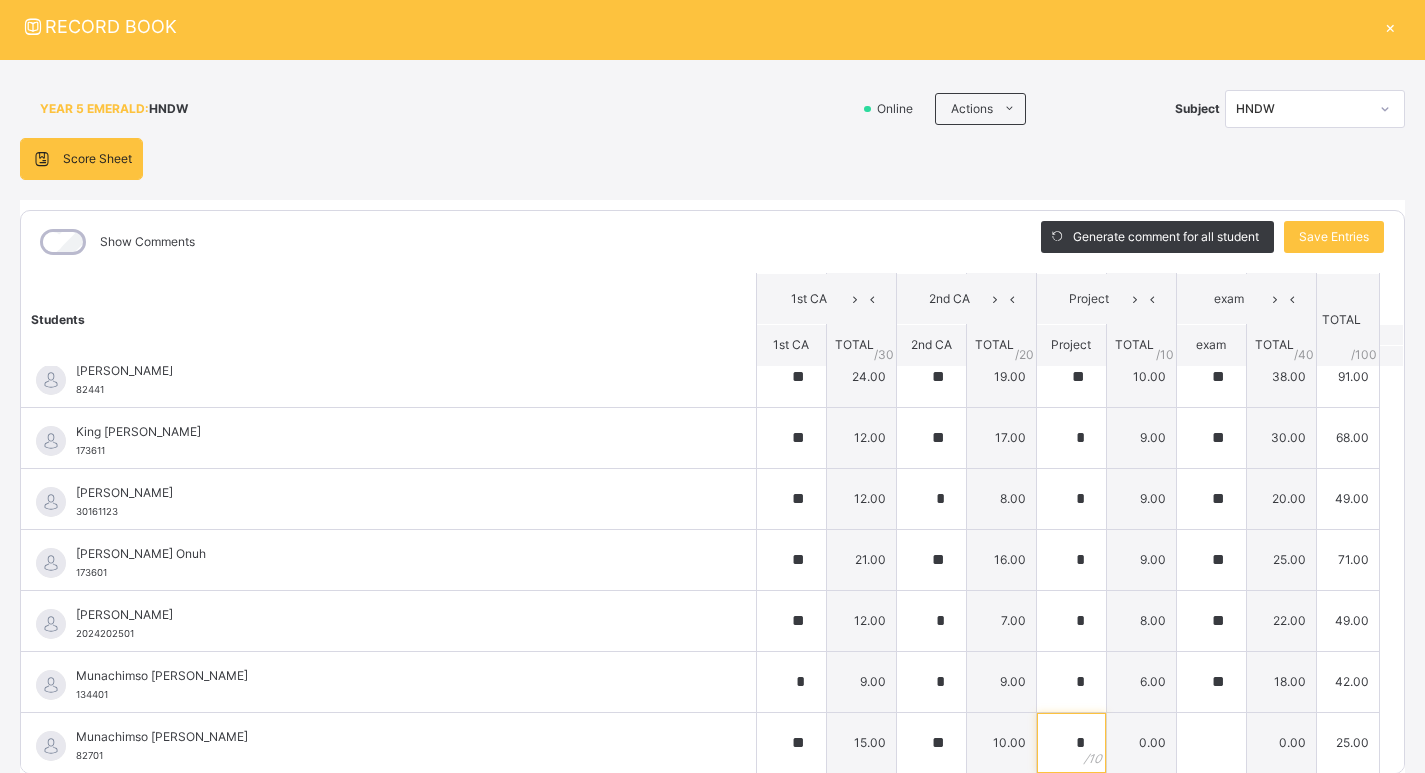 type on "*" 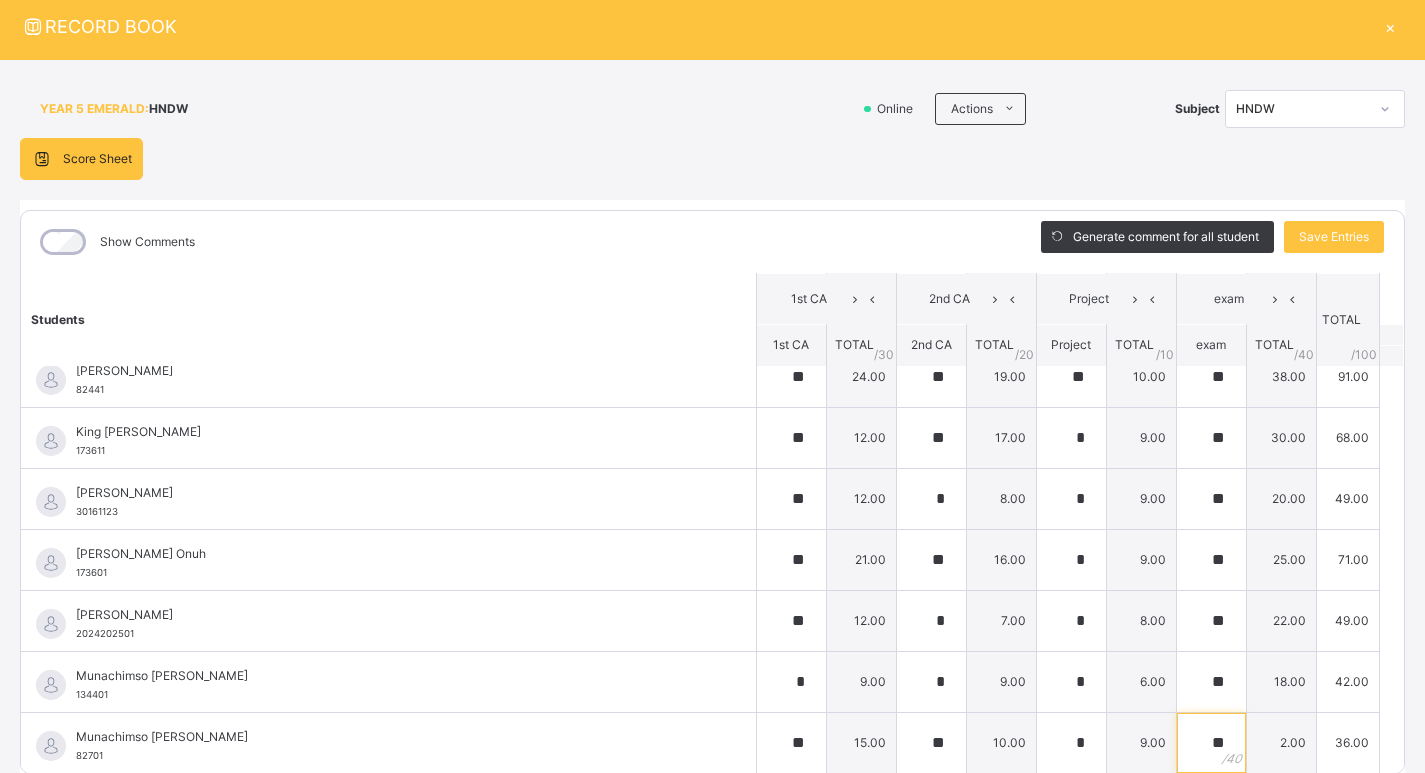 type on "**" 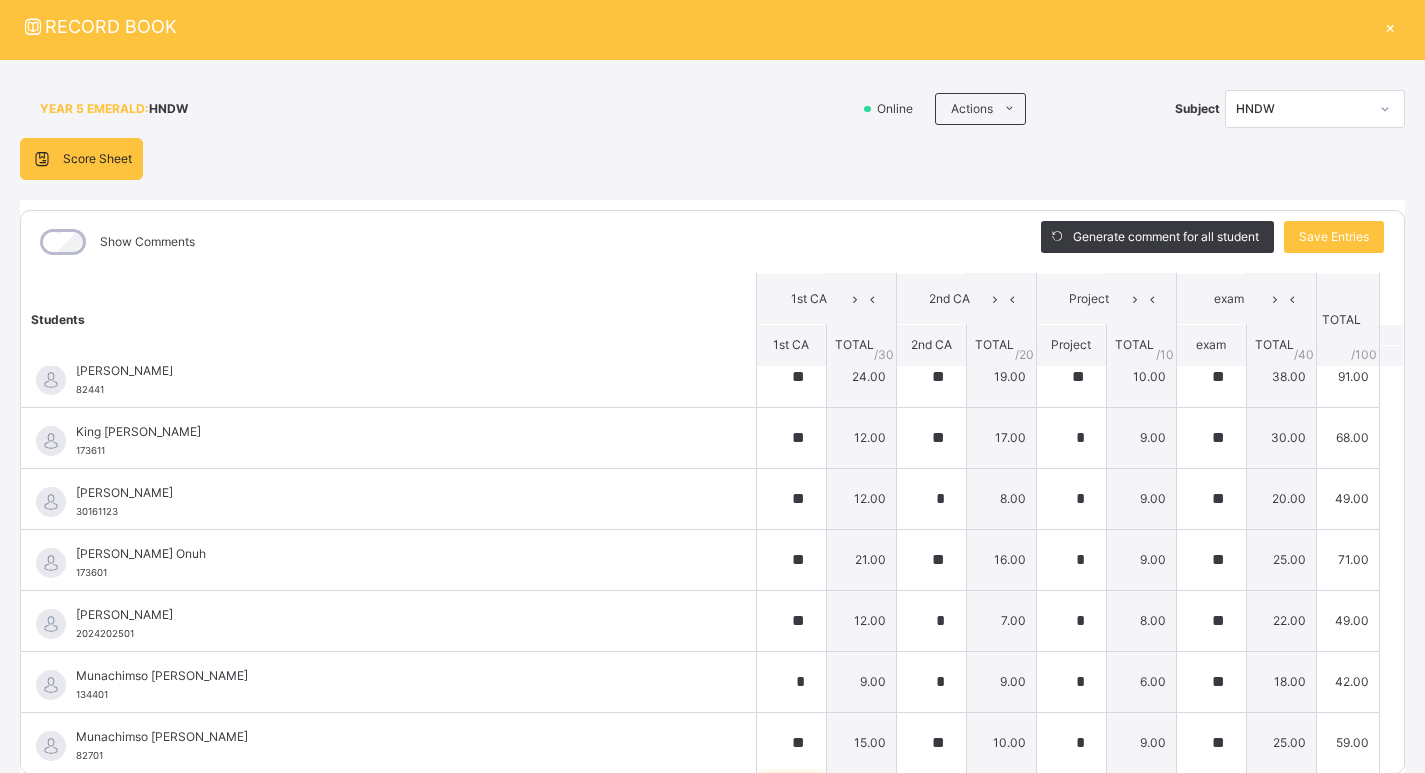 scroll, scrollTop: 1826, scrollLeft: 0, axis: vertical 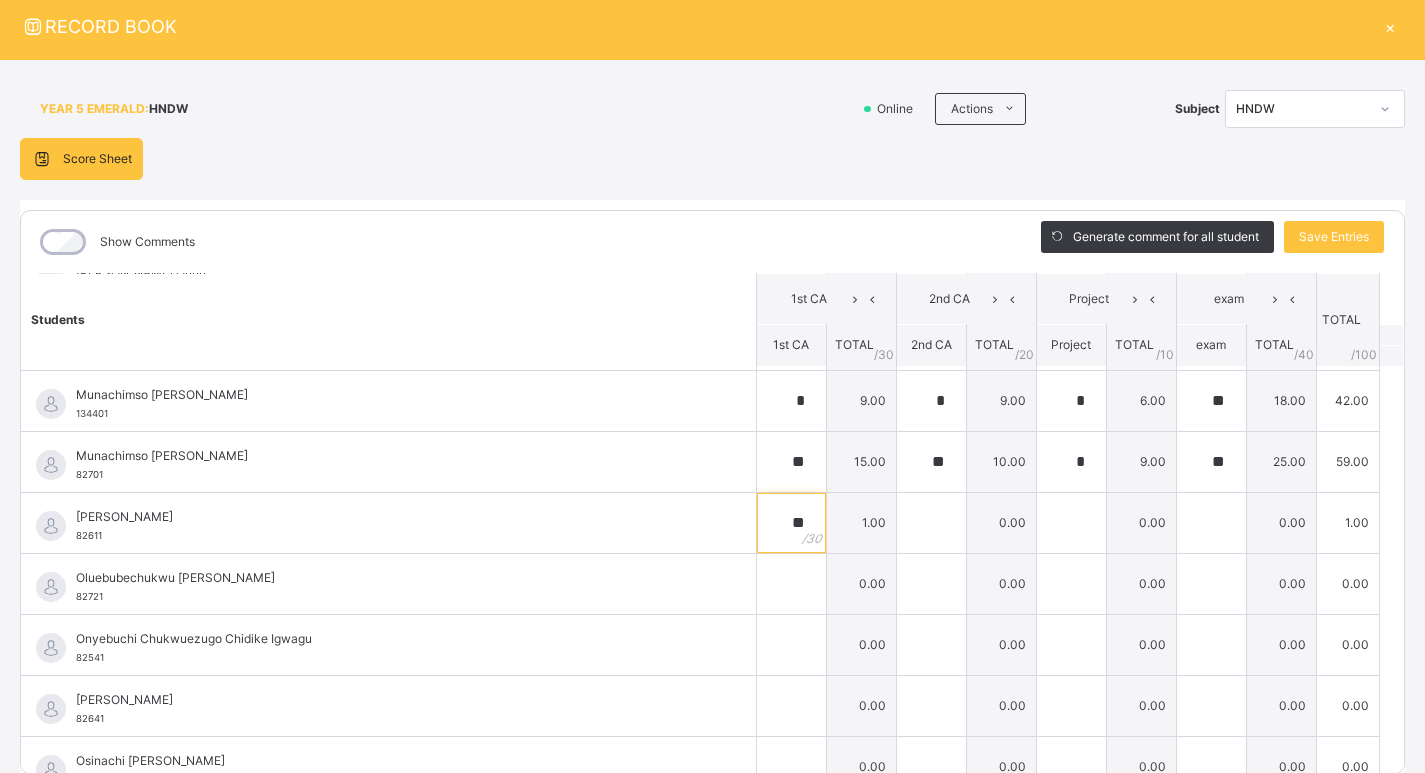 type on "**" 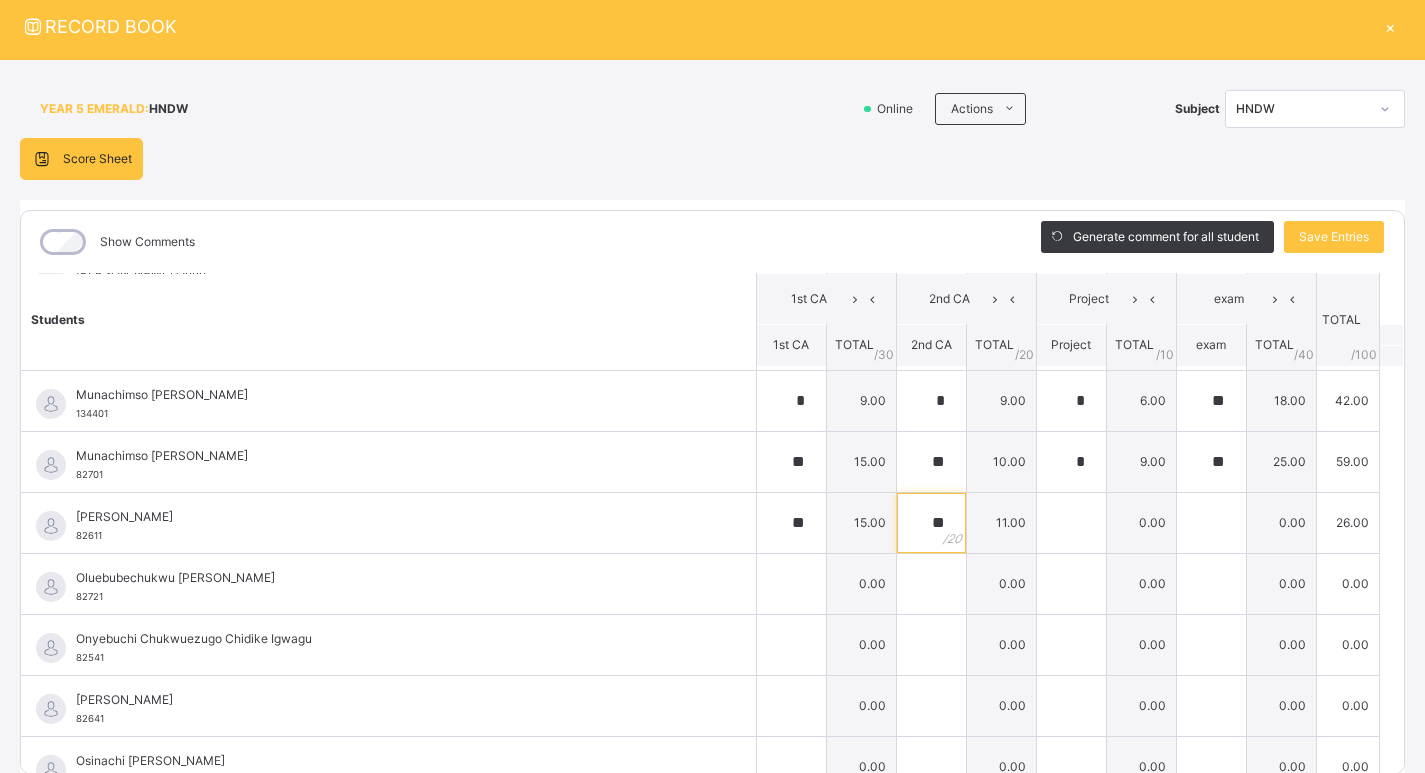 type on "**" 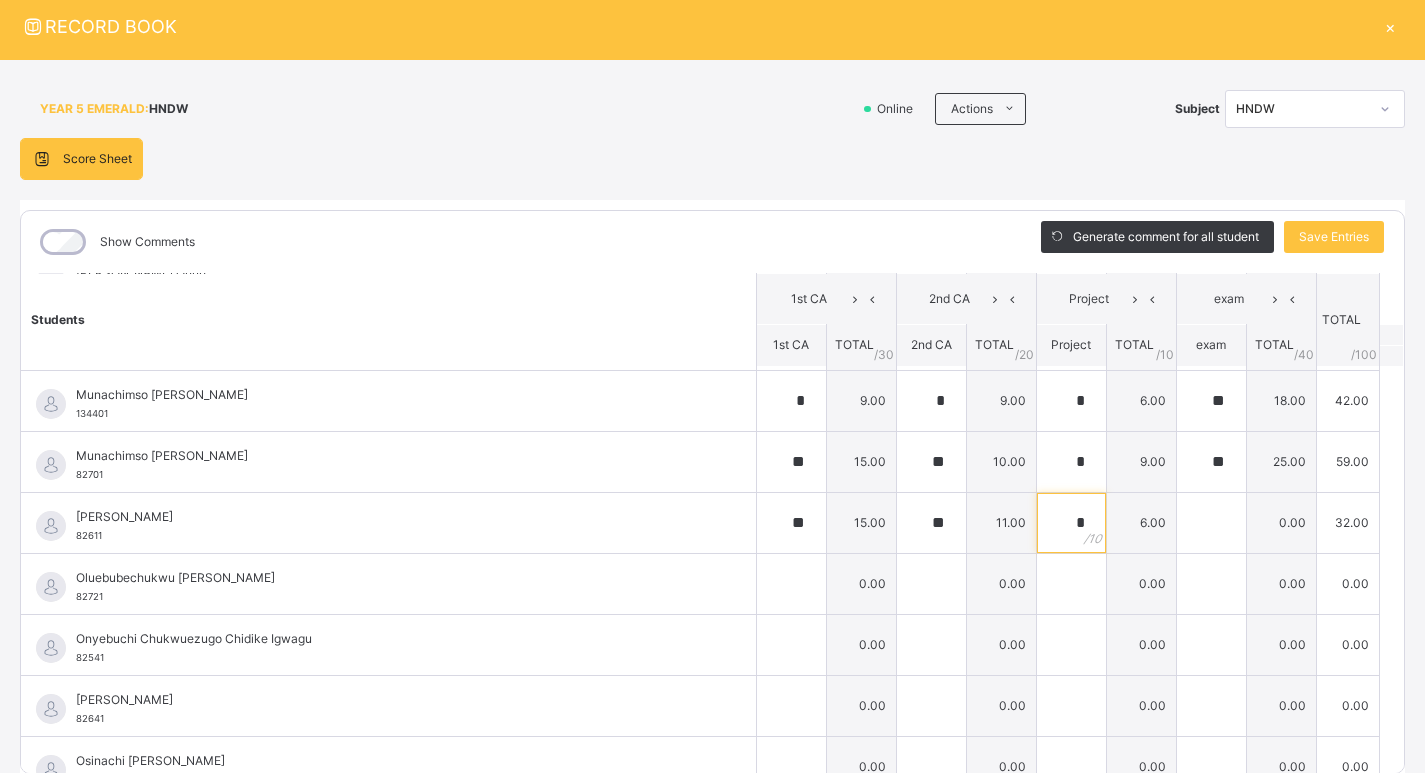 type on "*" 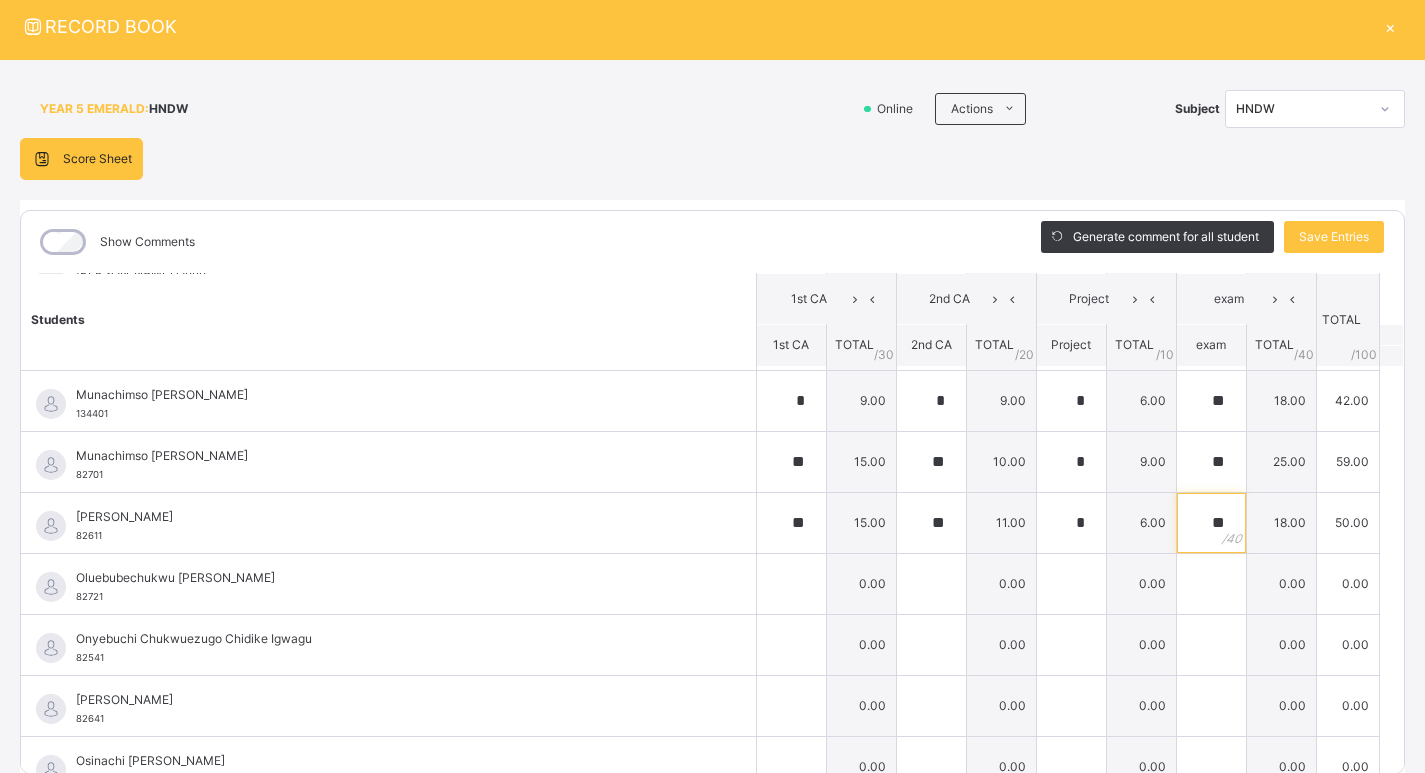 type on "**" 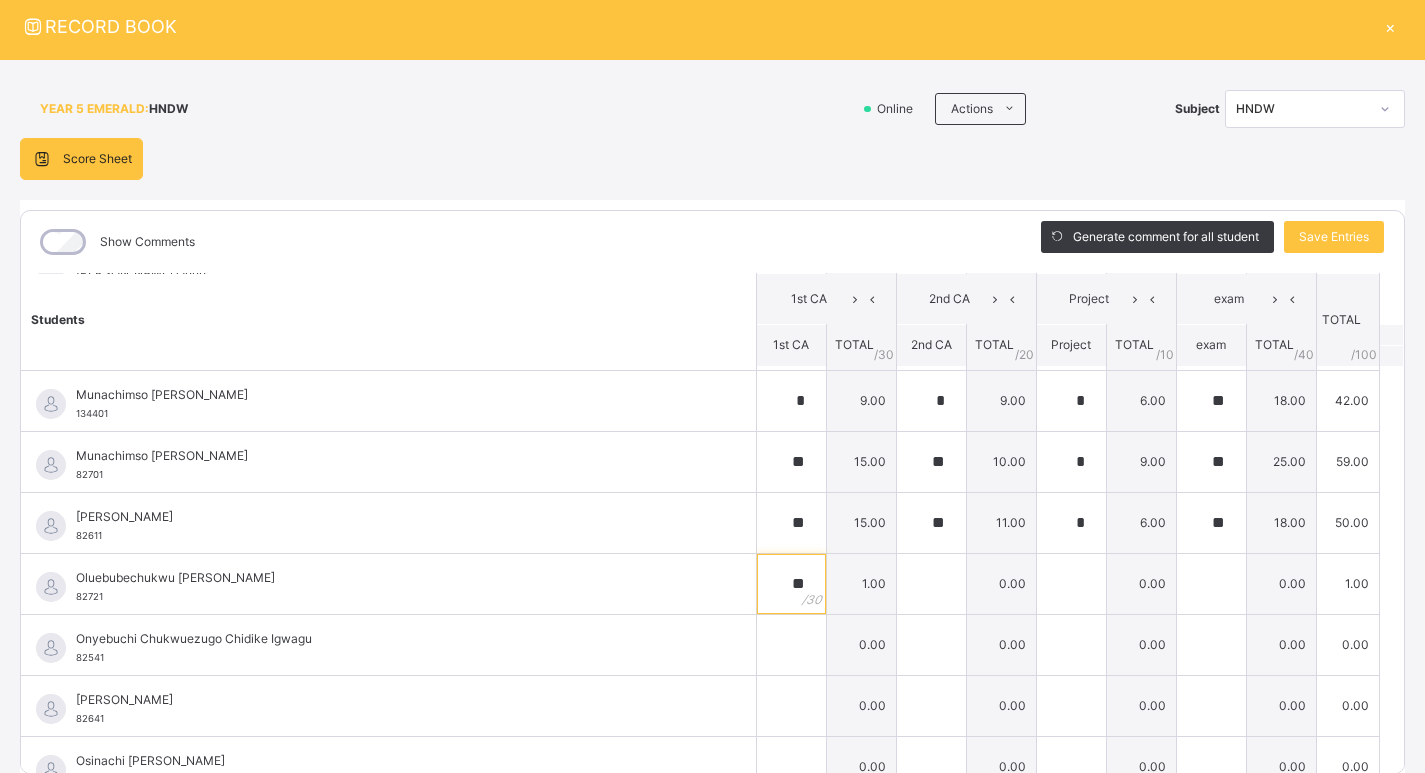 type on "**" 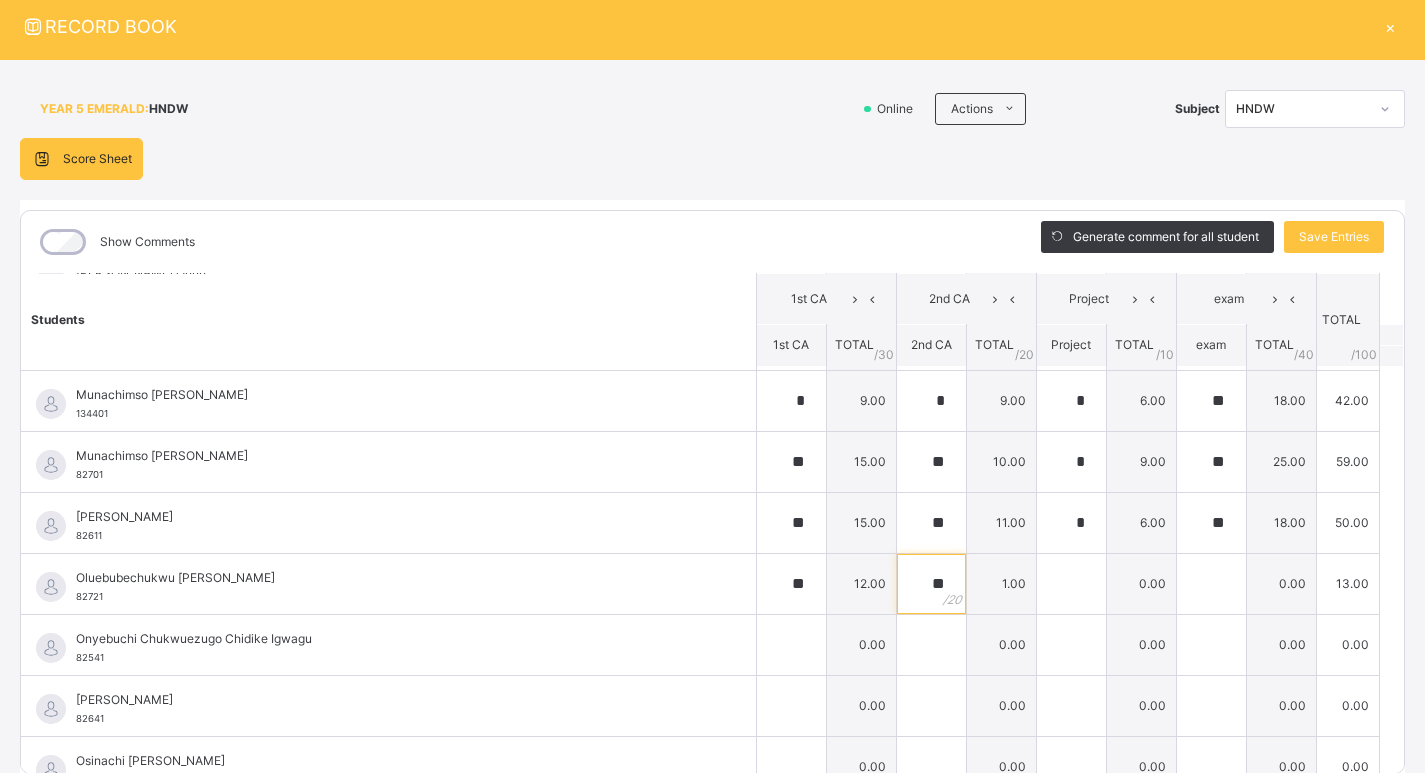 type on "**" 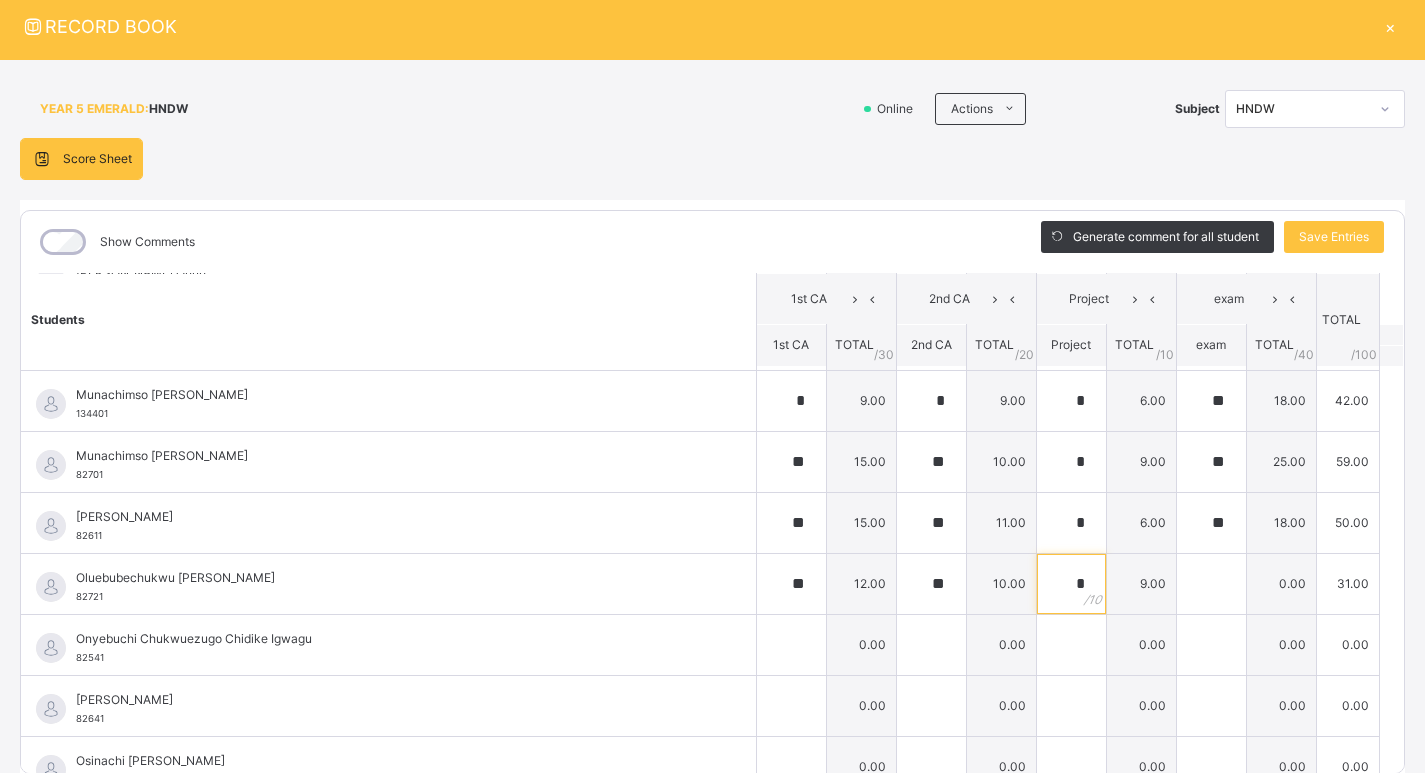 type on "*" 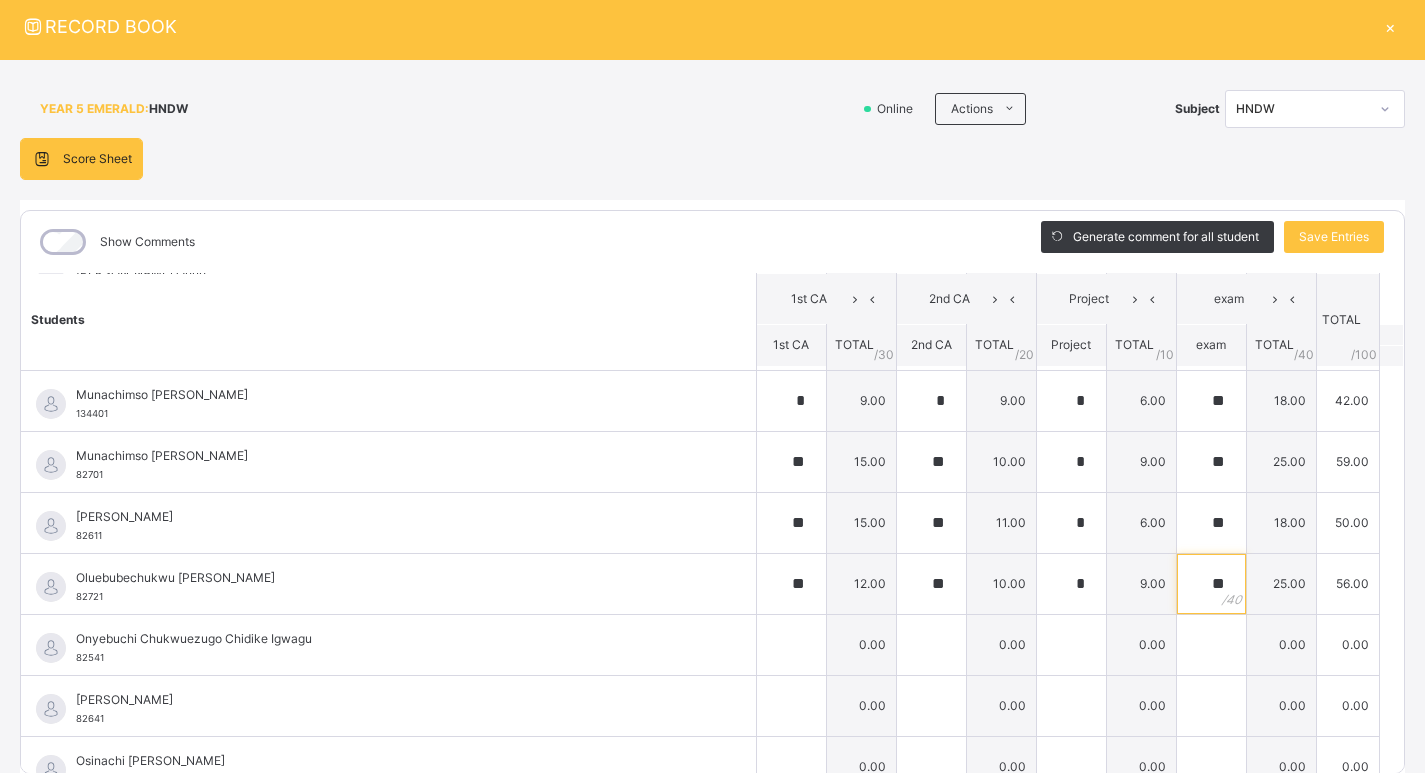 type on "**" 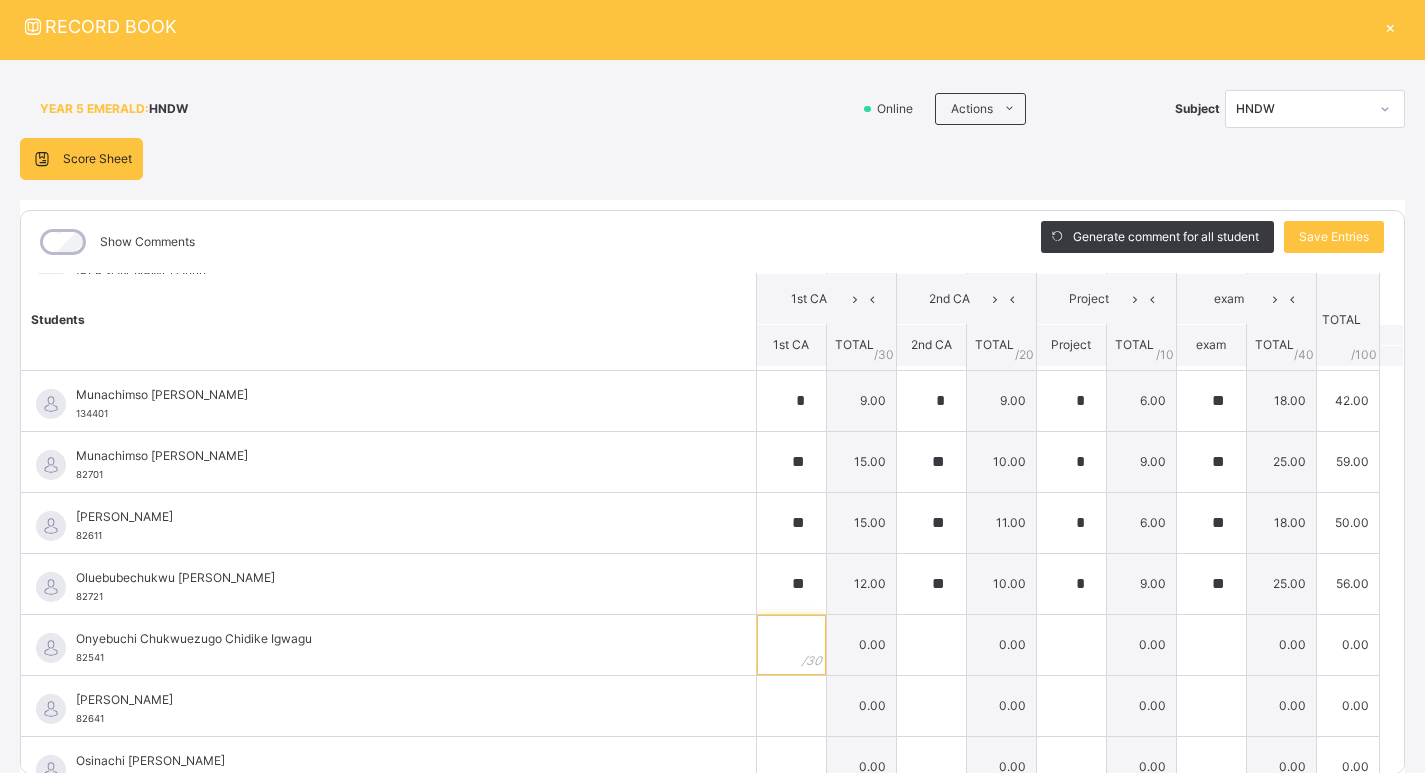 type on "*" 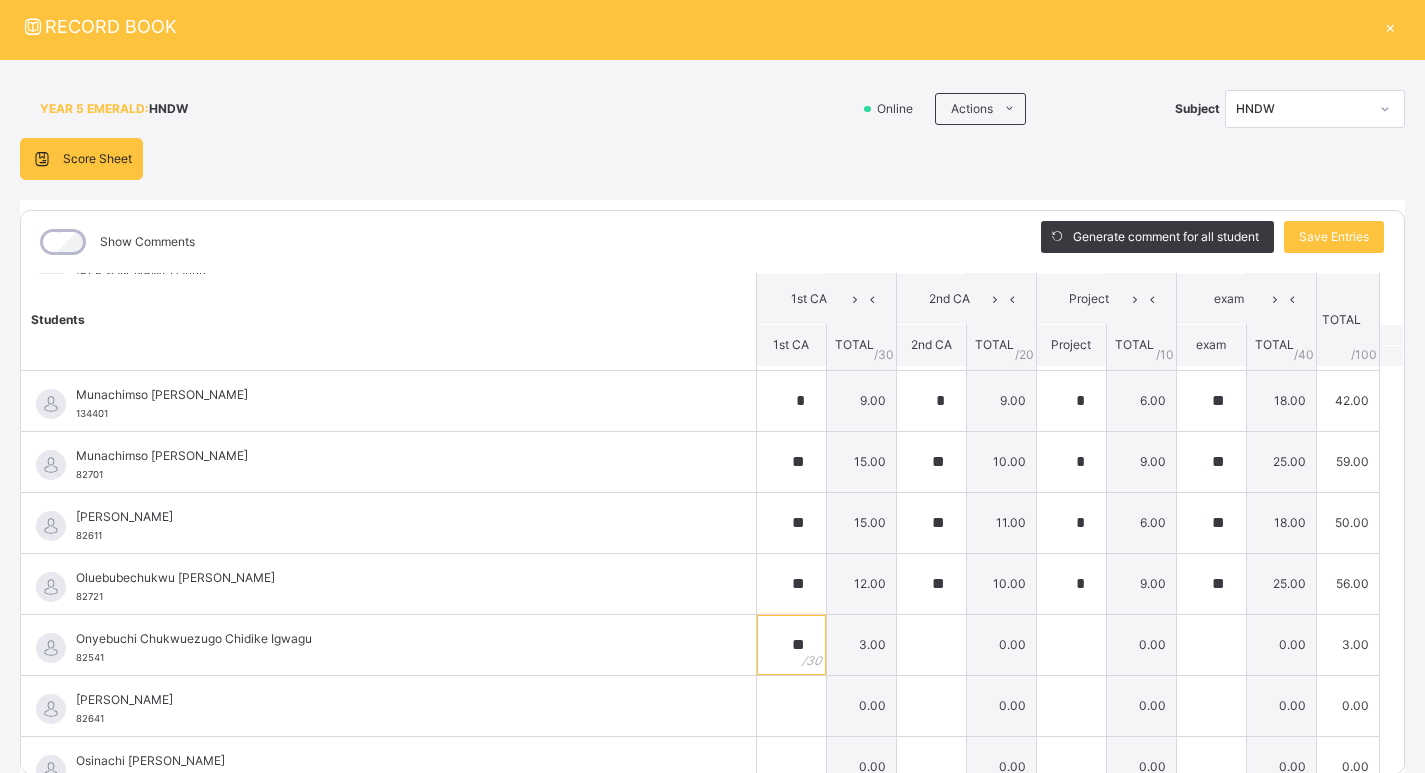 type on "**" 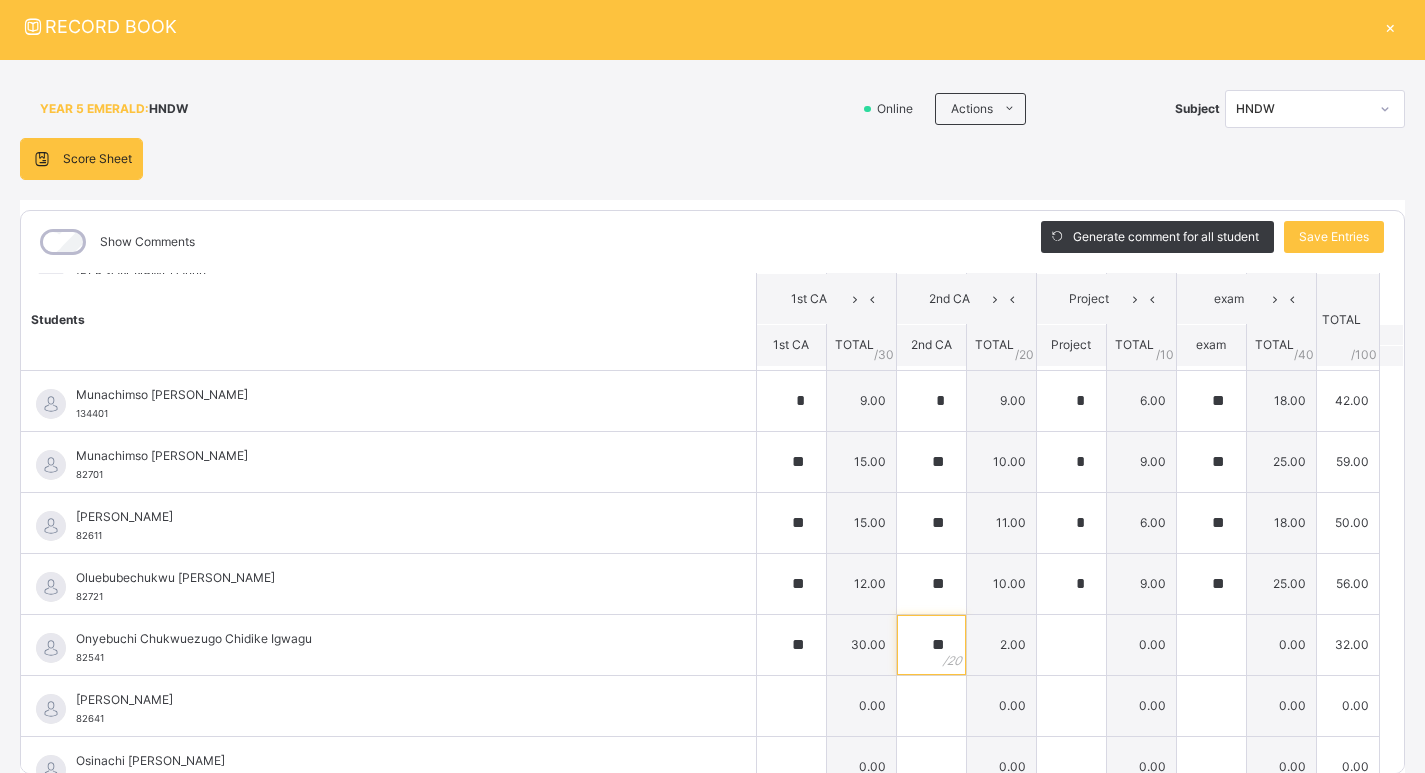 type on "**" 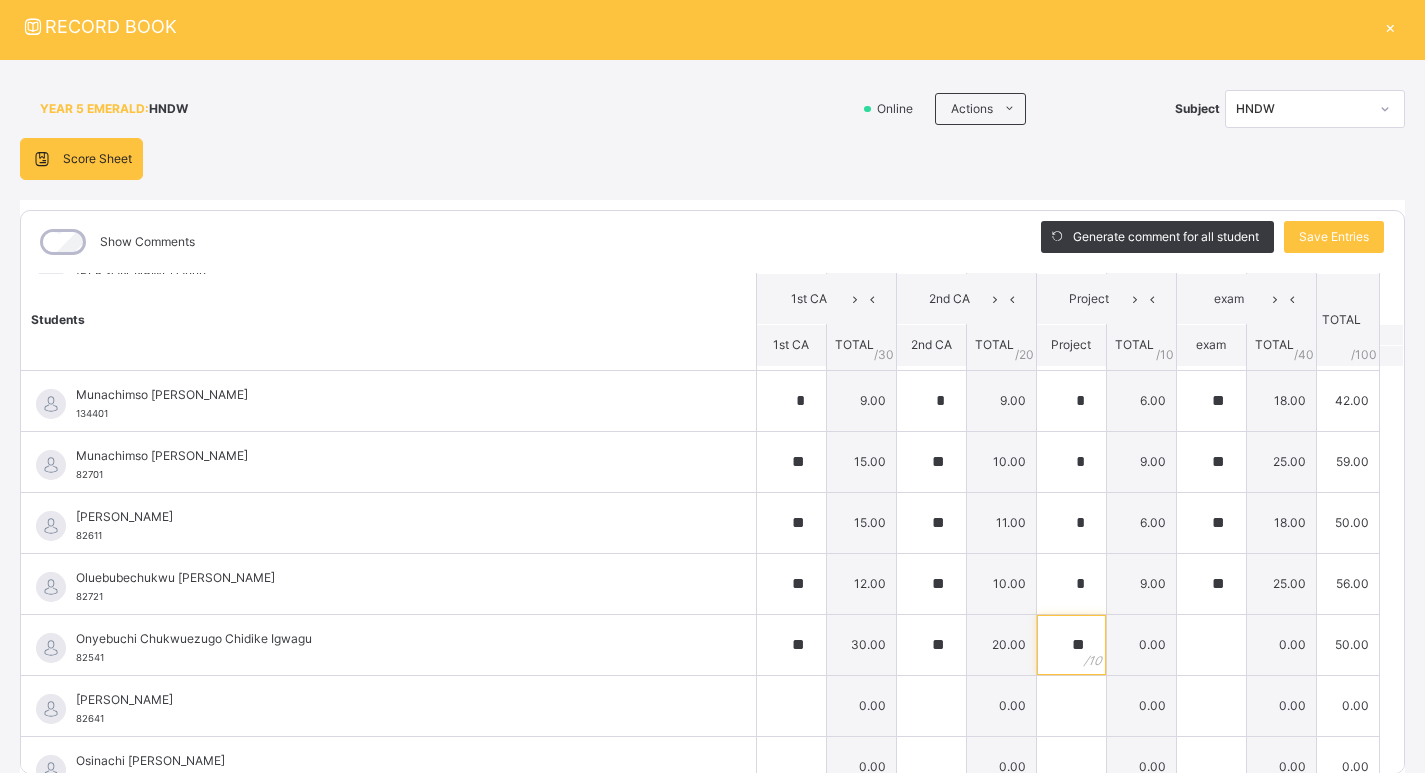 type on "**" 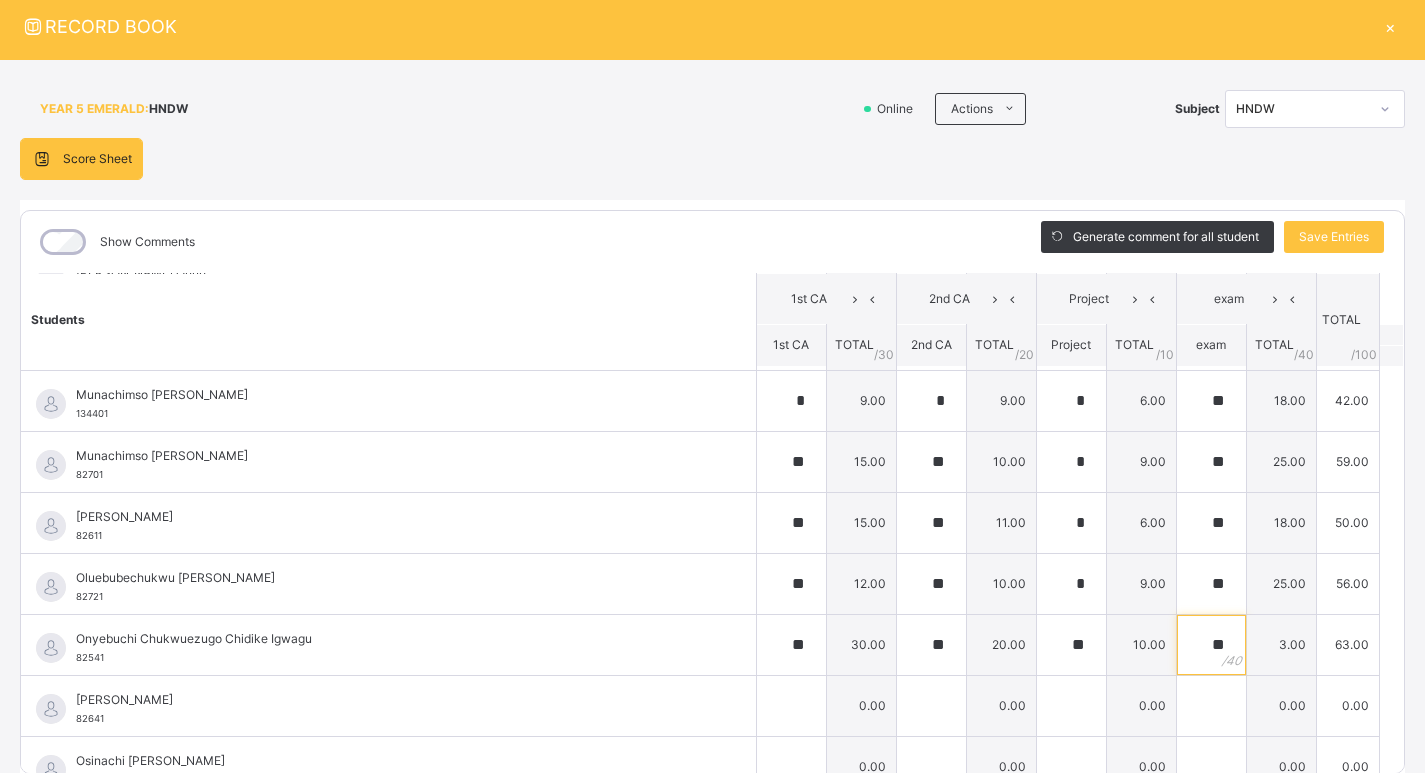 type on "**" 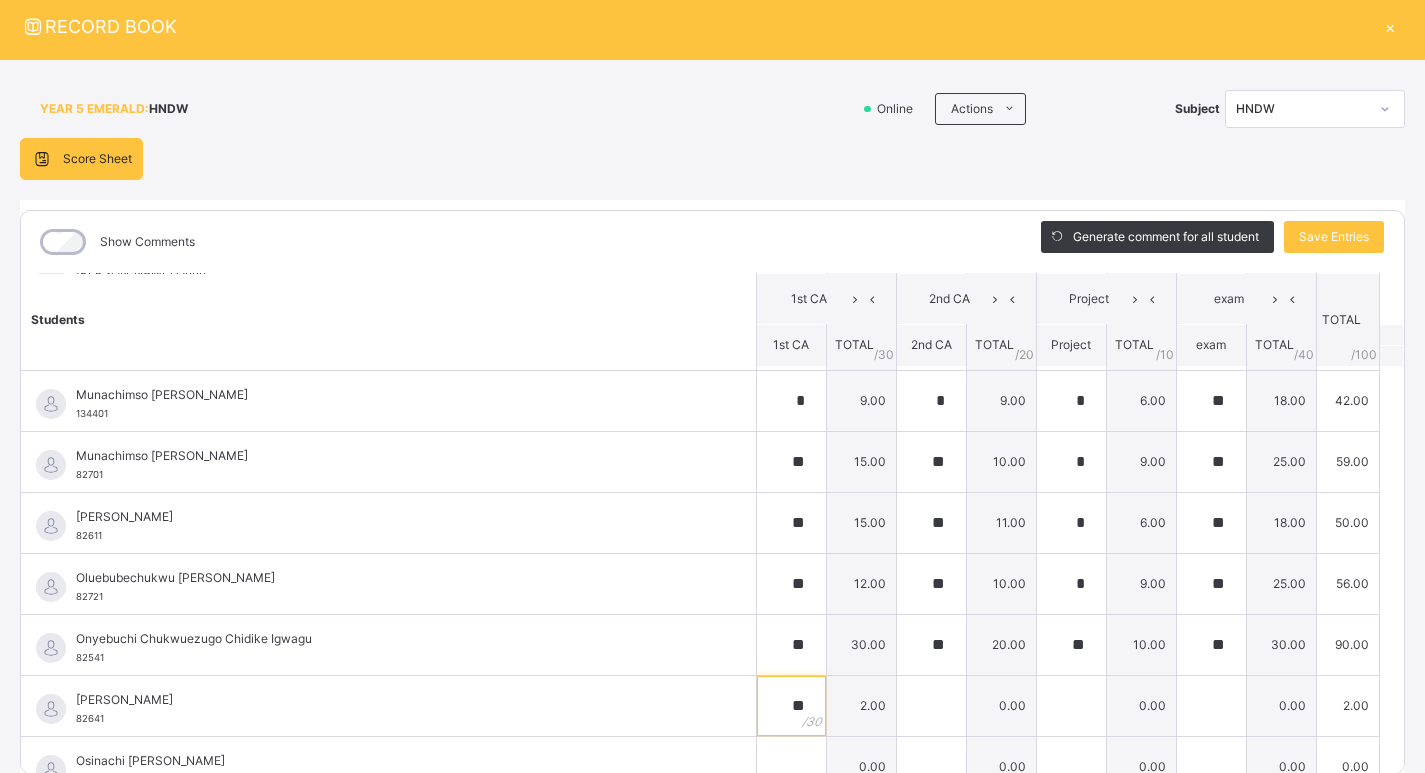 type on "**" 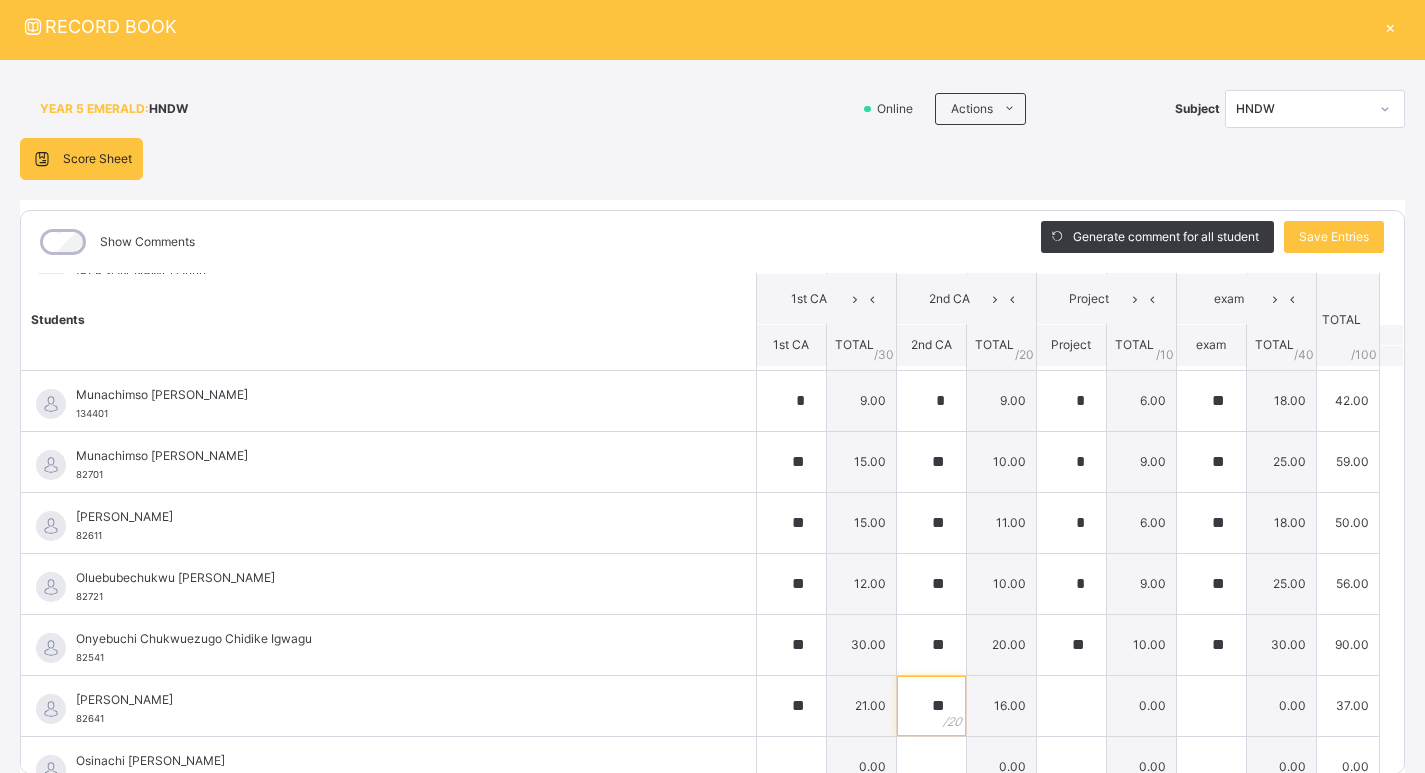 type on "**" 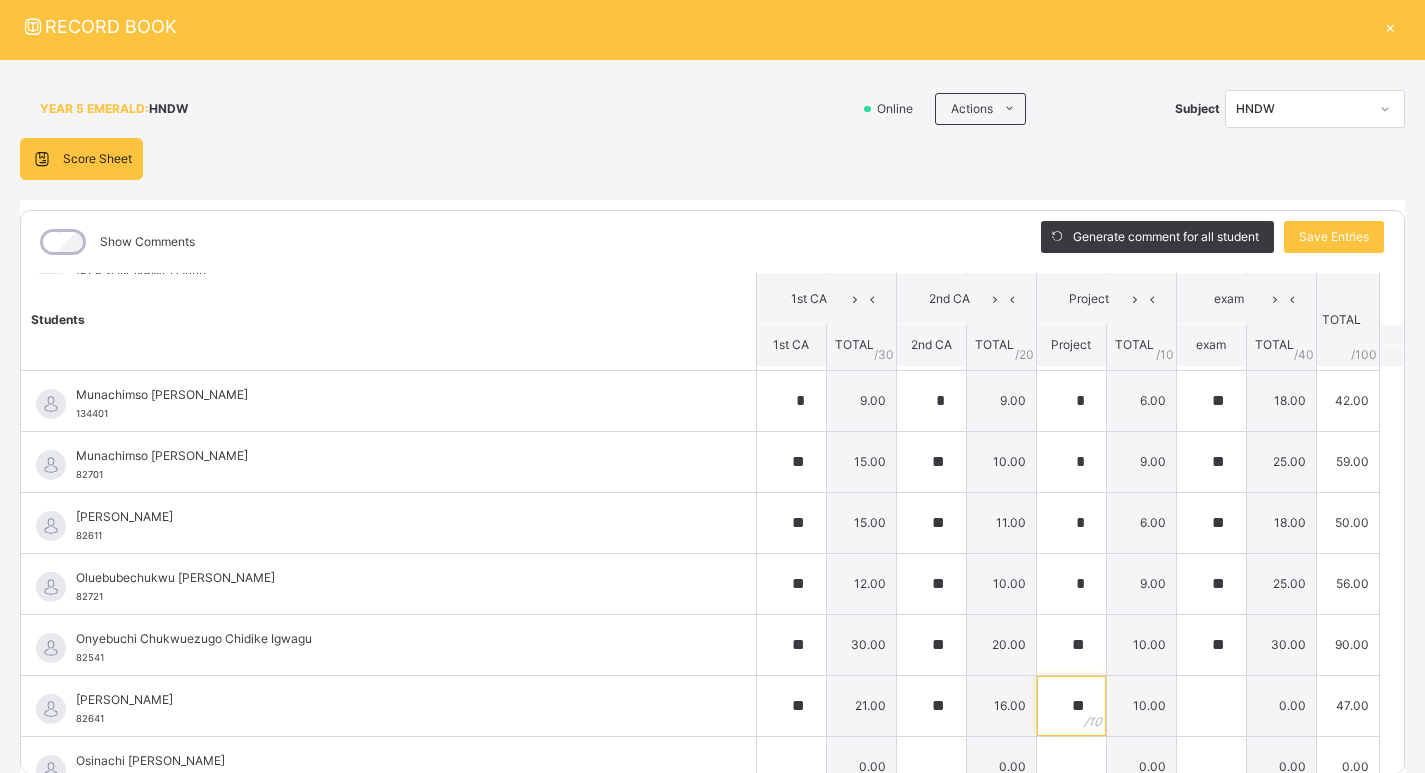 type on "**" 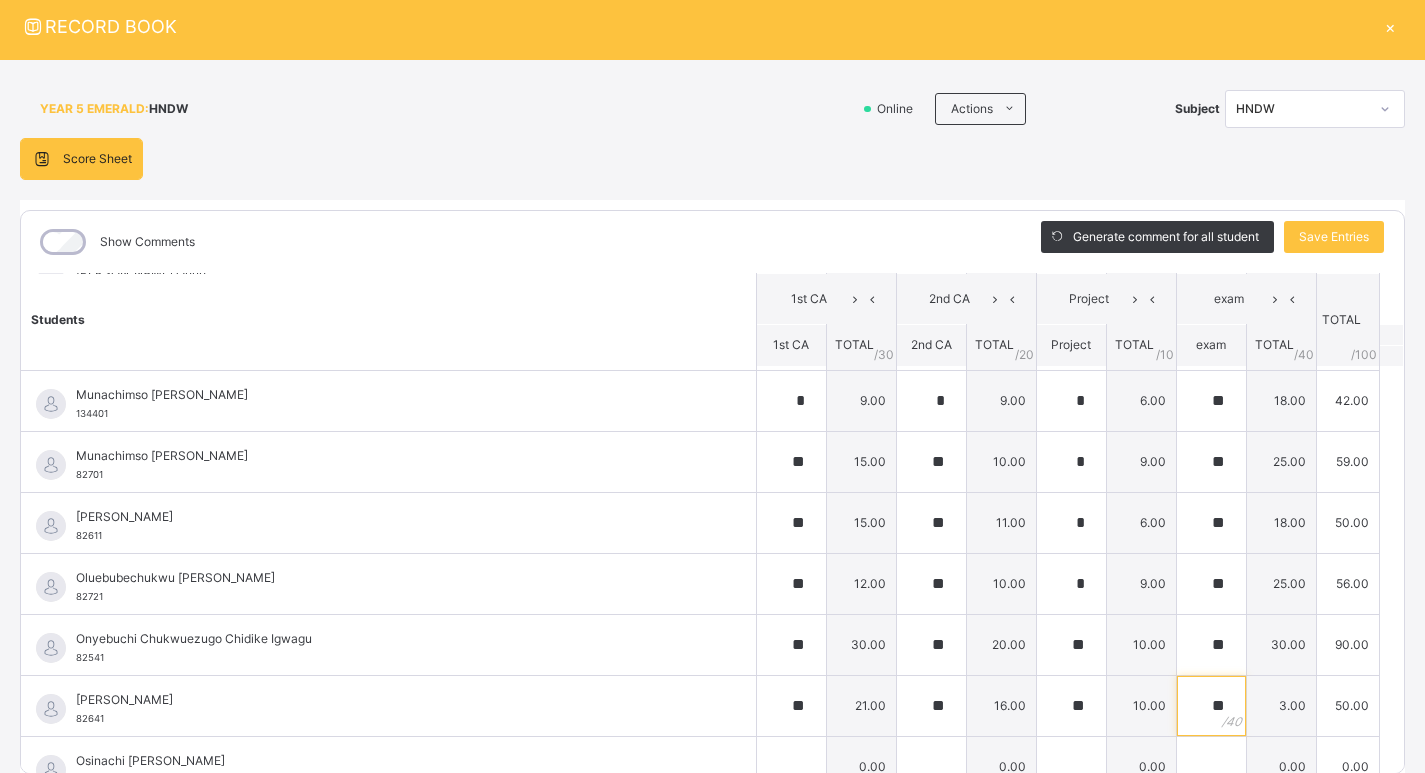 type on "**" 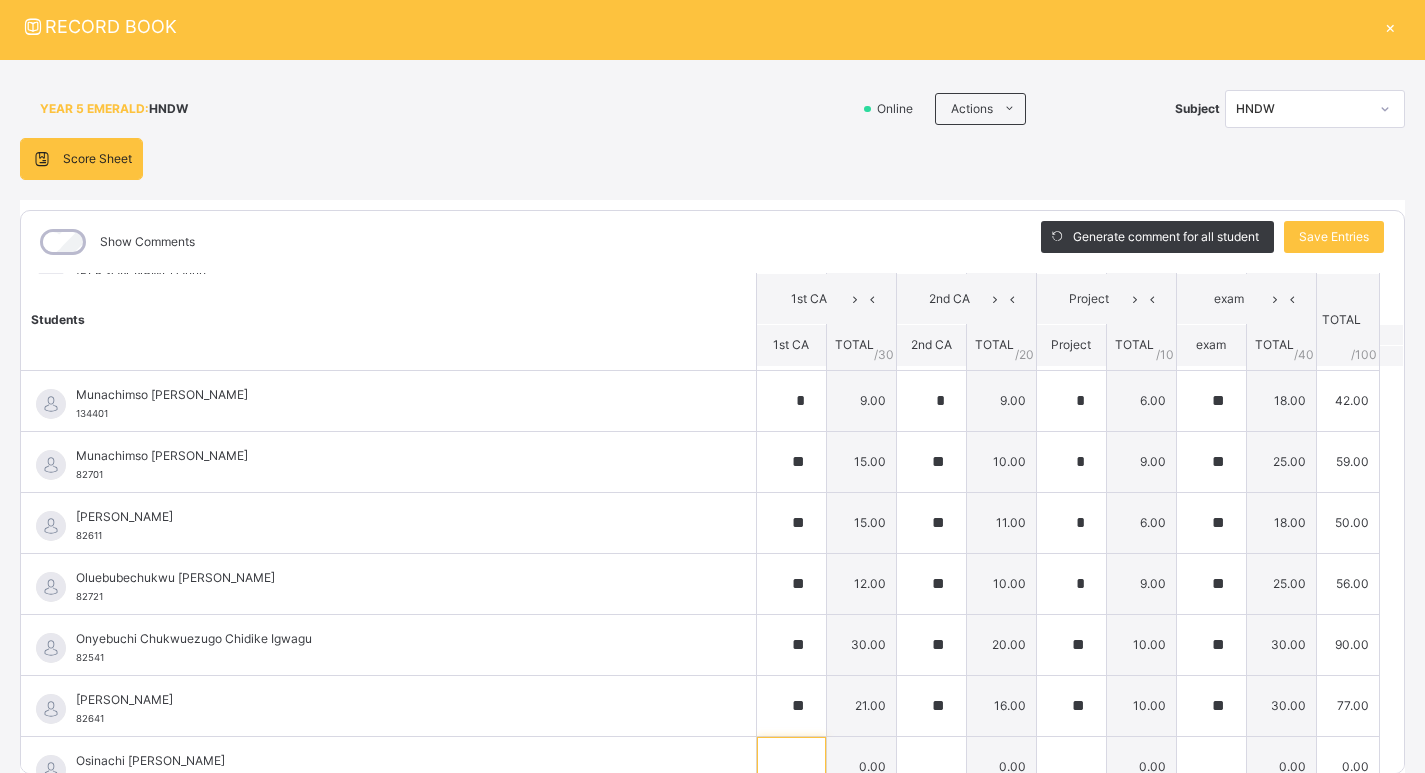 scroll, scrollTop: 1850, scrollLeft: 0, axis: vertical 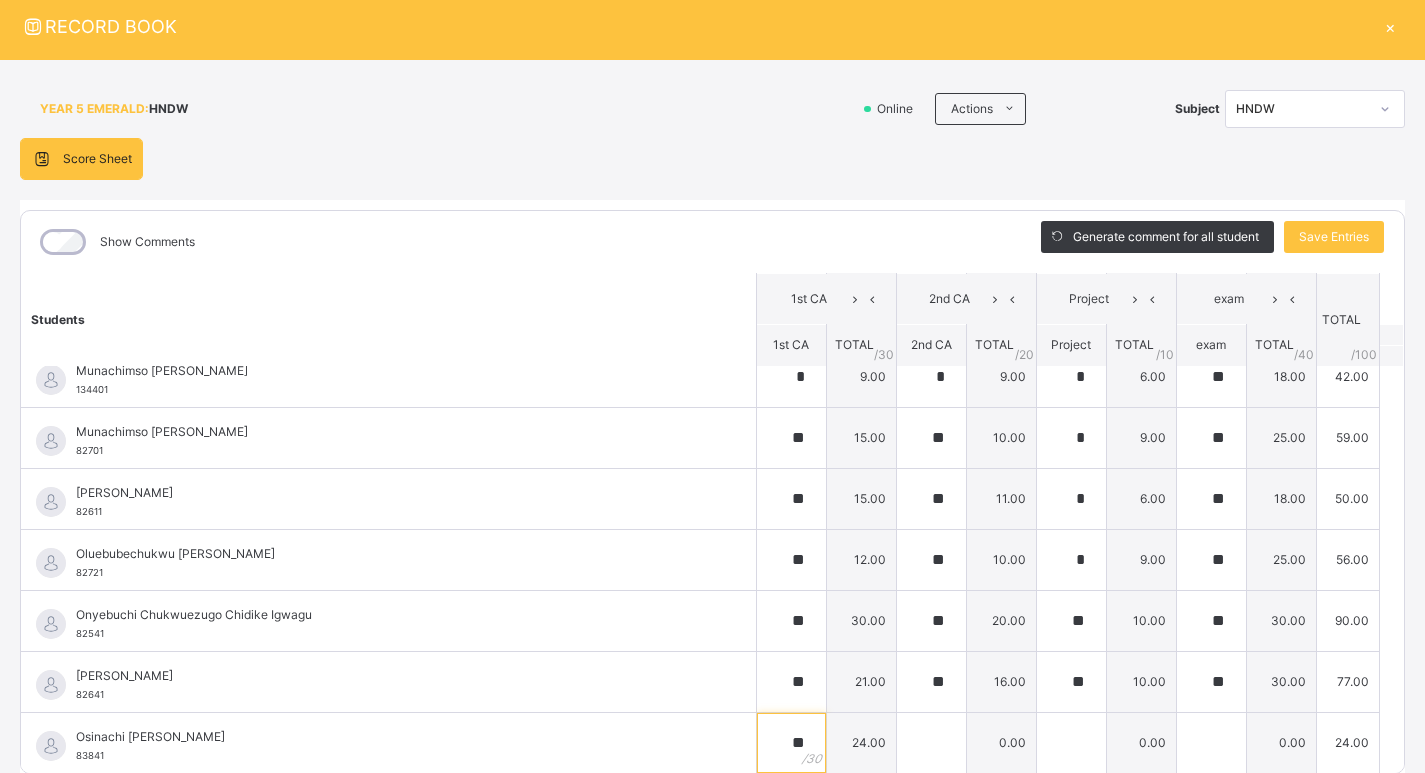 type on "**" 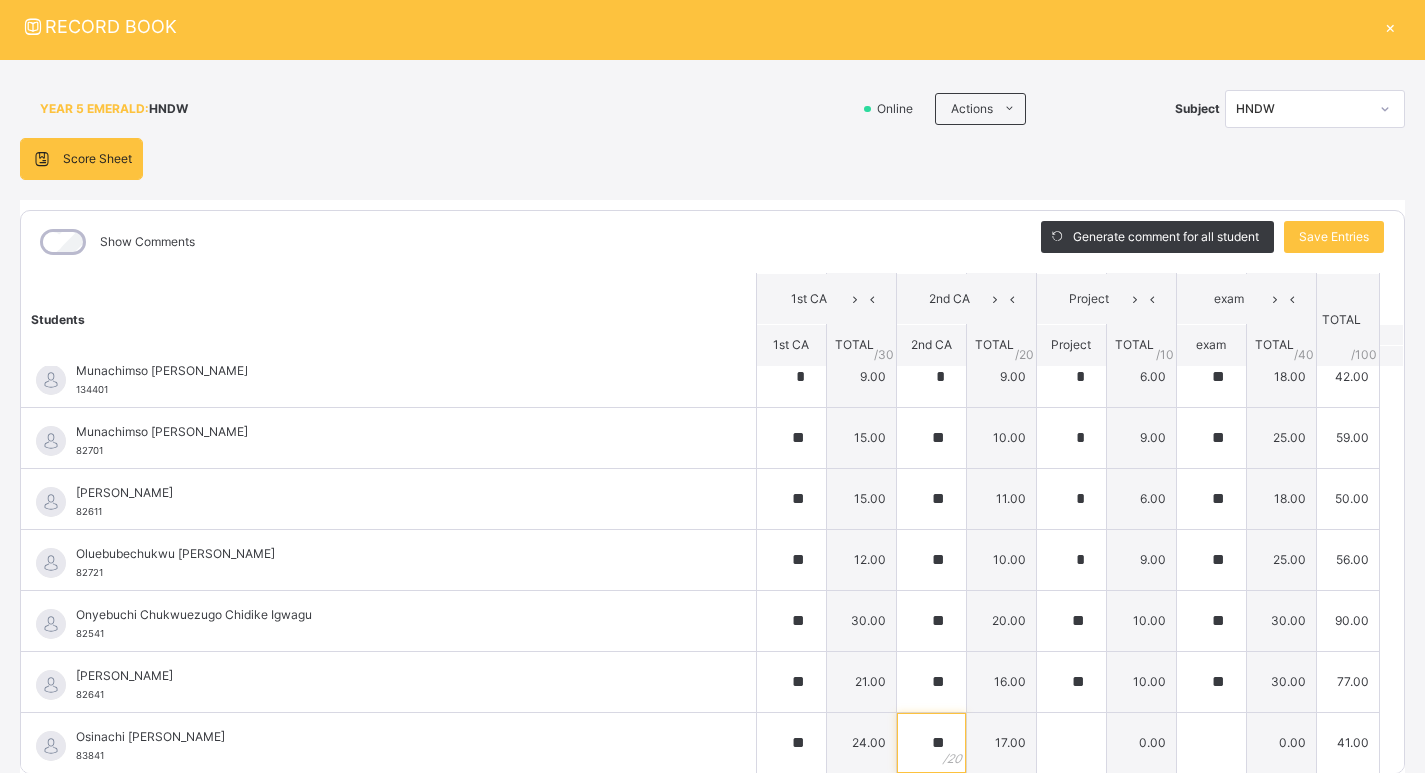 type on "**" 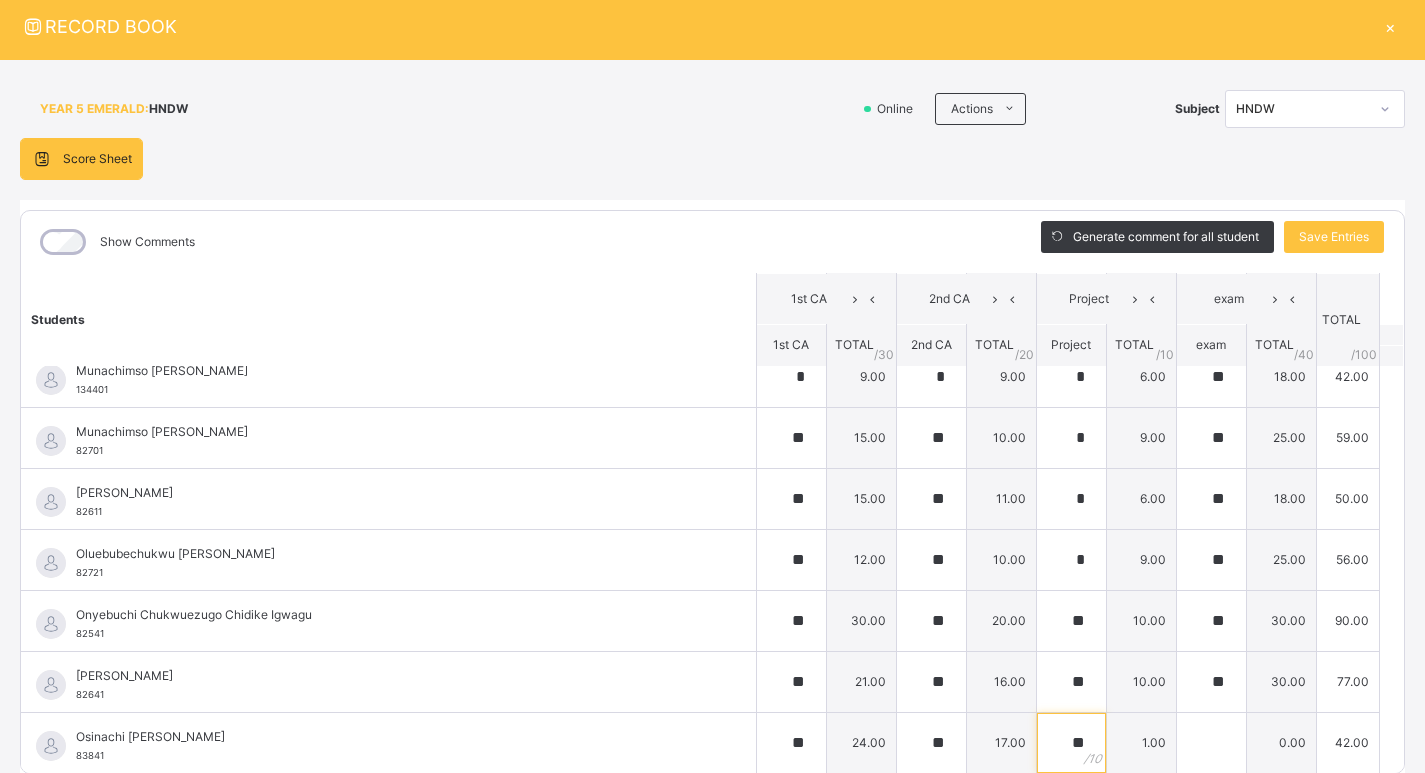 type on "**" 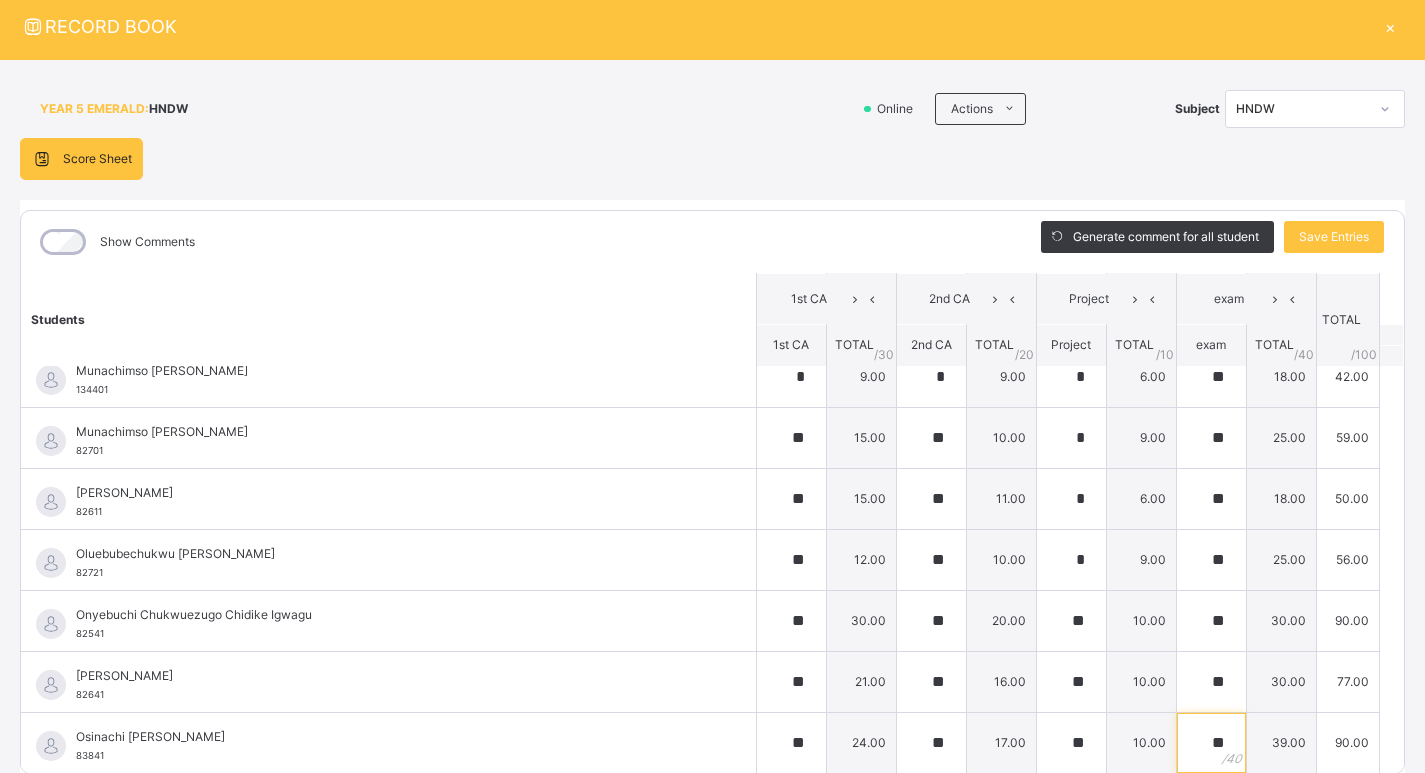 type on "**" 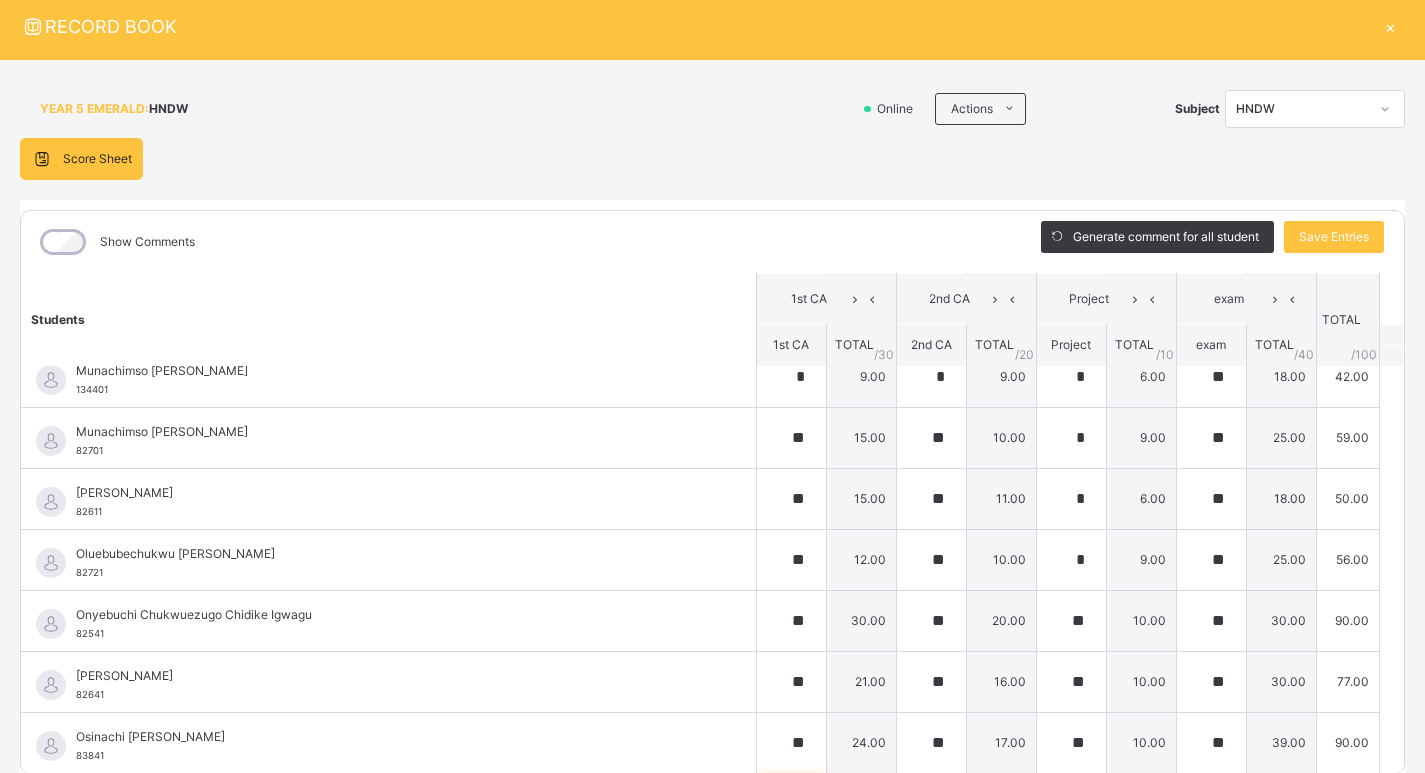 scroll, scrollTop: 2095, scrollLeft: 0, axis: vertical 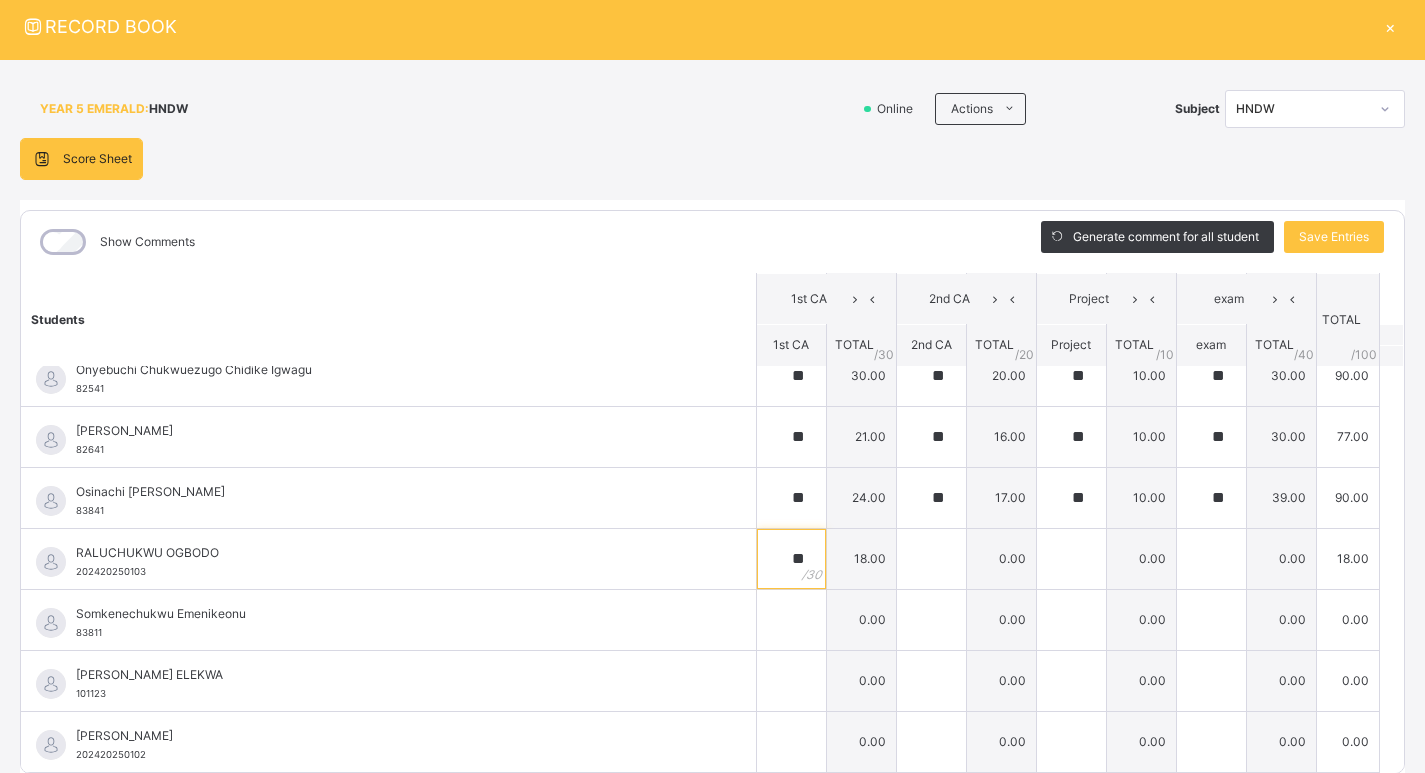 type on "**" 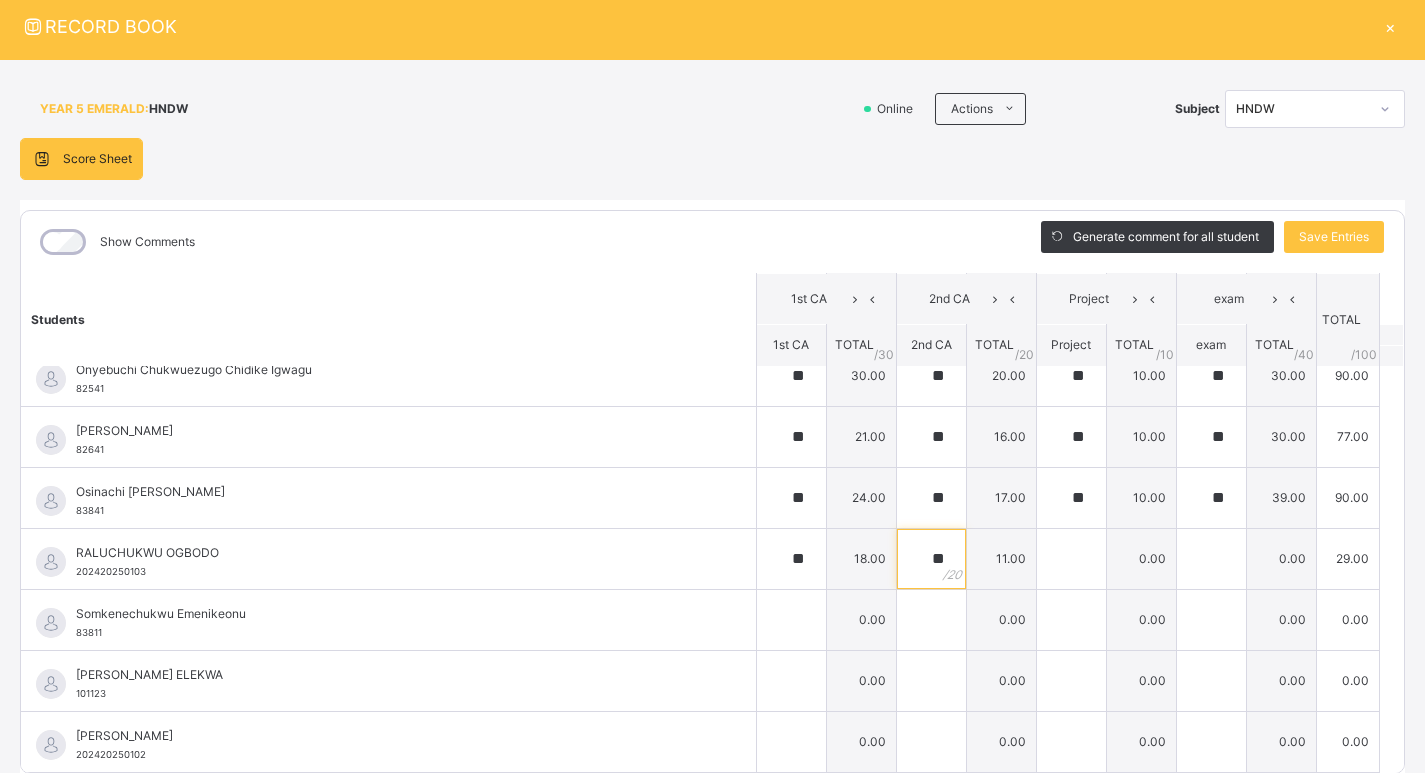 type on "**" 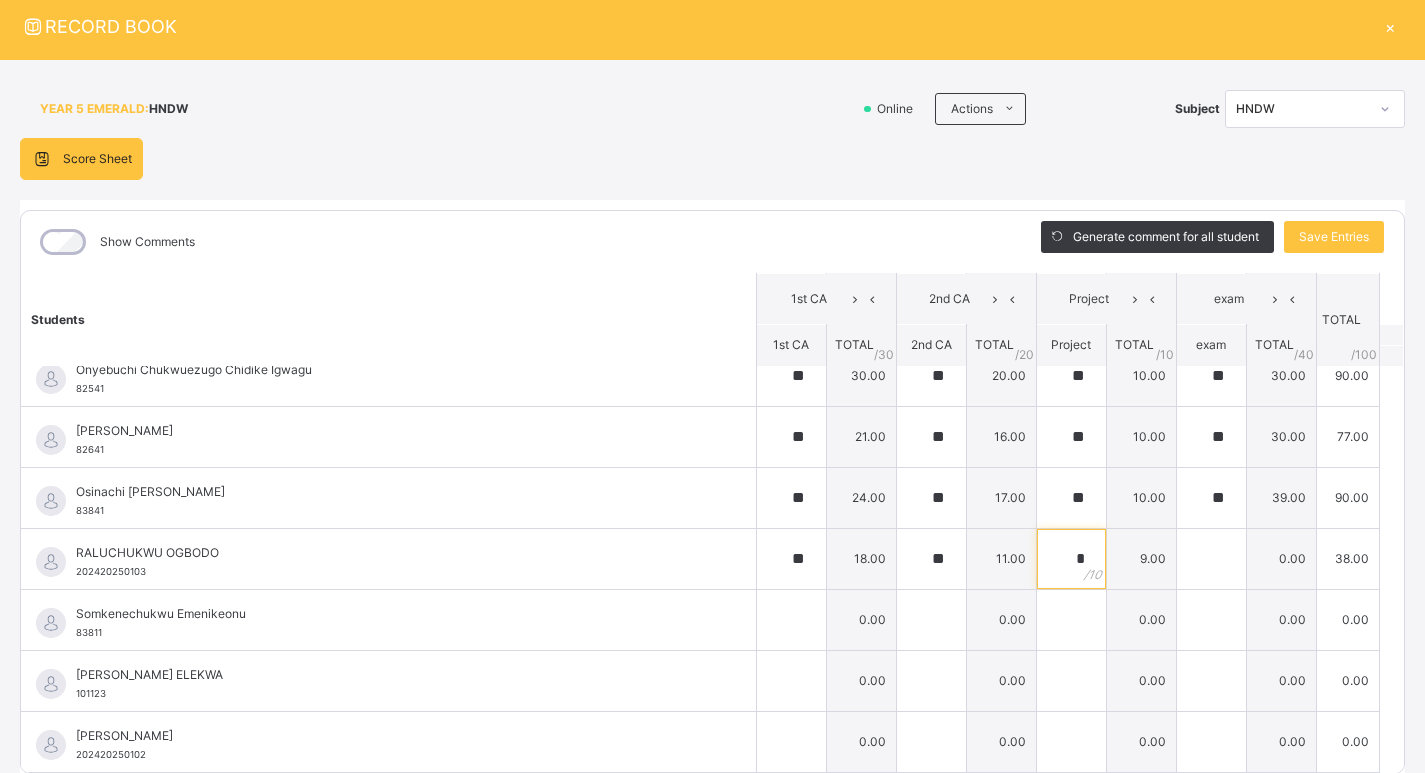 type on "*" 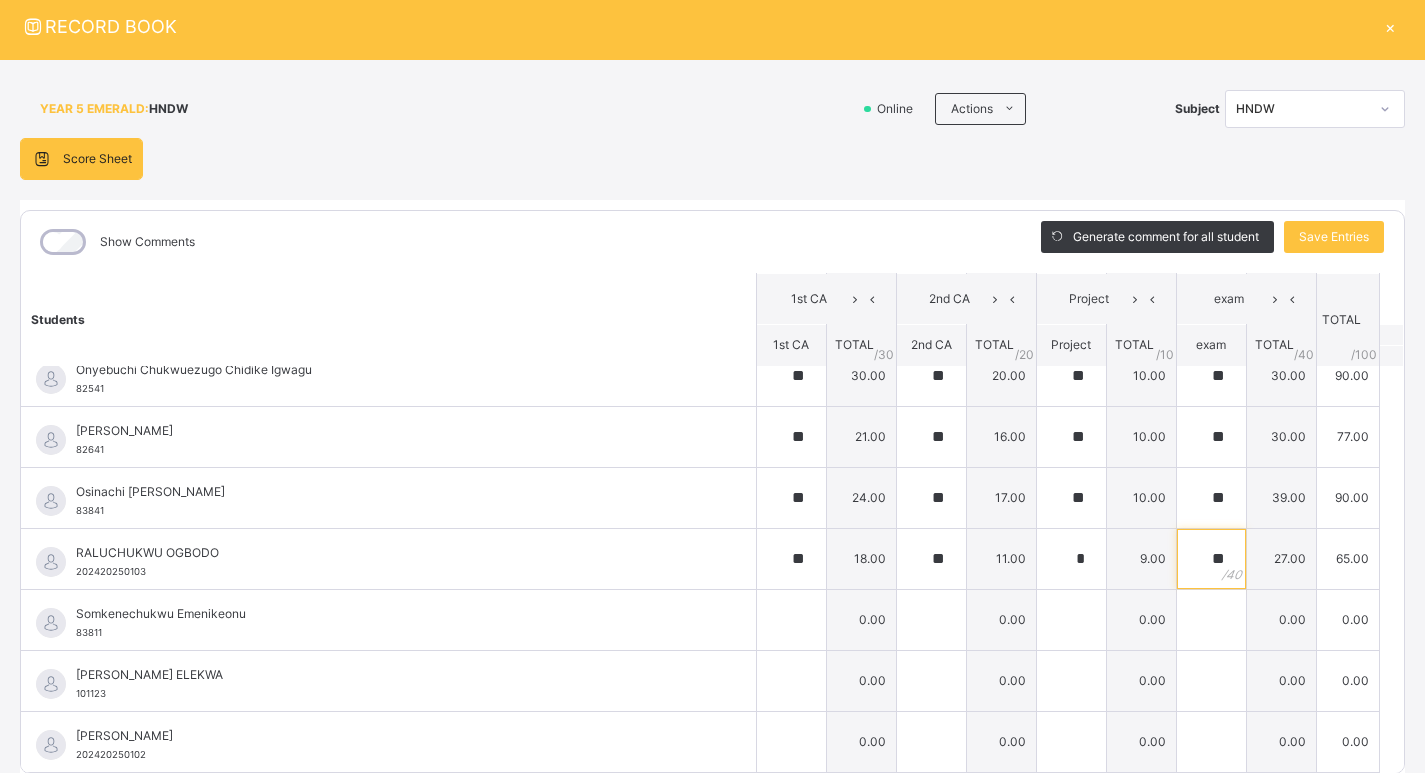 type on "**" 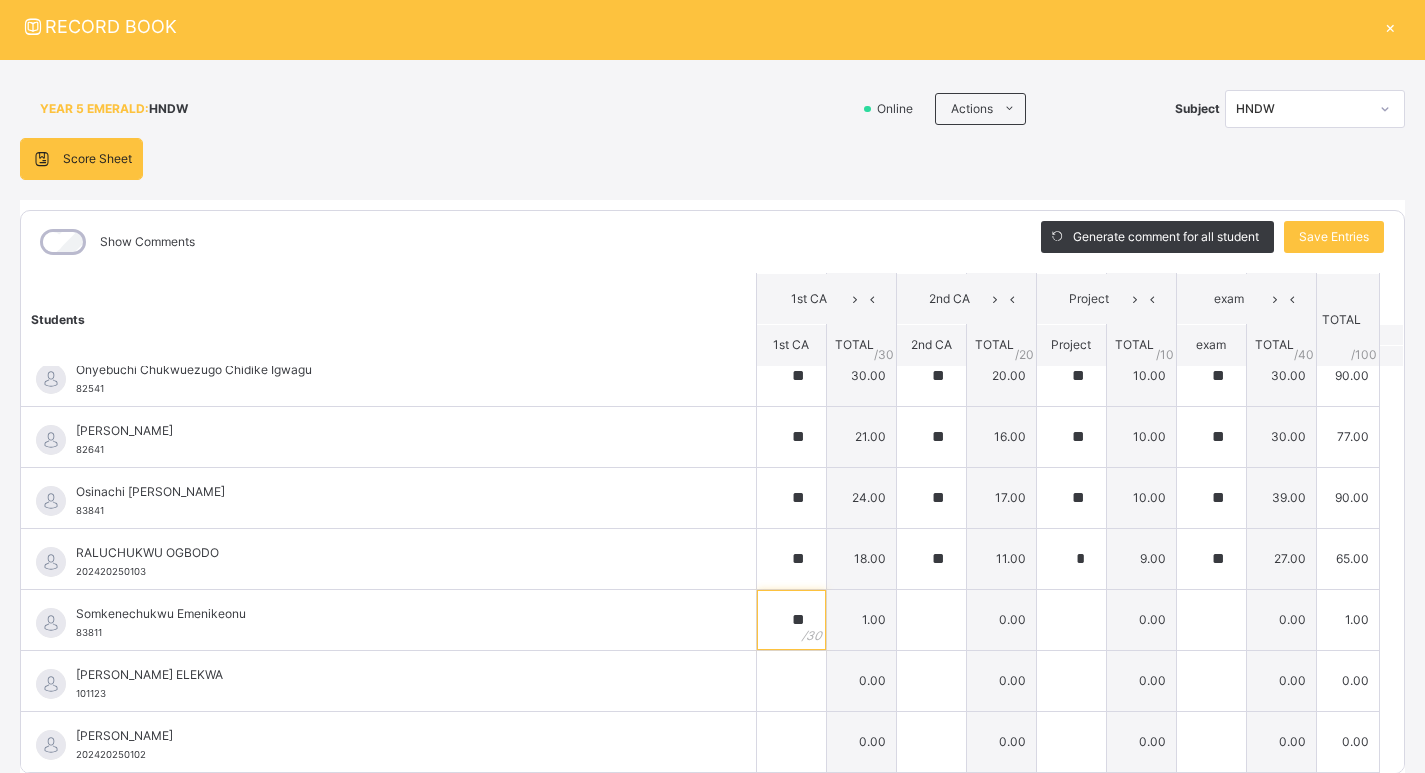 type on "**" 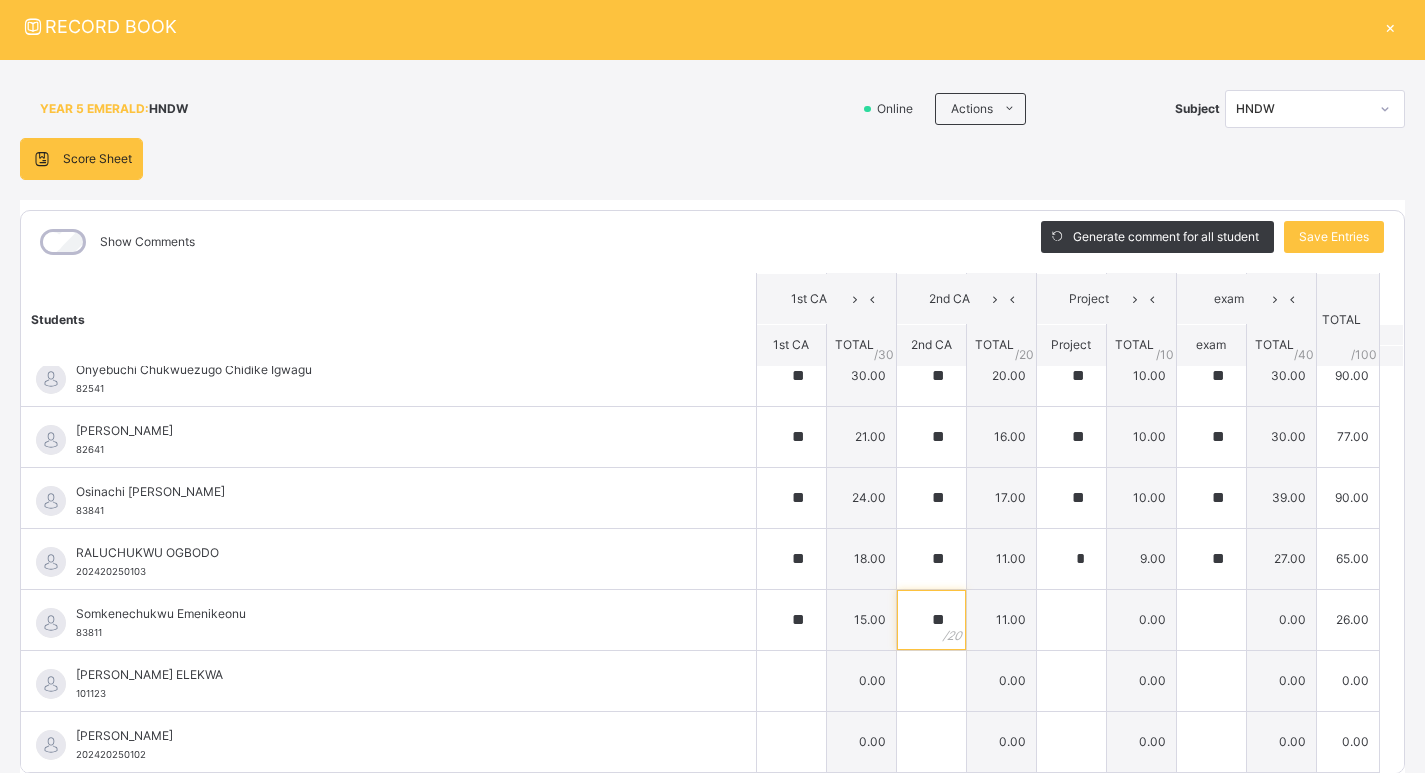 type on "**" 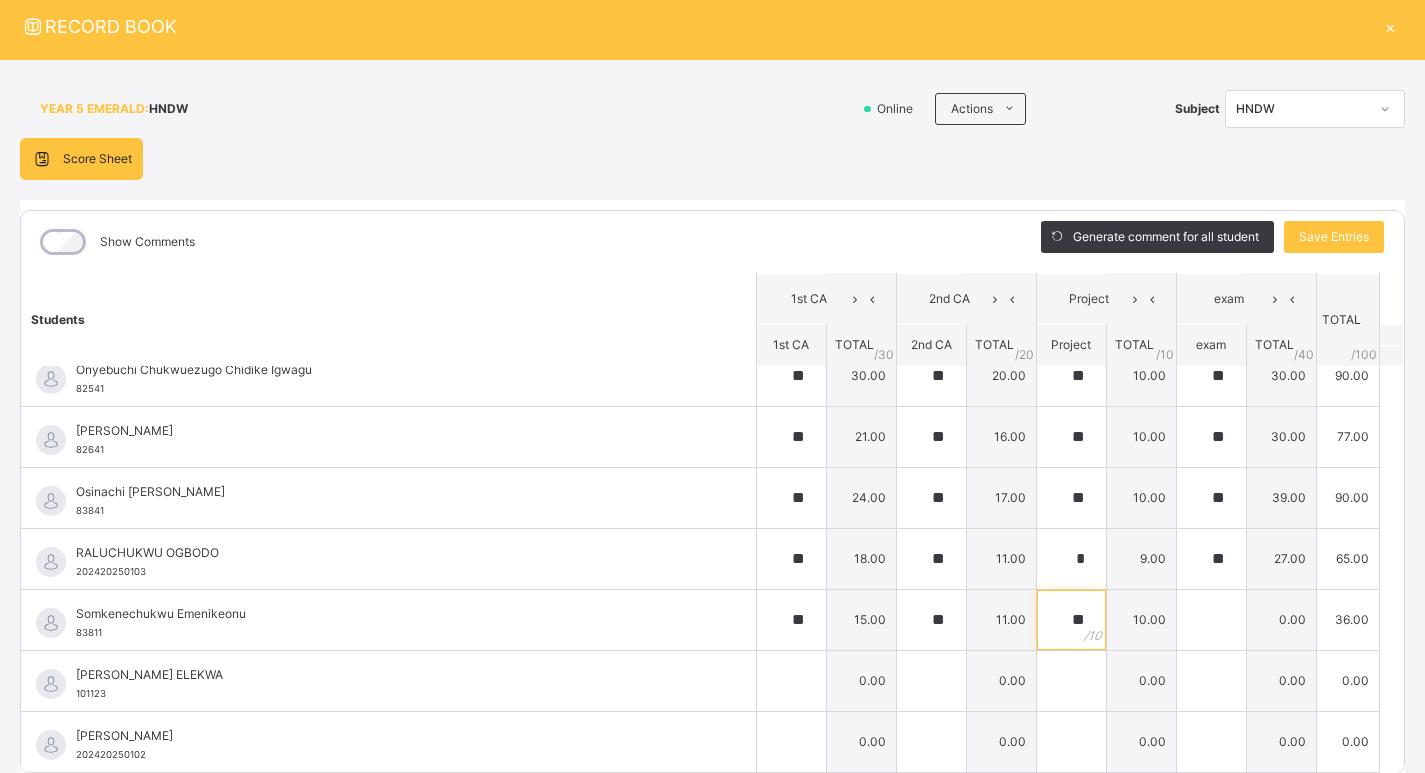 type on "**" 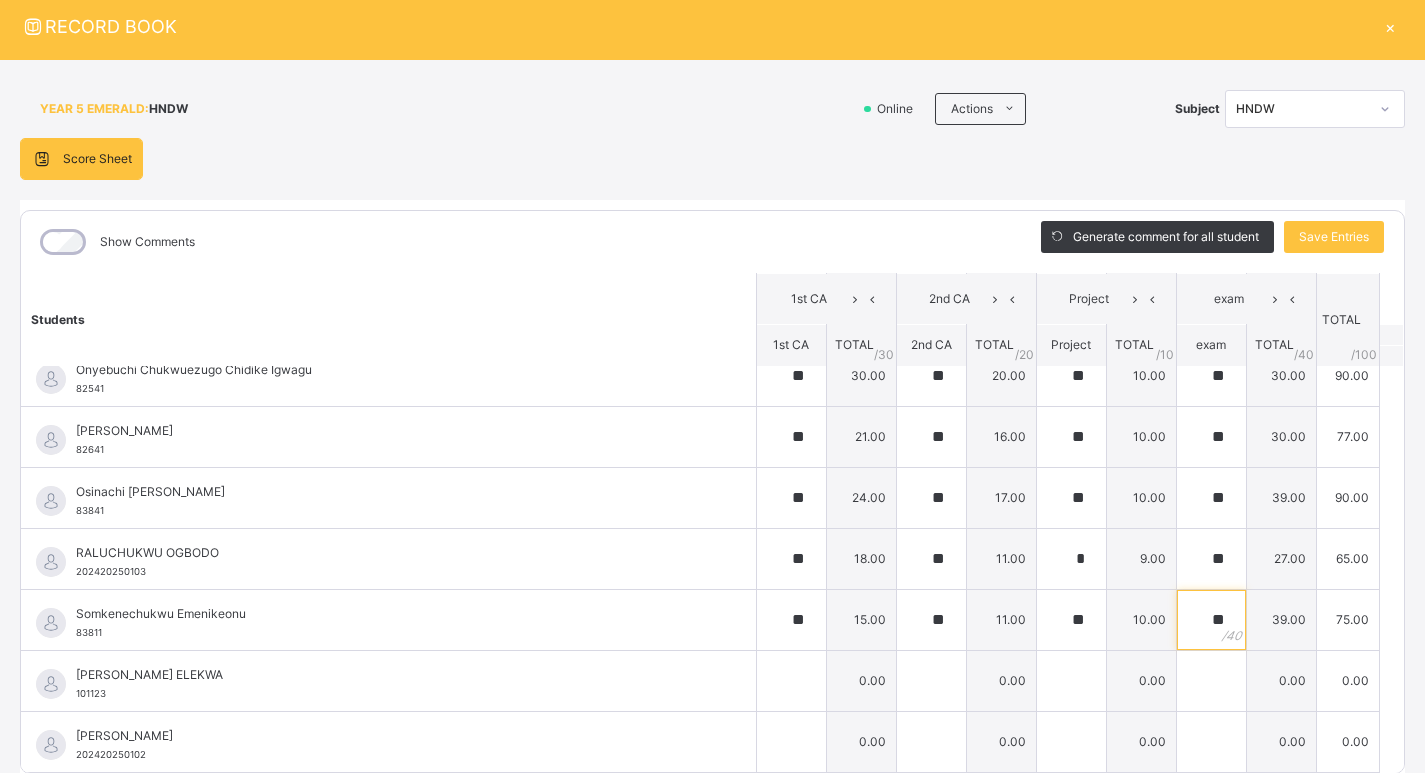type on "**" 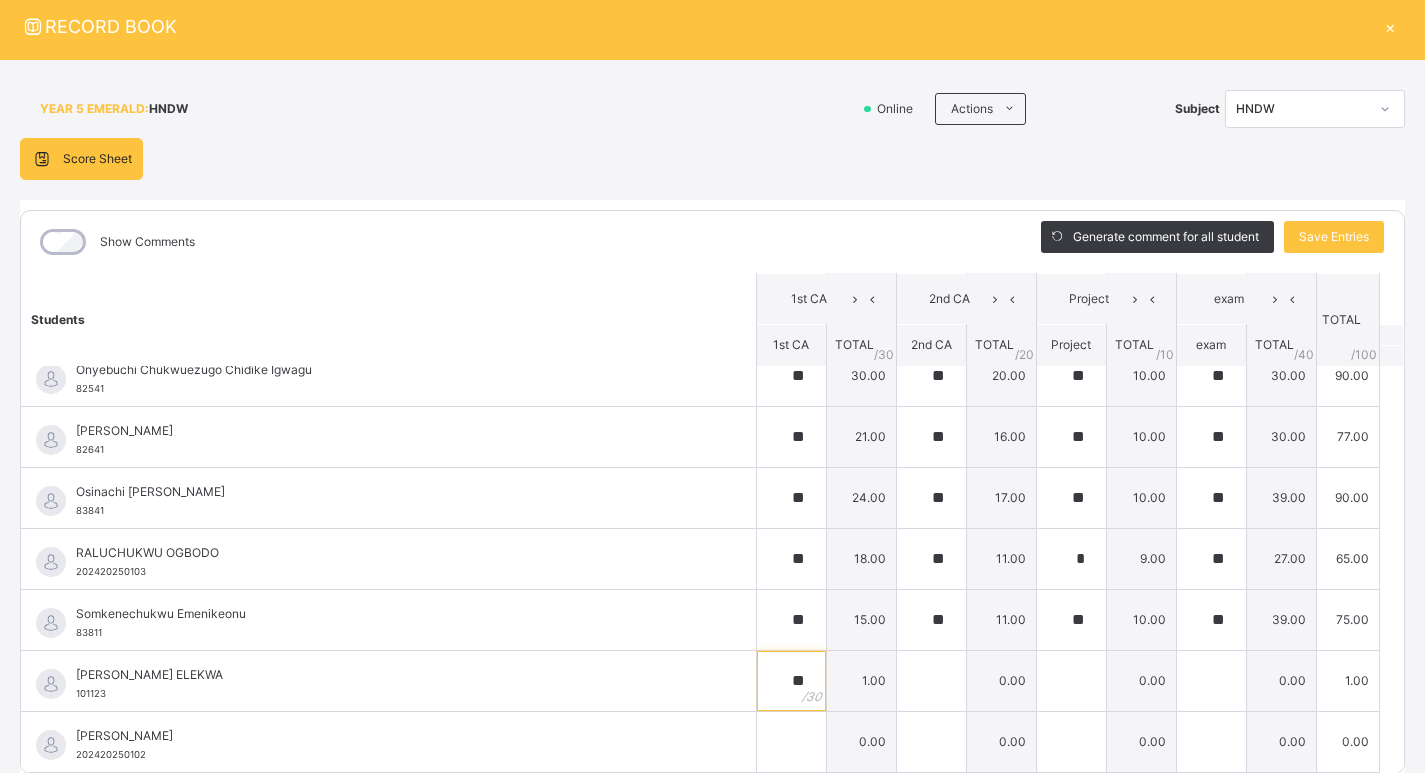 type on "**" 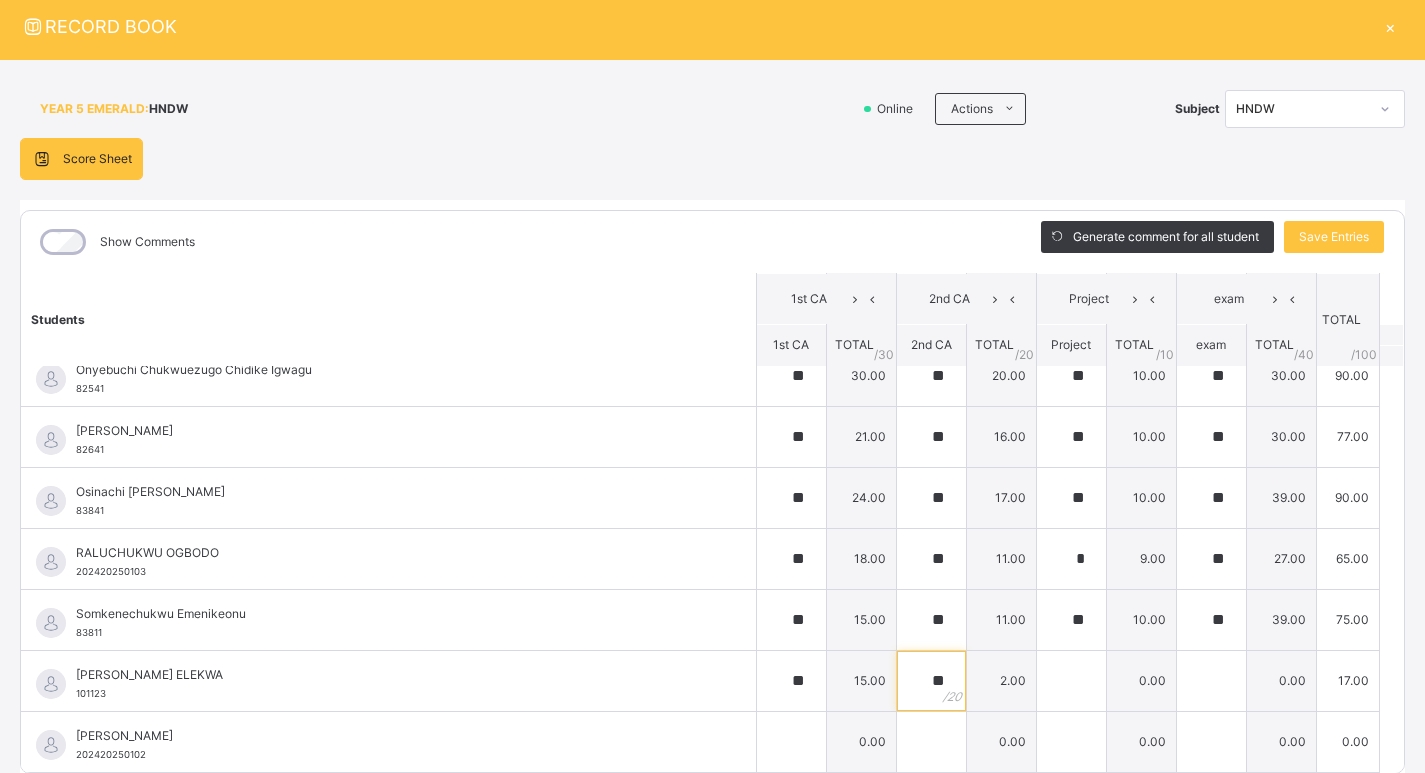 type on "**" 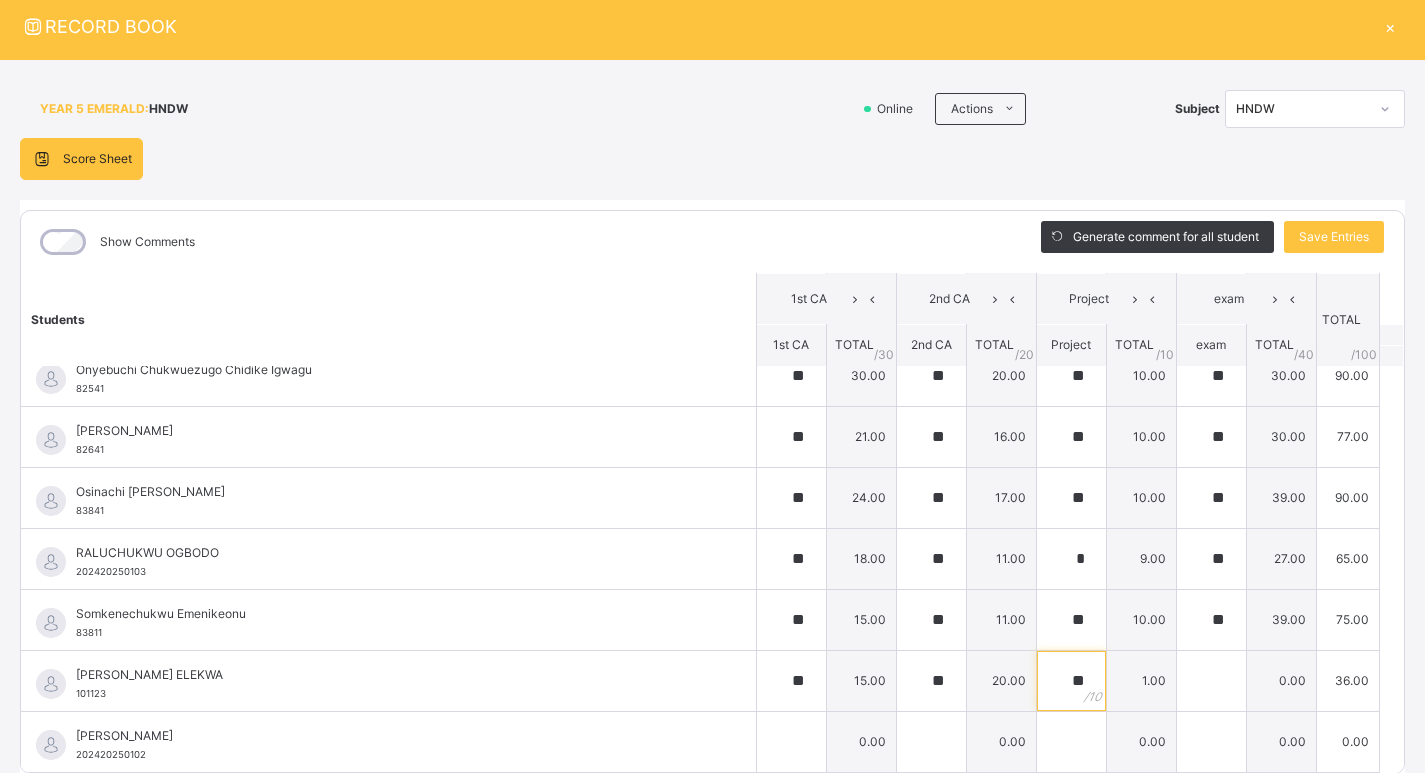 type on "**" 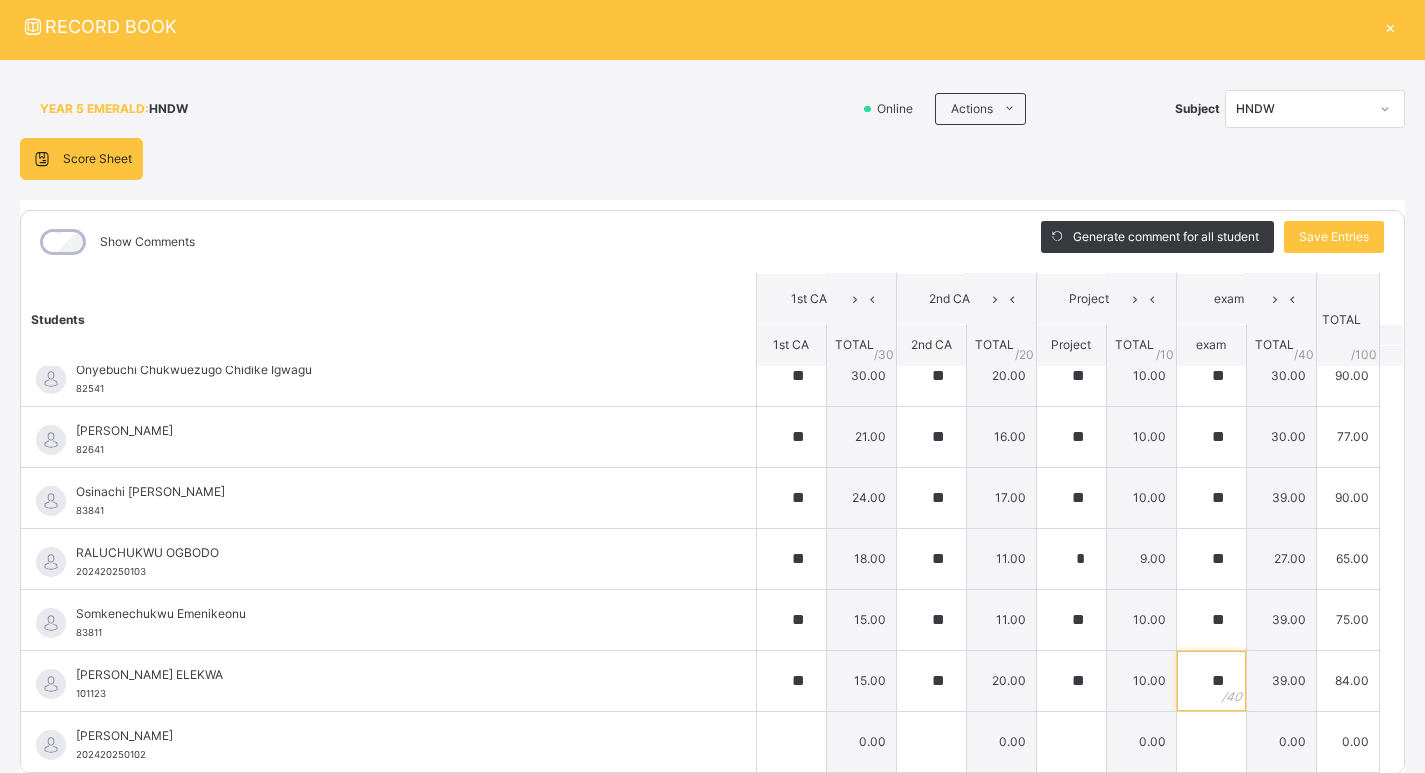 type on "**" 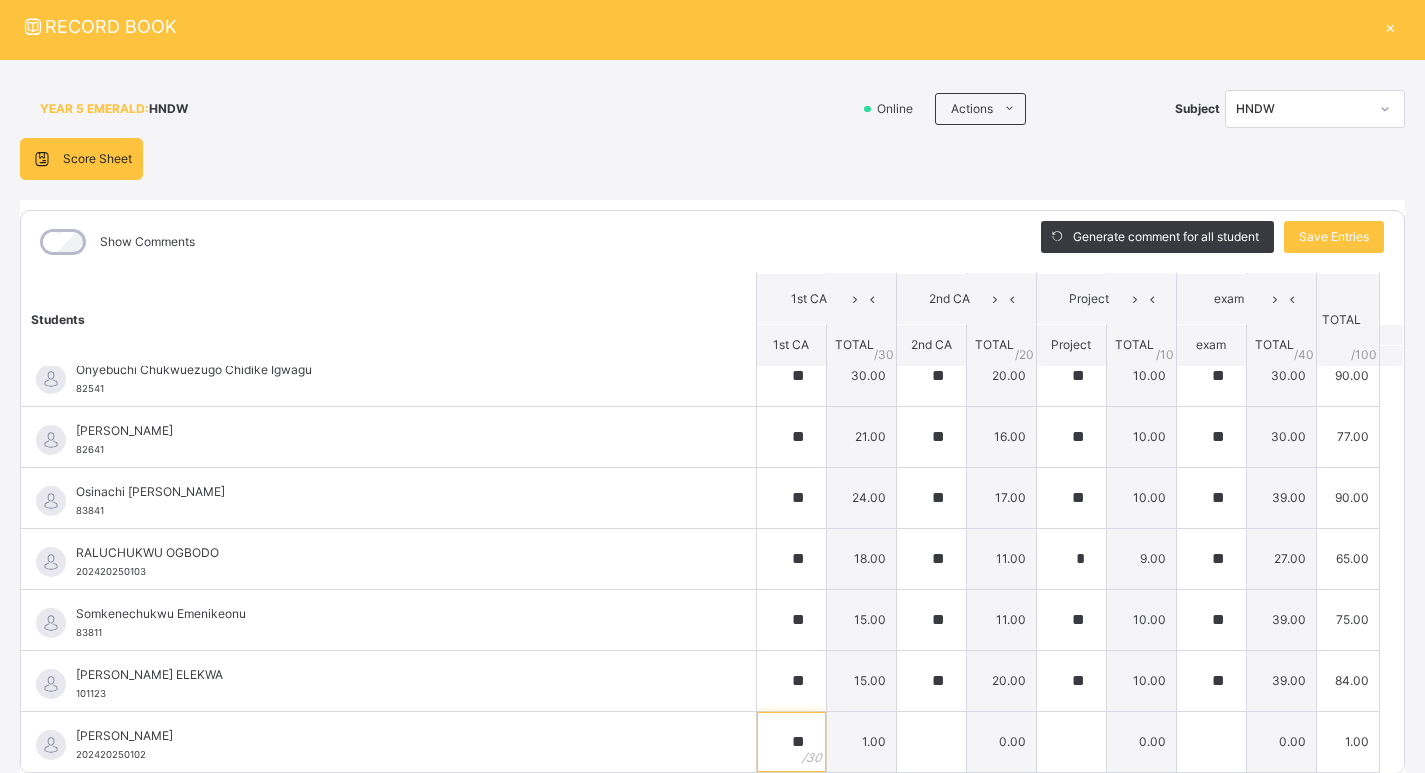 type on "**" 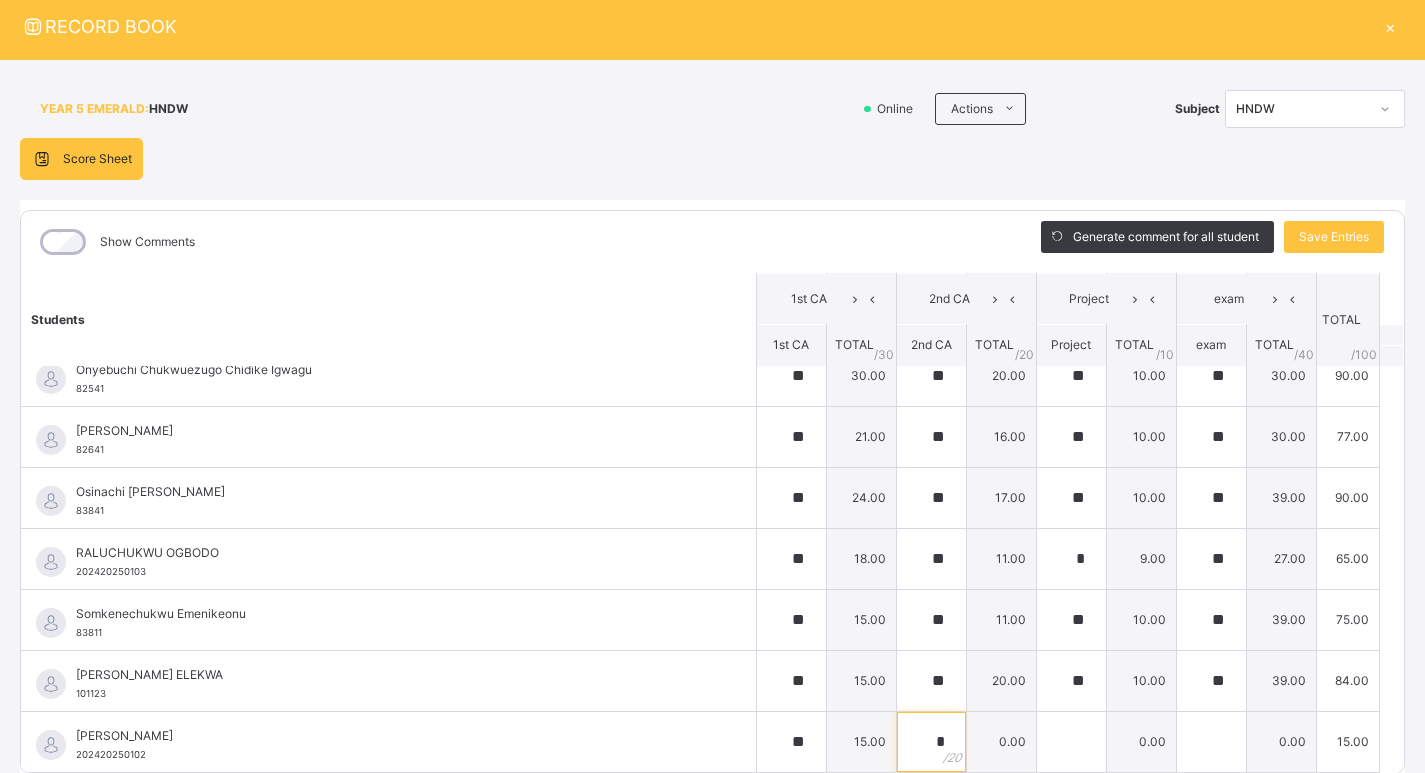 type on "*" 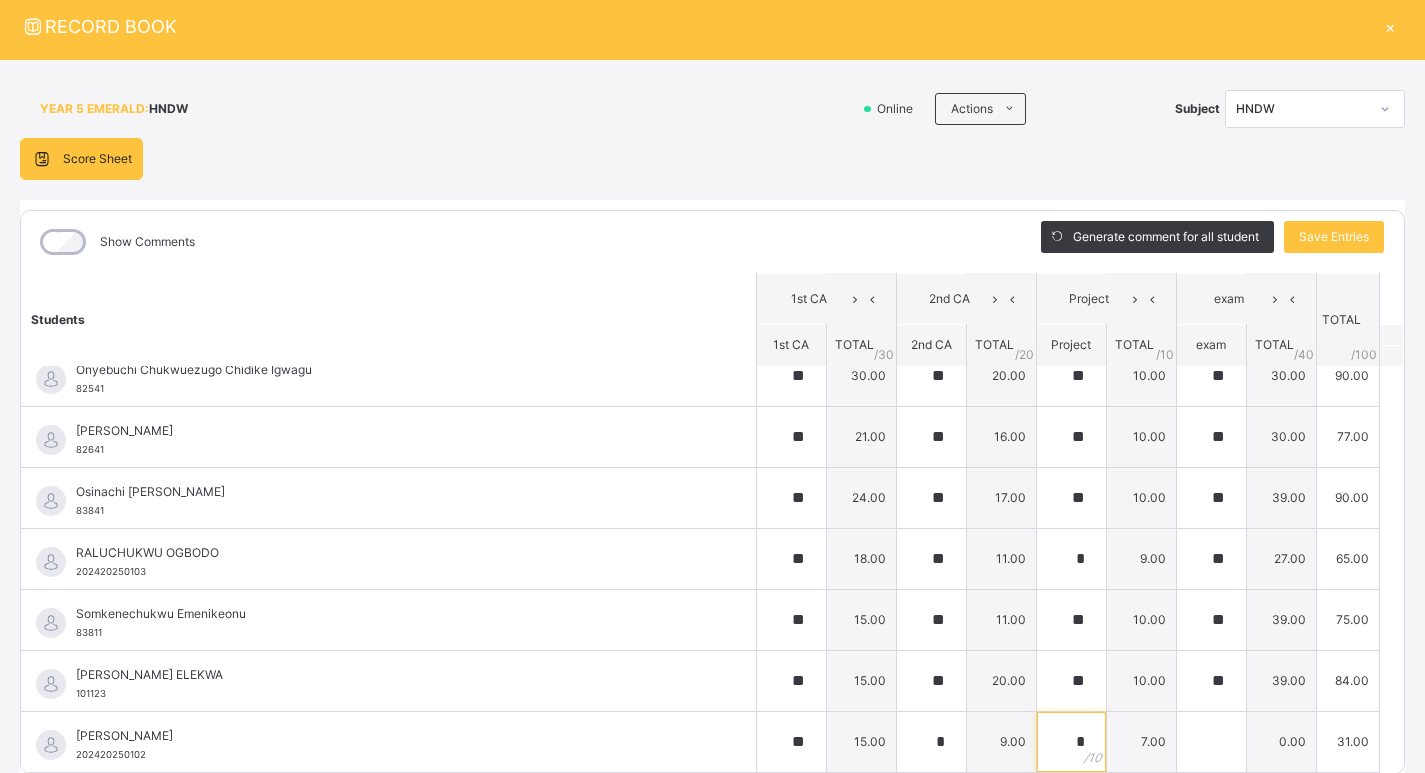 type 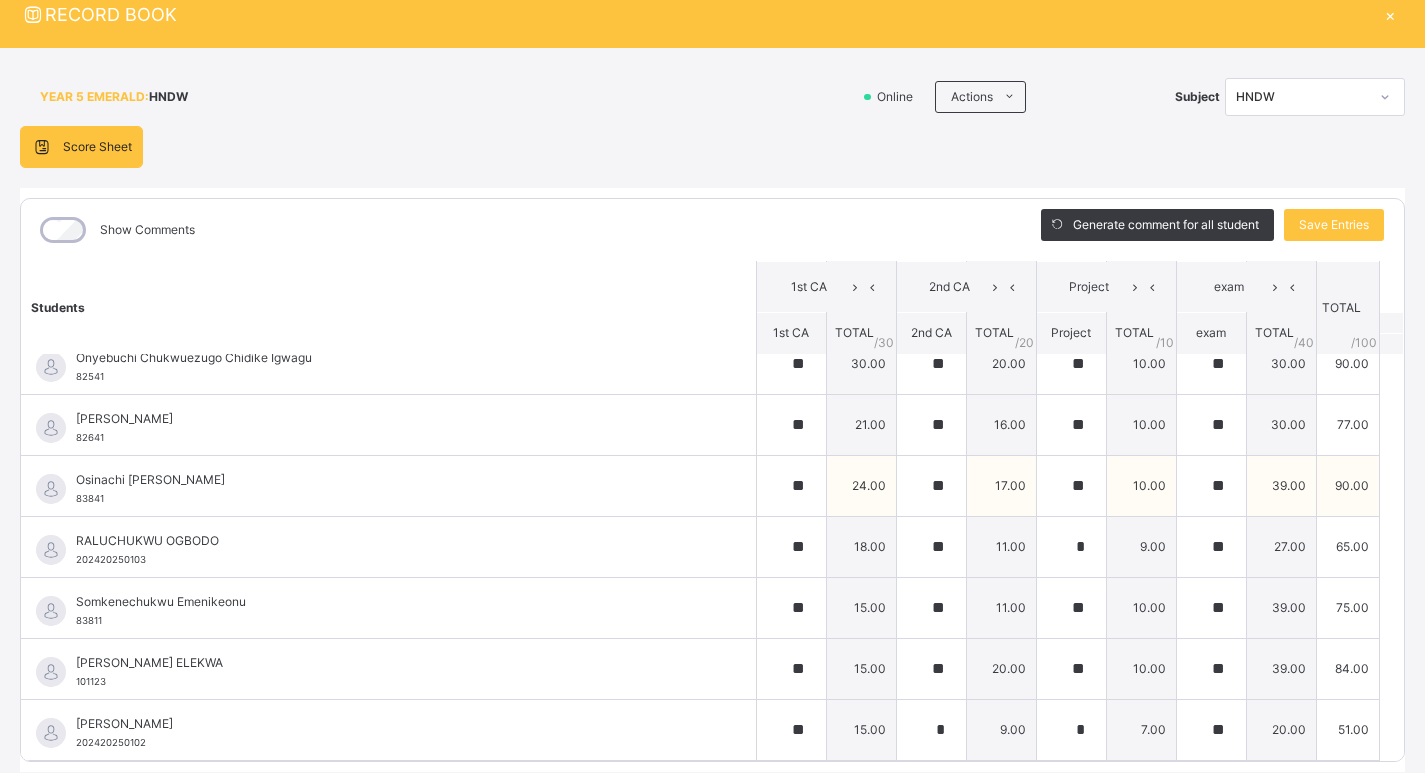 scroll, scrollTop: 0, scrollLeft: 0, axis: both 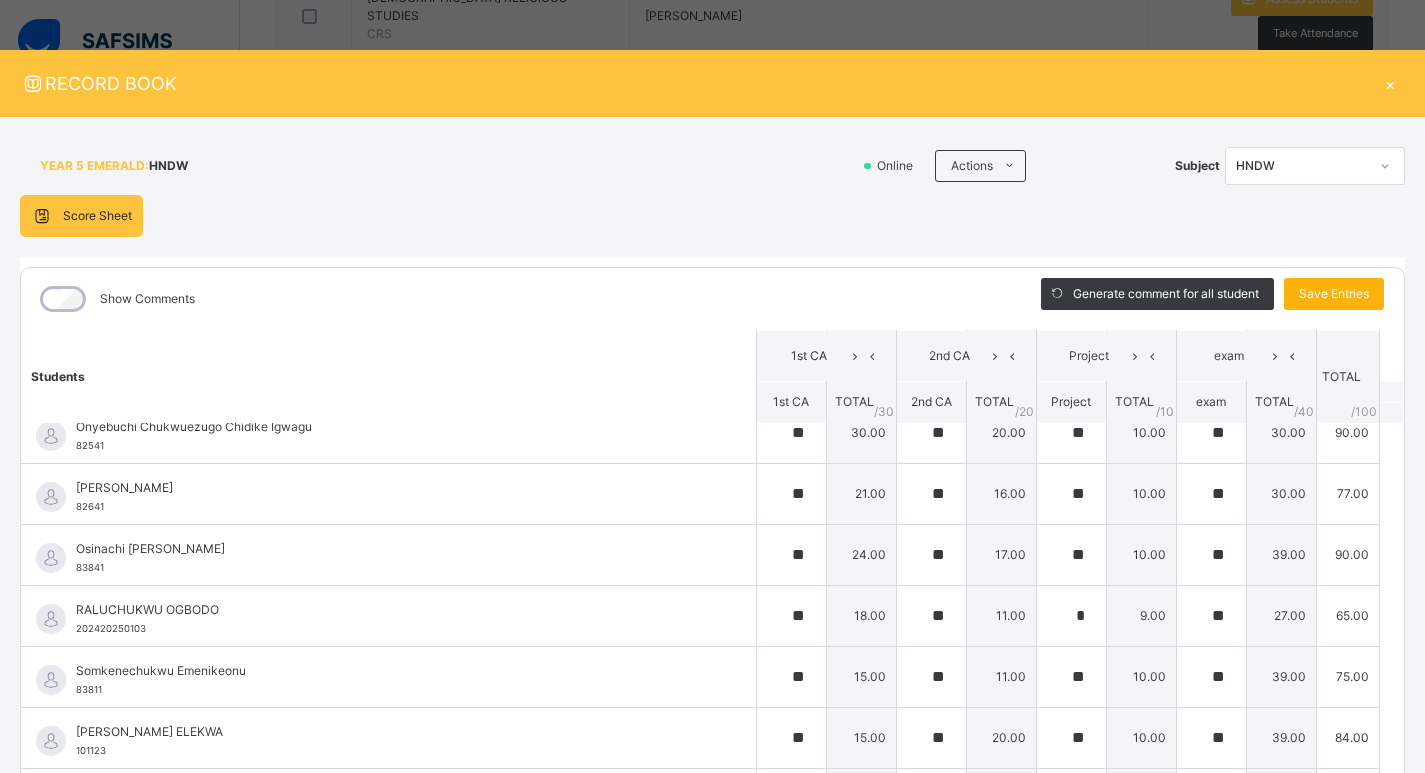 click on "Save Entries" at bounding box center (1334, 294) 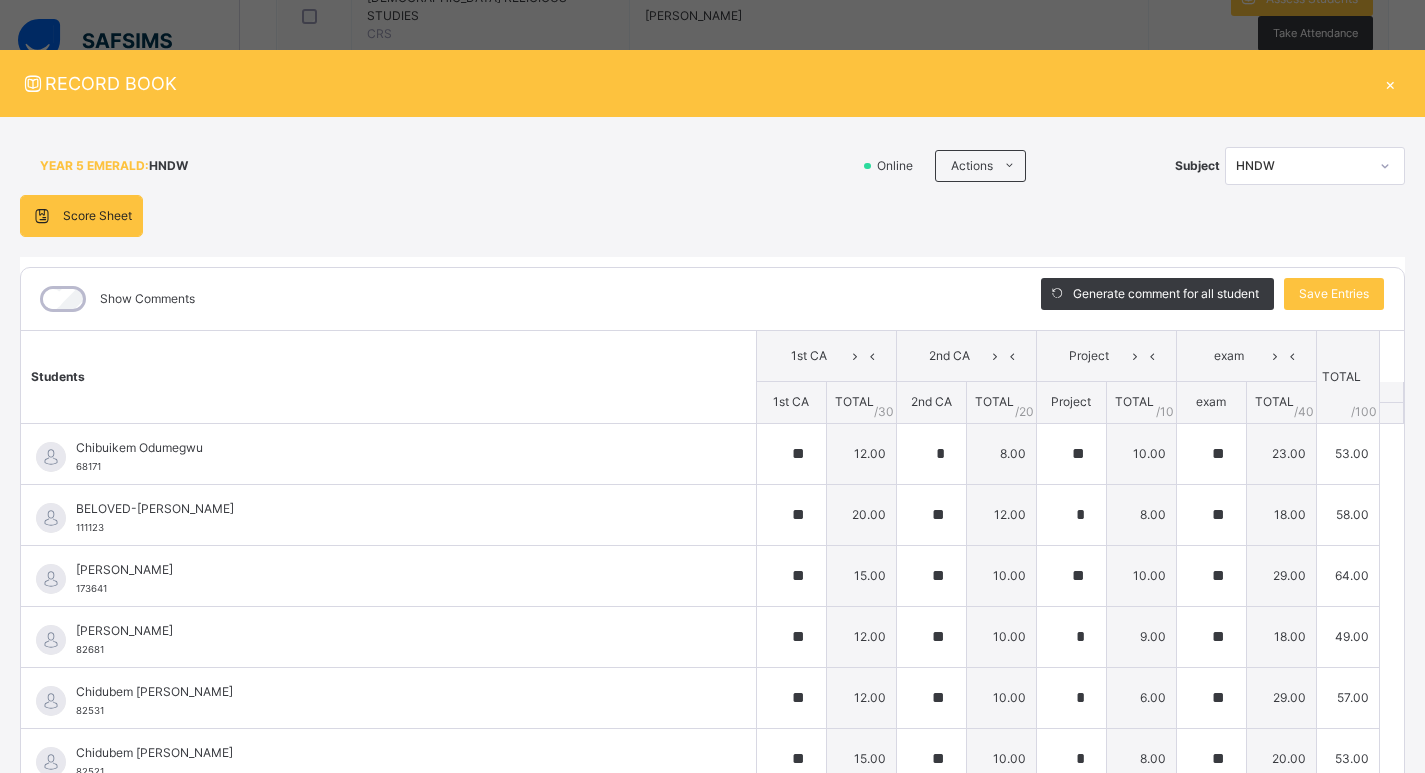 click on "×" at bounding box center [1390, 83] 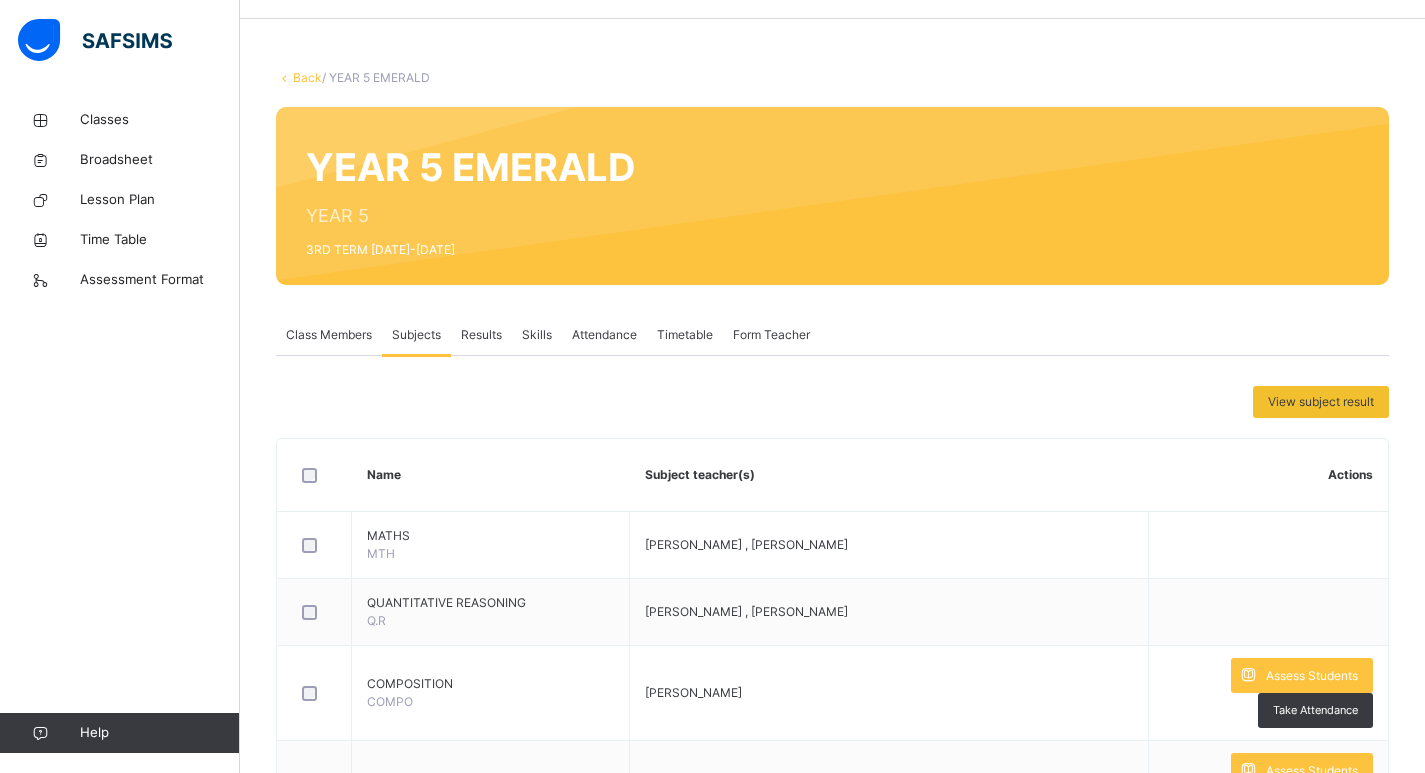 scroll, scrollTop: 0, scrollLeft: 0, axis: both 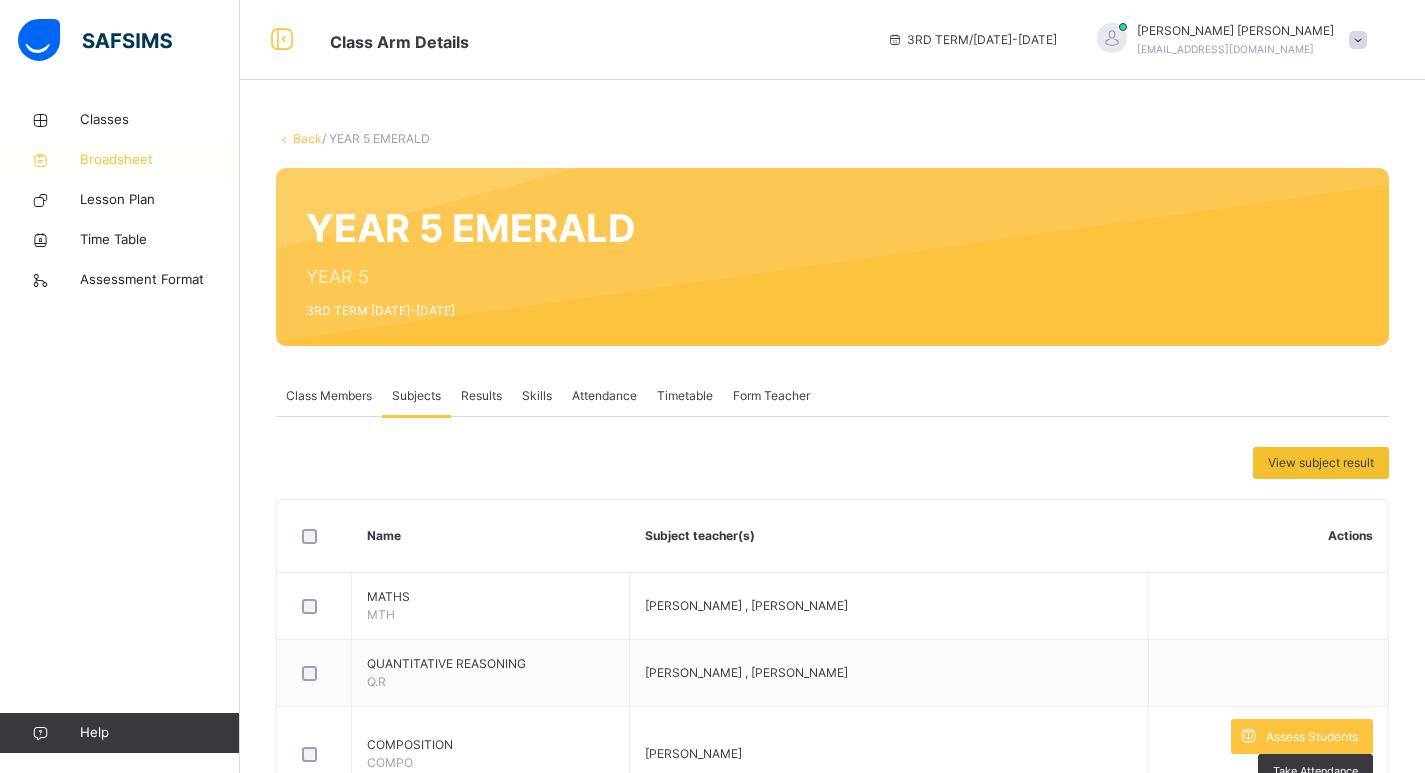 click on "Broadsheet" at bounding box center (120, 160) 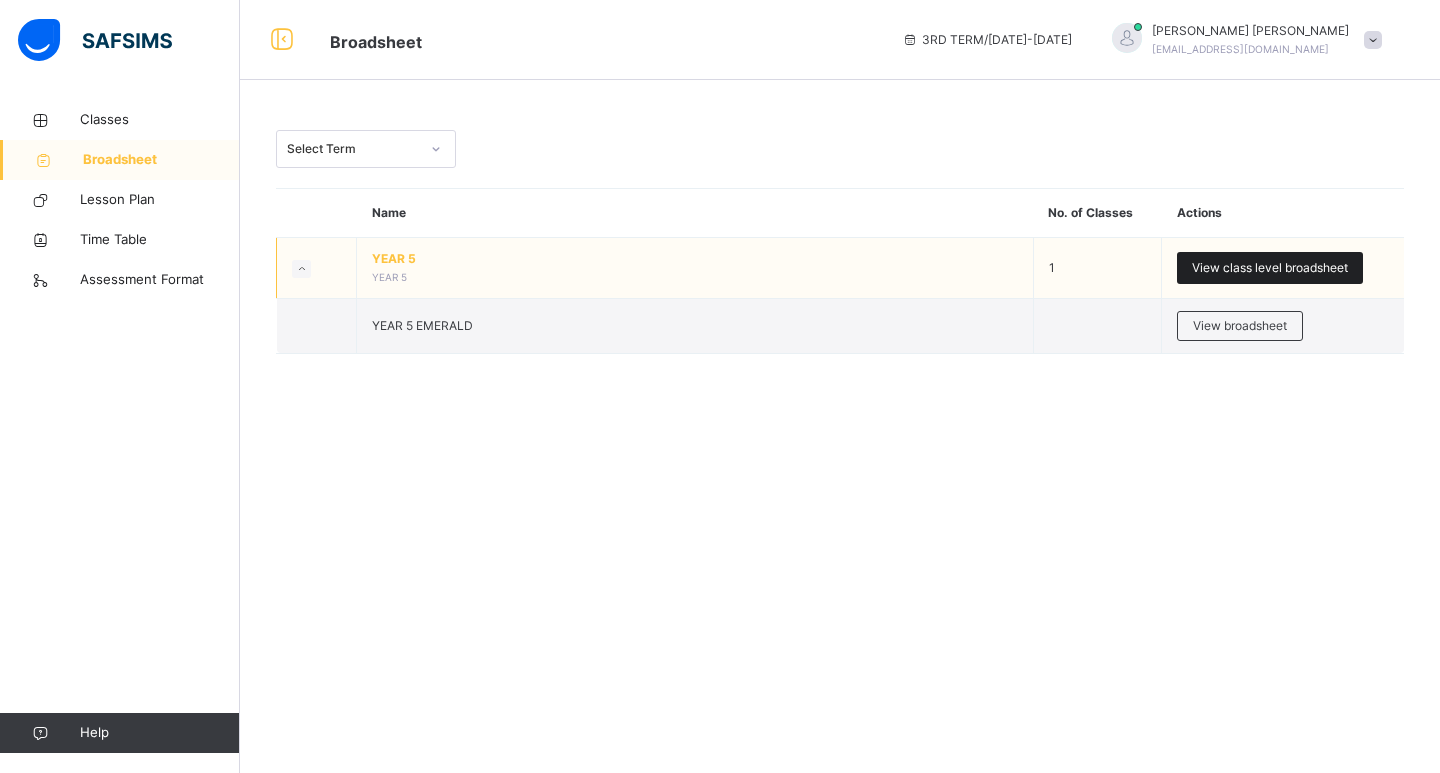 click on "View class level broadsheet" at bounding box center (1270, 268) 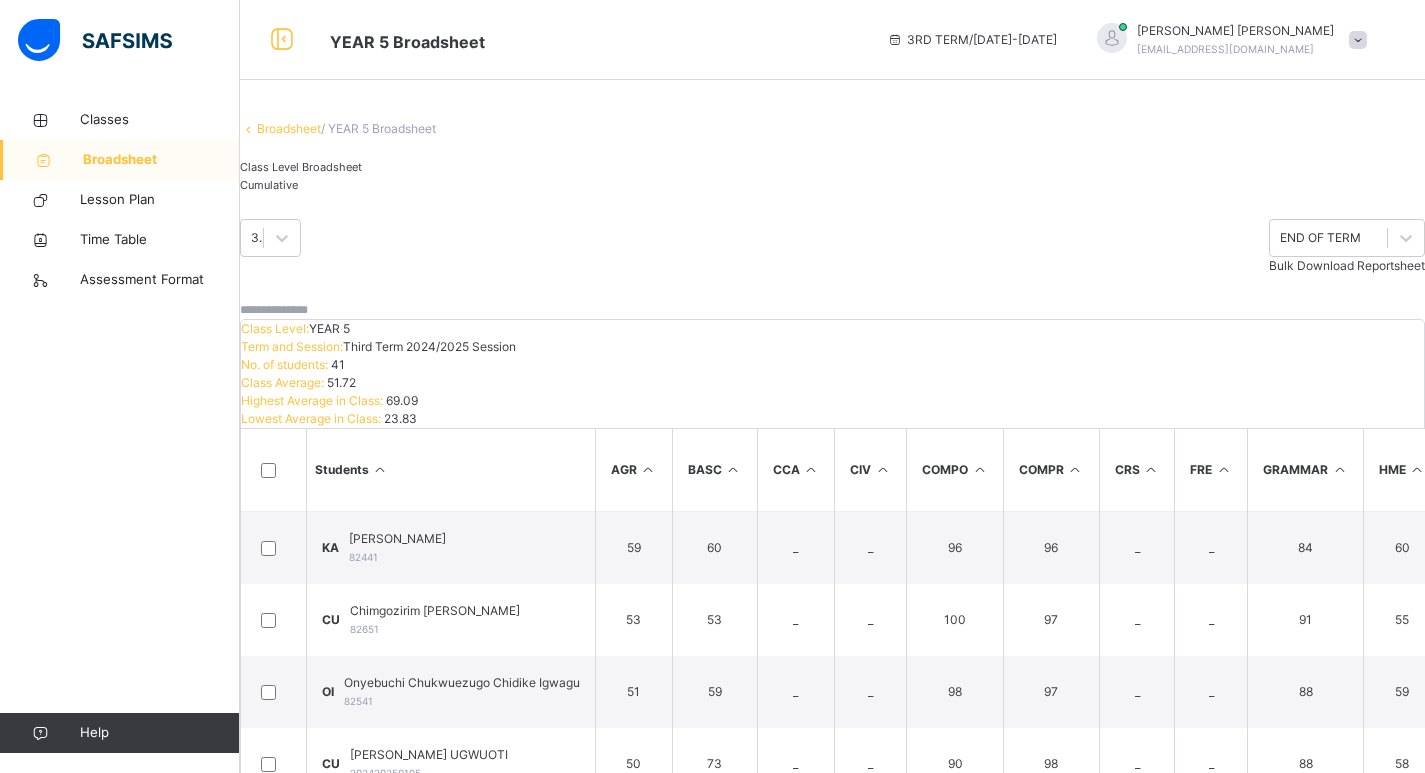 click on "Cumulative" at bounding box center (269, 185) 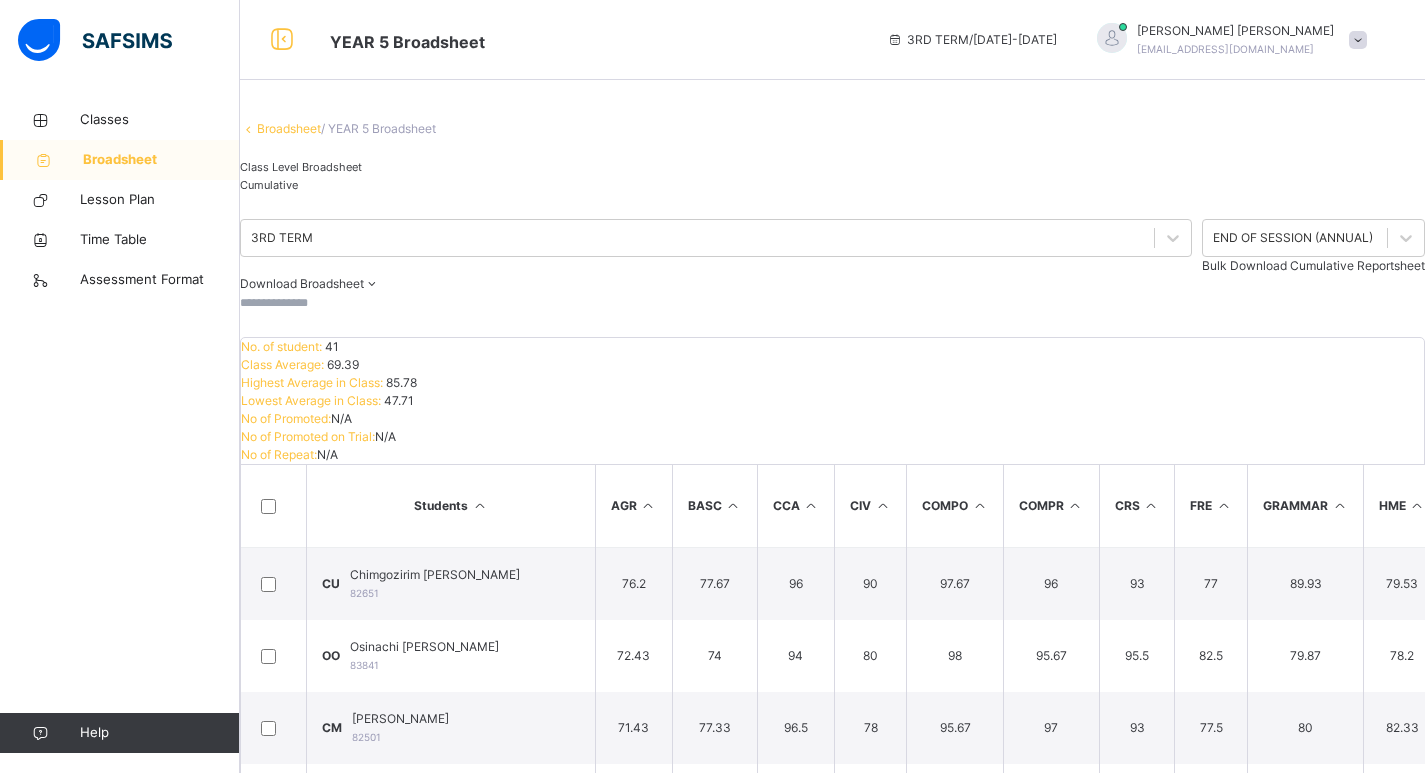click on "Bulk Download Cumulative Reportsheet" at bounding box center (1313, 265) 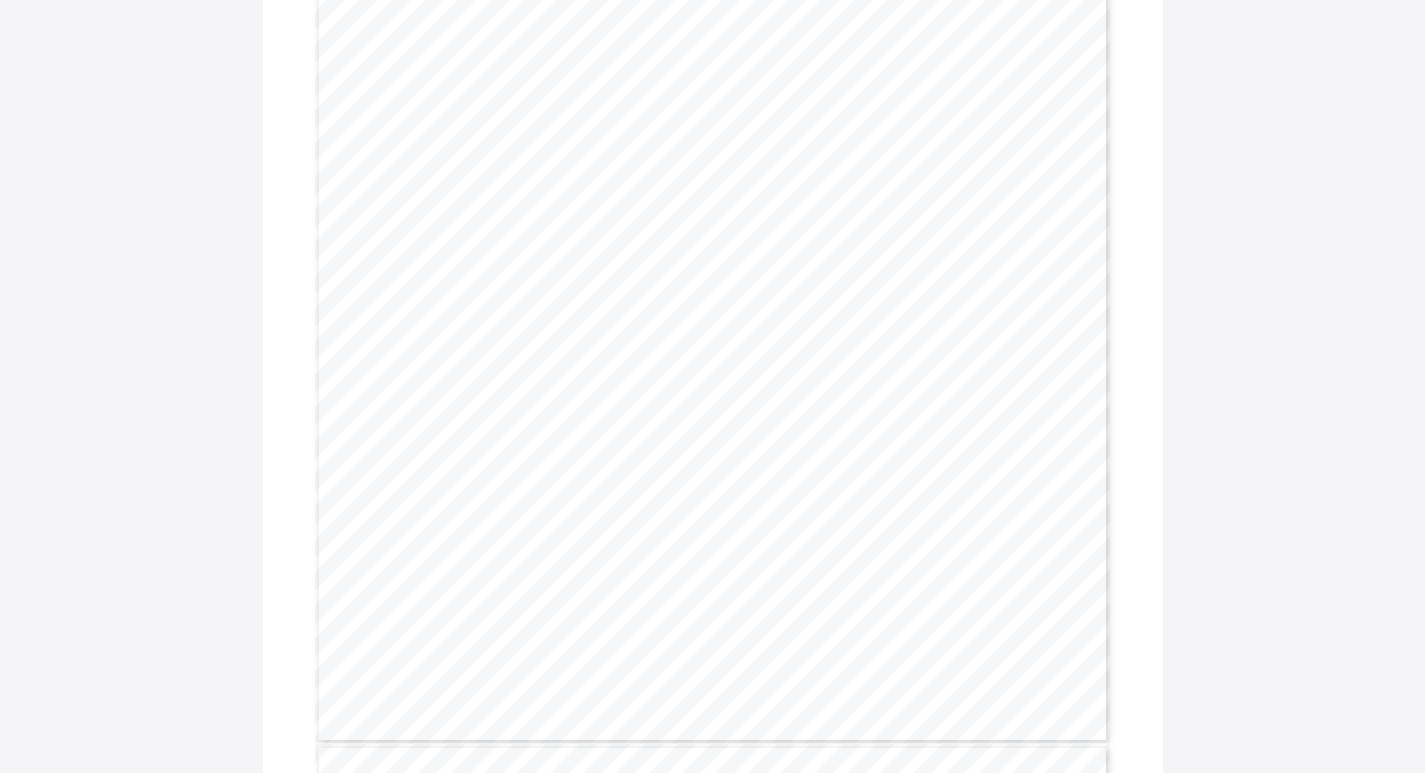 scroll, scrollTop: 41452, scrollLeft: 0, axis: vertical 